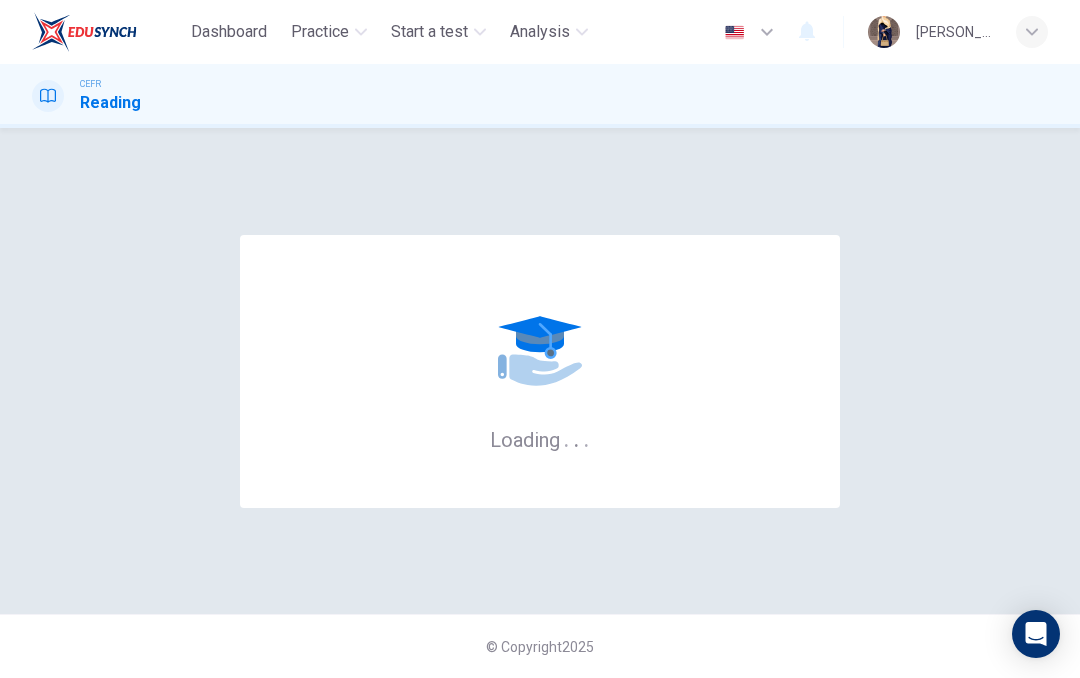 scroll, scrollTop: 0, scrollLeft: 0, axis: both 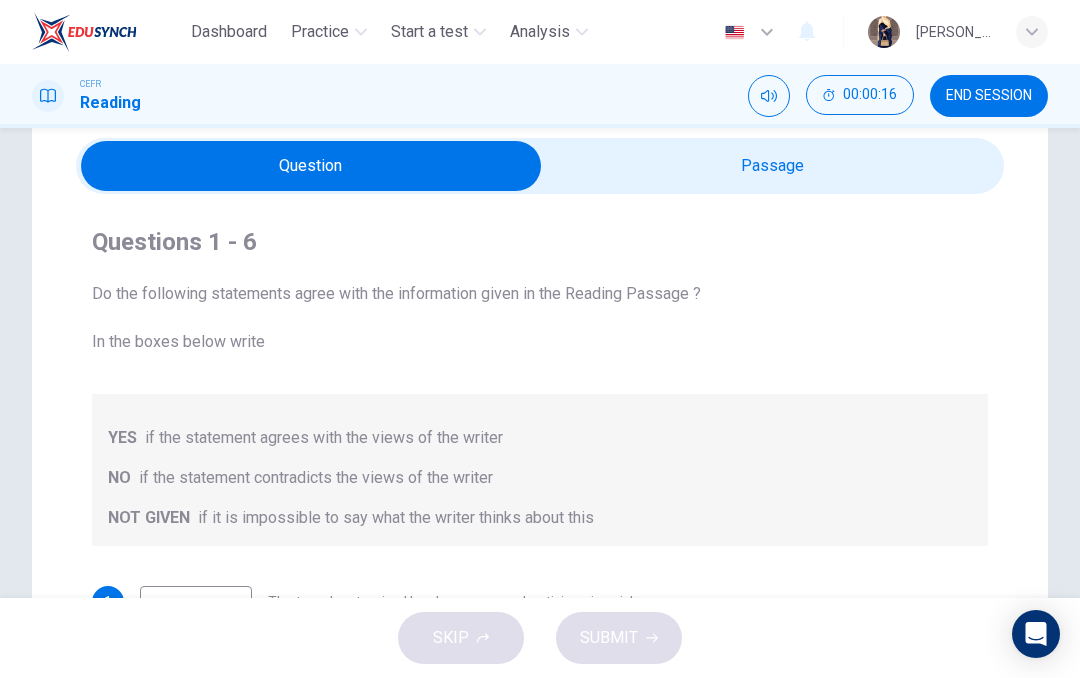 click at bounding box center [311, 166] 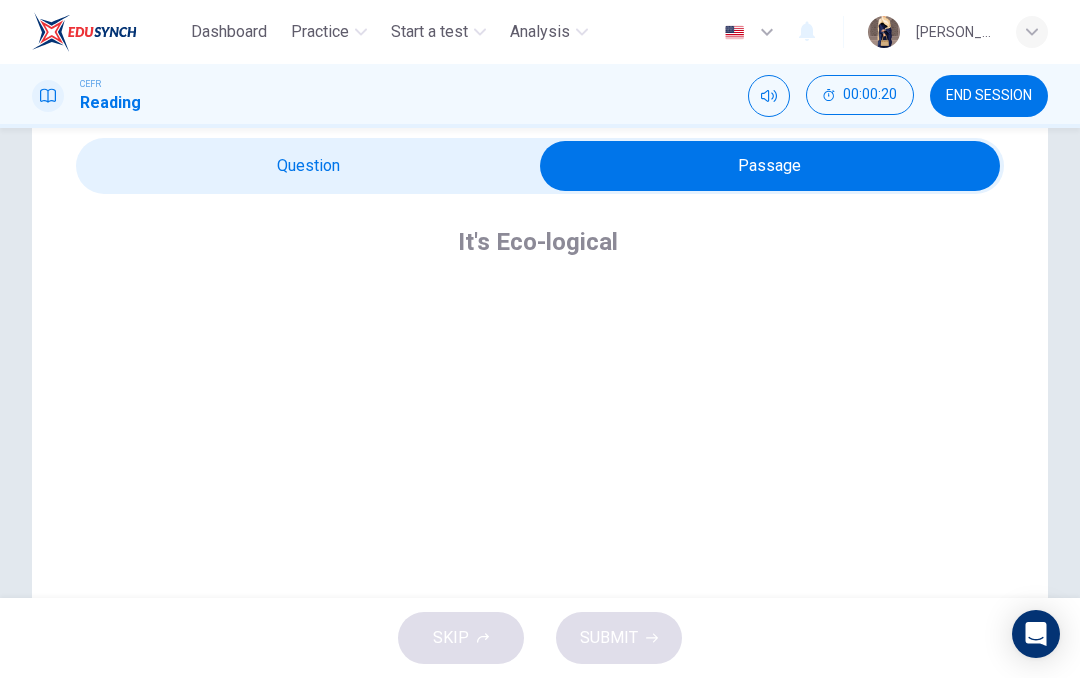 scroll, scrollTop: 0, scrollLeft: 0, axis: both 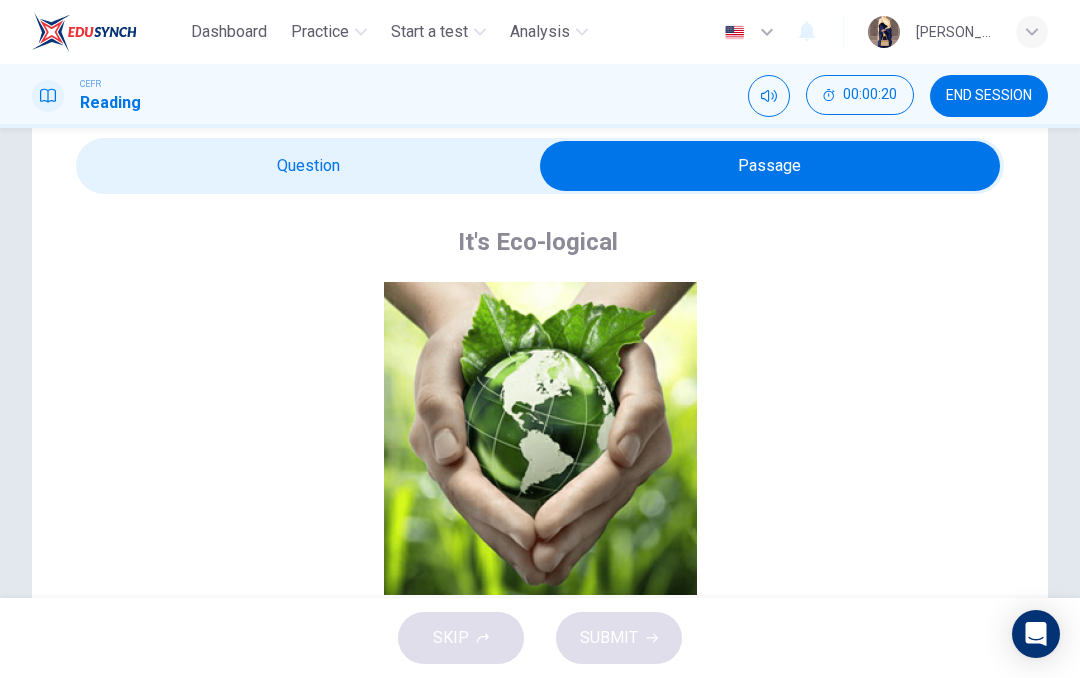 click on "Click to Zoom" at bounding box center (541, 455) 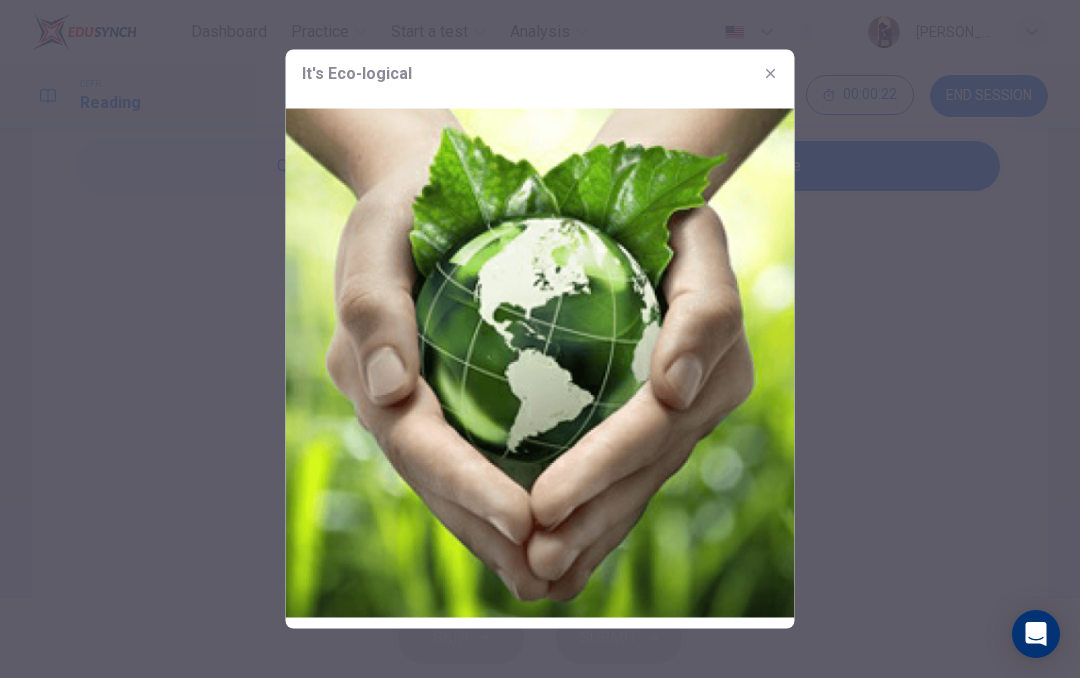 click 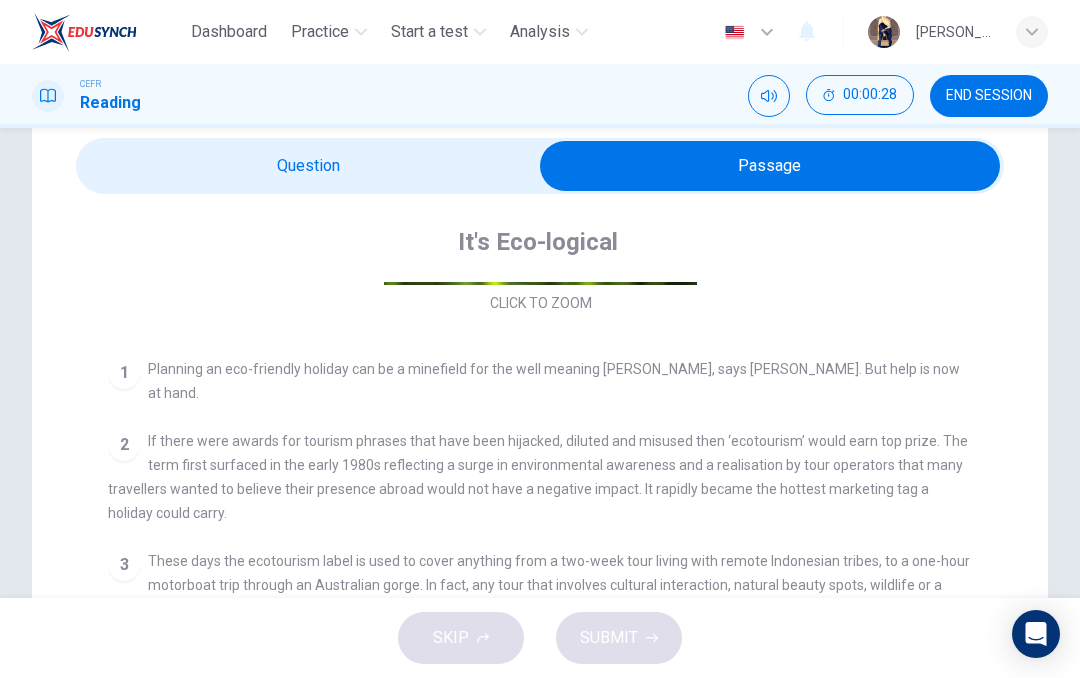 scroll, scrollTop: 309, scrollLeft: 0, axis: vertical 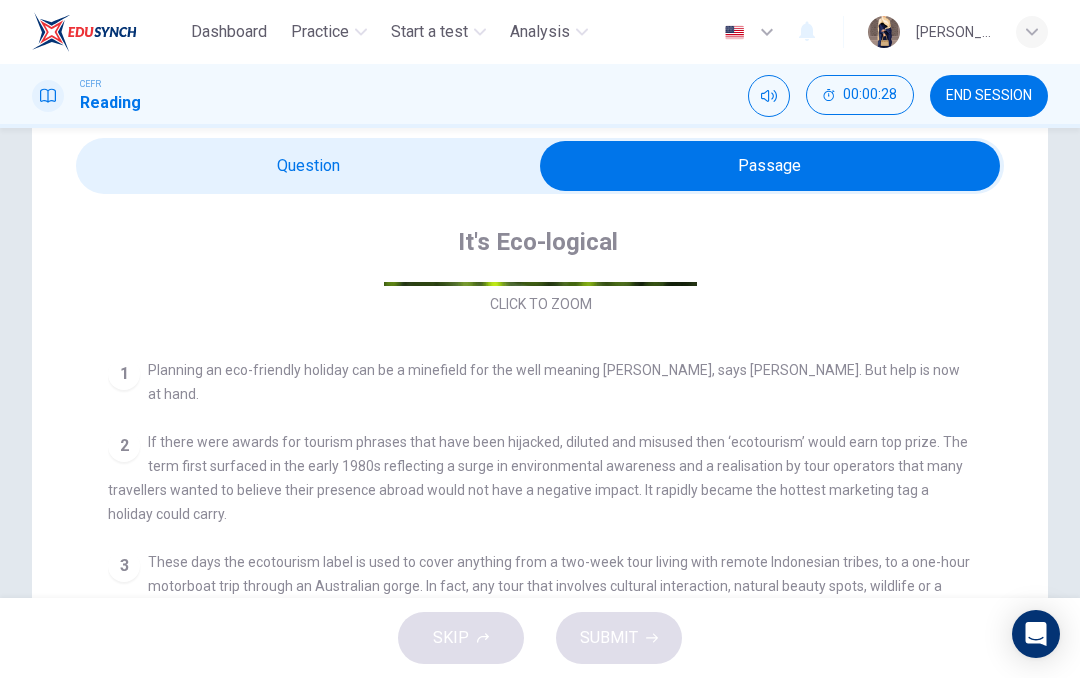click at bounding box center [770, 166] 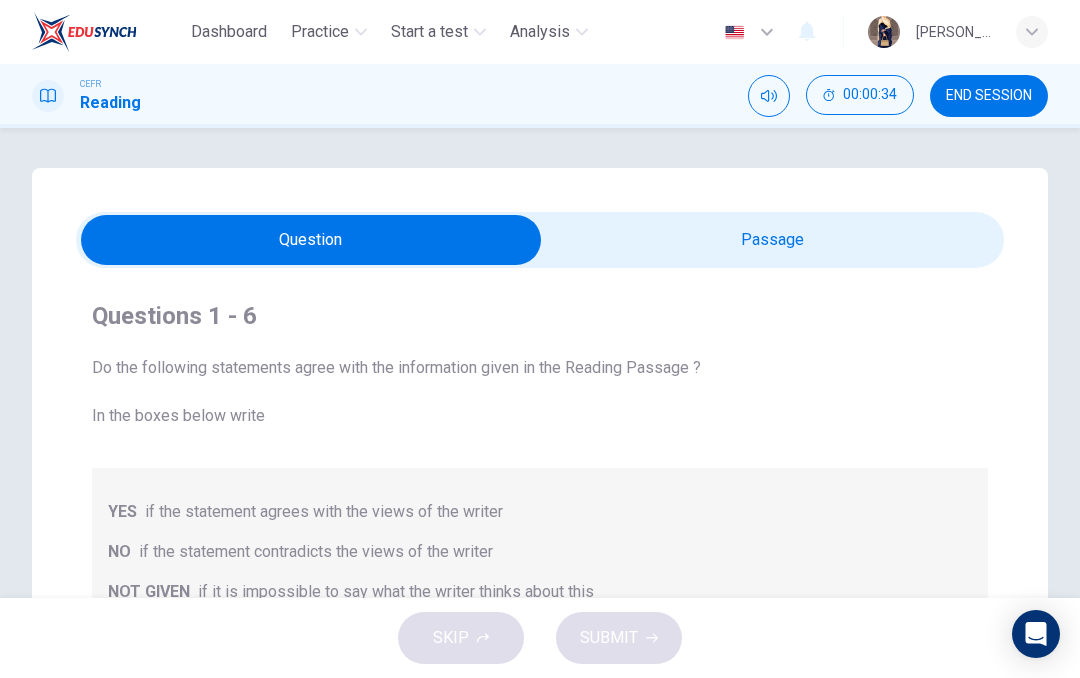 scroll, scrollTop: 0, scrollLeft: 0, axis: both 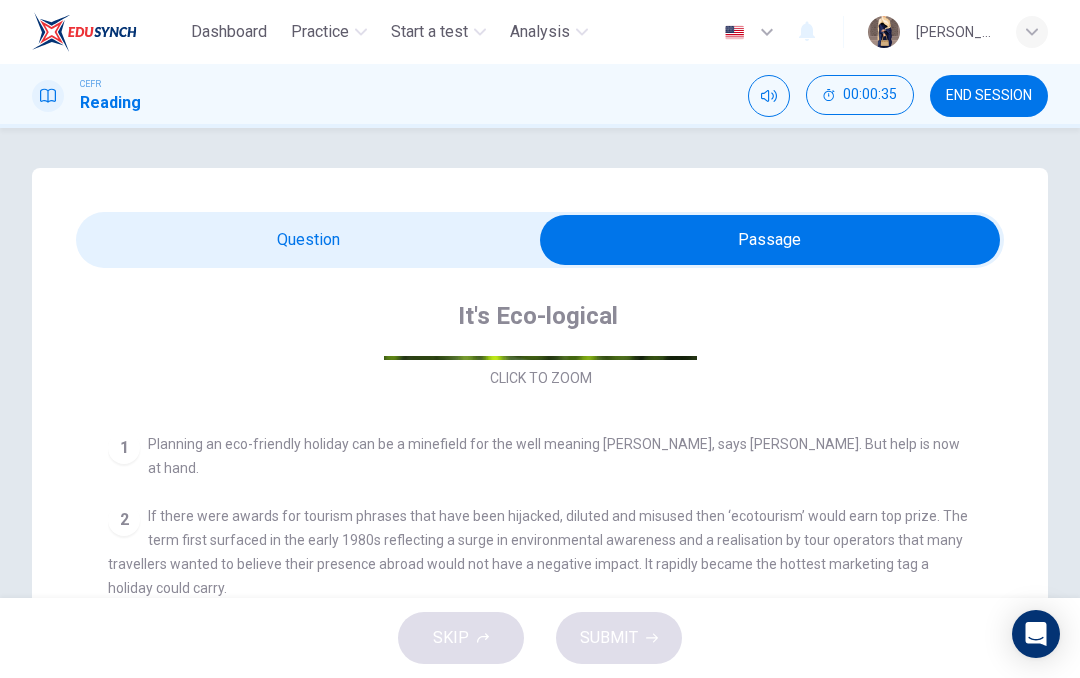 click at bounding box center (770, 240) 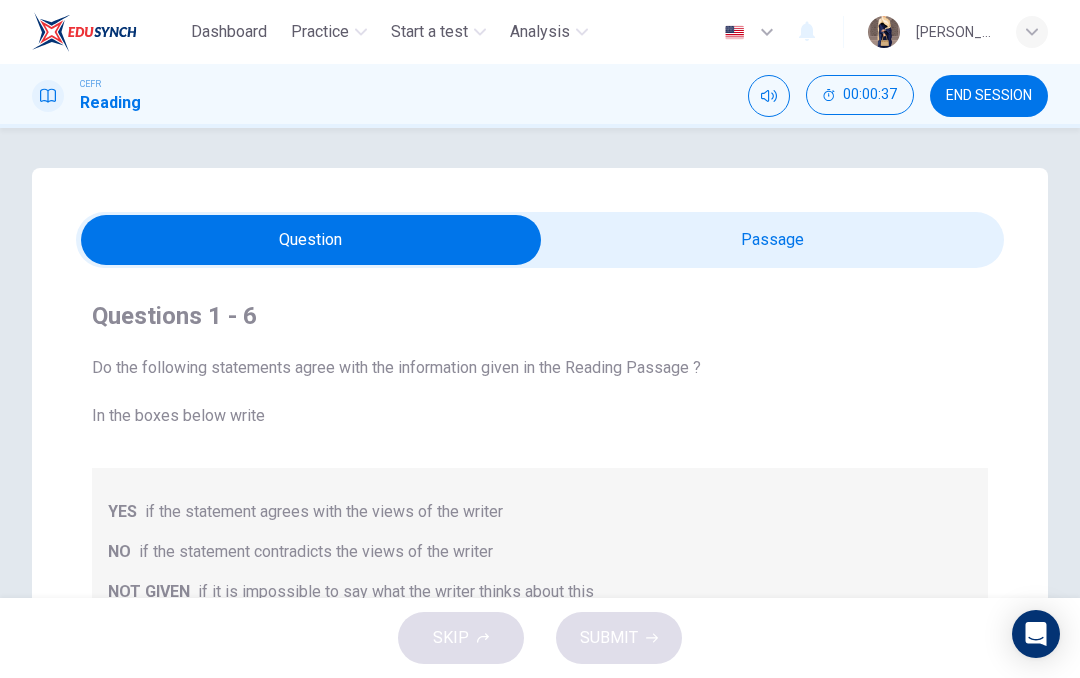 scroll, scrollTop: -2, scrollLeft: 0, axis: vertical 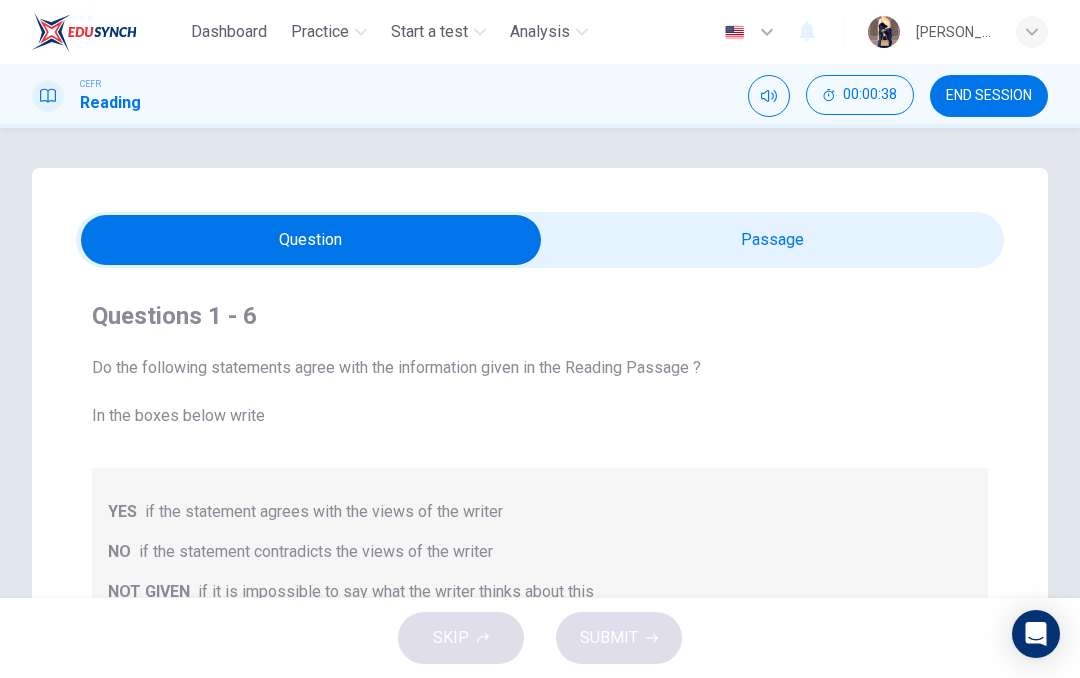 click at bounding box center (311, 240) 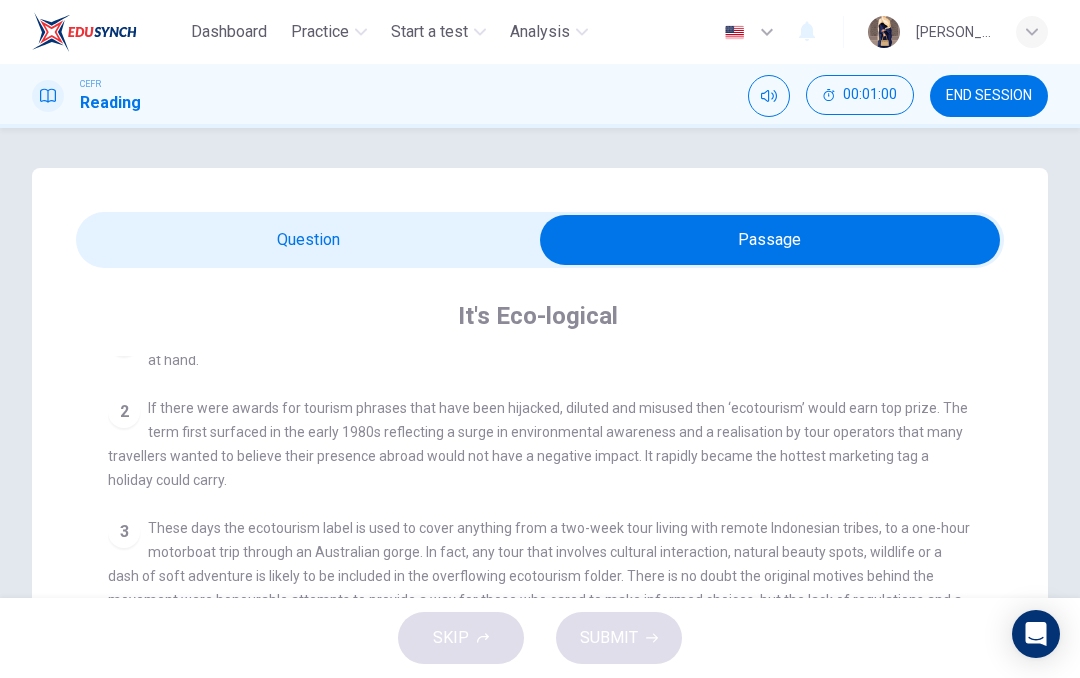 scroll, scrollTop: 419, scrollLeft: 0, axis: vertical 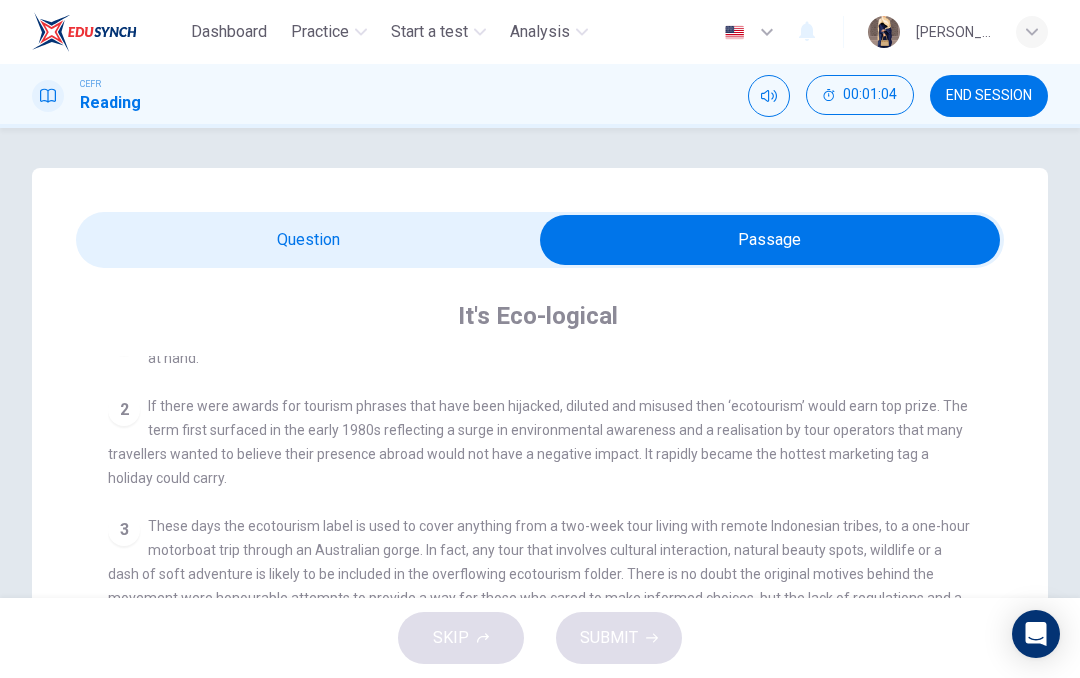 click at bounding box center (770, 240) 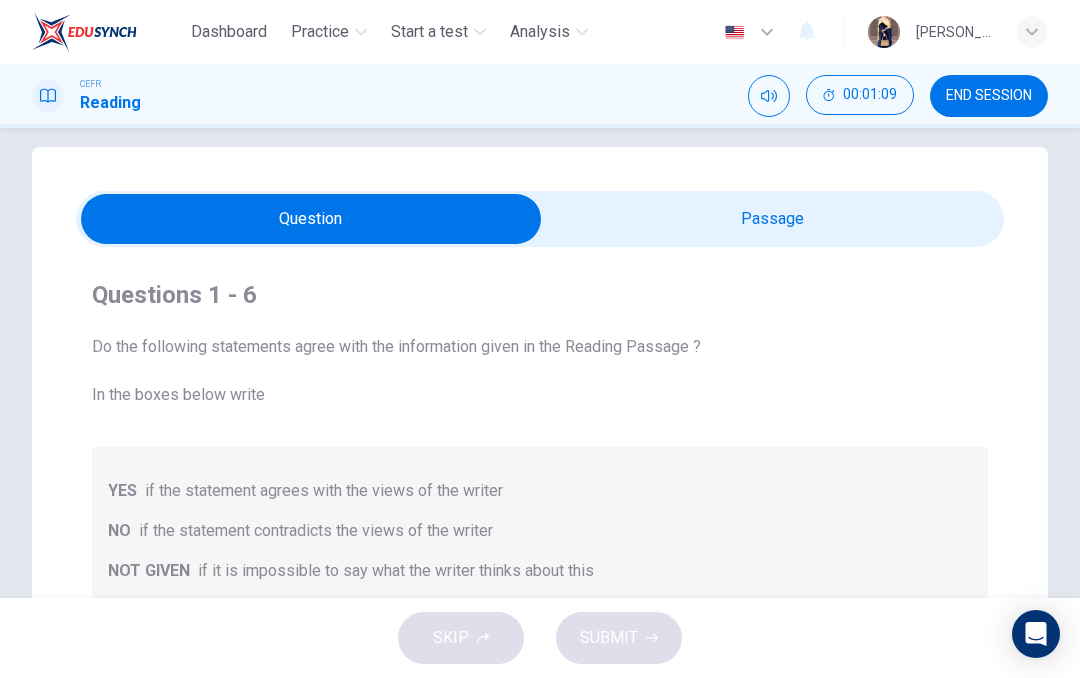 scroll, scrollTop: 7, scrollLeft: 0, axis: vertical 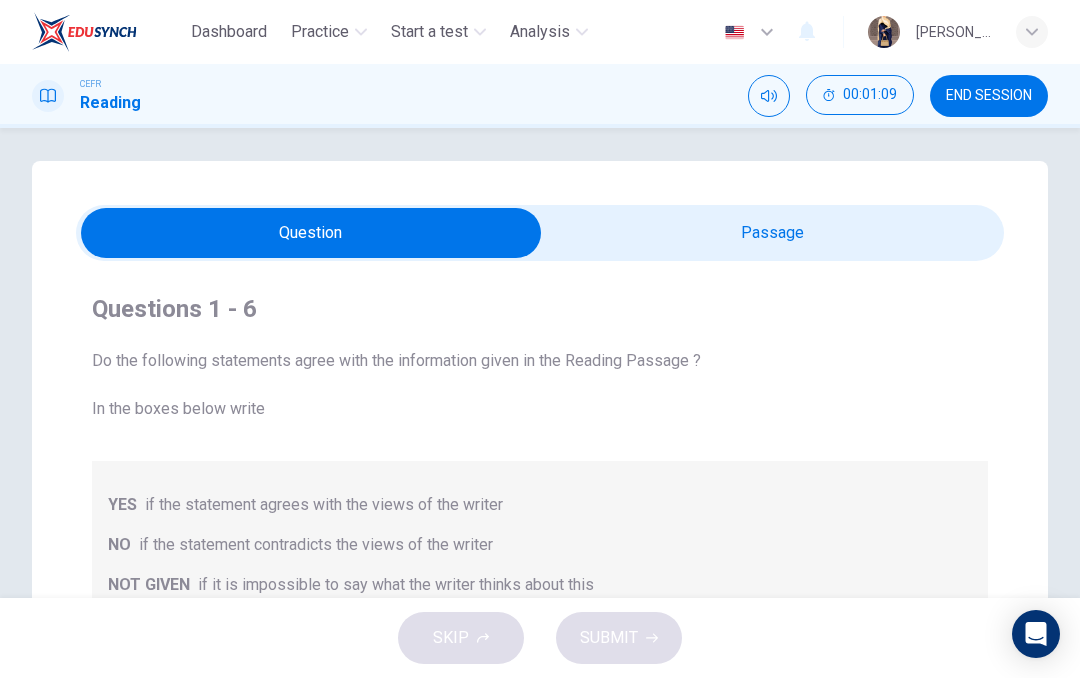 click at bounding box center (311, 233) 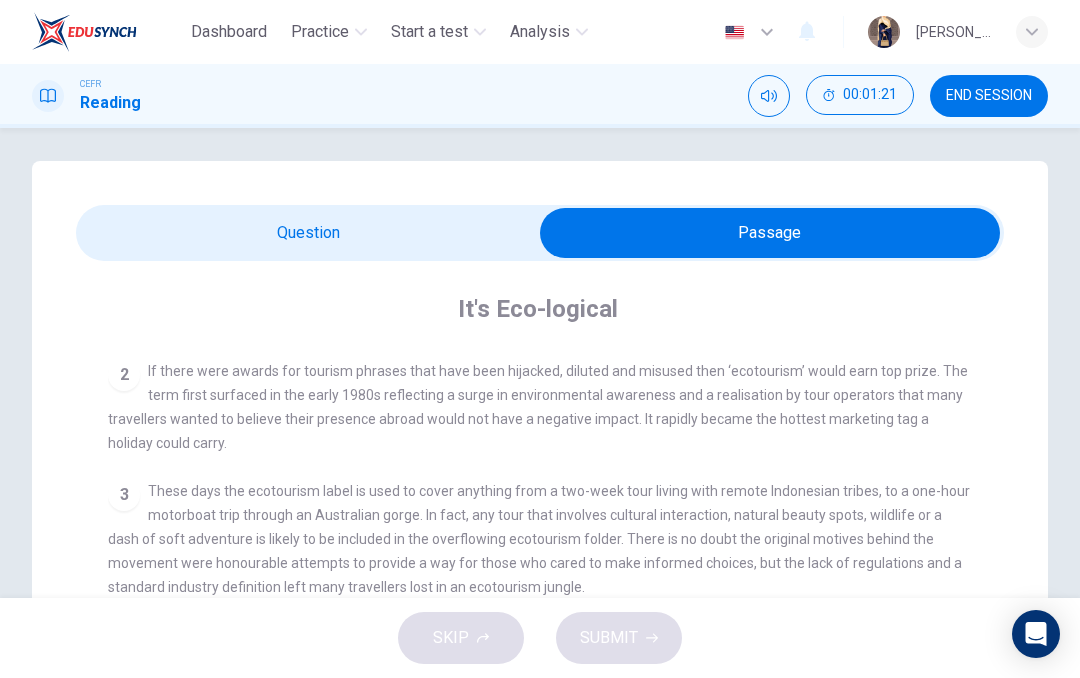 scroll, scrollTop: 448, scrollLeft: 0, axis: vertical 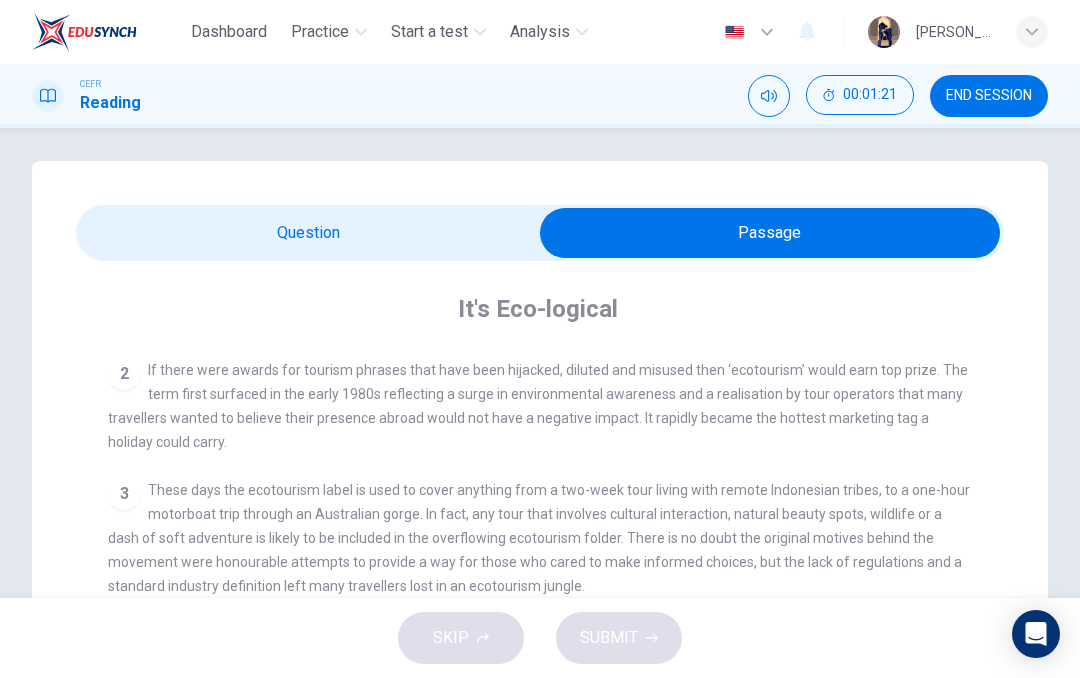 click at bounding box center [770, 233] 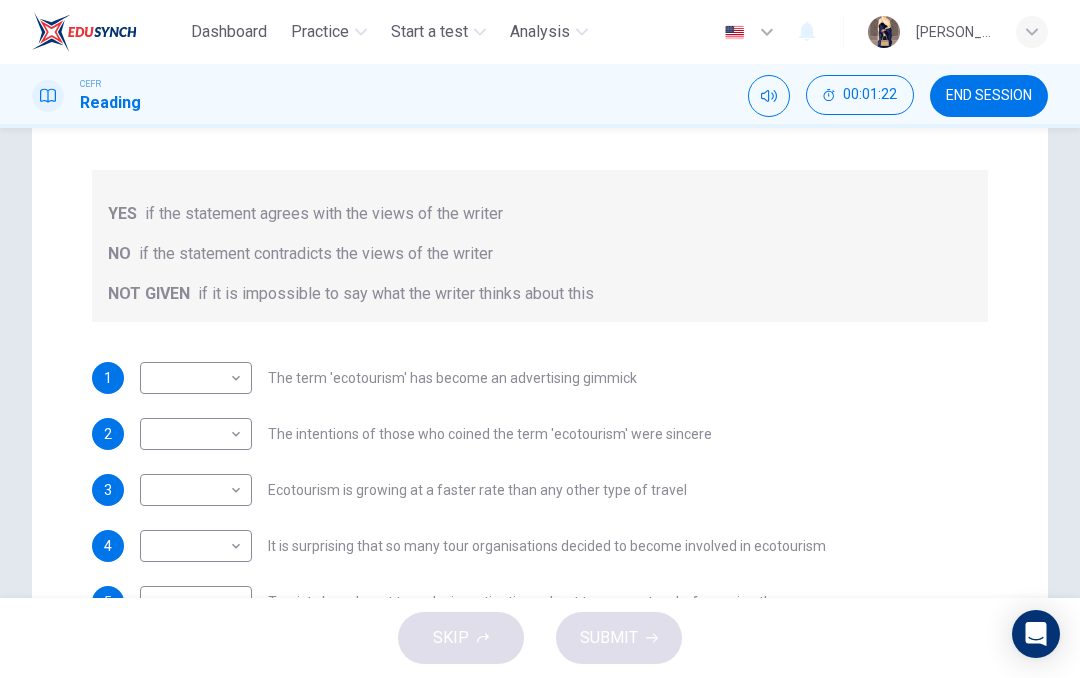 scroll, scrollTop: 365, scrollLeft: 0, axis: vertical 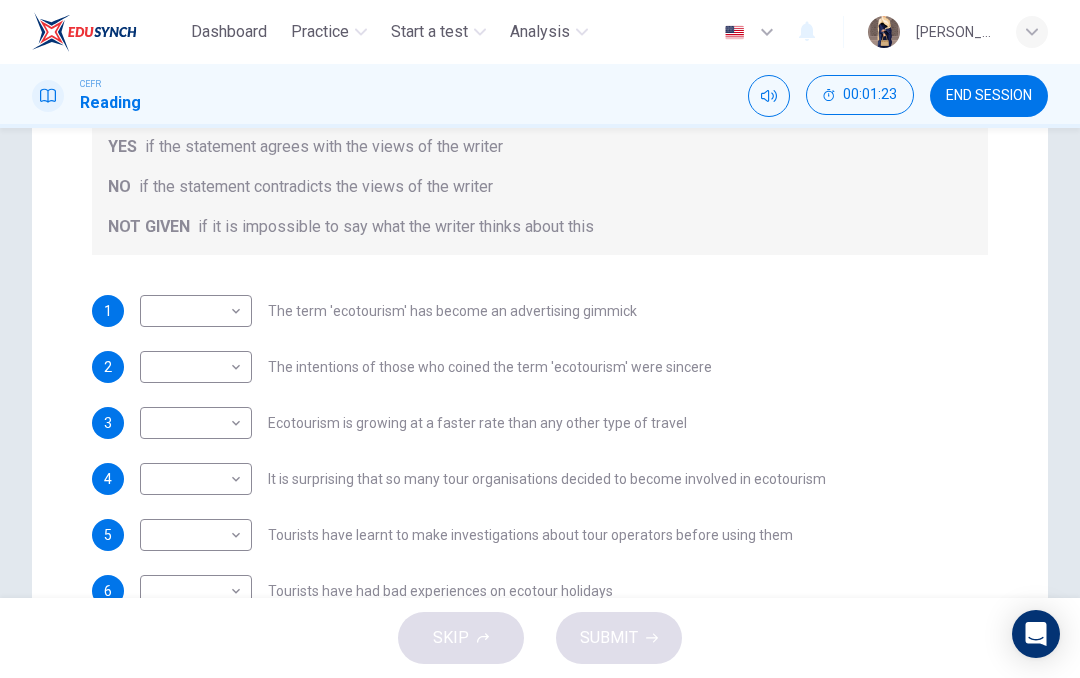 click on "Dashboard Practice Start a test Analysis English en ​ NUR BATRISYIA BINTI SHAHAN SHAH CEFR Reading 00:01:23 END SESSION Questions 1 - 6 Do the following statements agree with the information given in the Reading Passage ?
In the boxes below write YES if the statement agrees with the views of the writer NO if the statement contradicts the views of the writer NOT GIVEN if it is impossible to say what the writer thinks about this 1 ​ ​ The term 'ecotourism' has become an advertising gimmick 2 ​ ​ The intentions of those who coined the term 'ecotourism' were sincere 3 ​ ​ Ecotourism is growing at a faster rate than any other type of travel 4 ​ ​ It is surprising that so many tour organisations decided to become involved in ecotourism 5 ​ ​ Tourists have learnt to make investigations about tour operators before using them 6 ​ ​ Tourists have had bad experiences on ecotour holidays It's Eco-logical CLICK TO ZOOM Click to Zoom 1 2 3 4 5 6 7 8 SKIP SUBMIT
Dashboard Practice 2025" at bounding box center (540, 339) 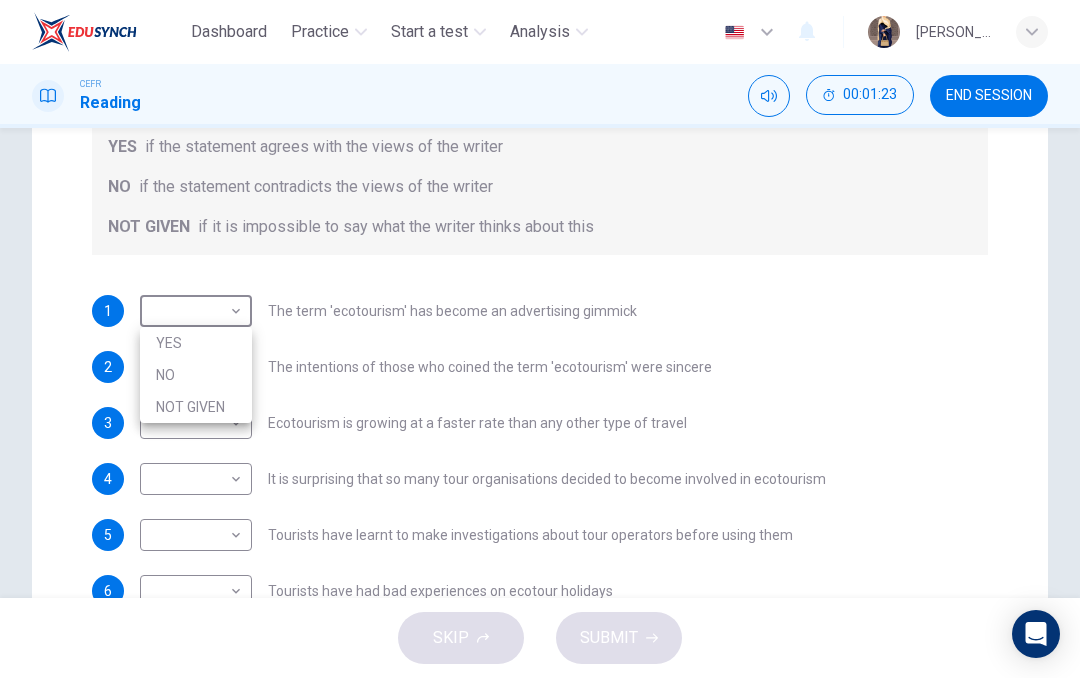click on "YES" at bounding box center (196, 343) 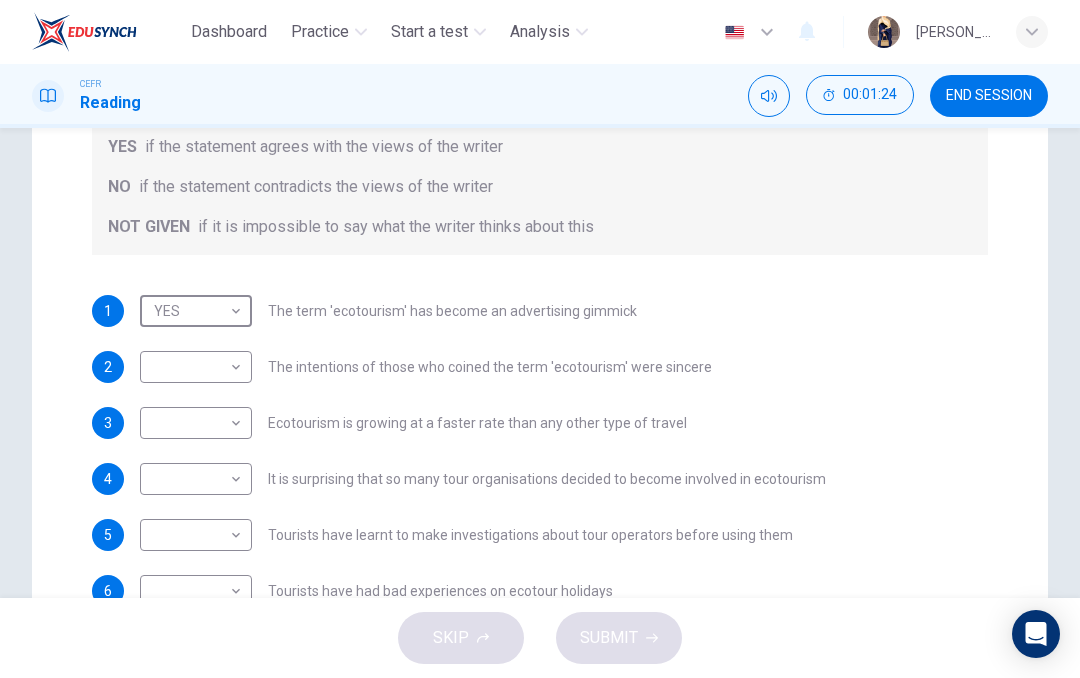 type on "YES" 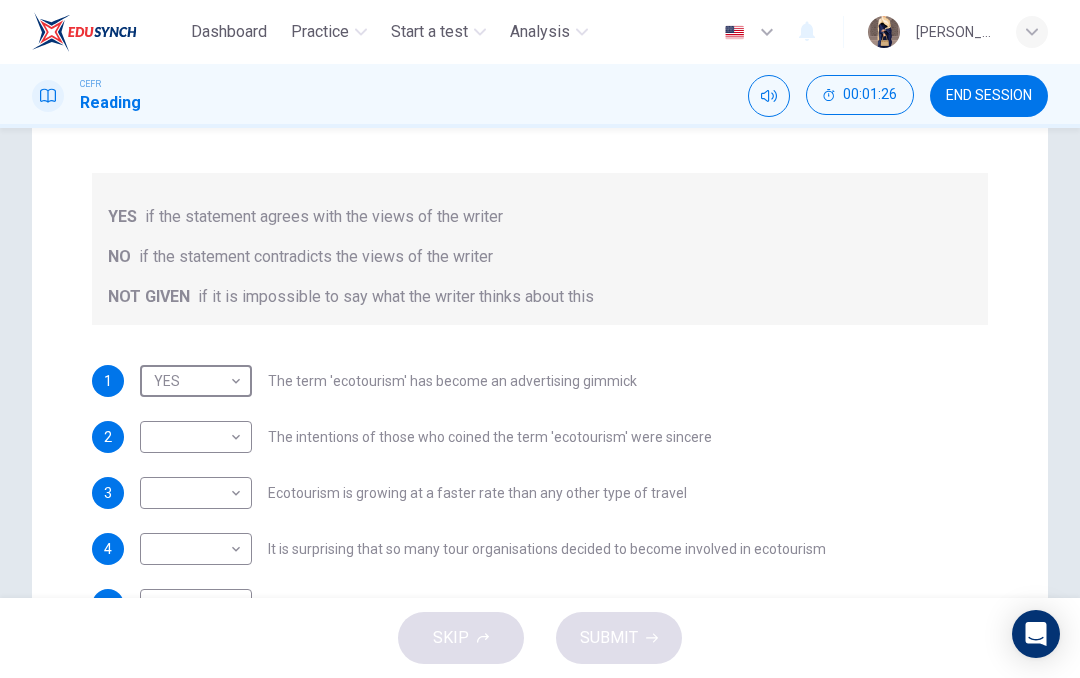 scroll, scrollTop: 269, scrollLeft: 0, axis: vertical 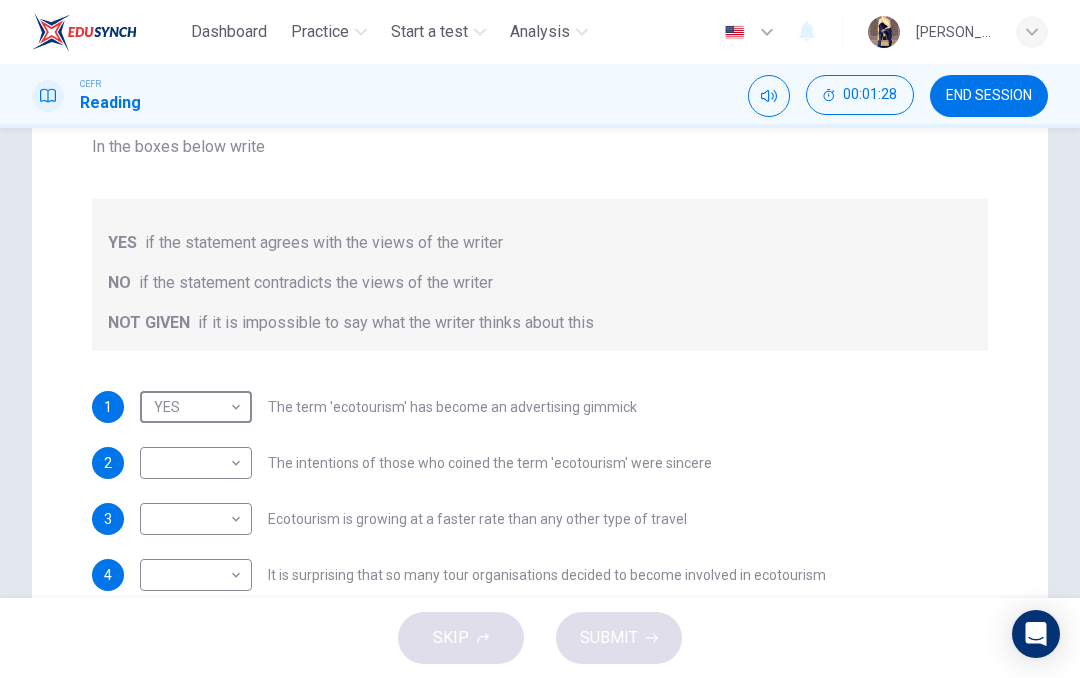 click on "Dashboard Practice Start a test Analysis English en ​ NUR BATRISYIA BINTI SHAHAN SHAH CEFR Reading 00:01:28 END SESSION Questions 1 - 6 Do the following statements agree with the information given in the Reading Passage ?
In the boxes below write YES if the statement agrees with the views of the writer NO if the statement contradicts the views of the writer NOT GIVEN if it is impossible to say what the writer thinks about this 1 YES YES ​ The term 'ecotourism' has become an advertising gimmick 2 ​ ​ The intentions of those who coined the term 'ecotourism' were sincere 3 ​ ​ Ecotourism is growing at a faster rate than any other type of travel 4 ​ ​ It is surprising that so many tour organisations decided to become involved in ecotourism 5 ​ ​ Tourists have learnt to make investigations about tour operators before using them 6 ​ ​ Tourists have had bad experiences on ecotour holidays It's Eco-logical CLICK TO ZOOM Click to Zoom 1 2 3 4 5 6 7 8 SKIP SUBMIT
Dashboard Practice" at bounding box center (540, 339) 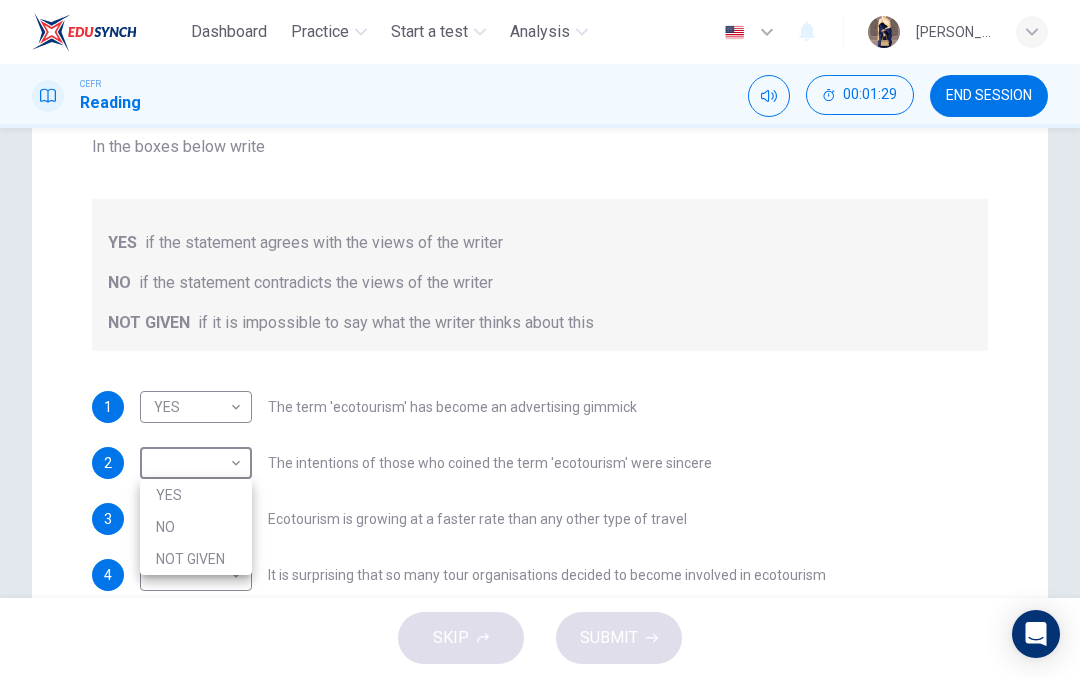 click on "NO" at bounding box center [196, 527] 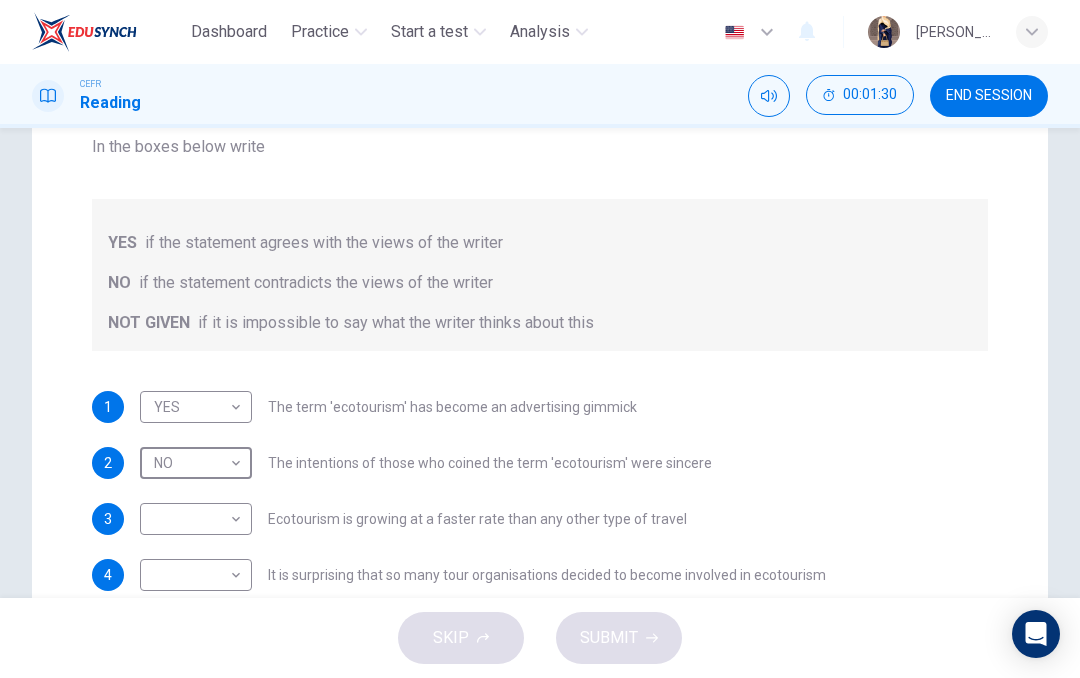 type on "NO" 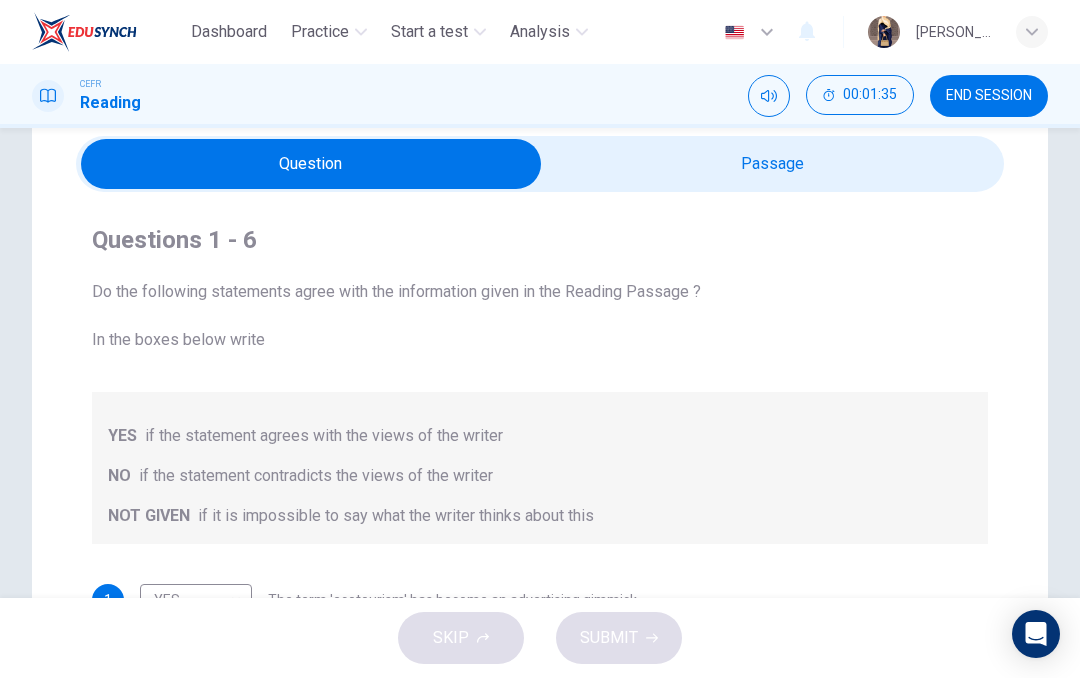 scroll, scrollTop: 74, scrollLeft: 0, axis: vertical 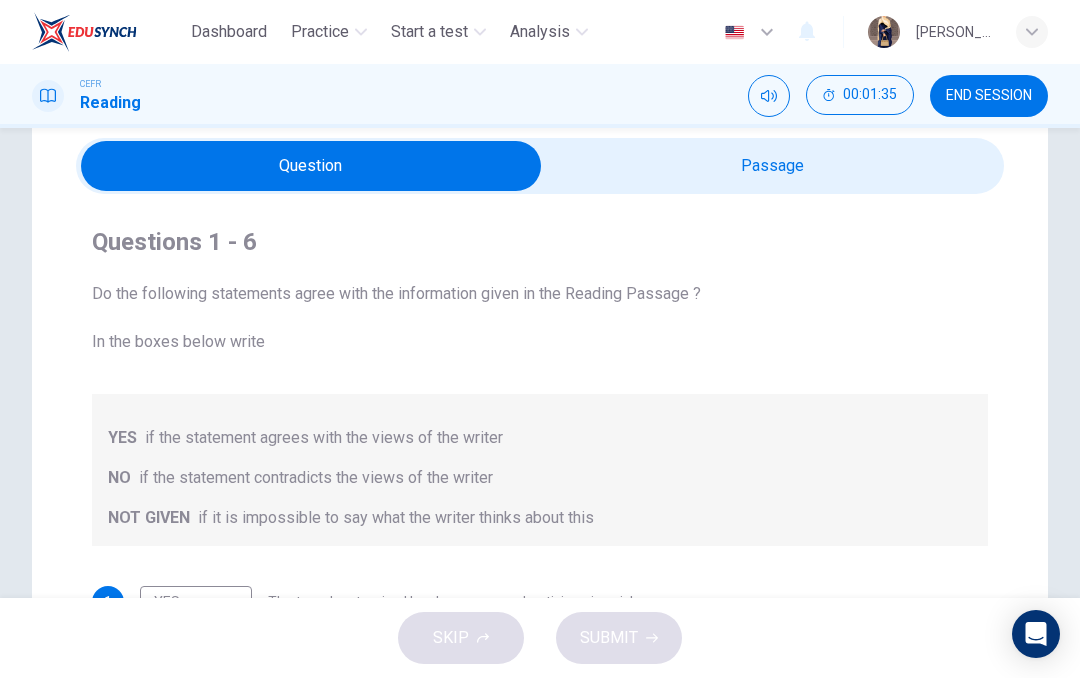 click at bounding box center (311, 166) 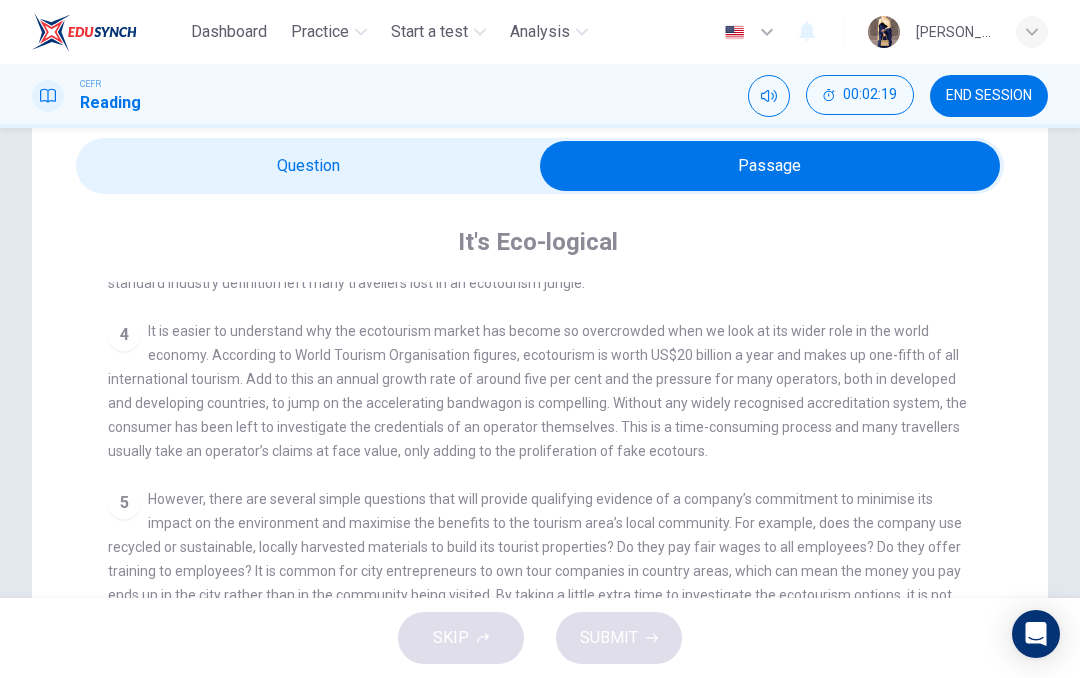 scroll, scrollTop: 694, scrollLeft: 0, axis: vertical 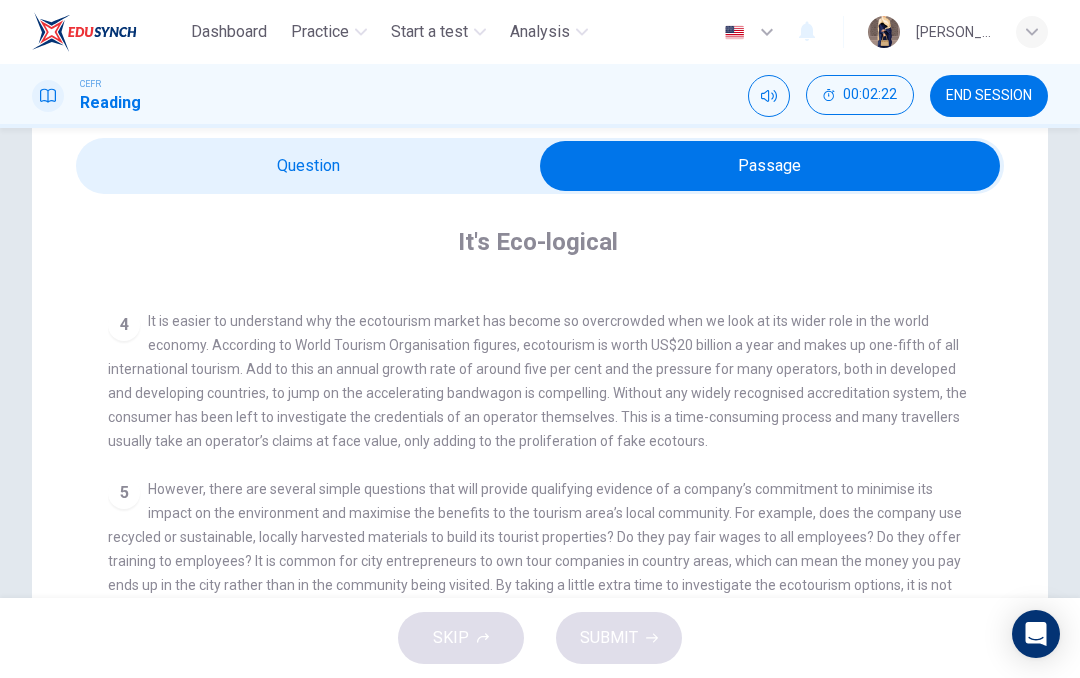 click at bounding box center [770, 166] 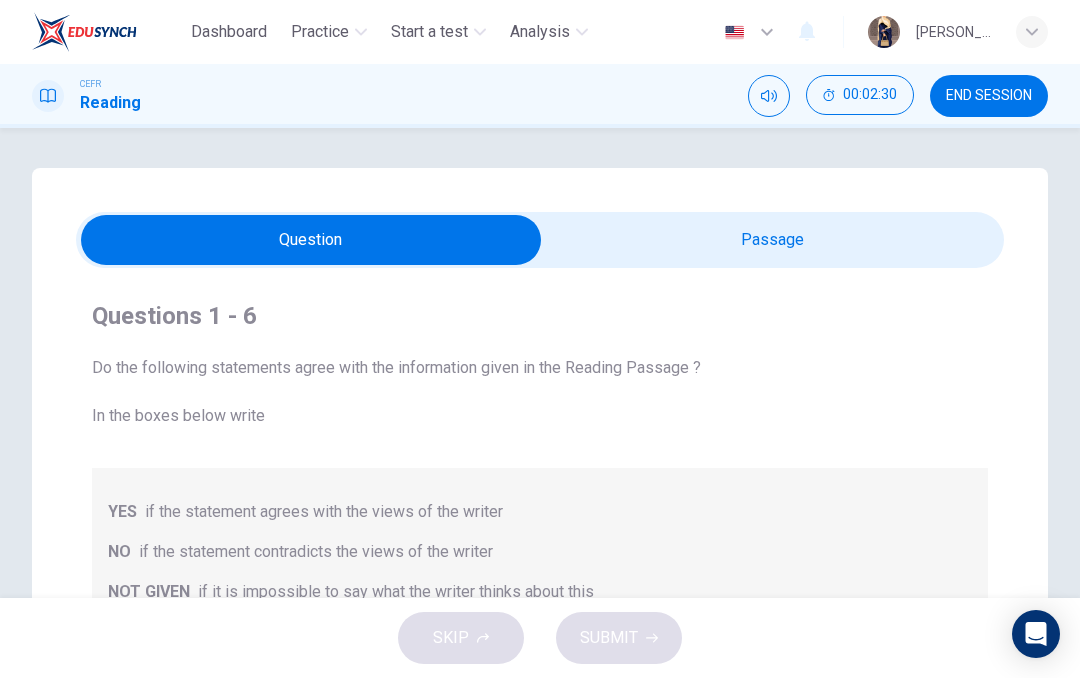 scroll, scrollTop: 0, scrollLeft: 0, axis: both 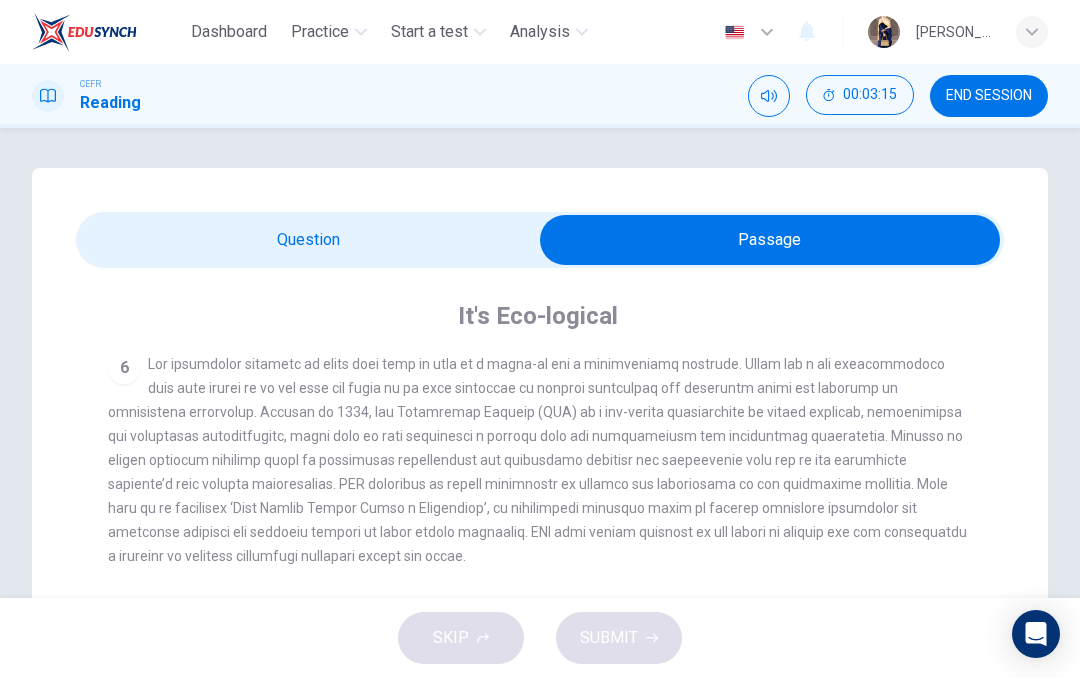 click at bounding box center [770, 240] 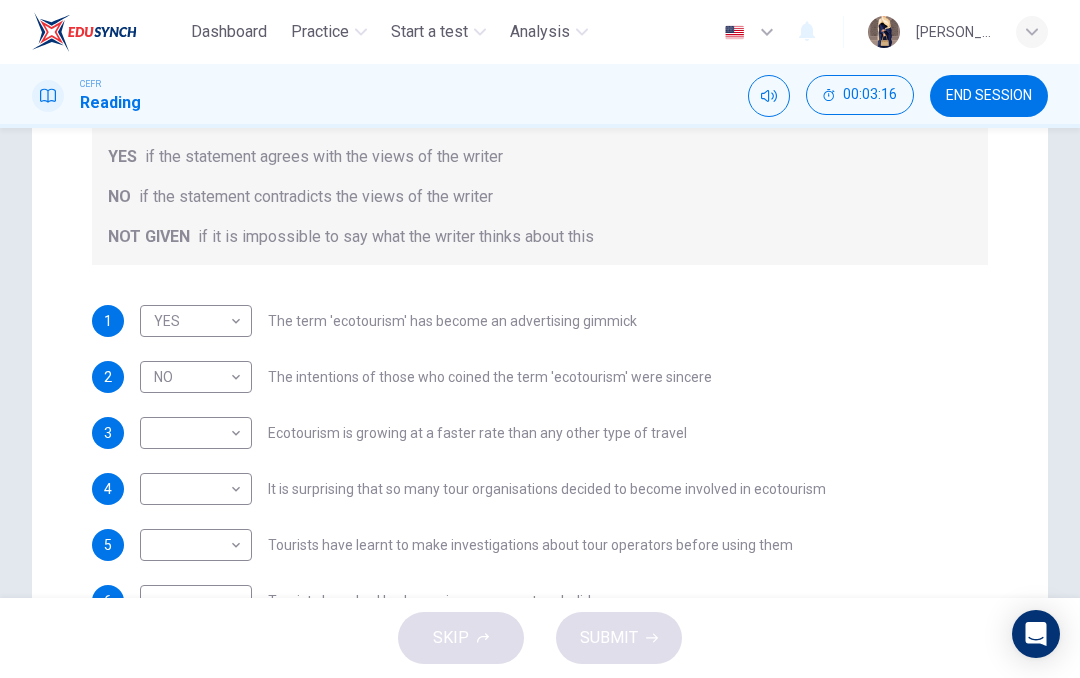 scroll, scrollTop: 420, scrollLeft: 0, axis: vertical 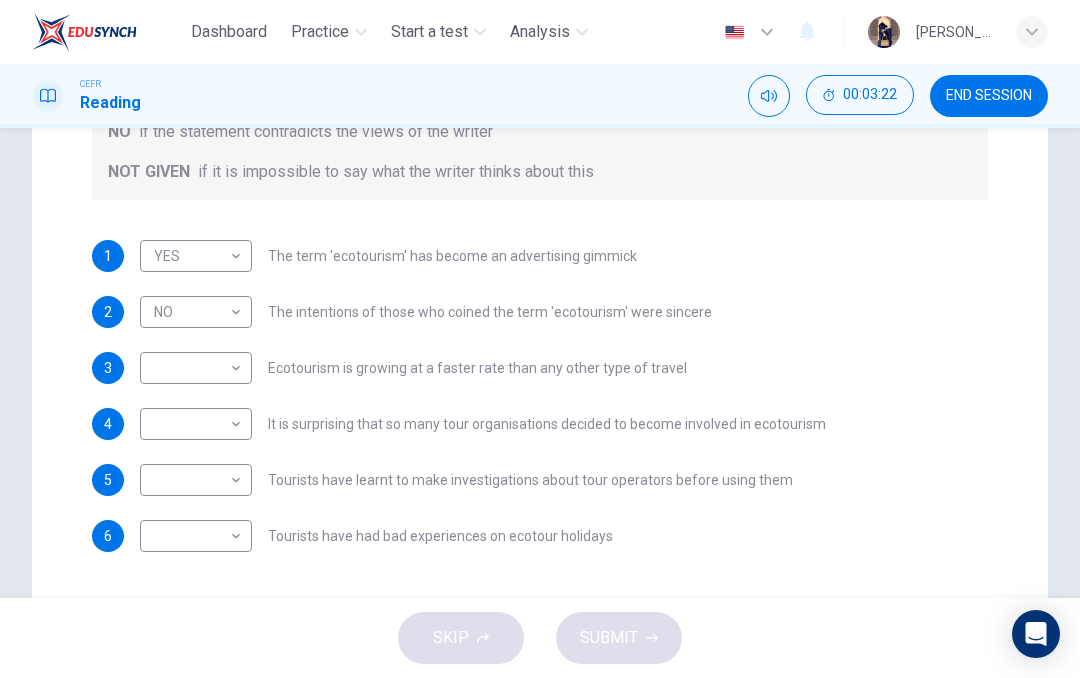 click on "Dashboard Practice Start a test Analysis English en ​ NUR BATRISYIA BINTI SHAHAN SHAH CEFR Reading 00:03:22 END SESSION Questions 1 - 6 Do the following statements agree with the information given in the Reading Passage ?
In the boxes below write YES if the statement agrees with the views of the writer NO if the statement contradicts the views of the writer NOT GIVEN if it is impossible to say what the writer thinks about this 1 YES YES ​ The term 'ecotourism' has become an advertising gimmick 2 NO NO ​ The intentions of those who coined the term 'ecotourism' were sincere 3 ​ ​ Ecotourism is growing at a faster rate than any other type of travel 4 ​ ​ It is surprising that so many tour organisations decided to become involved in ecotourism 5 ​ ​ Tourists have learnt to make investigations about tour operators before using them 6 ​ ​ Tourists have had bad experiences on ecotour holidays It's Eco-logical CLICK TO ZOOM Click to Zoom 1 2 3 4 5 6 7 8 SKIP SUBMIT
Dashboard Practice" at bounding box center [540, 339] 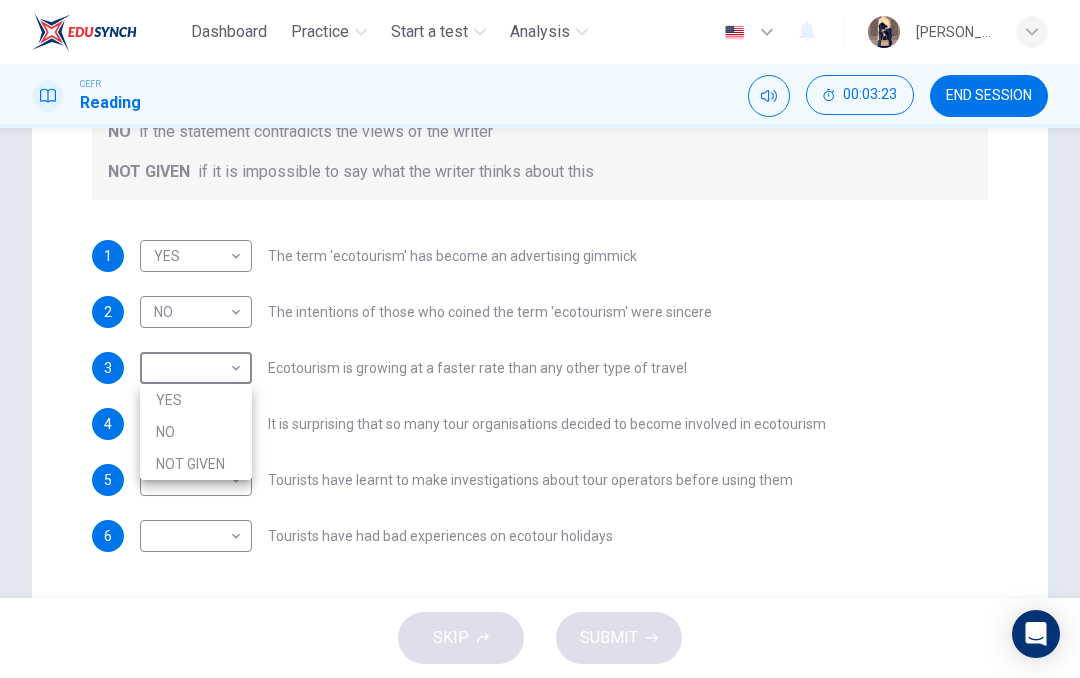 click on "YES" at bounding box center [196, 400] 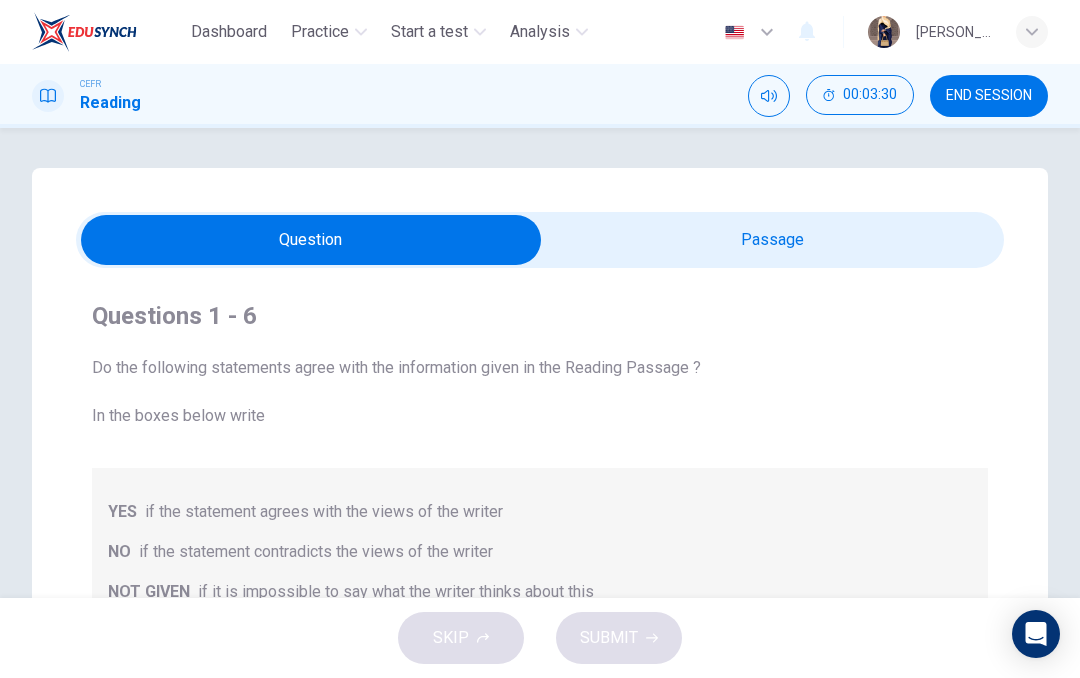 scroll, scrollTop: 0, scrollLeft: 0, axis: both 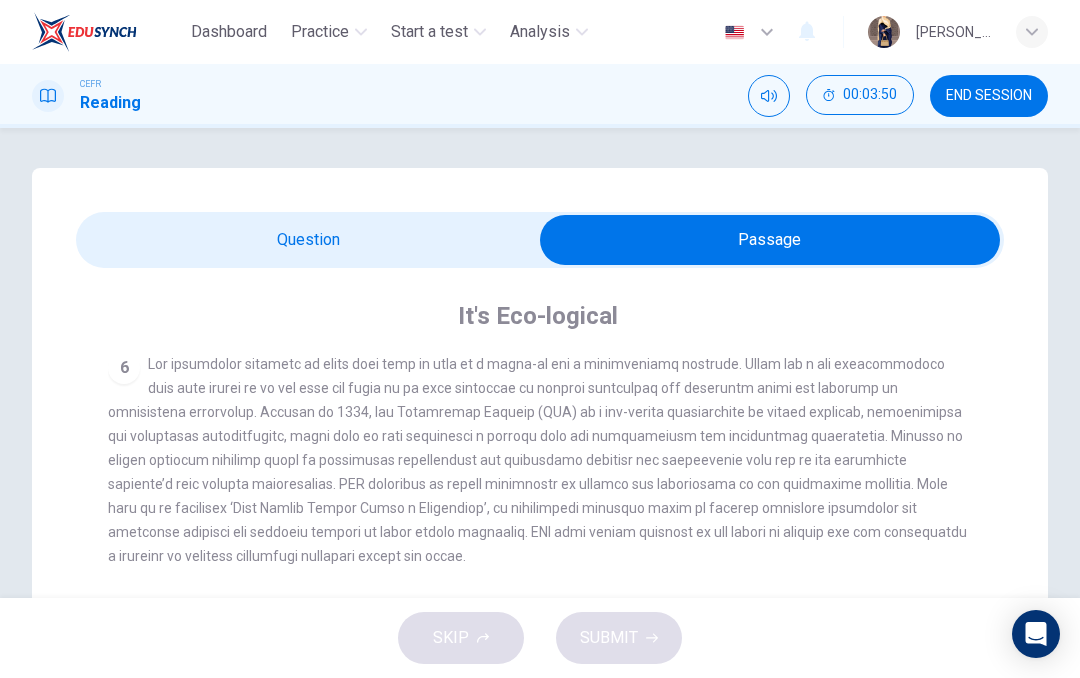 click at bounding box center [770, 240] 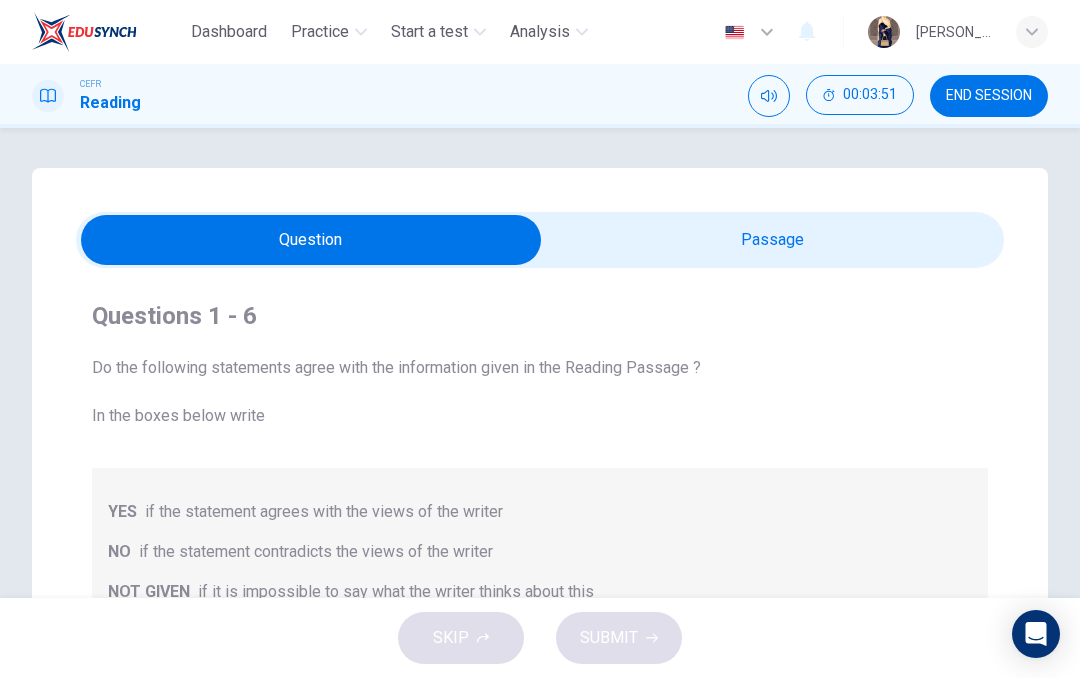 click on "Do the following statements agree with the information given in the Reading Passage ?
In the boxes below write" at bounding box center (540, 392) 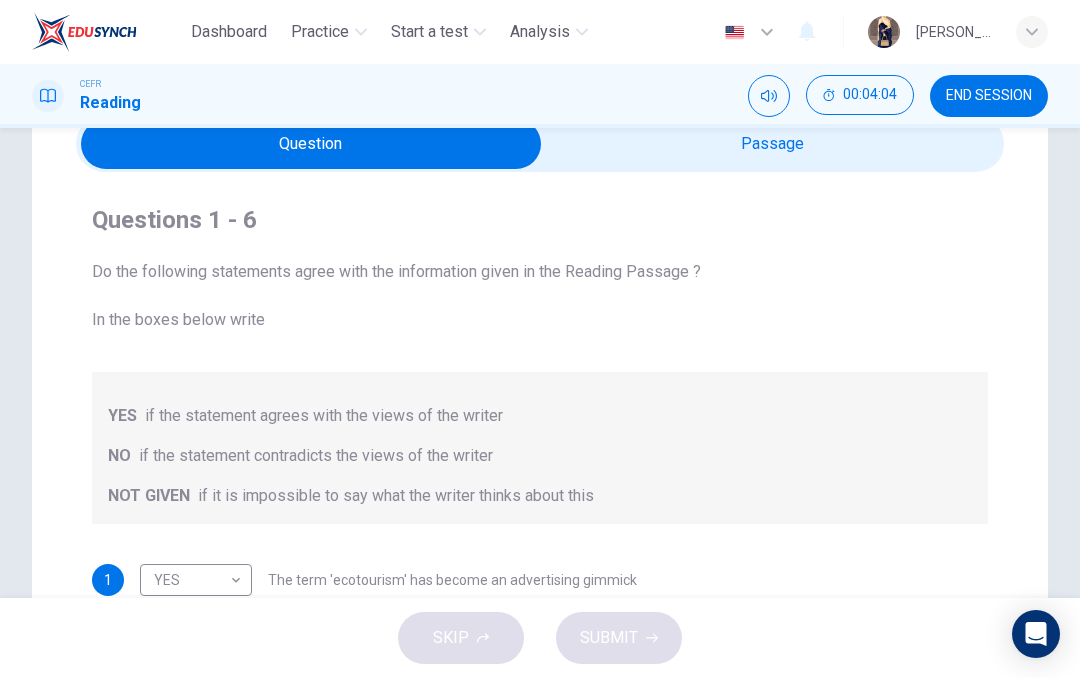 scroll, scrollTop: 91, scrollLeft: 0, axis: vertical 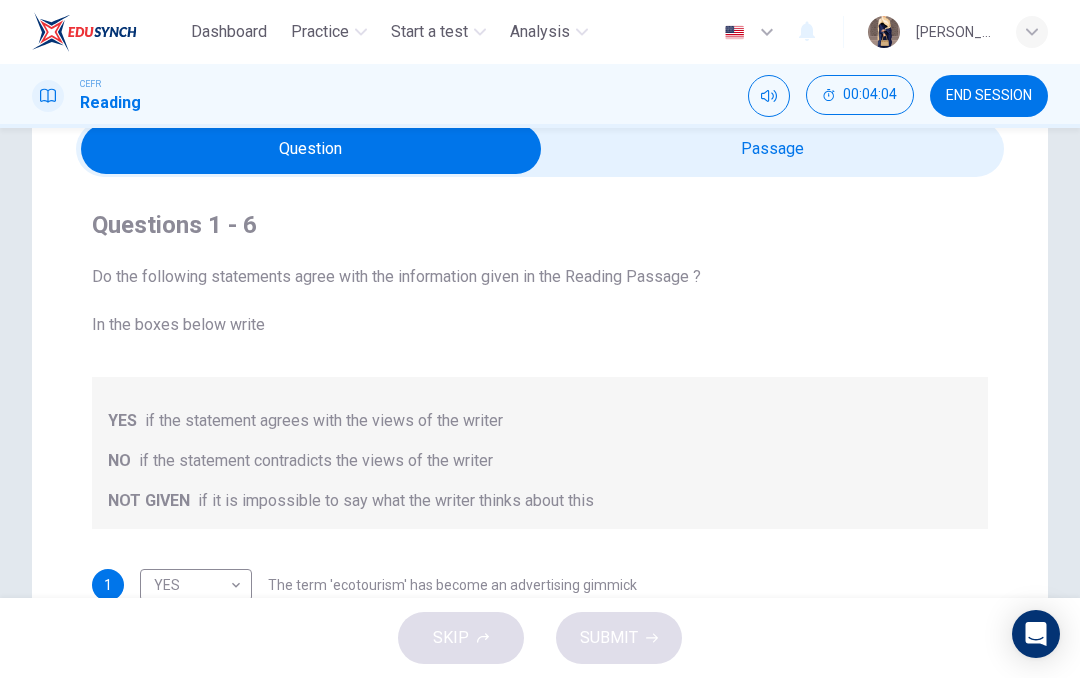 click at bounding box center (311, 149) 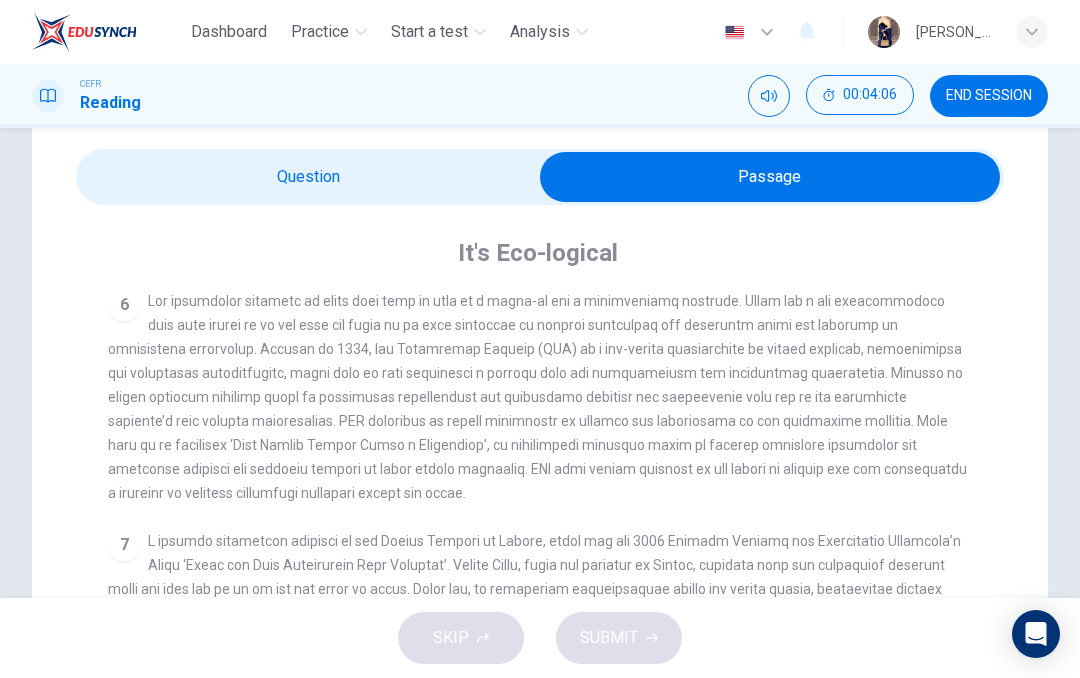 scroll, scrollTop: 56, scrollLeft: 0, axis: vertical 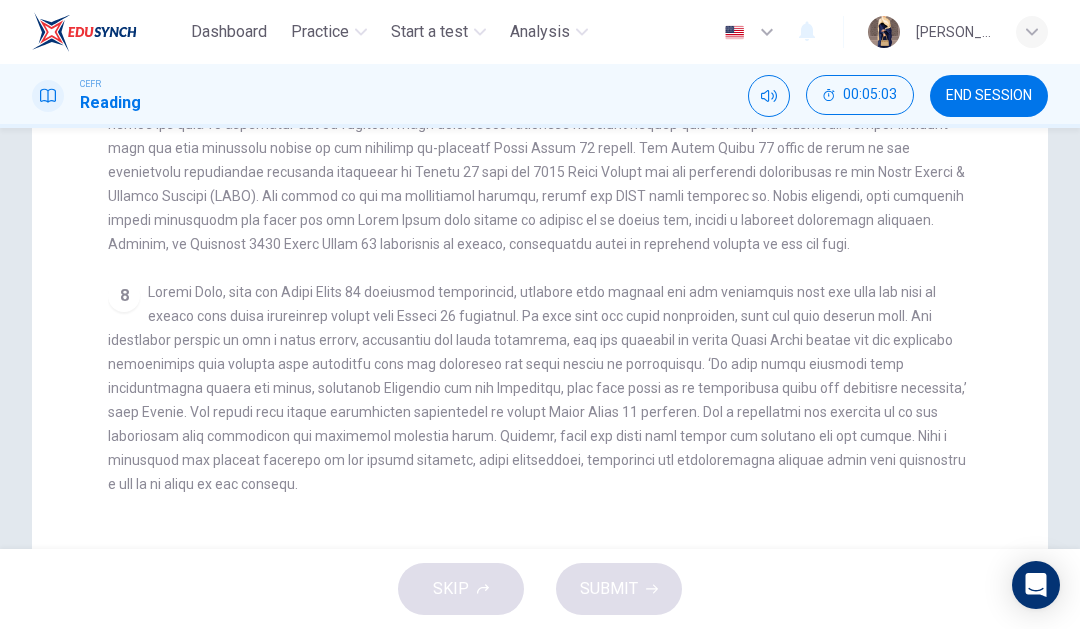 click at bounding box center (537, 388) 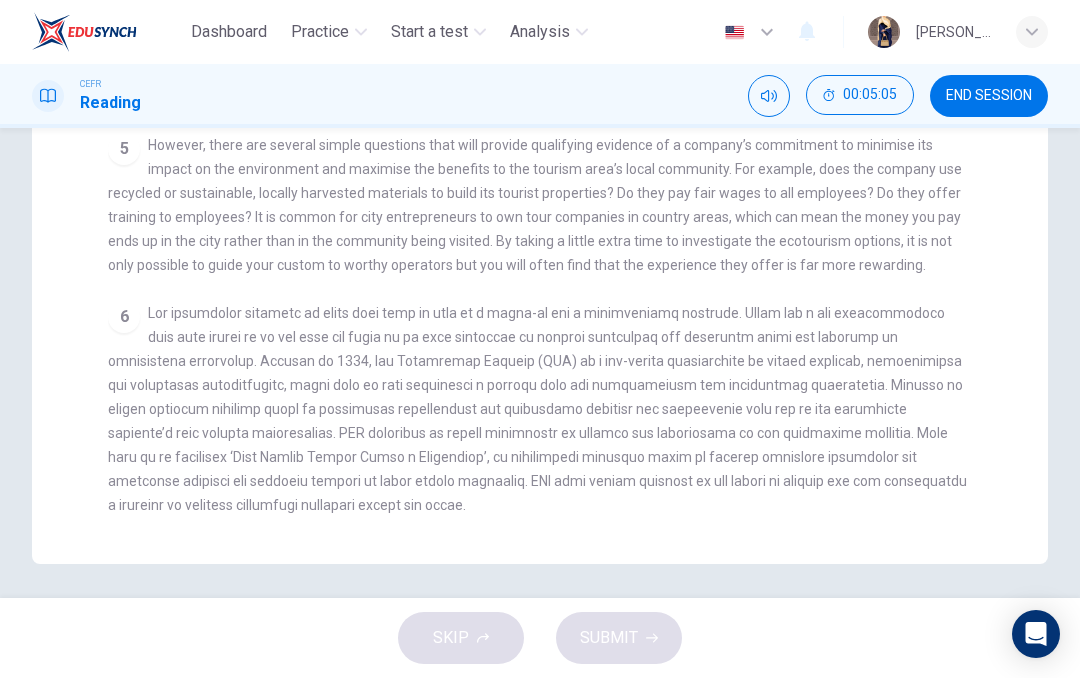 click on "Practice" at bounding box center (320, 32) 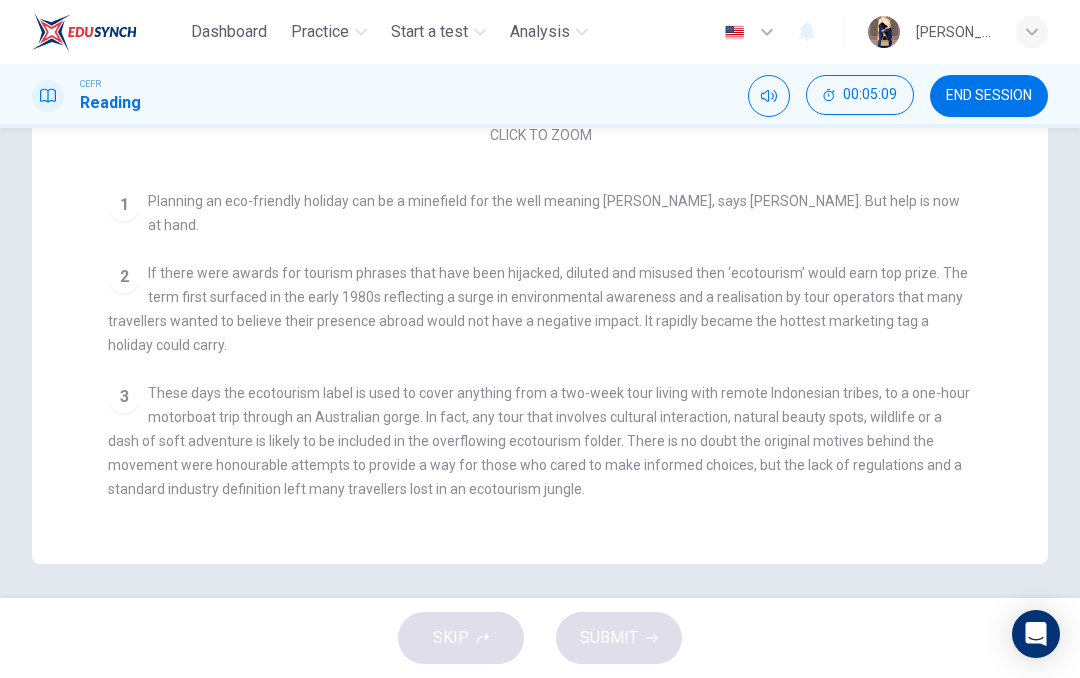 scroll, scrollTop: -1, scrollLeft: 0, axis: vertical 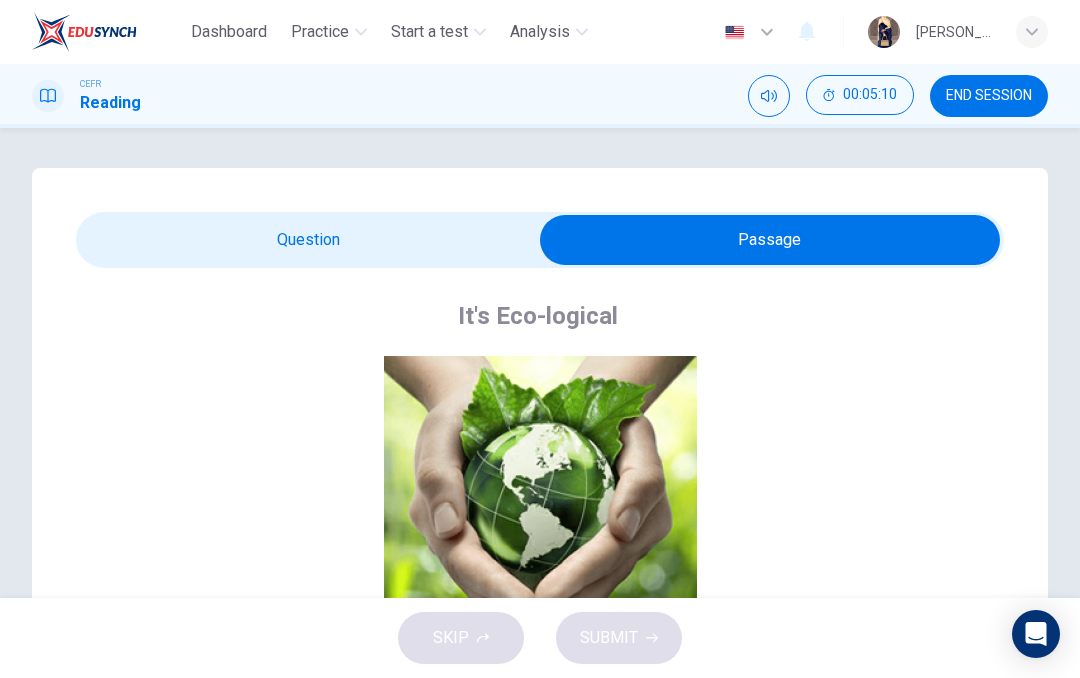 click at bounding box center (770, 240) 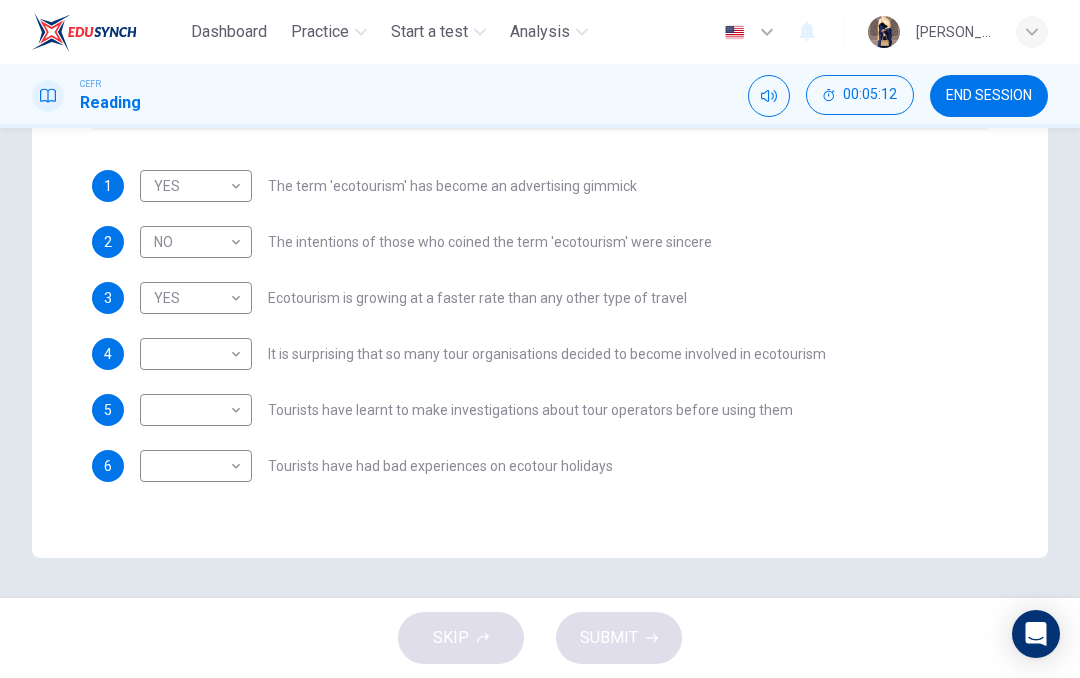 scroll, scrollTop: 490, scrollLeft: 0, axis: vertical 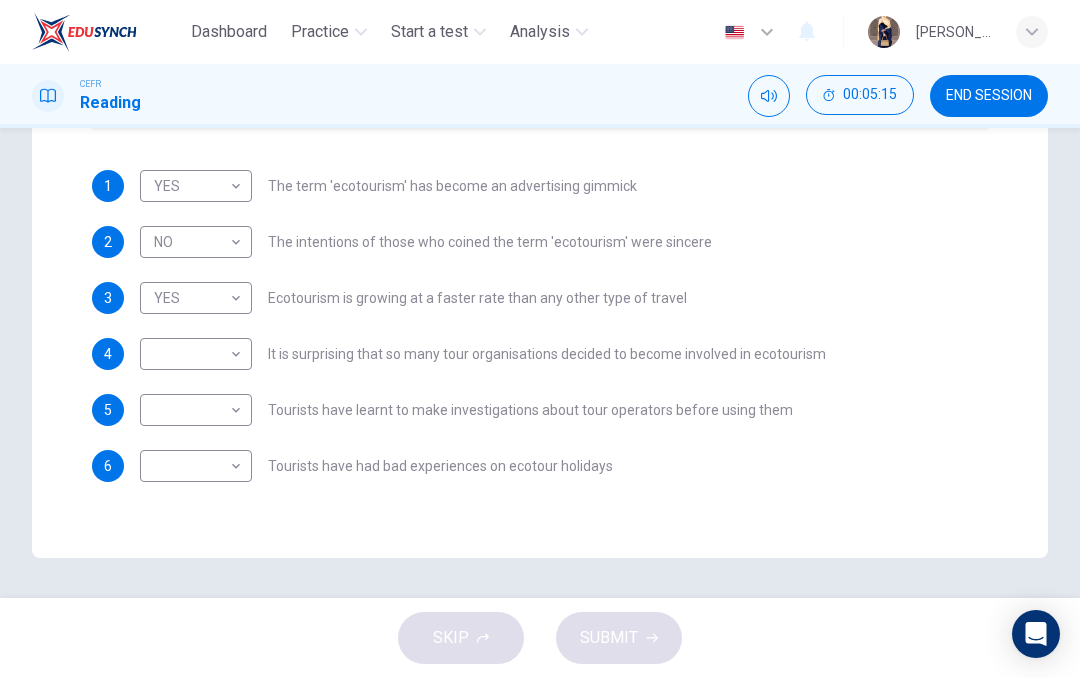 click on "Dashboard Practice Start a test Analysis English en ​ NUR BATRISYIA BINTI SHAHAN SHAH CEFR Reading 00:05:15 END SESSION Questions 1 - 6 Do the following statements agree with the information given in the Reading Passage ?
In the boxes below write YES if the statement agrees with the views of the writer NO if the statement contradicts the views of the writer NOT GIVEN if it is impossible to say what the writer thinks about this 1 YES YES ​ The term 'ecotourism' has become an advertising gimmick 2 NO NO ​ The intentions of those who coined the term 'ecotourism' were sincere 3 YES YES ​ Ecotourism is growing at a faster rate than any other type of travel 4 ​ ​ It is surprising that so many tour organisations decided to become involved in ecotourism 5 ​ ​ Tourists have learnt to make investigations about tour operators before using them 6 ​ ​ Tourists have had bad experiences on ecotour holidays It's Eco-logical CLICK TO ZOOM Click to Zoom 1 2 3 4 5 6 7 8 SKIP SUBMIT
Dashboard 2025" at bounding box center (540, 339) 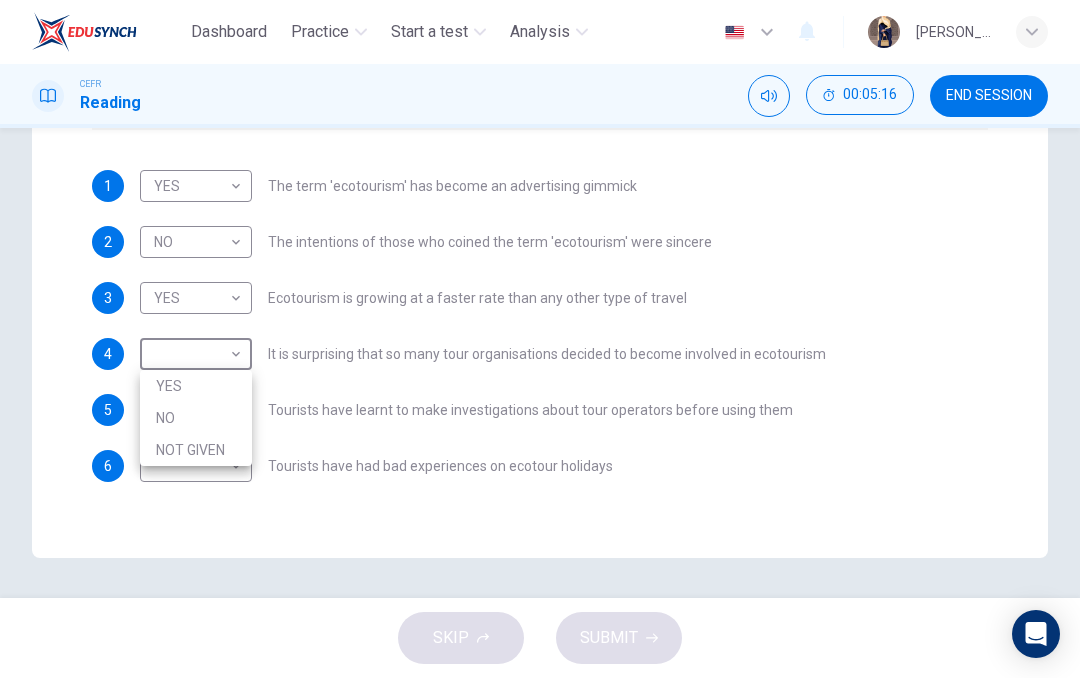 click on "NO" at bounding box center [196, 418] 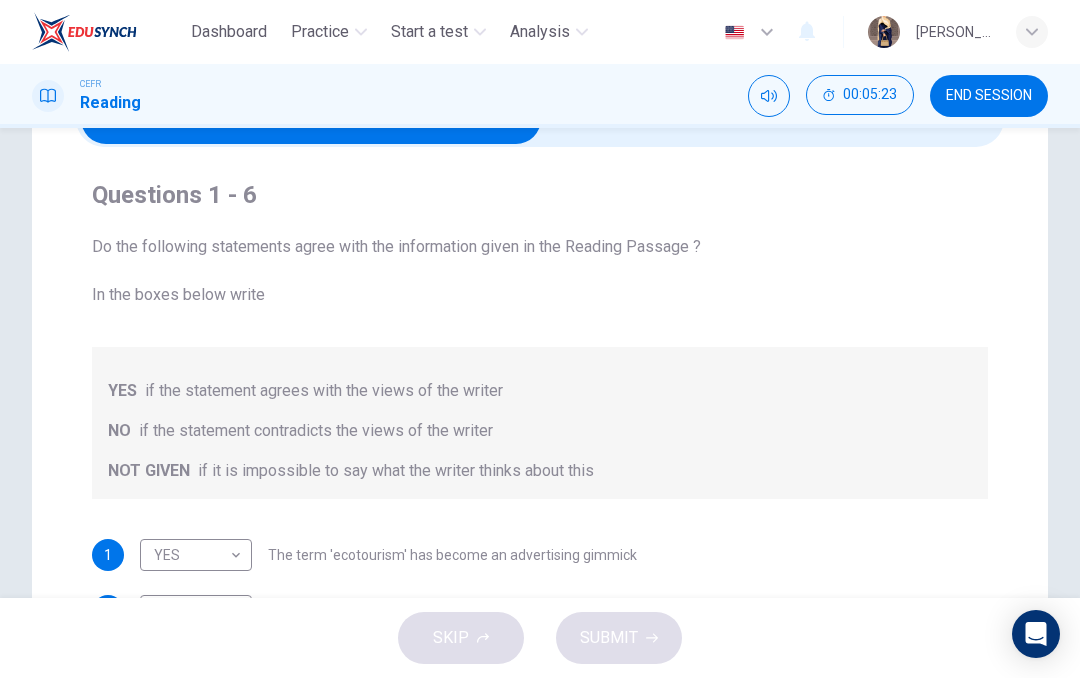 scroll, scrollTop: 99, scrollLeft: 0, axis: vertical 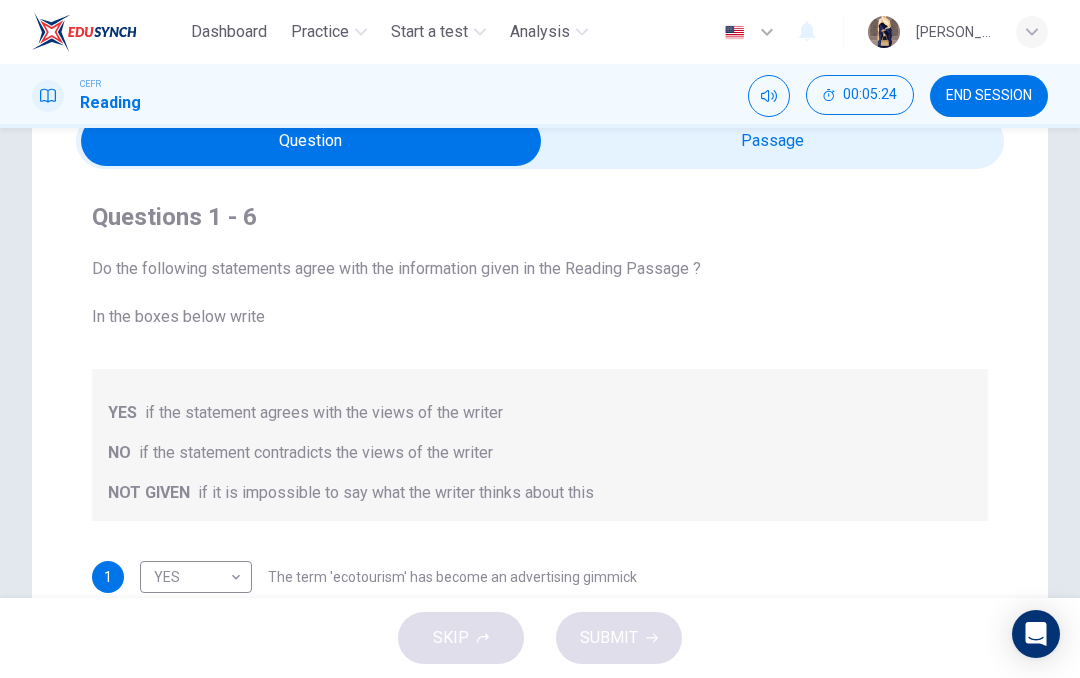 click at bounding box center [311, 141] 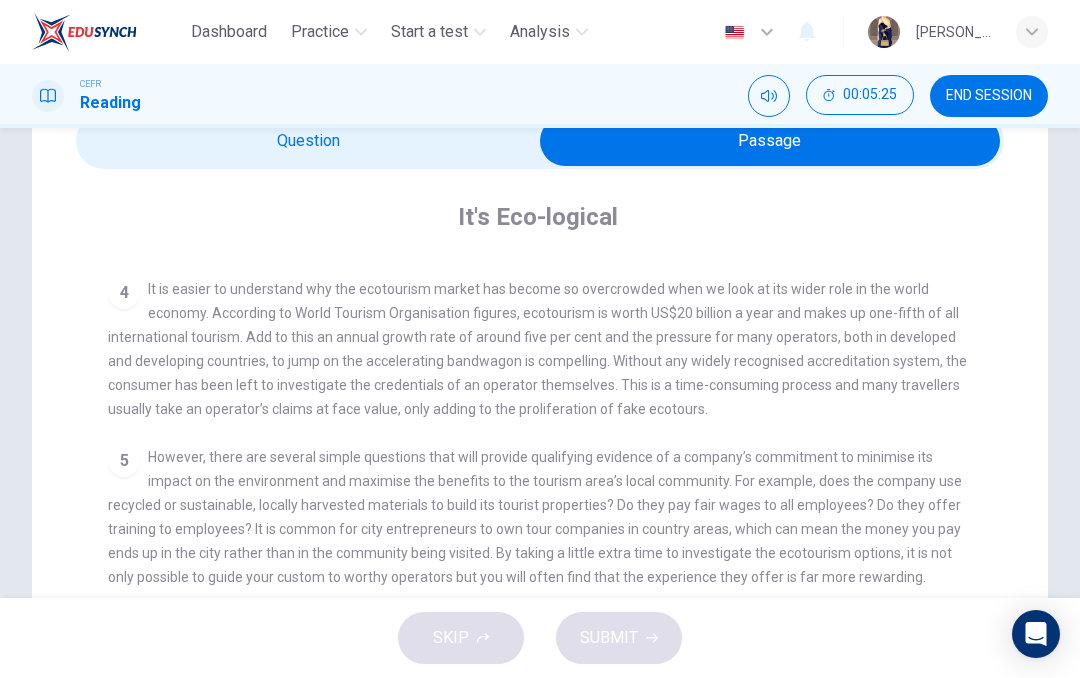 scroll, scrollTop: 700, scrollLeft: 0, axis: vertical 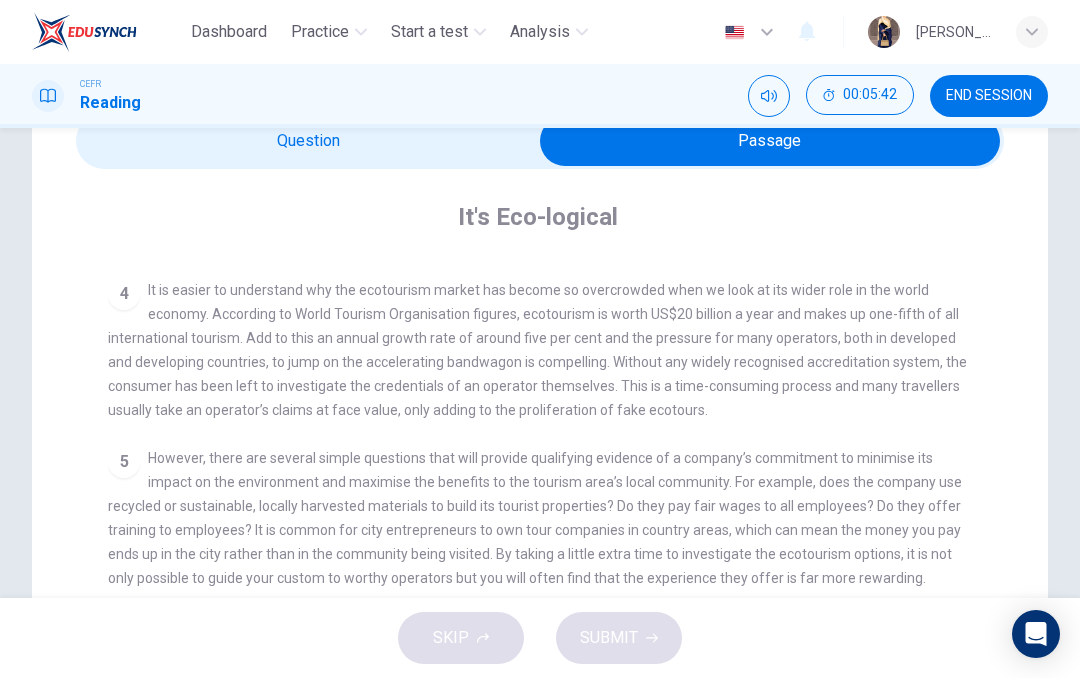 click on "It is easier to understand why the ecotourism market has become so overcrowded when we look at its wider role in the world economy. According to World Tourism Organisation figures, ecotourism is worth US$20 billion a year and makes up one-fifth of all international tourism. Add to this an annual growth rate of around five per cent and the pressure for many operators, both in developed and developing countries, to jump on the accelerating bandwagon is compelling. Without any widely recognised accreditation system, the consumer has been left to investigate the credentials of an operator themselves. This is a time-consuming process and many travellers usually take an operator’s claims at face value, only adding to the proliferation of fake ecotours." at bounding box center [537, 350] 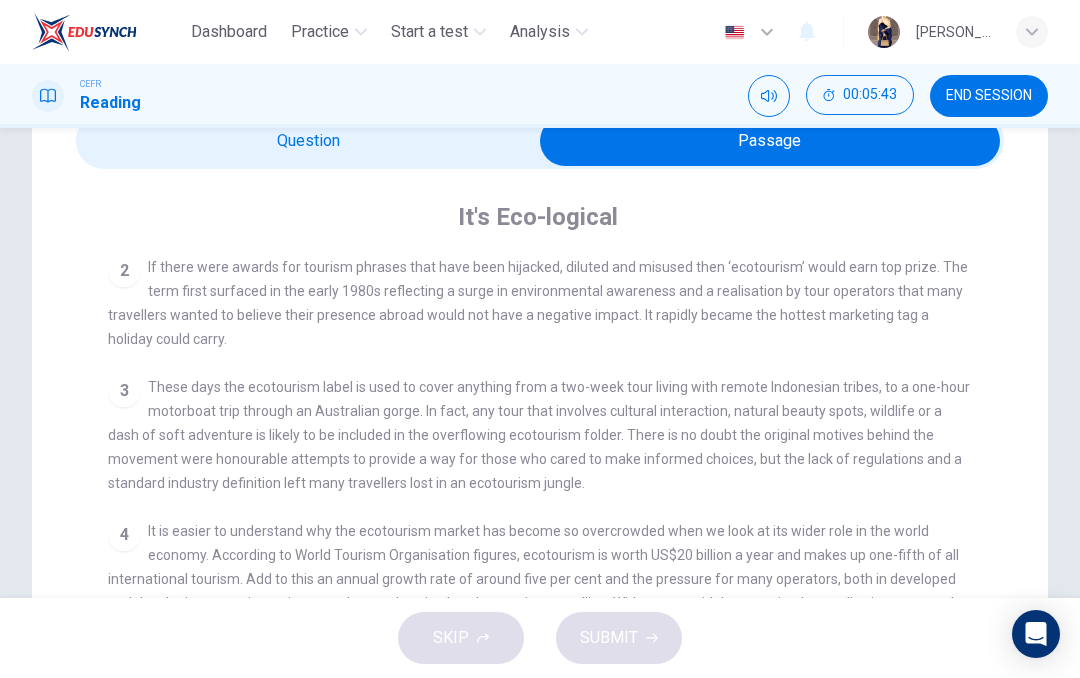 scroll, scrollTop: 319, scrollLeft: 0, axis: vertical 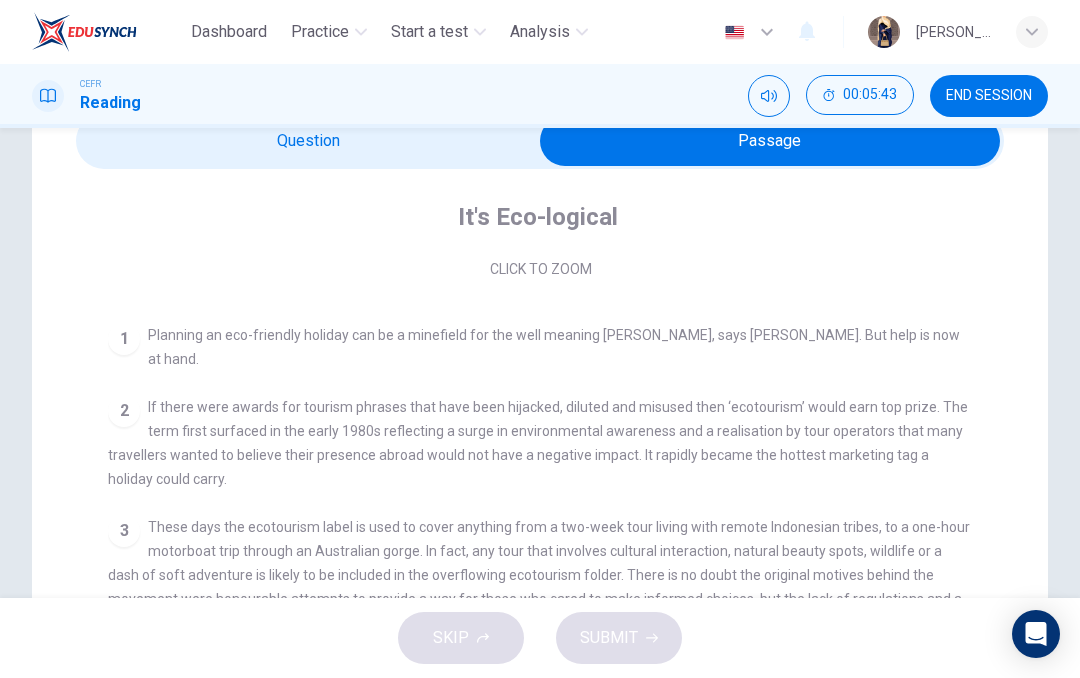 click at bounding box center (770, 141) 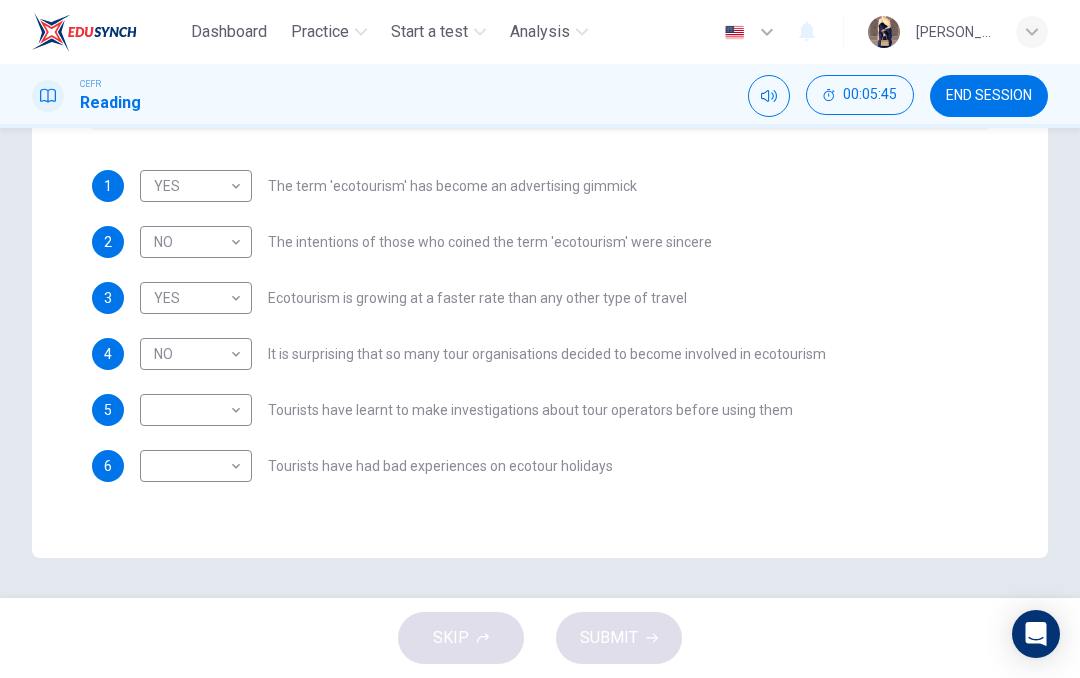 scroll, scrollTop: 490, scrollLeft: 0, axis: vertical 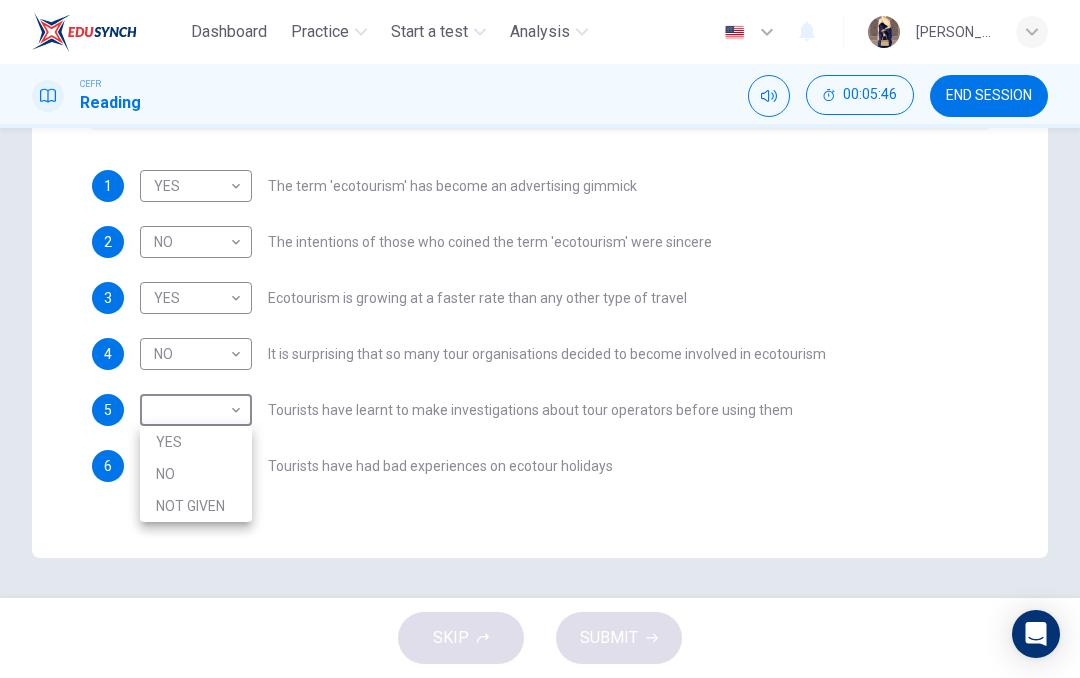 click on "YES" at bounding box center (196, 442) 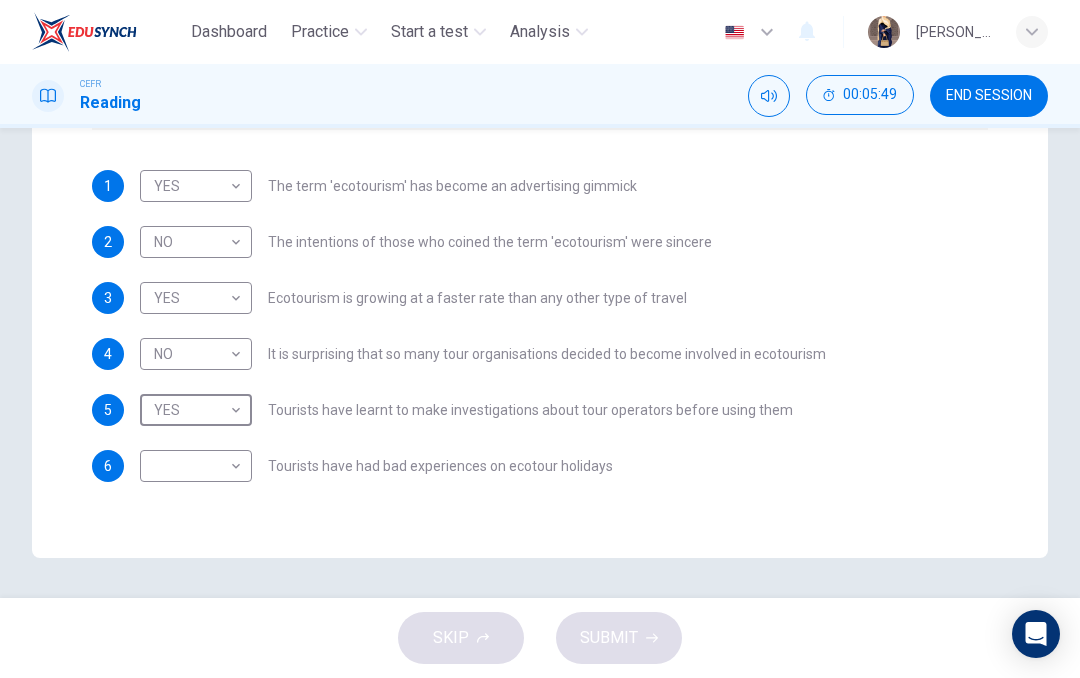 click on "Dashboard Practice Start a test Analysis English en ​ NUR BATRISYIA BINTI SHAHAN SHAH CEFR Reading 00:05:49 END SESSION Questions 1 - 6 Do the following statements agree with the information given in the Reading Passage ?
In the boxes below write YES if the statement agrees with the views of the writer NO if the statement contradicts the views of the writer NOT GIVEN if it is impossible to say what the writer thinks about this 1 YES YES ​ The term 'ecotourism' has become an advertising gimmick 2 NO NO ​ The intentions of those who coined the term 'ecotourism' were sincere 3 YES YES ​ Ecotourism is growing at a faster rate than any other type of travel 4 NO NO ​ It is surprising that so many tour organisations decided to become involved in ecotourism 5 YES YES ​ Tourists have learnt to make investigations about tour operators before using them 6 ​ ​ Tourists have had bad experiences on ecotour holidays It's Eco-logical CLICK TO ZOOM Click to Zoom 1 2 3 4 5 6 7 8 SKIP SUBMIT
Dashboard" at bounding box center (540, 339) 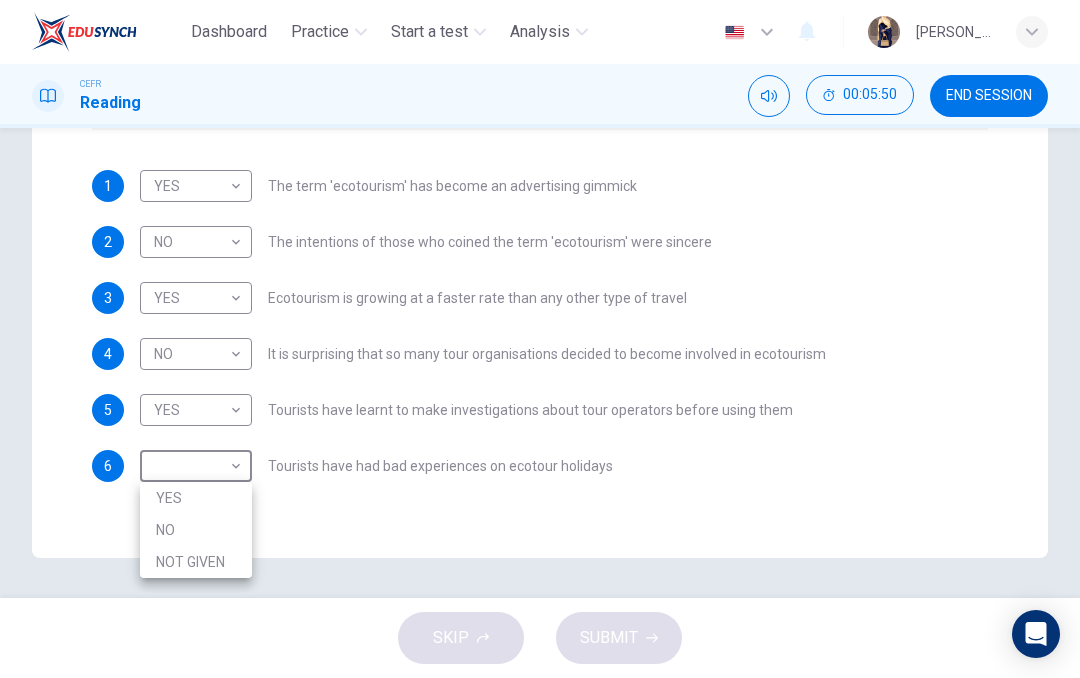 click on "YES" at bounding box center (196, 498) 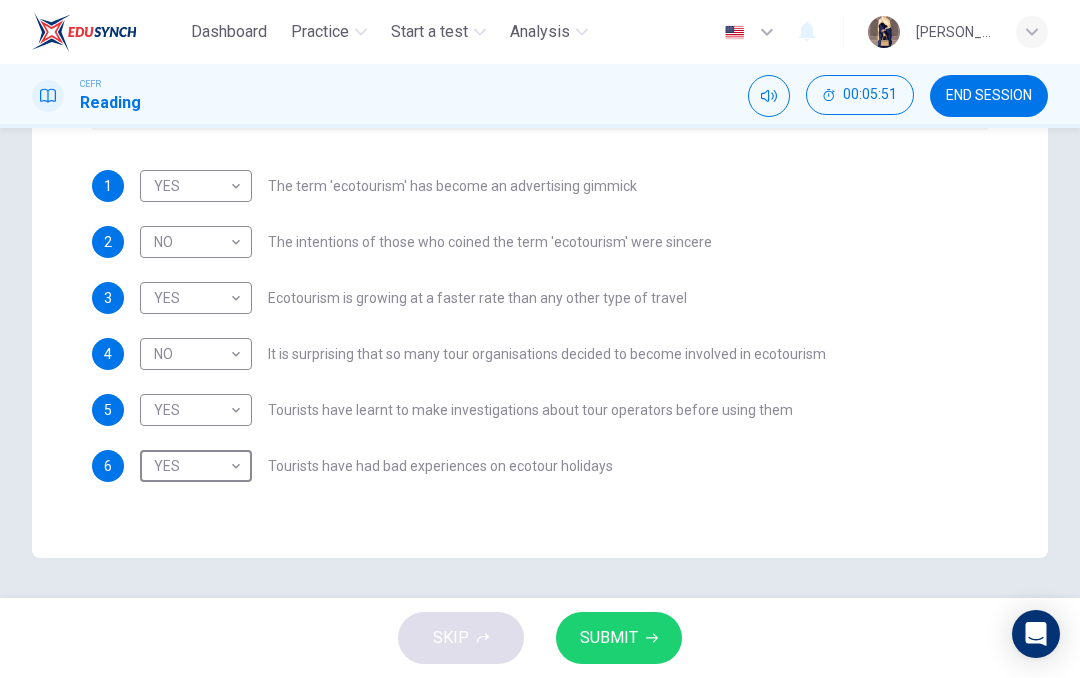click on "SUBMIT" at bounding box center [619, 638] 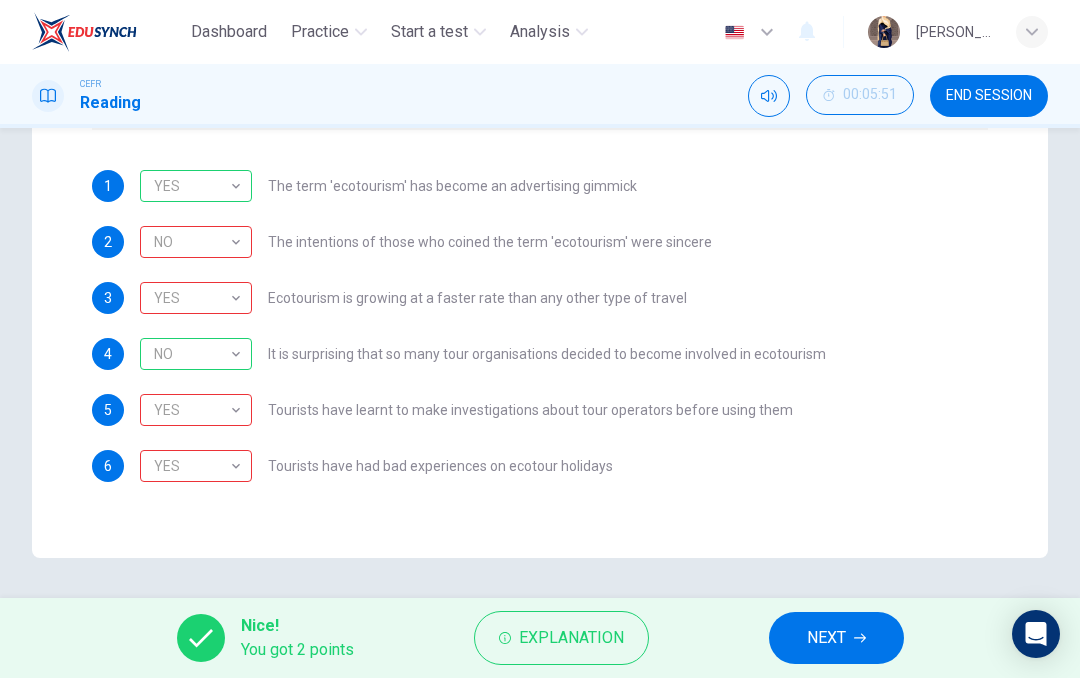click on "NO" at bounding box center (192, 242) 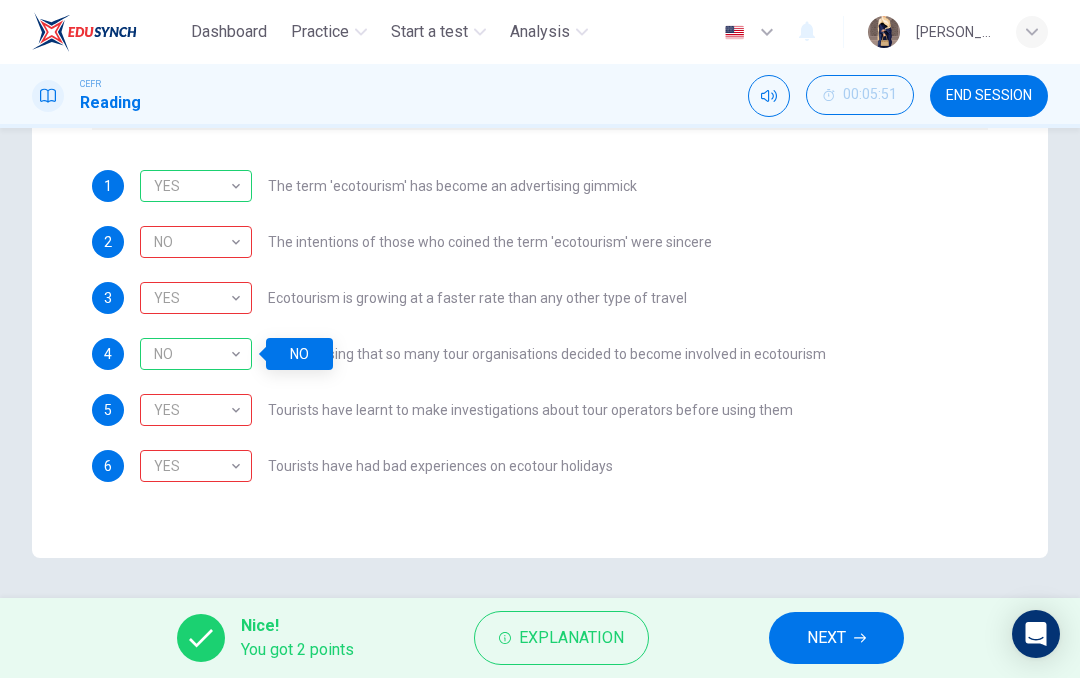 click on "NO" at bounding box center [192, 242] 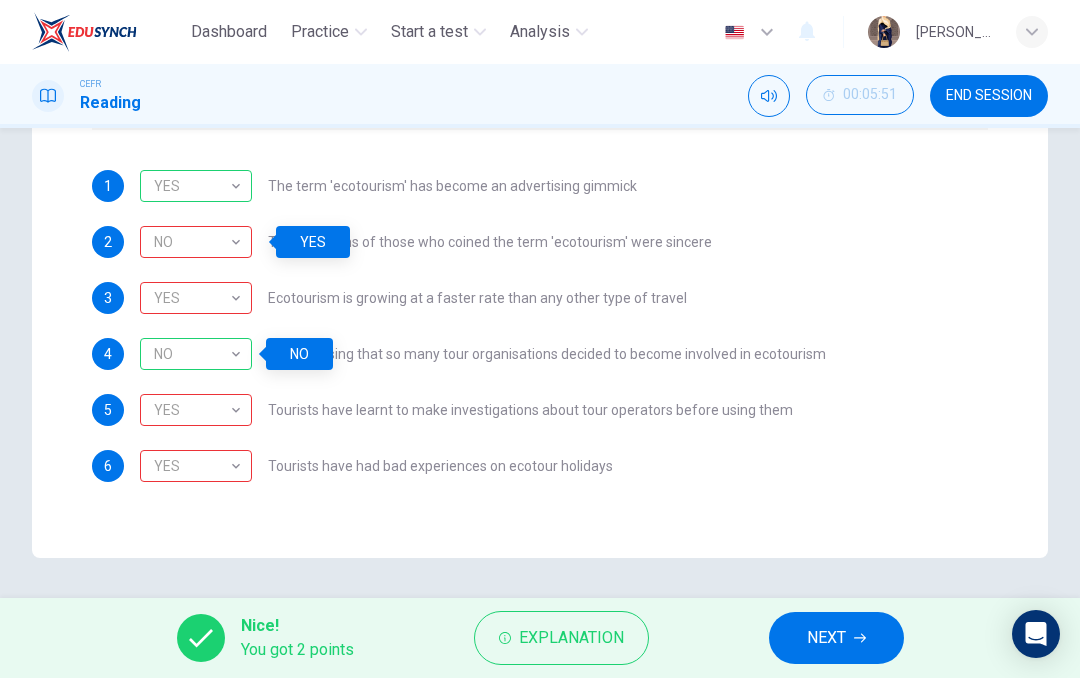 click on "NO" at bounding box center [192, 242] 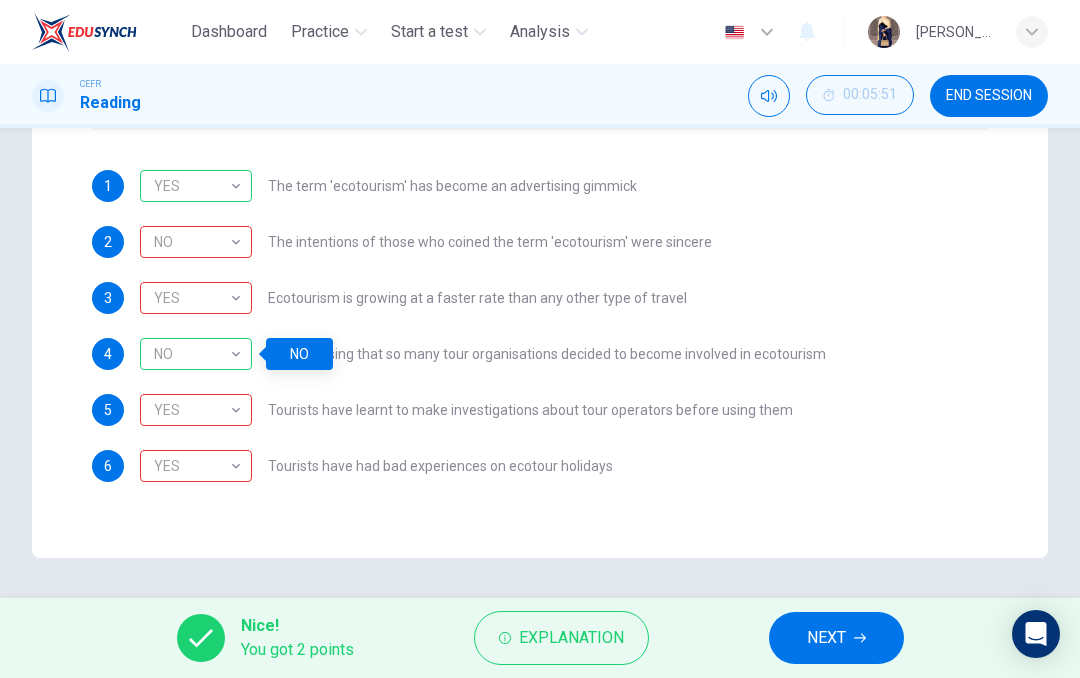 click on "YES" at bounding box center [192, 298] 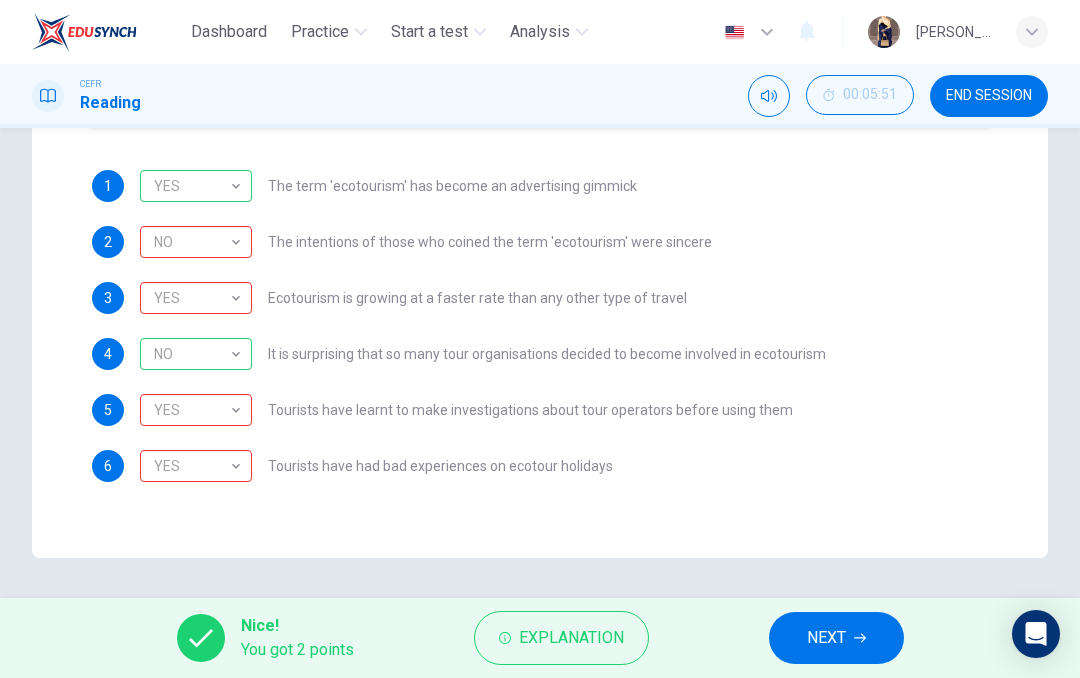 click on "YES" at bounding box center (192, 410) 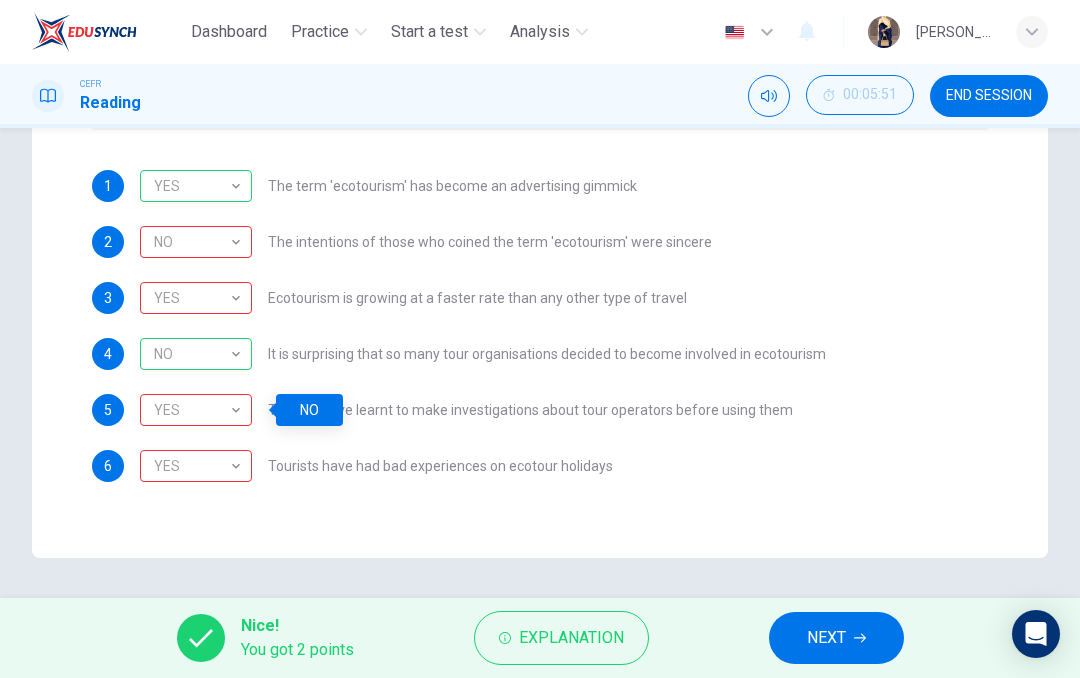 click on "YES" at bounding box center [192, 466] 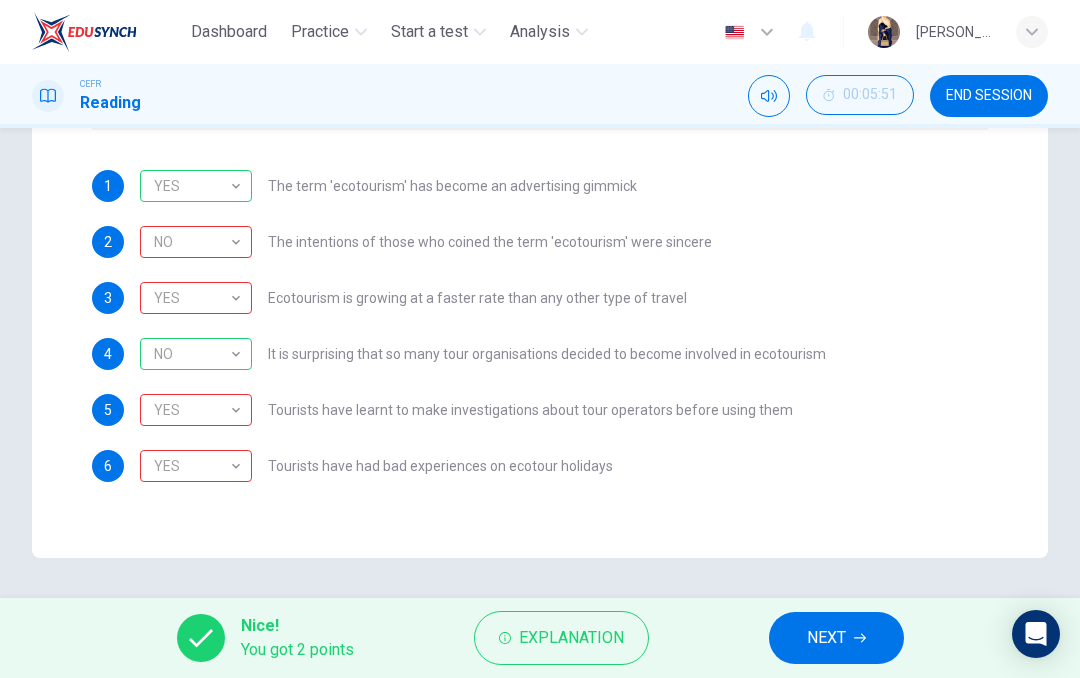 click on "NEXT" at bounding box center [836, 638] 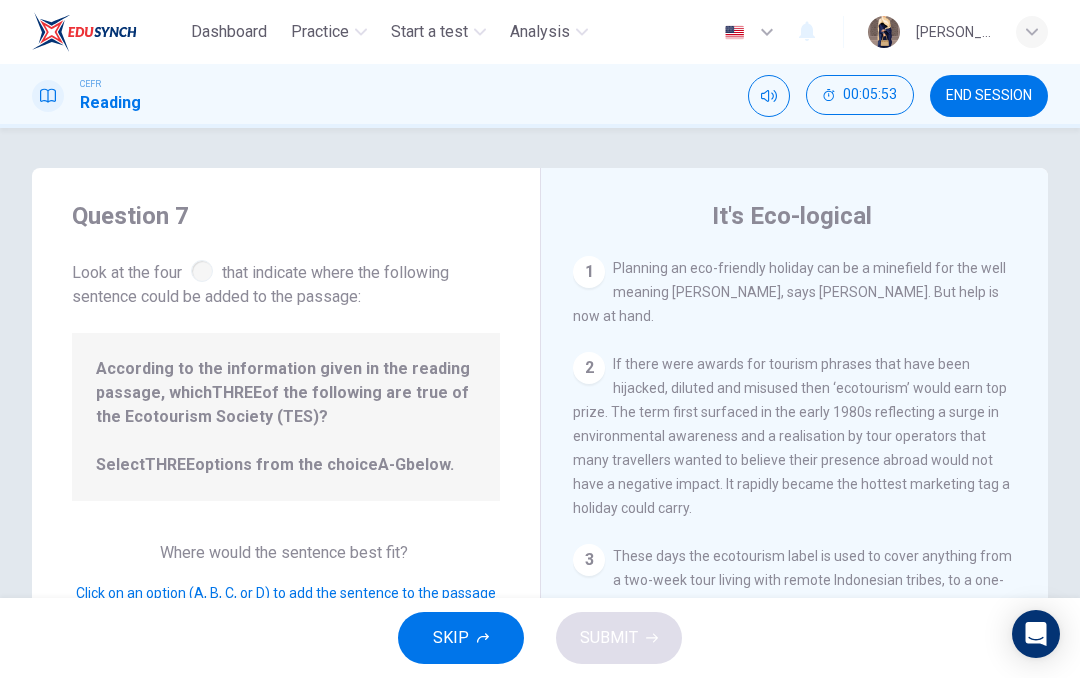 scroll, scrollTop: 0, scrollLeft: 0, axis: both 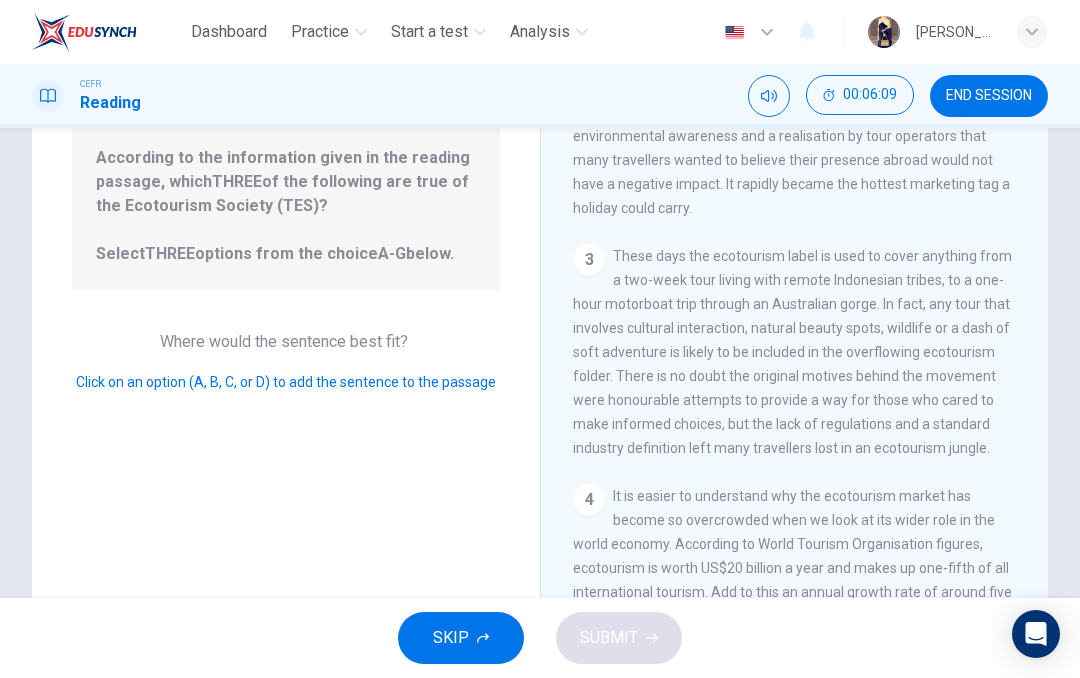click on "Click on an option (A, B, C, or D) to add the sentence to the passage" at bounding box center (286, 382) 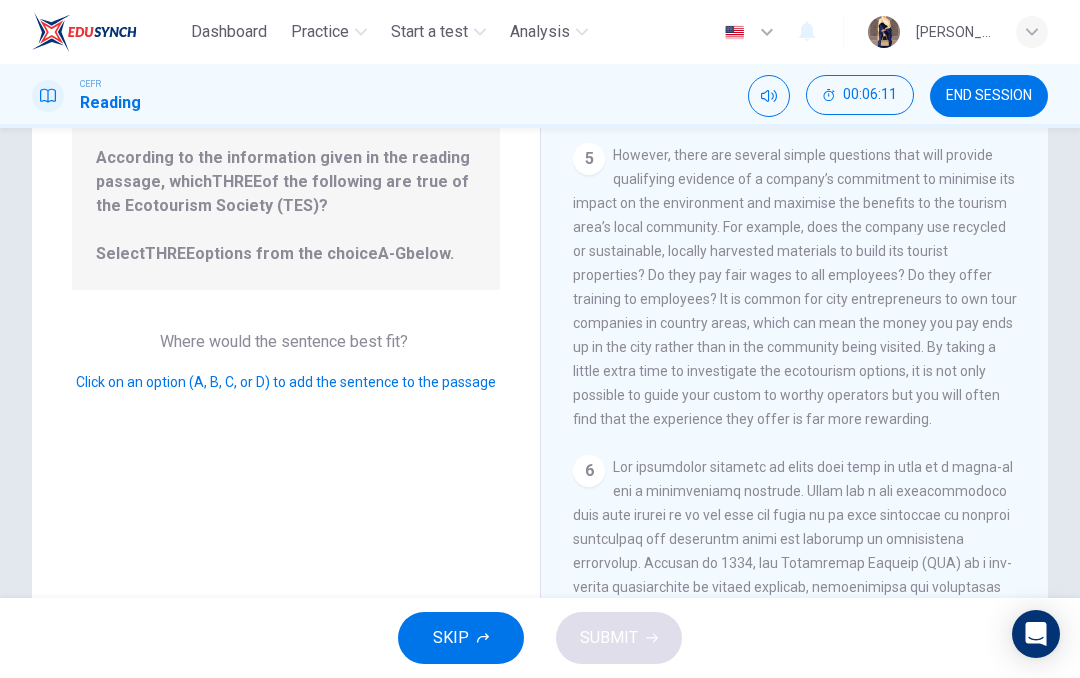 scroll, scrollTop: 770, scrollLeft: 0, axis: vertical 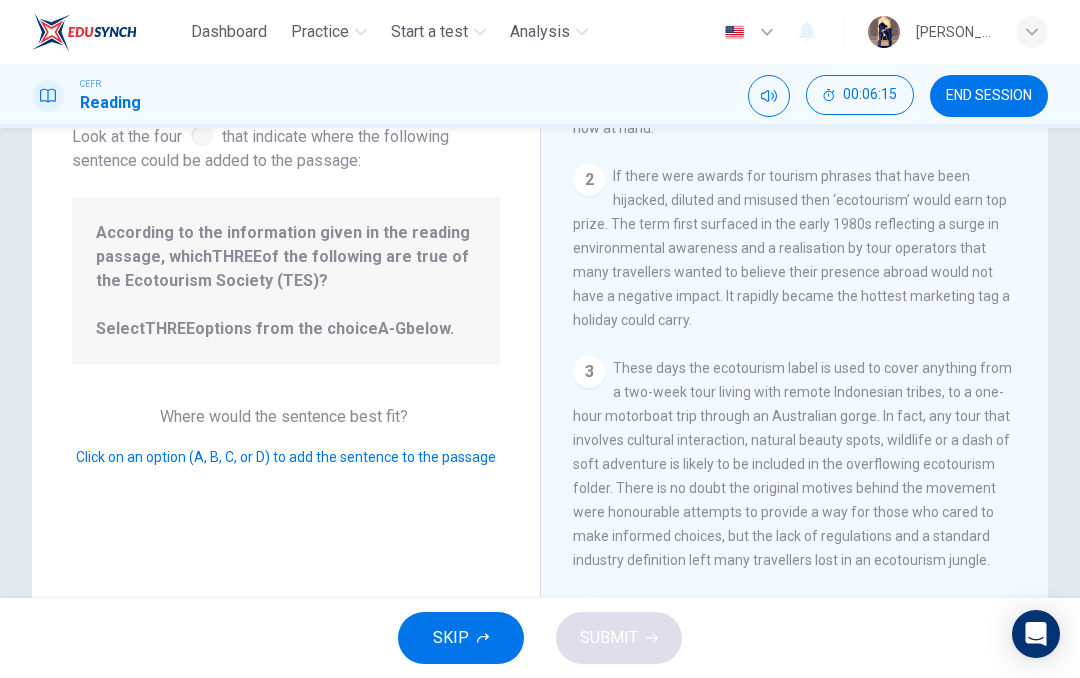 click on "Click on an option (A, B, C, or D) to add the sentence to the passage" at bounding box center (286, 457) 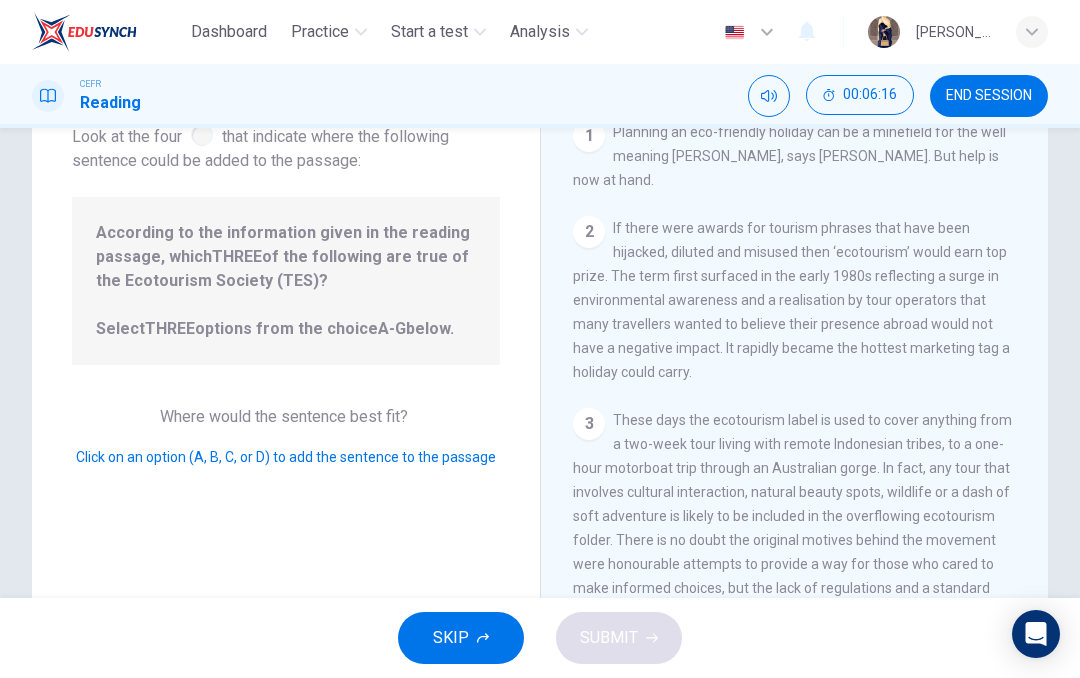 scroll, scrollTop: 0, scrollLeft: 0, axis: both 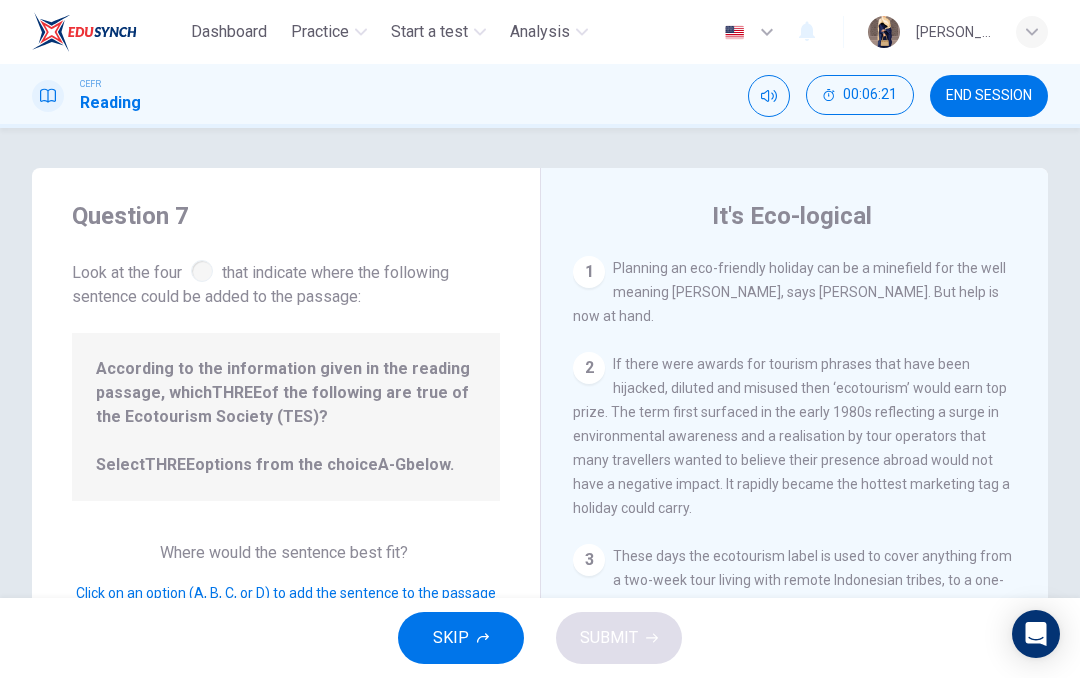 click on "Look at the four     that indicate where the following sentence could be added to the passage:" at bounding box center [286, 282] 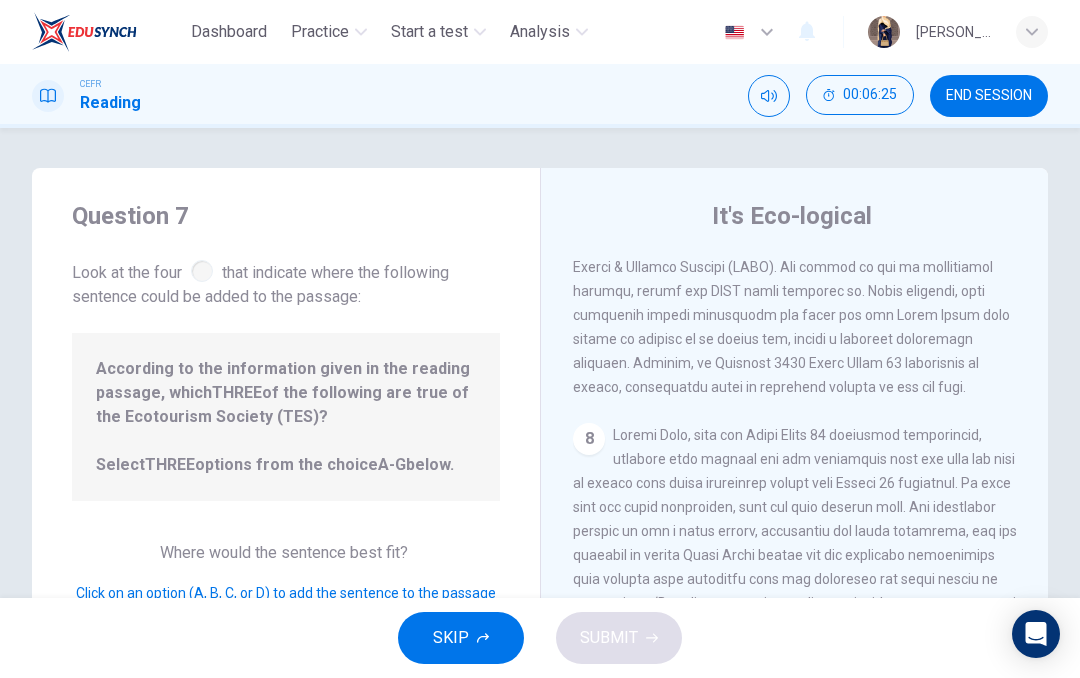 scroll, scrollTop: 1942, scrollLeft: 0, axis: vertical 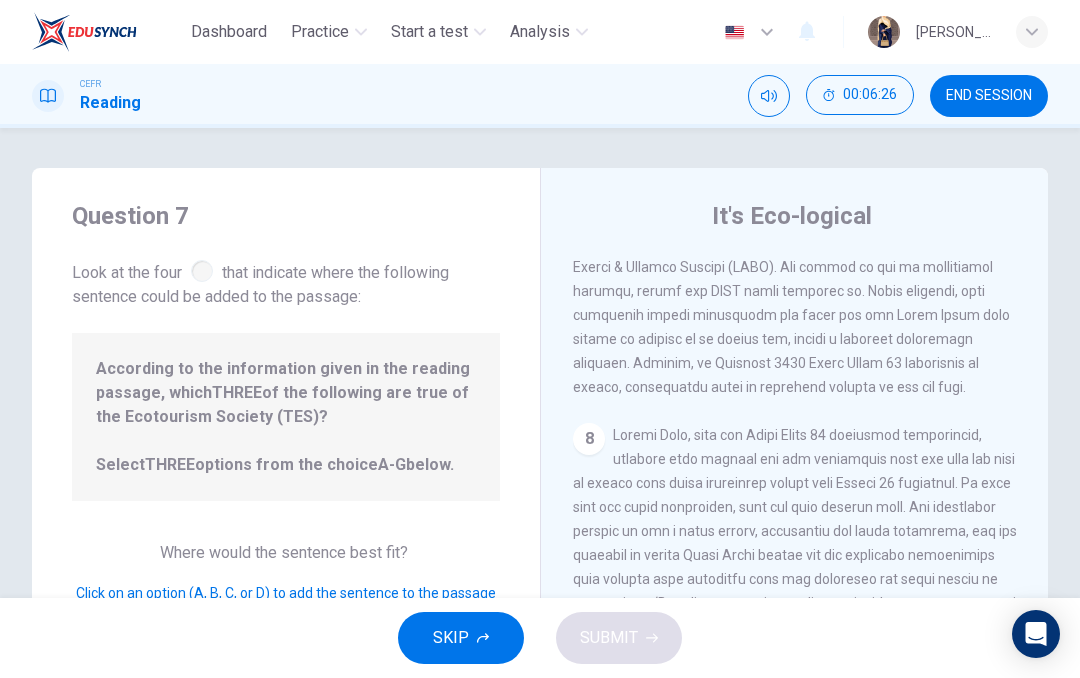 click on "8" at bounding box center (589, 439) 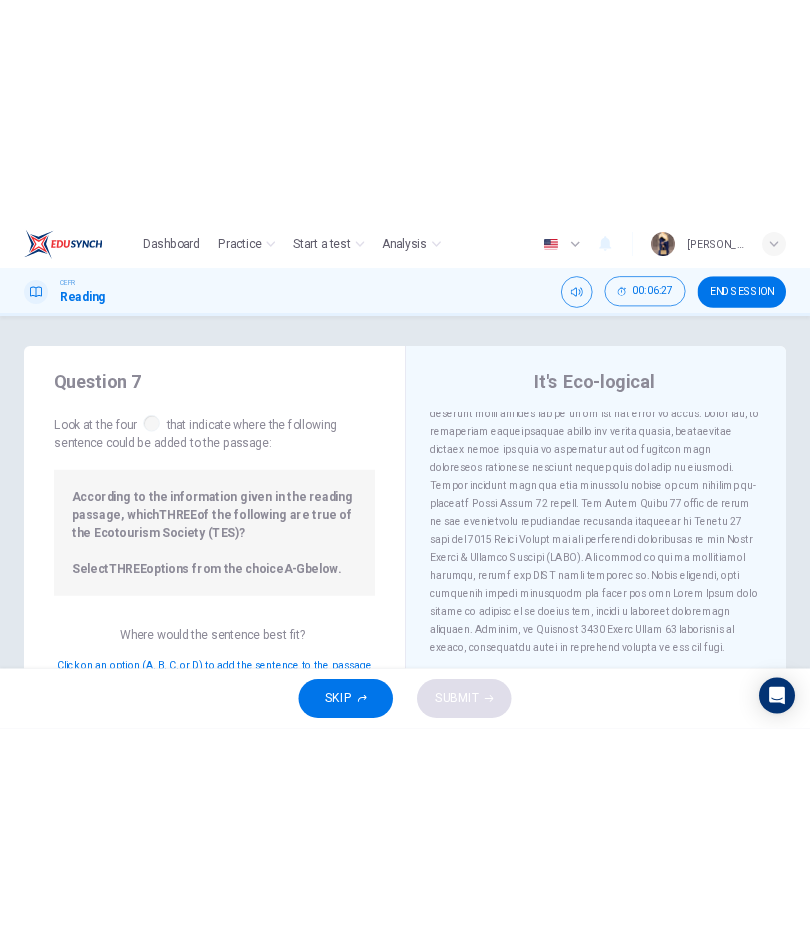 scroll, scrollTop: 1519, scrollLeft: 0, axis: vertical 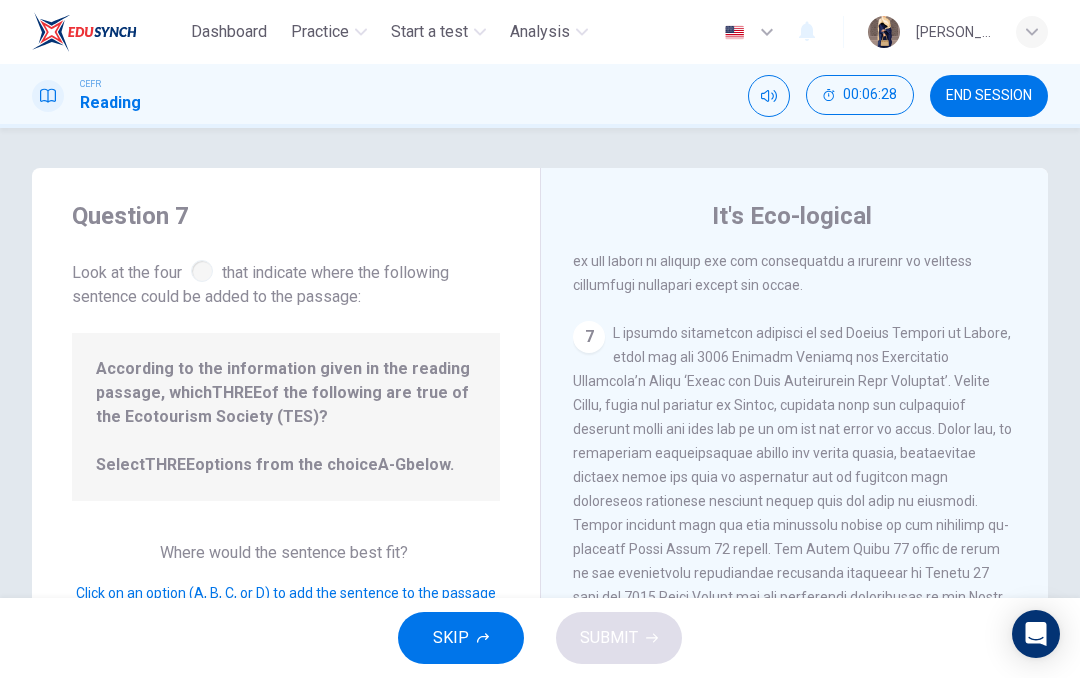 click on "According to the information given in the reading passage, which  THREE  of the following are true of the Ecotourism Society (TES)?
Select  THREE  options from the choice  A-G  below." at bounding box center (286, 417) 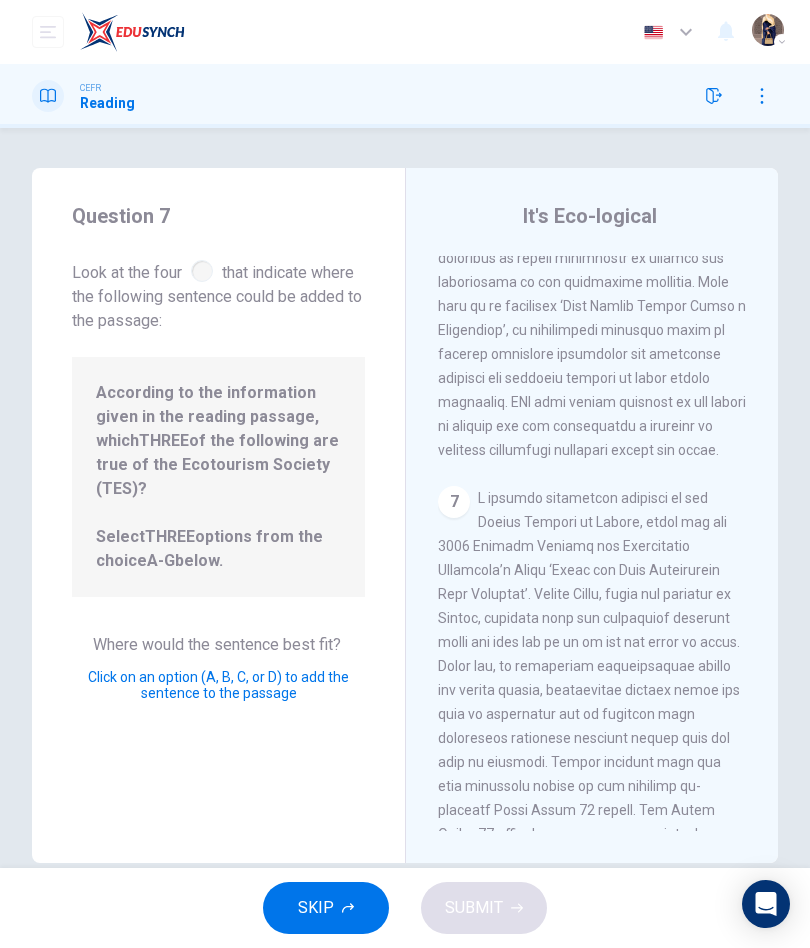 scroll, scrollTop: 2086, scrollLeft: 0, axis: vertical 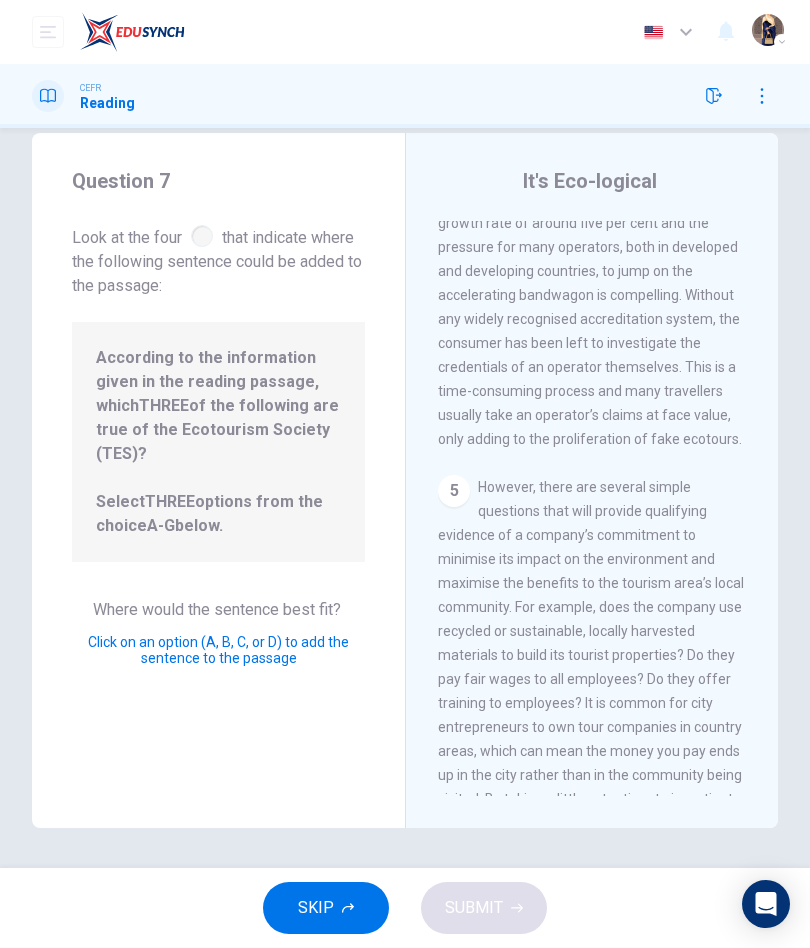 click on "However, there are several simple questions that will provide qualifying evidence of a company’s commitment to minimise its impact on the environment and maximise the benefits to the tourism area’s local community. For example, does the company use recycled or sustainable, locally harvested materials to build its tourist properties? Do they pay fair wages to all employees? Do they offer training to employees? It is common for city entrepreneurs to own tour companies in country areas, which can mean the money you pay ends up in the city rather than in the community being visited. By taking a little extra time to investigate the ecotourism options, it is not only possible to guide your custom to worthy operators but you will often find that the experience they offer is far more rewarding." at bounding box center (591, 691) 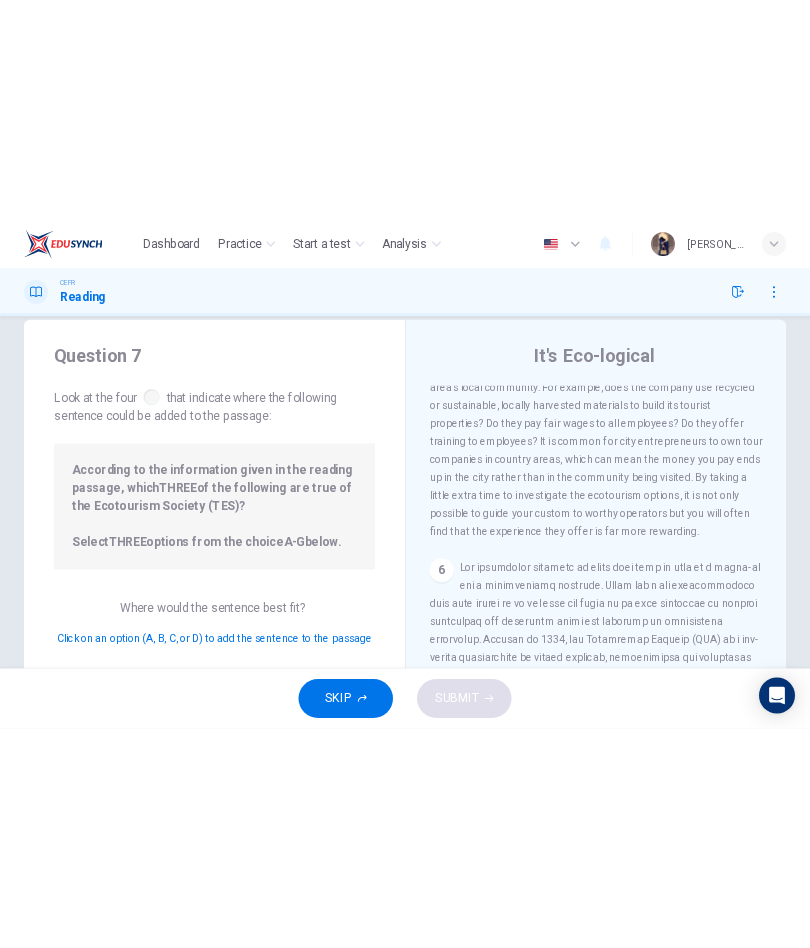 scroll, scrollTop: 0, scrollLeft: 0, axis: both 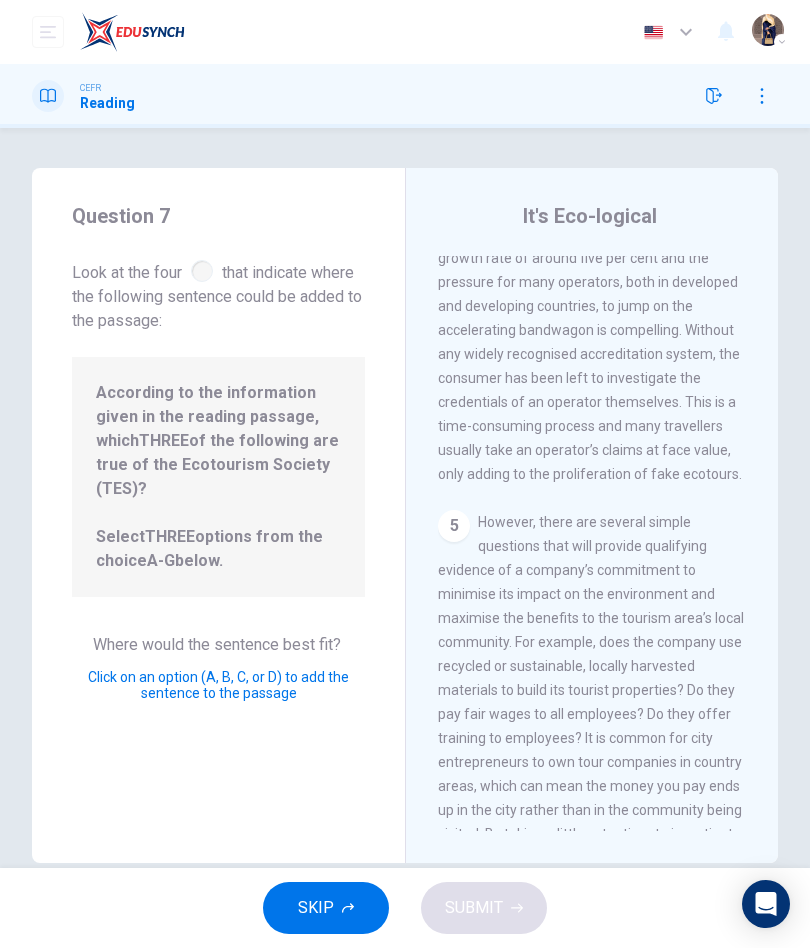 click on "Click on an option (A, B, C, or D) to add the sentence to the passage" at bounding box center [218, 685] 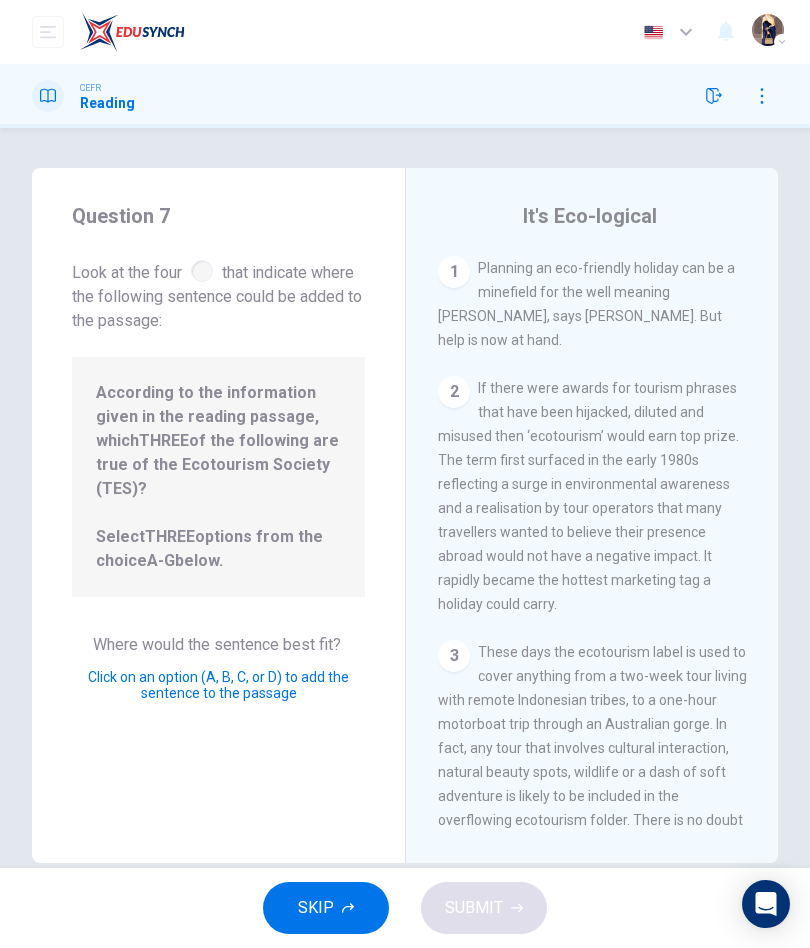 scroll, scrollTop: 0, scrollLeft: 0, axis: both 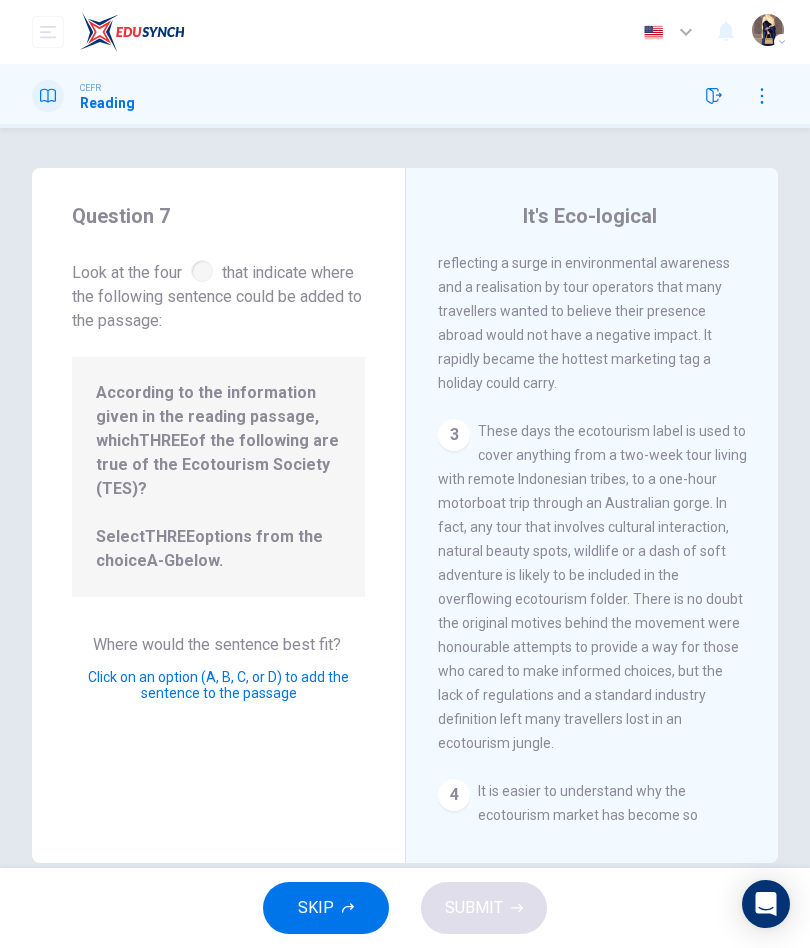 click on "According to the information given in the reading passage, which  THREE  of the following are true of the Ecotourism Society (TES)?
Select  THREE  options from the choice  A-G  below." at bounding box center (218, 477) 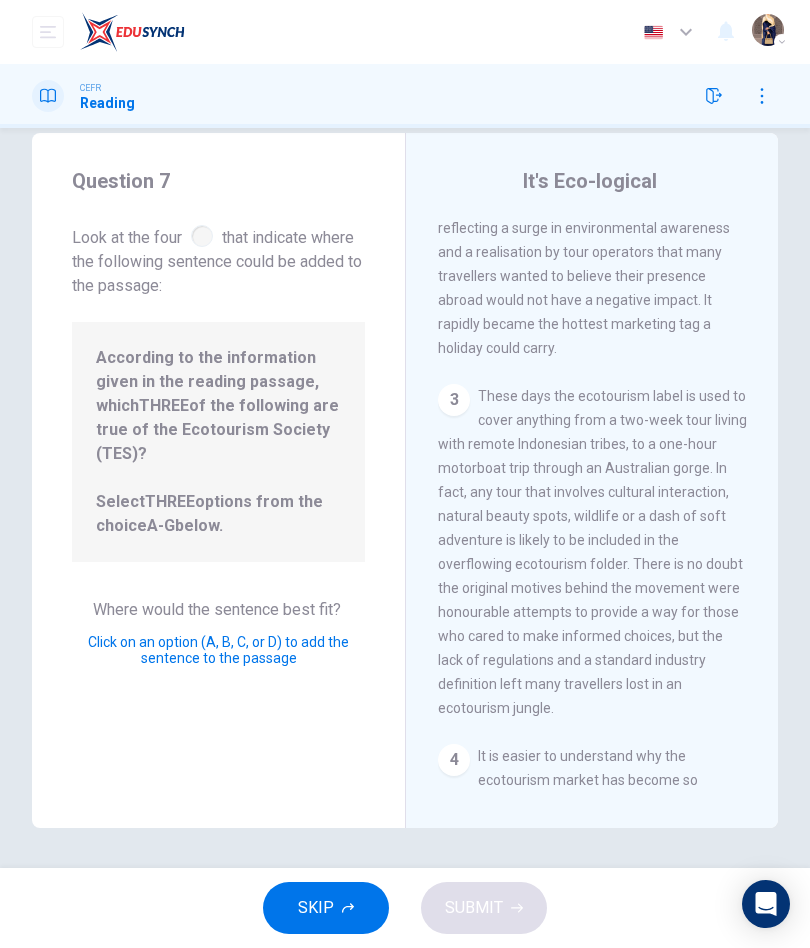 scroll, scrollTop: 35, scrollLeft: 0, axis: vertical 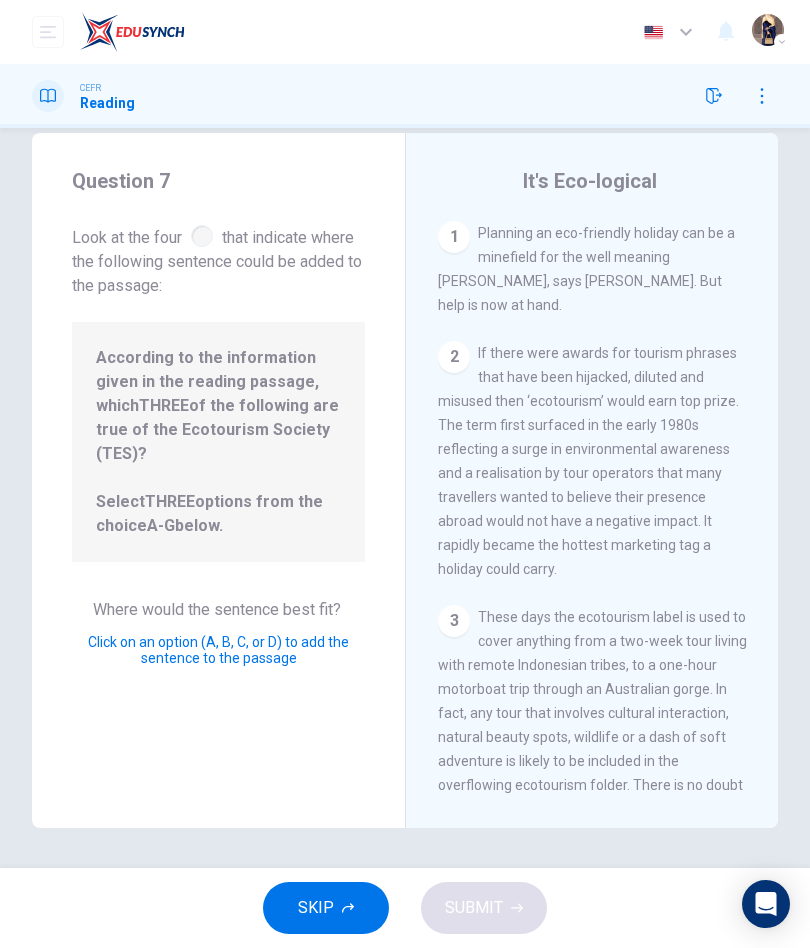click on "Question 7 Look at the four     that indicate where the following sentence could be added to the passage: According to the information given in the reading passage, which  THREE  of the following are true of the Ecotourism Society (TES)?
Select  THREE  options from the choice  A-G  below.  Where would the sentence best fit?   Click on an option (A, B, C, or D) to add the sentence to the passage" at bounding box center (218, 480) 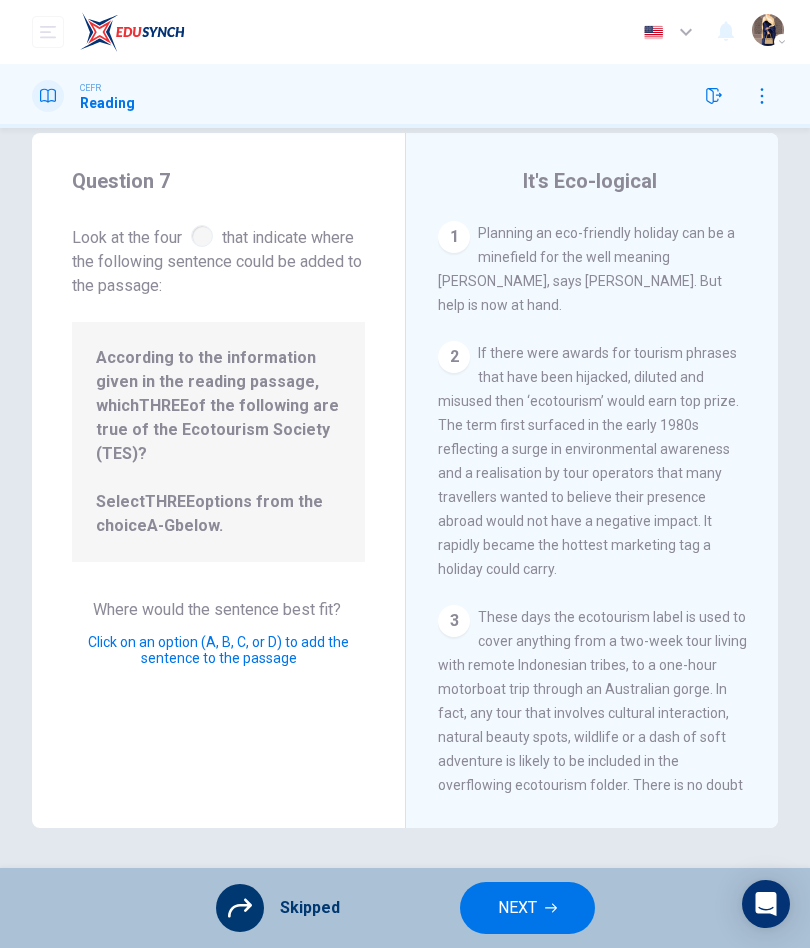 click on "NEXT" at bounding box center [527, 908] 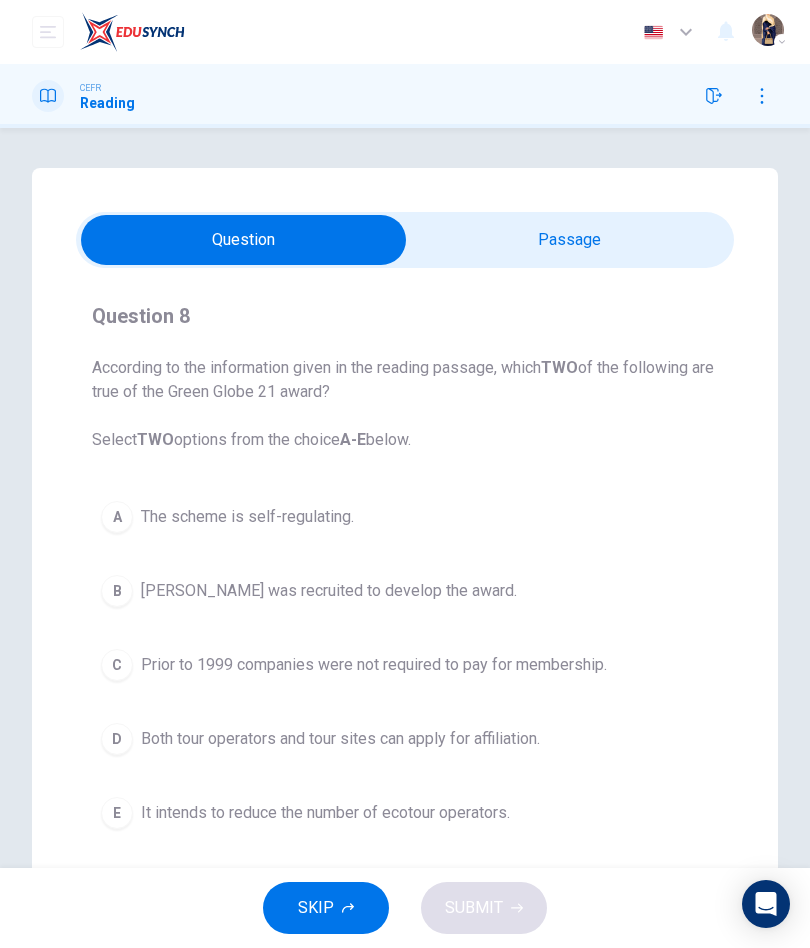 scroll, scrollTop: 0, scrollLeft: 0, axis: both 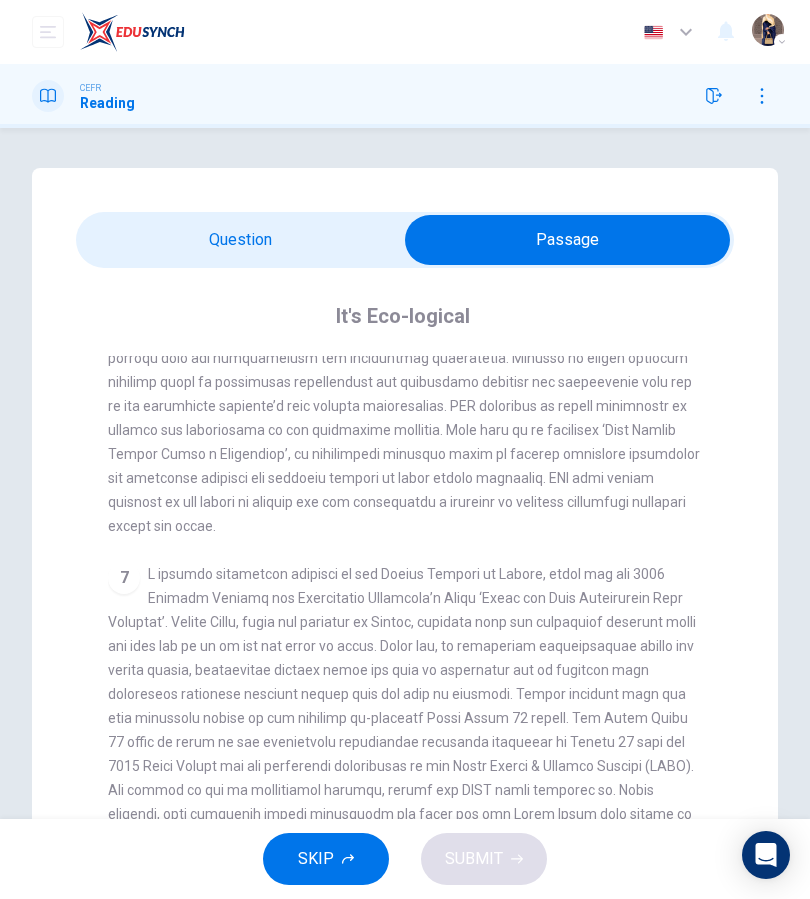 click on "6" at bounding box center (405, 382) 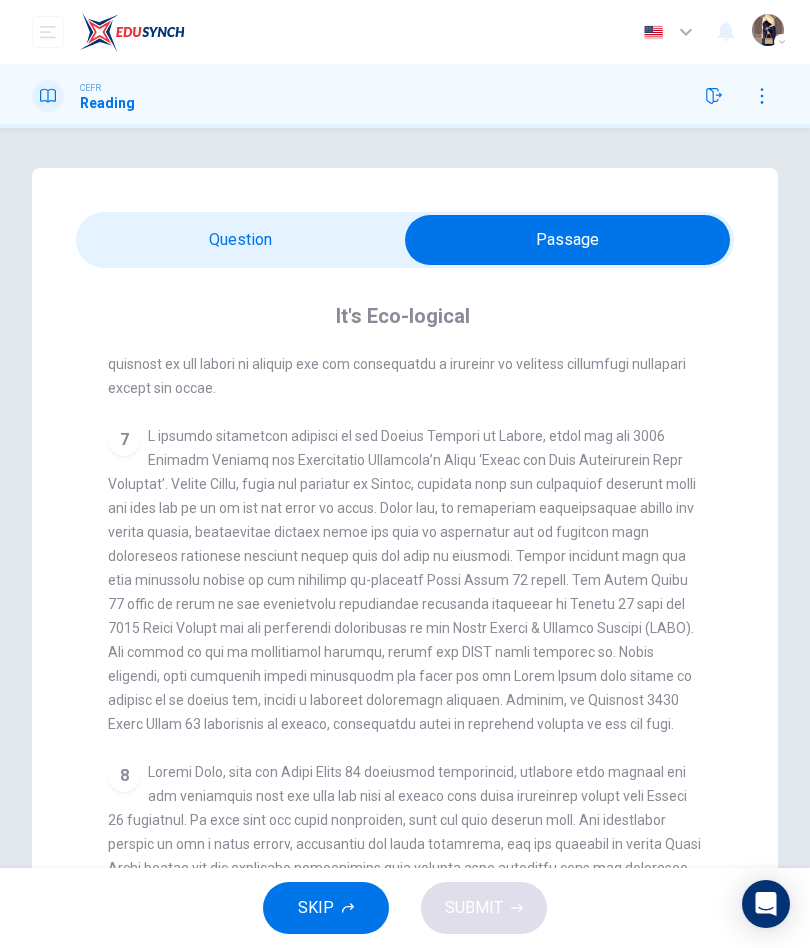scroll, scrollTop: 1541, scrollLeft: 0, axis: vertical 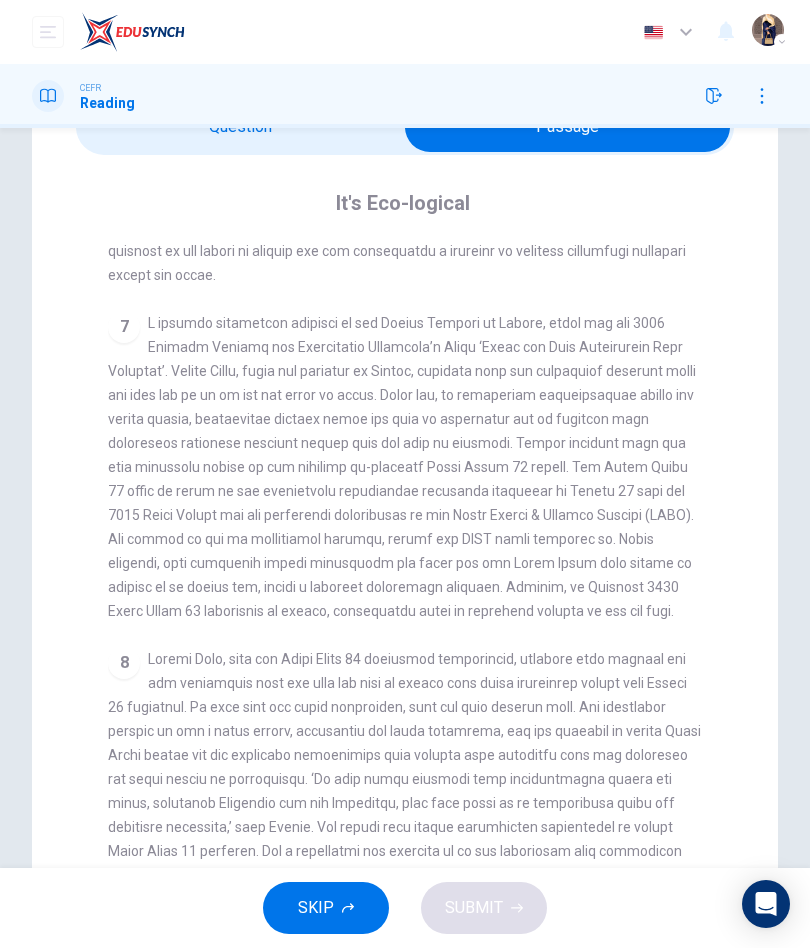 click at bounding box center [567, 127] 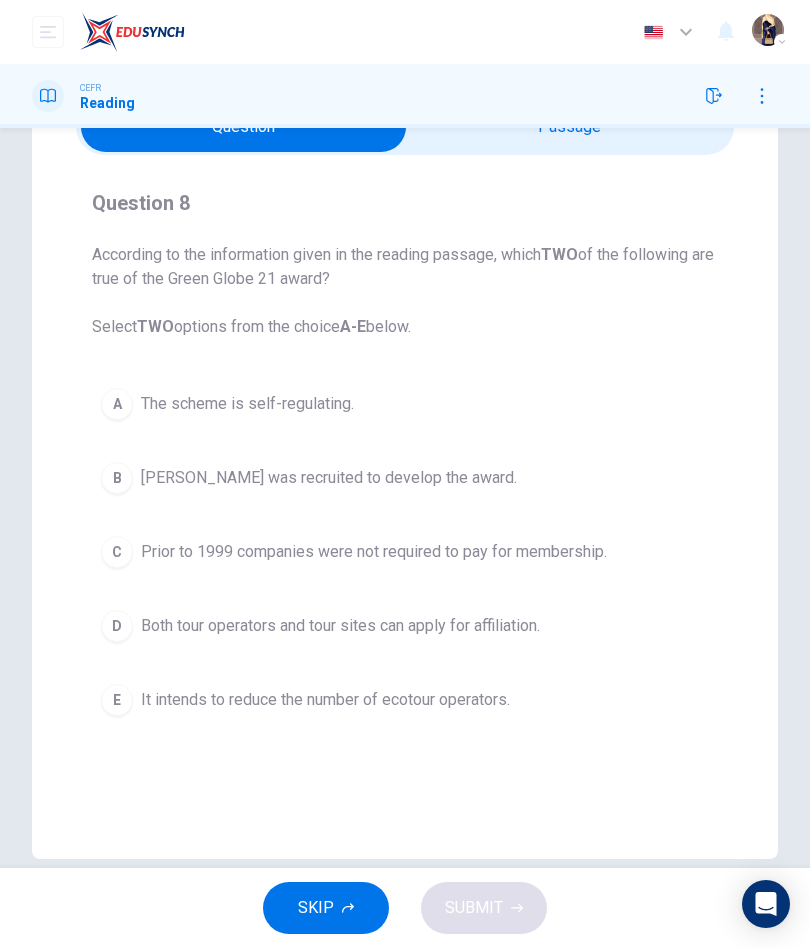 click at bounding box center [243, 127] 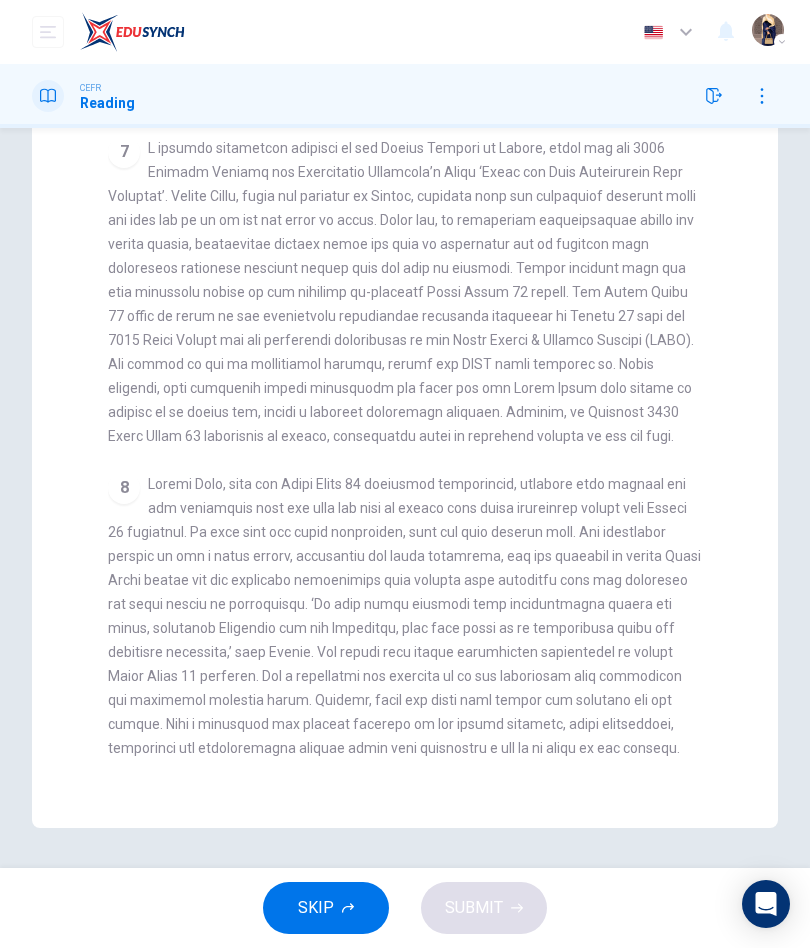scroll, scrollTop: 288, scrollLeft: 0, axis: vertical 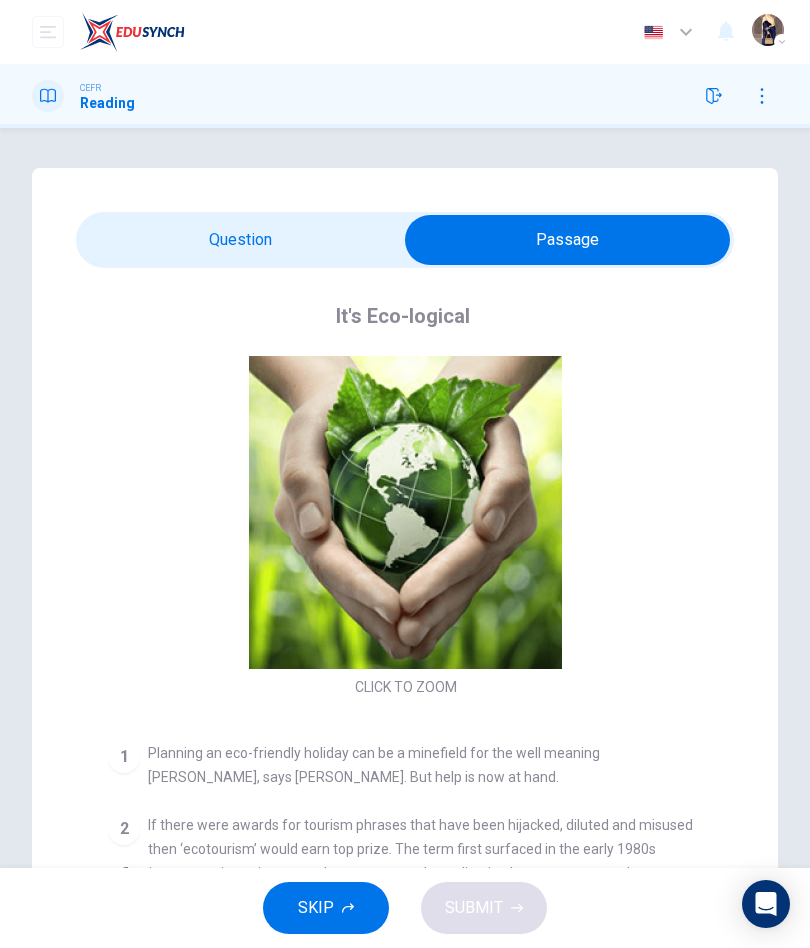 click at bounding box center (567, 240) 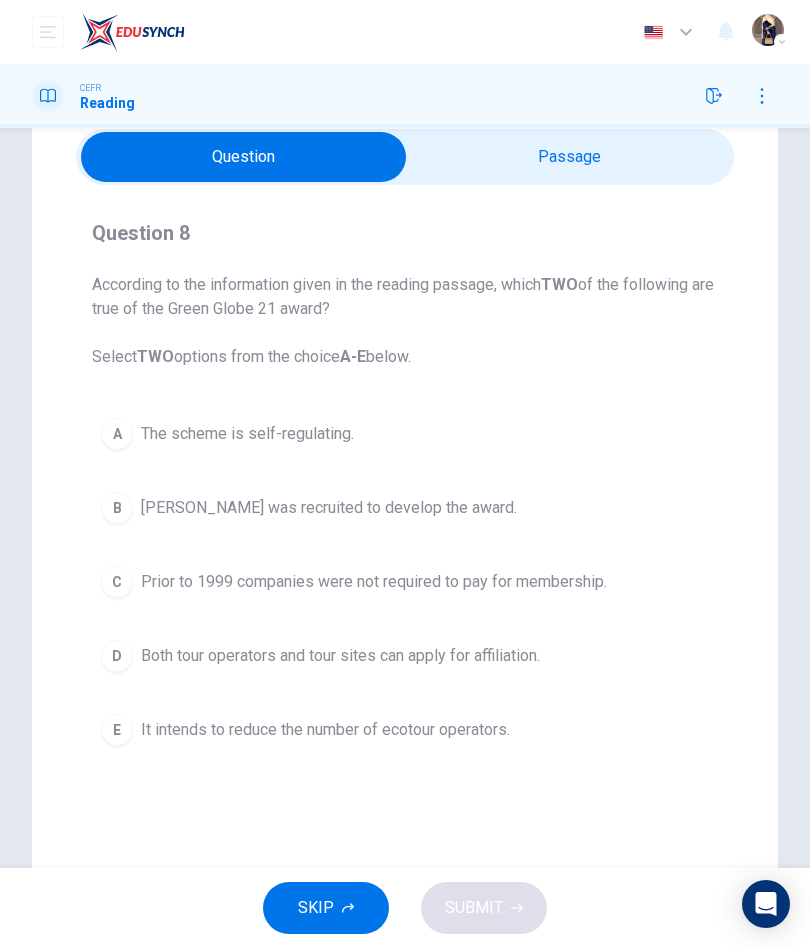 scroll, scrollTop: 84, scrollLeft: 0, axis: vertical 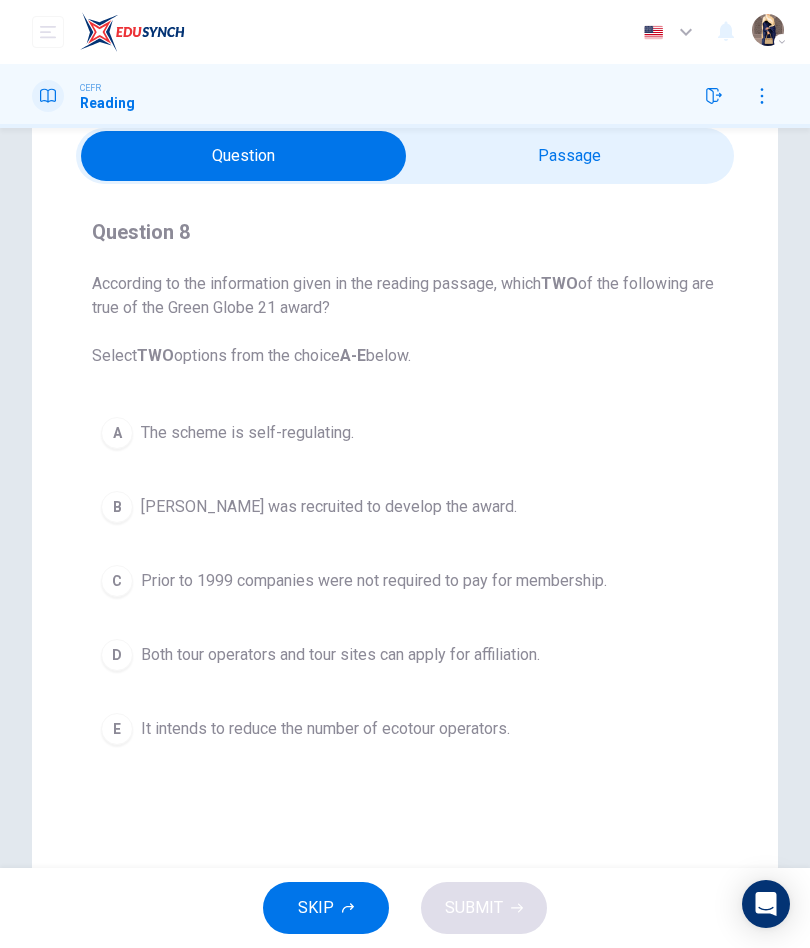click at bounding box center (243, 156) 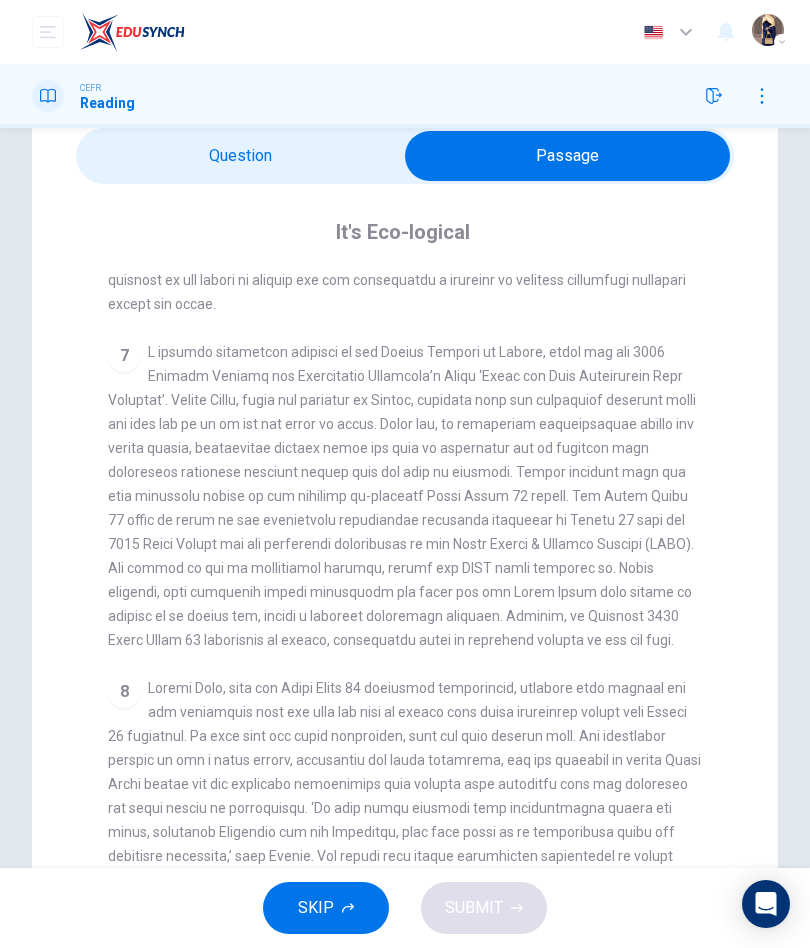 scroll, scrollTop: 1541, scrollLeft: 0, axis: vertical 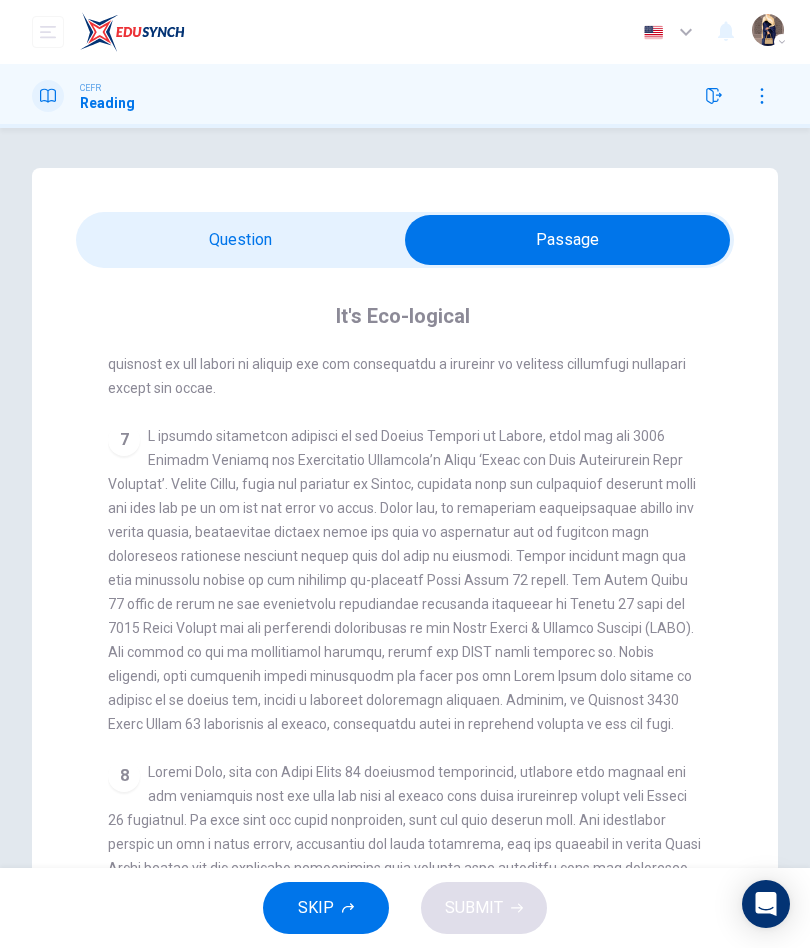 click at bounding box center (567, 240) 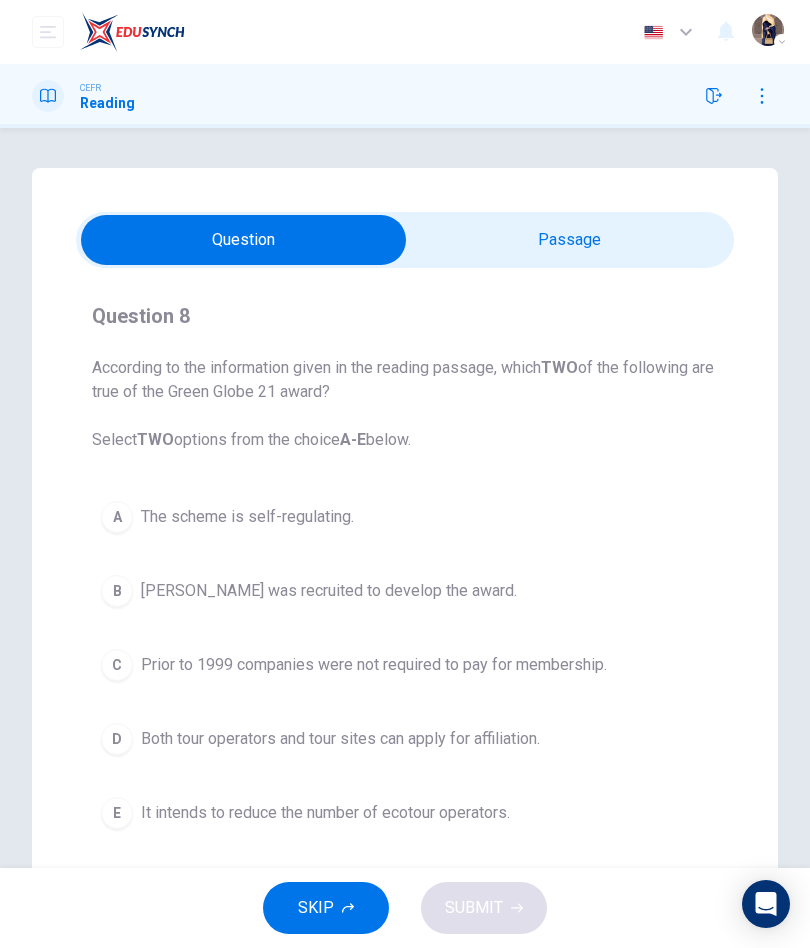 scroll, scrollTop: 0, scrollLeft: 0, axis: both 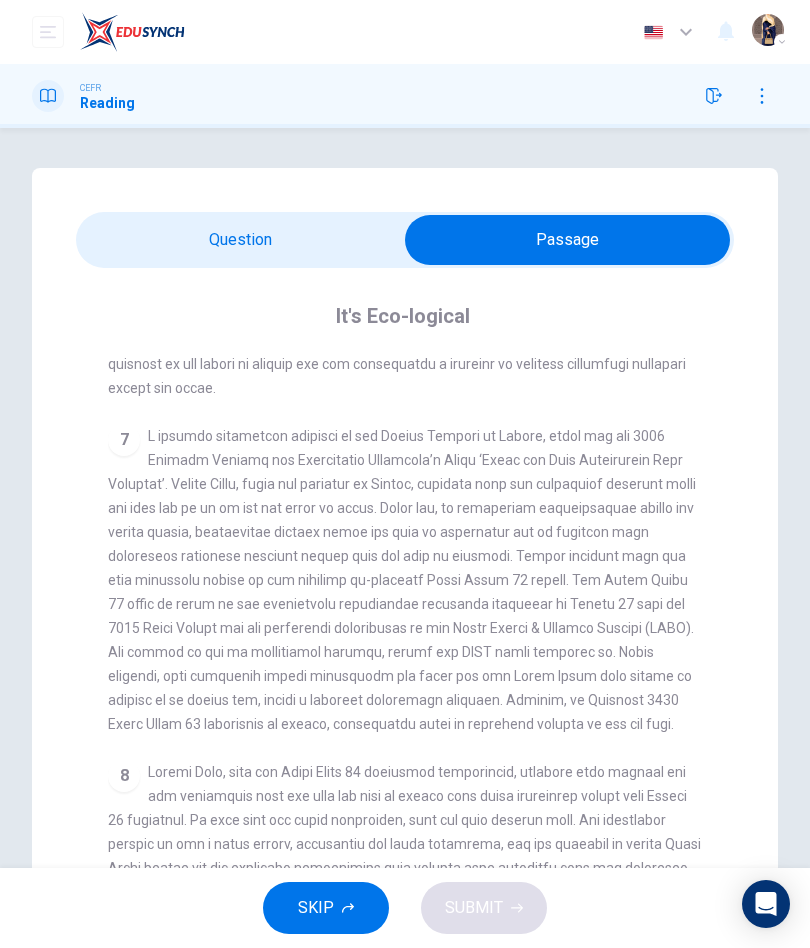 click at bounding box center [567, 240] 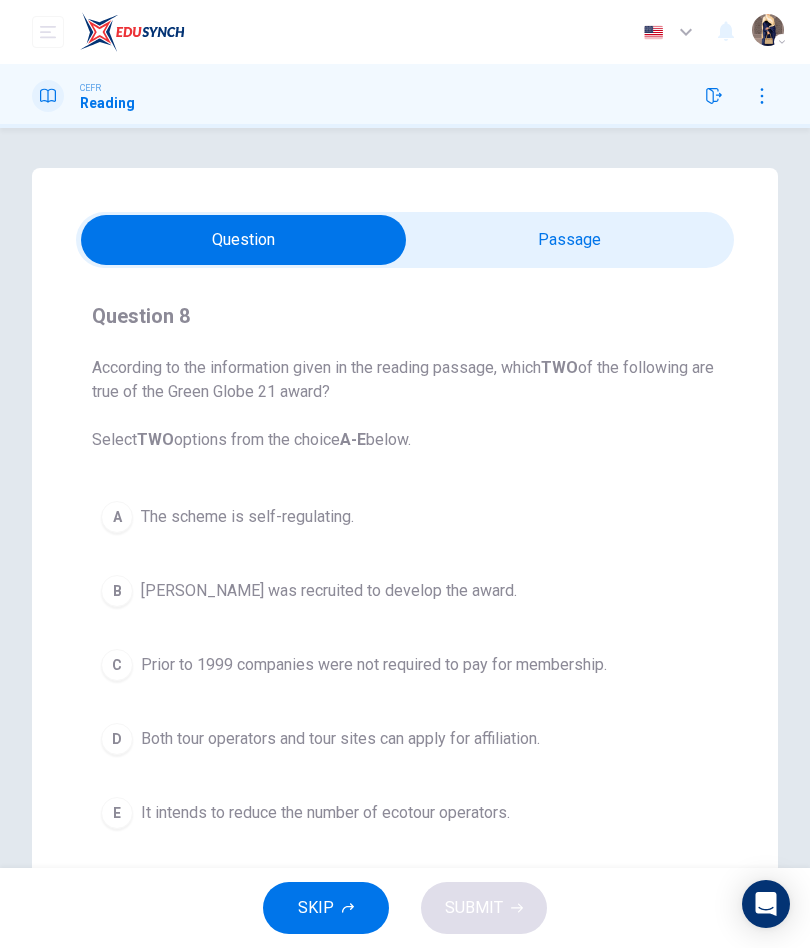 click on "A The scheme is self-regulating." at bounding box center (405, 517) 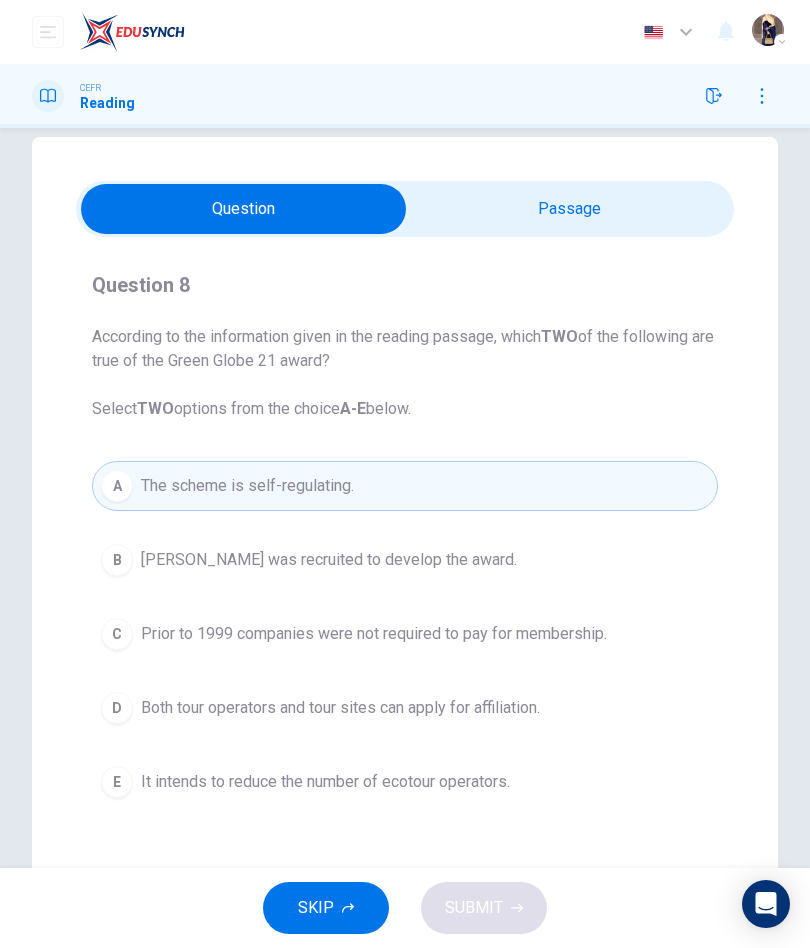 scroll, scrollTop: 30, scrollLeft: 0, axis: vertical 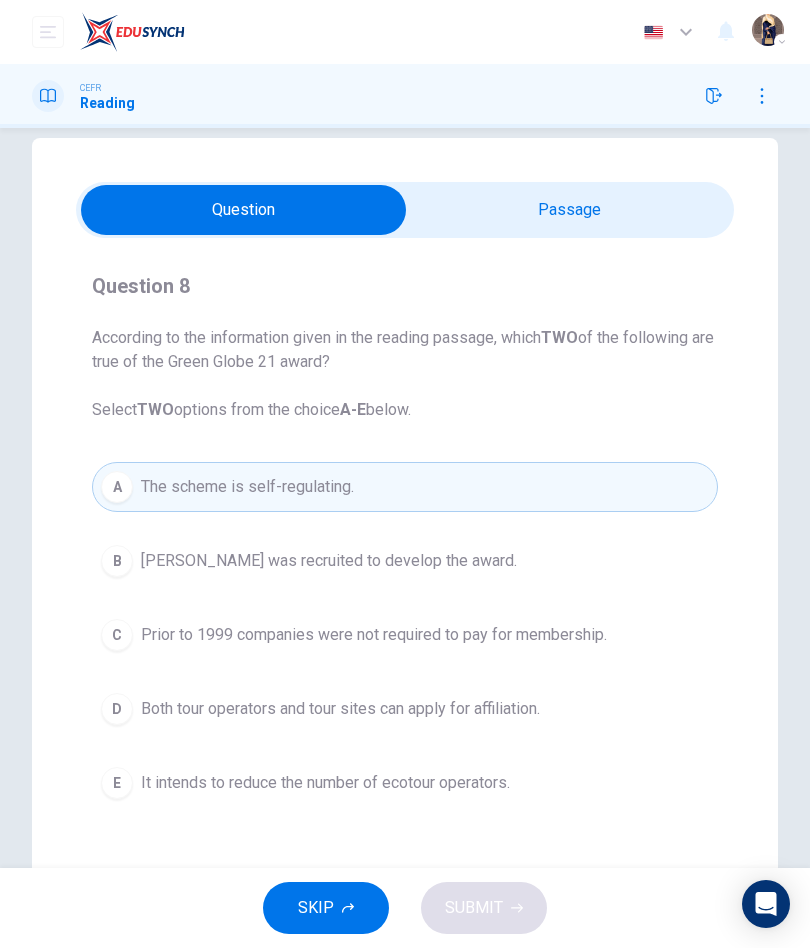 click at bounding box center (243, 210) 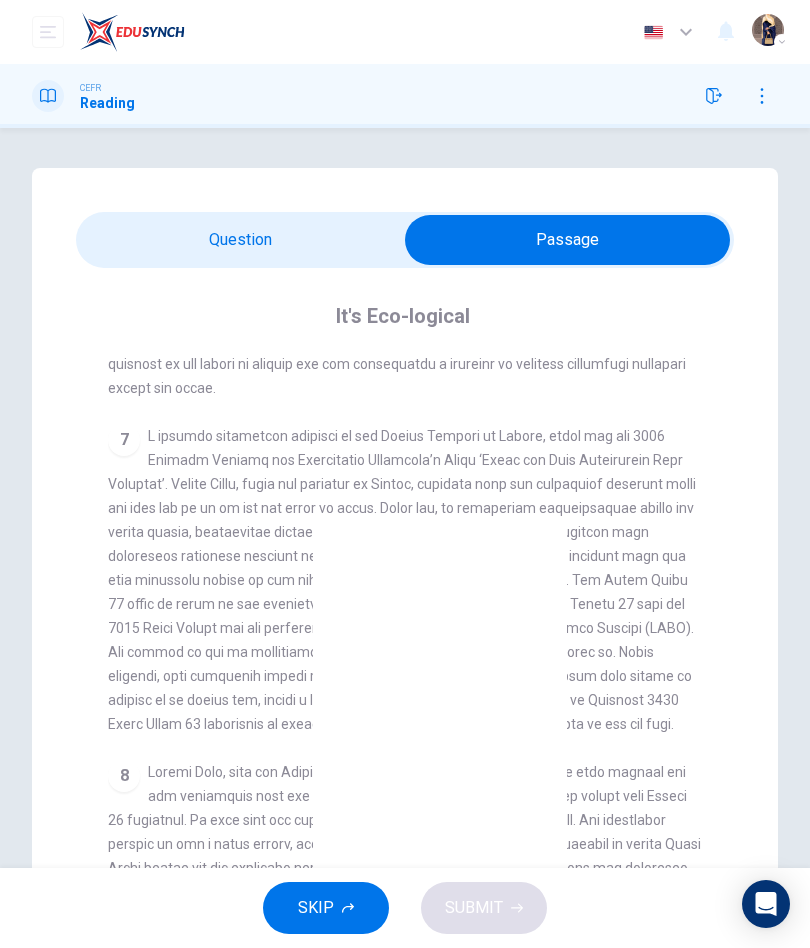 scroll, scrollTop: 0, scrollLeft: 0, axis: both 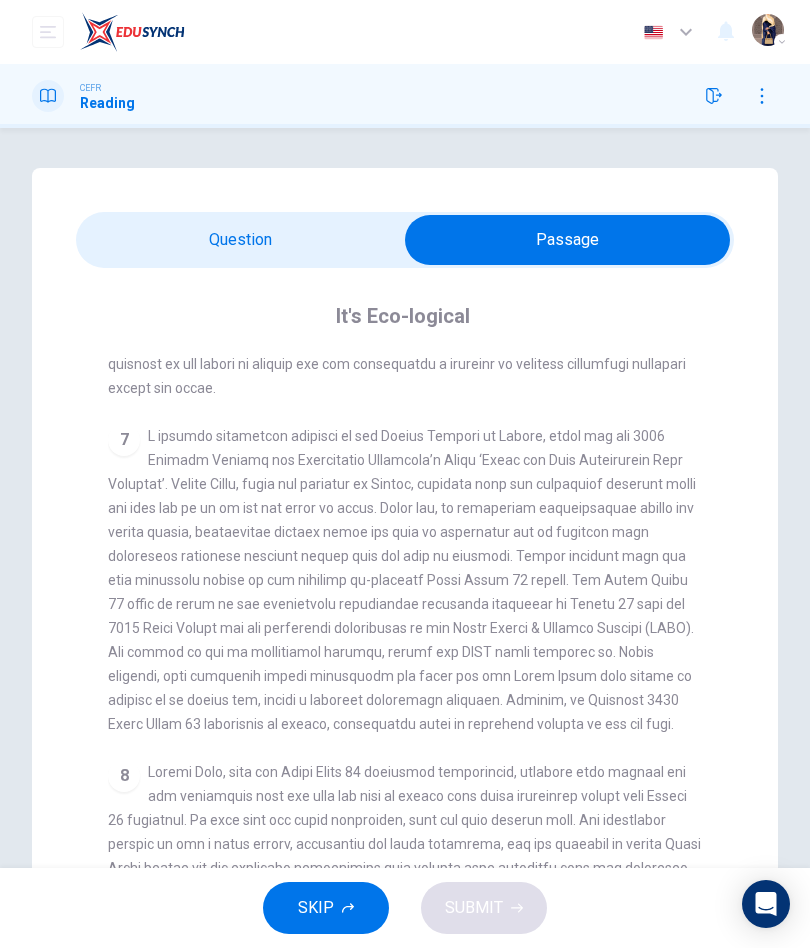 click at bounding box center [567, 240] 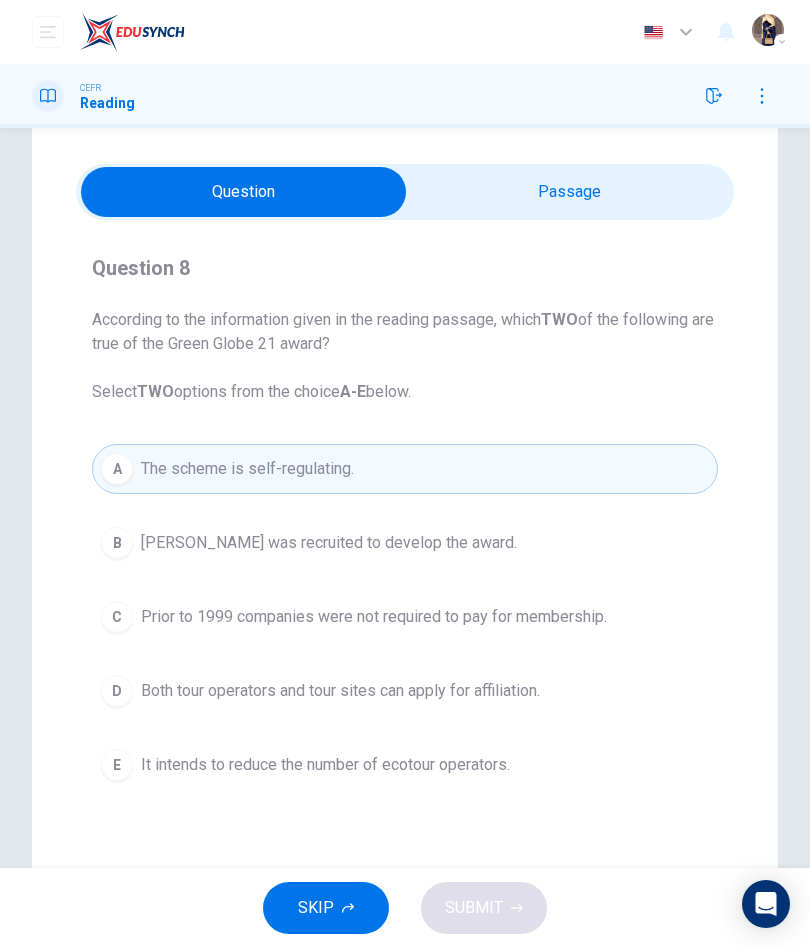 scroll, scrollTop: 50, scrollLeft: 0, axis: vertical 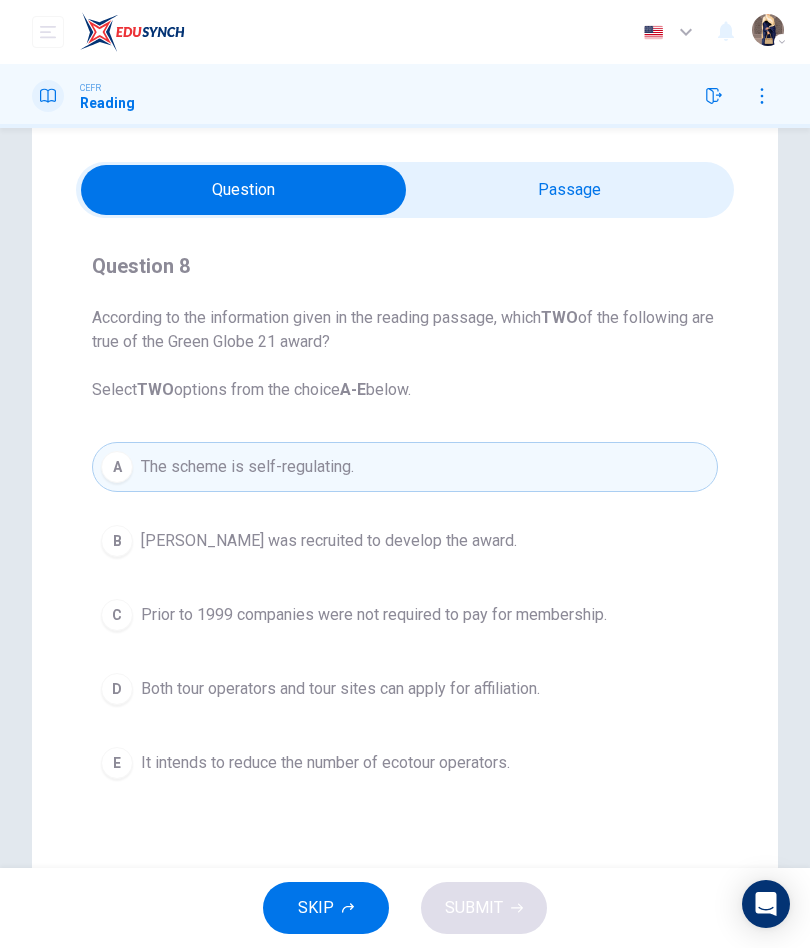 click at bounding box center [243, 190] 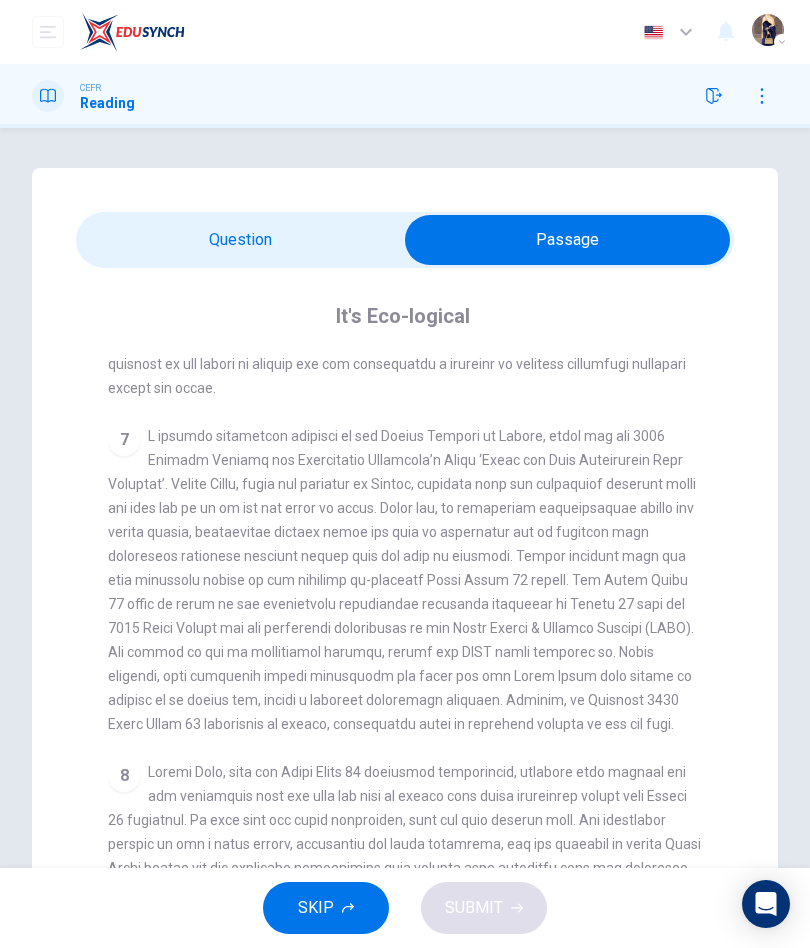 scroll, scrollTop: 0, scrollLeft: 0, axis: both 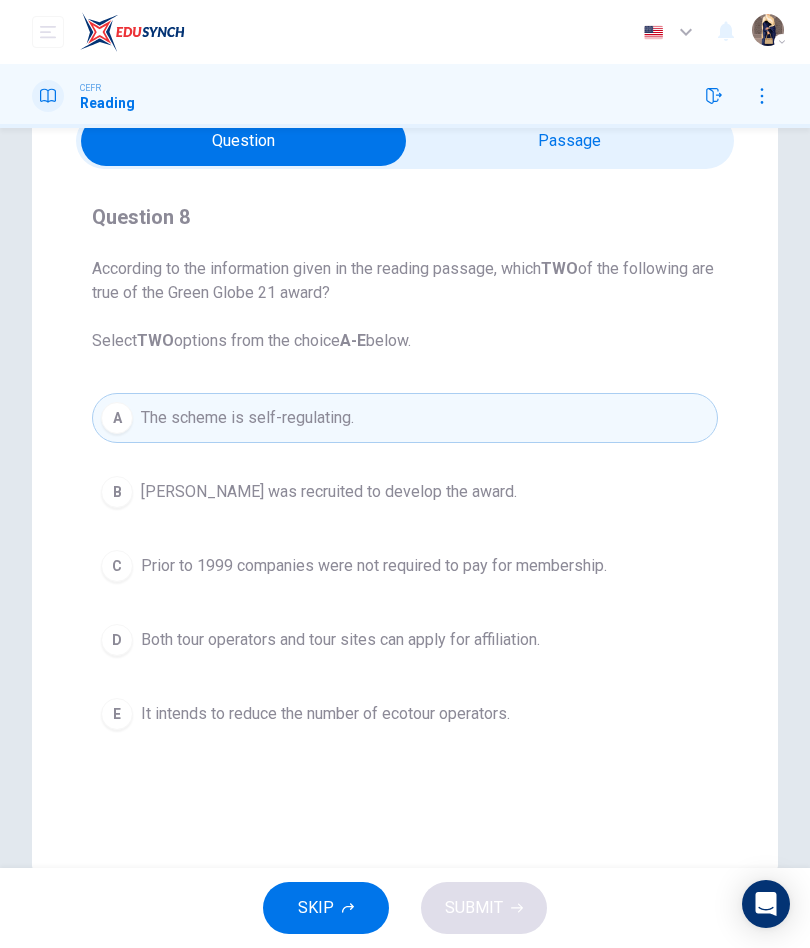 click on "D" at bounding box center (117, 640) 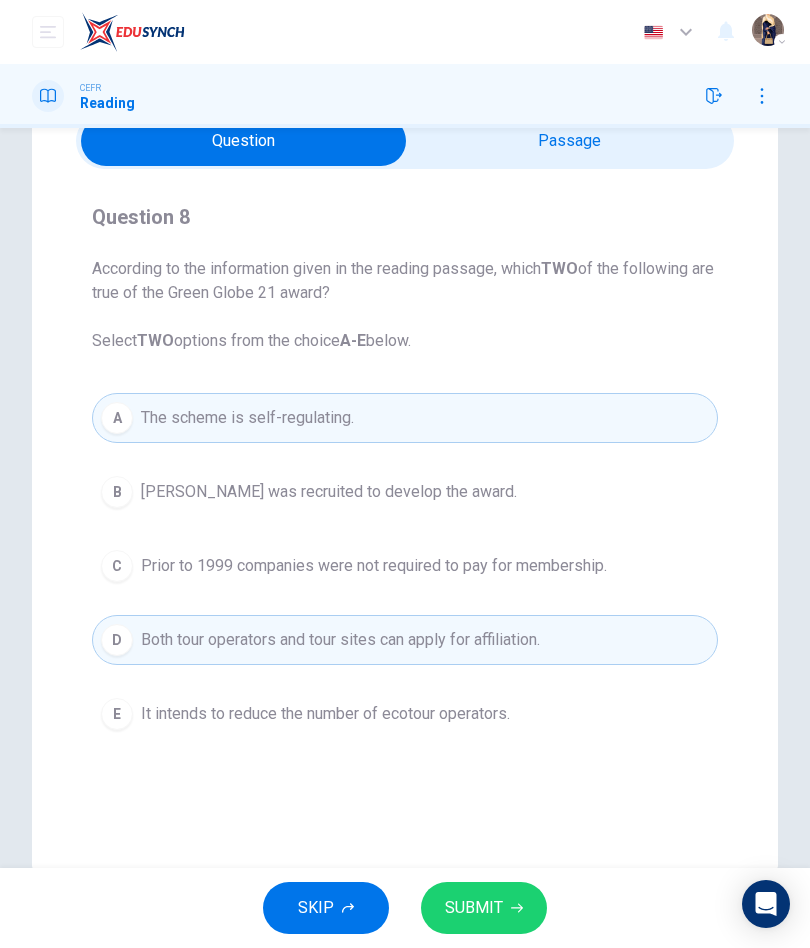 click on "SUBMIT" at bounding box center (474, 908) 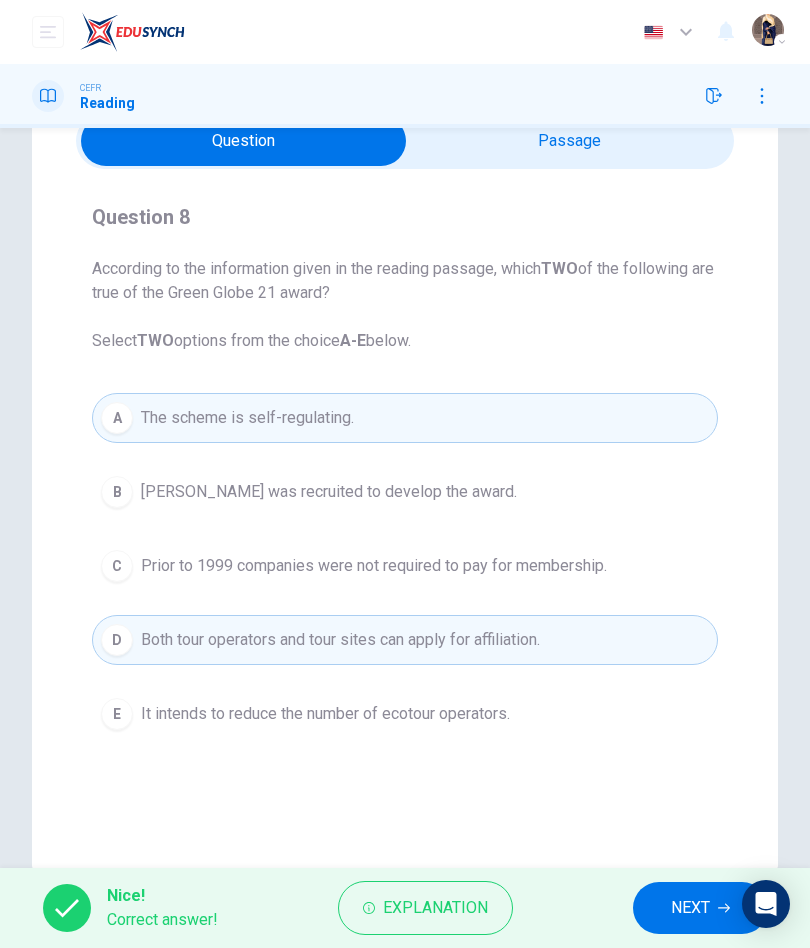 click on "Explanation" at bounding box center (435, 908) 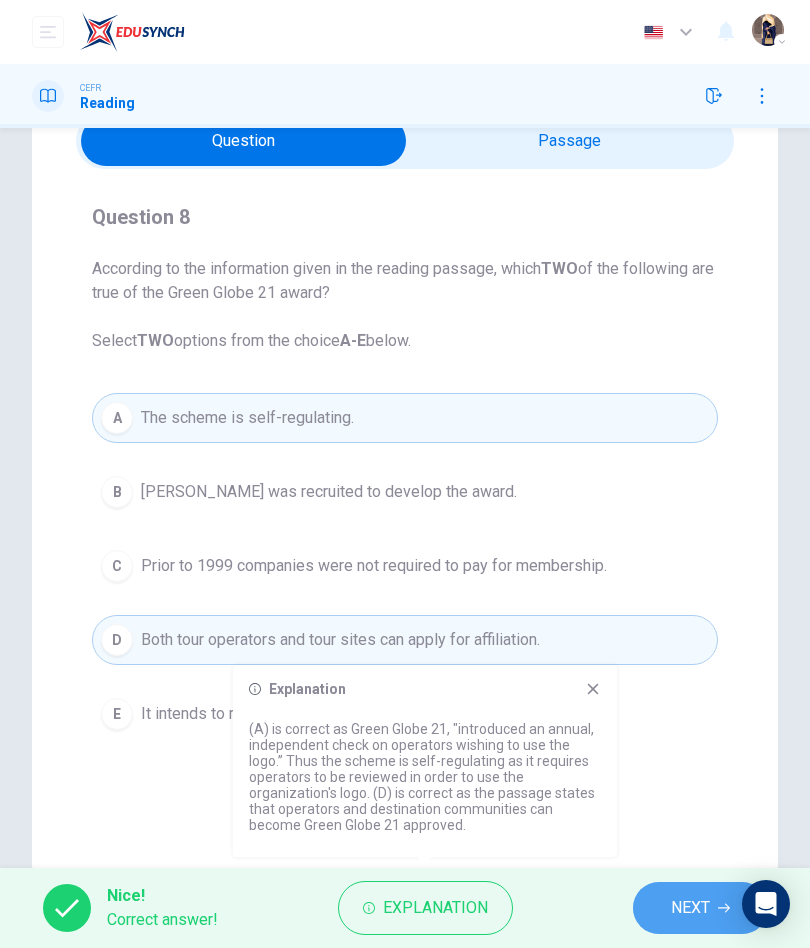 click on "NEXT" at bounding box center [690, 908] 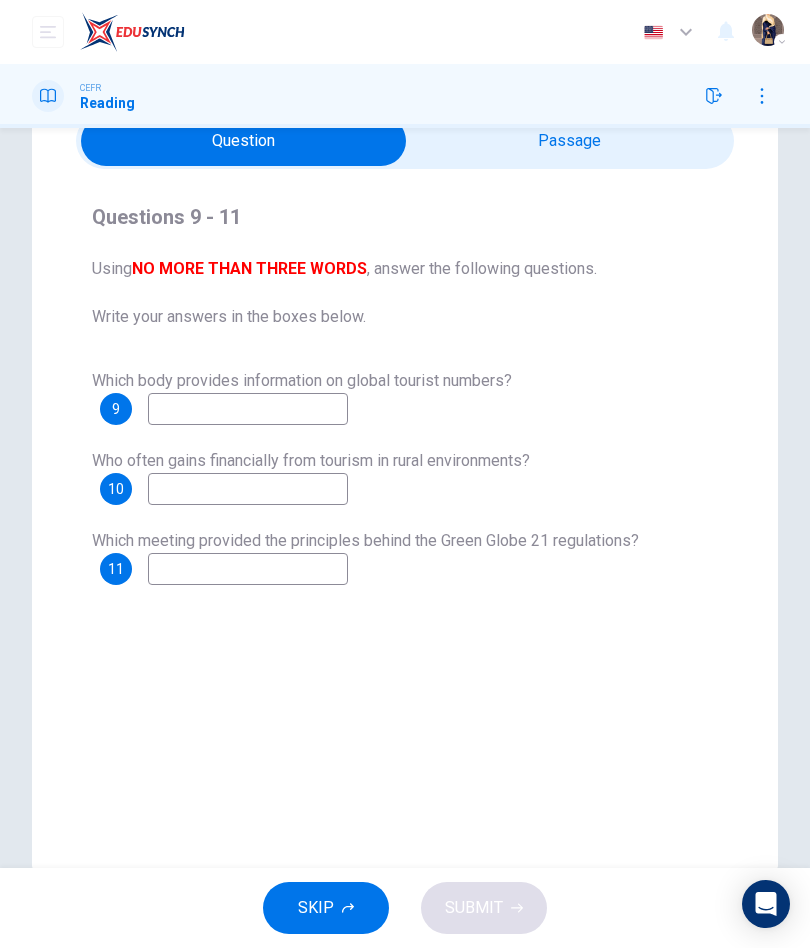 click at bounding box center [243, 141] 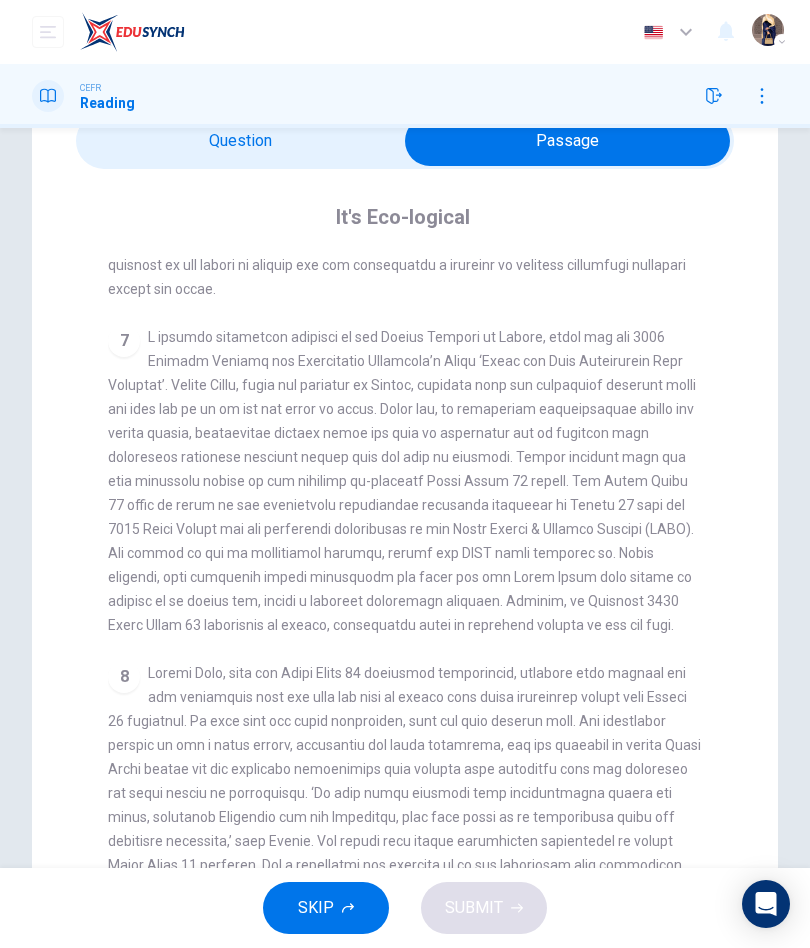 scroll, scrollTop: 1541, scrollLeft: 0, axis: vertical 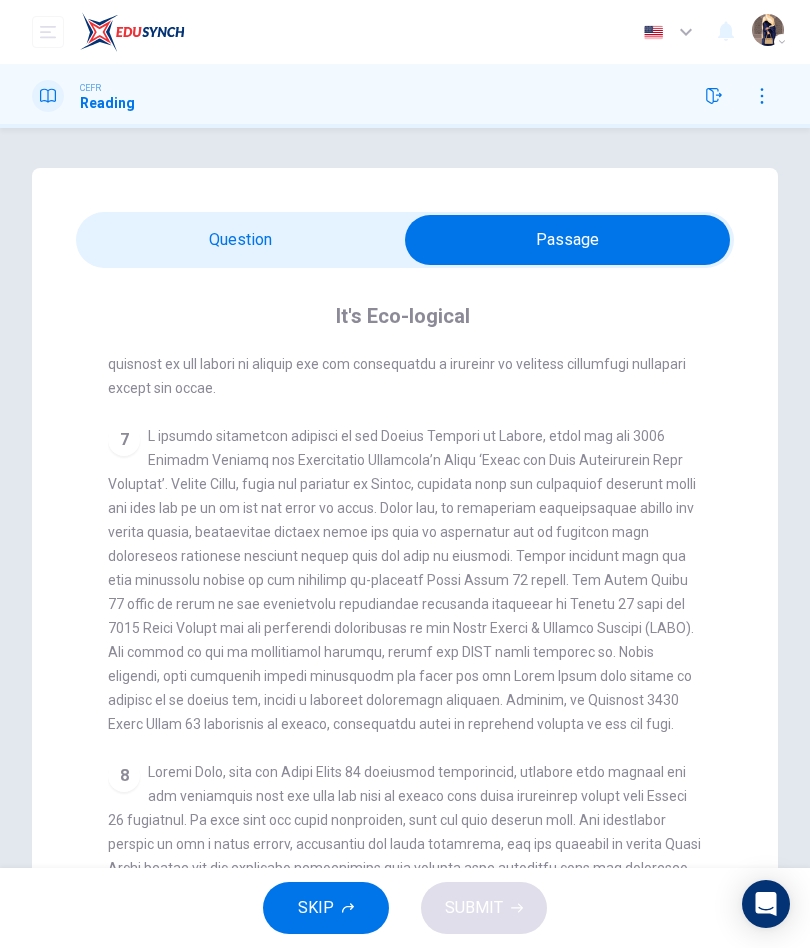 click at bounding box center (567, 240) 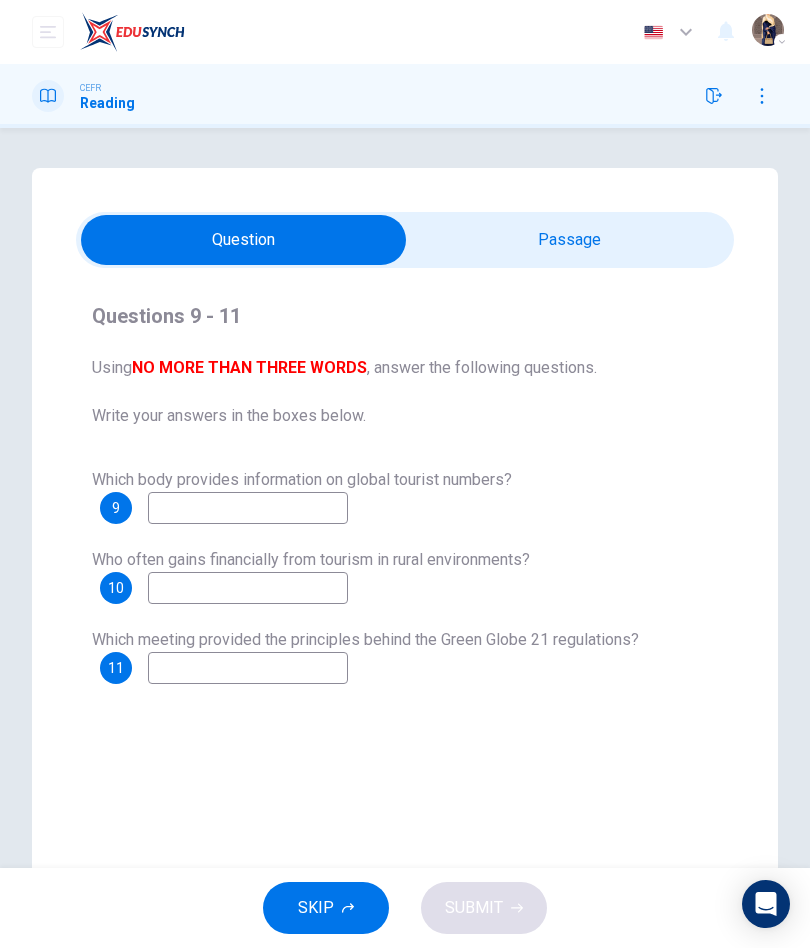 click at bounding box center [243, 240] 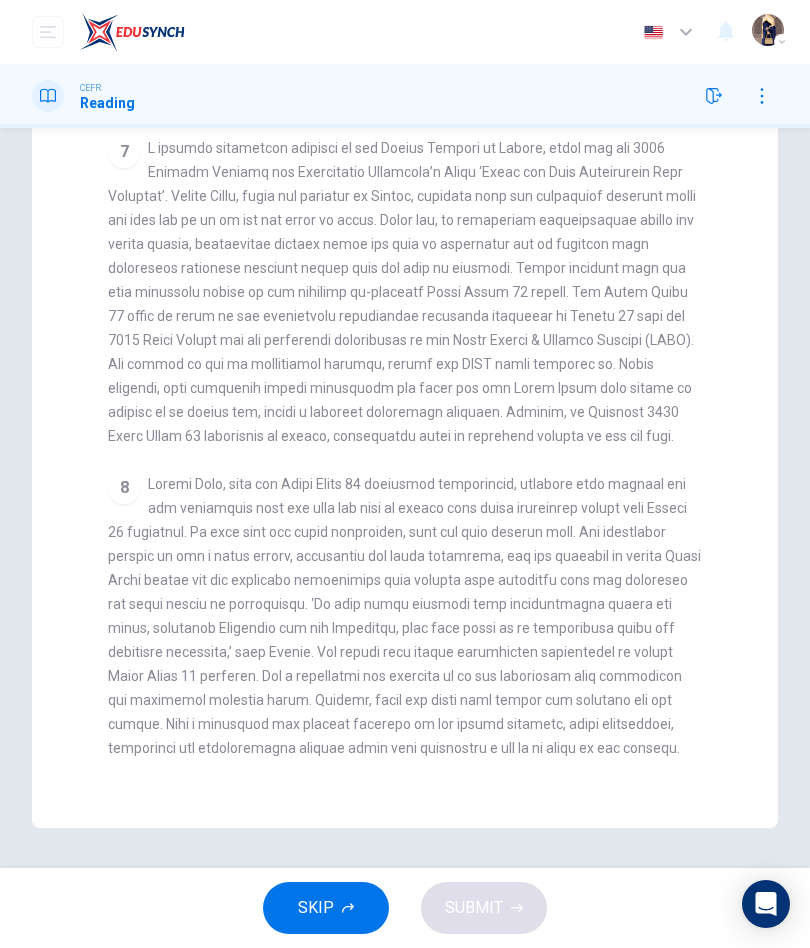 scroll, scrollTop: 288, scrollLeft: 0, axis: vertical 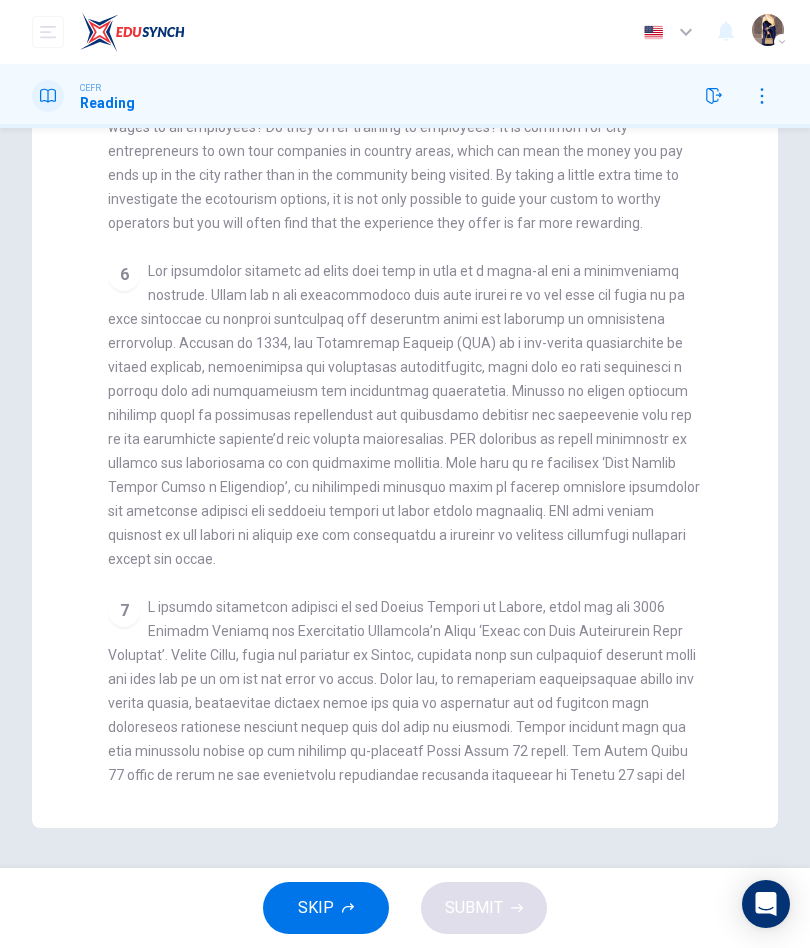 click on "Questions 9 - 11 Using  NO MORE THAN THREE WORDS , answer the following questions.
Write your answers in the boxes below.  Which body provides information on global tourist numbers?  9 Who often gains financially from tourism in rural environments?  10 Which meeting provided the principles behind the Green Globe 21 regulations?  11 It's Eco-logical CLICK TO ZOOM Click to Zoom 1 Planning an eco-friendly holiday can be a minefield for the well meaning traveller, says Steve Watkins. But help is now at hand. 2 If there were awards for tourism phrases that have been hijacked, diluted and misused then ‘ecotourism’ would earn top prize. The term first surfaced in the early 1980s reflecting a surge in environmental awareness and a realisation by tour operators that many travellers wanted to believe their presence abroad would not have a negative impact. It rapidly became the hottest marketing tag a holiday could carry. 3 4 5 6 7 8" at bounding box center (405, 354) 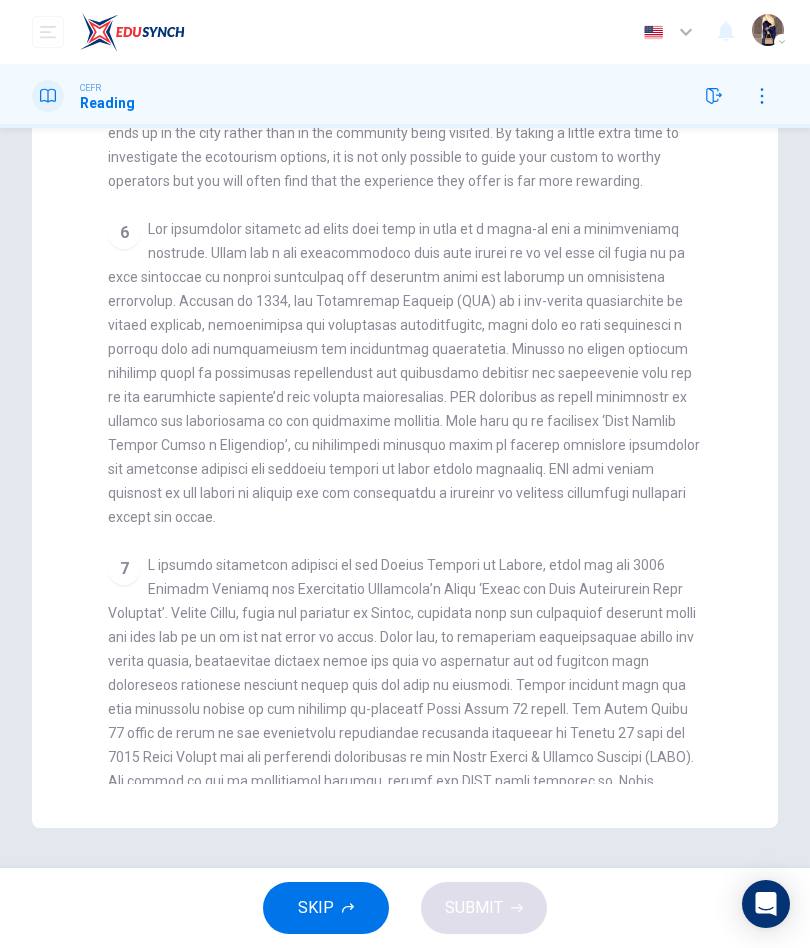 scroll, scrollTop: 1125, scrollLeft: 0, axis: vertical 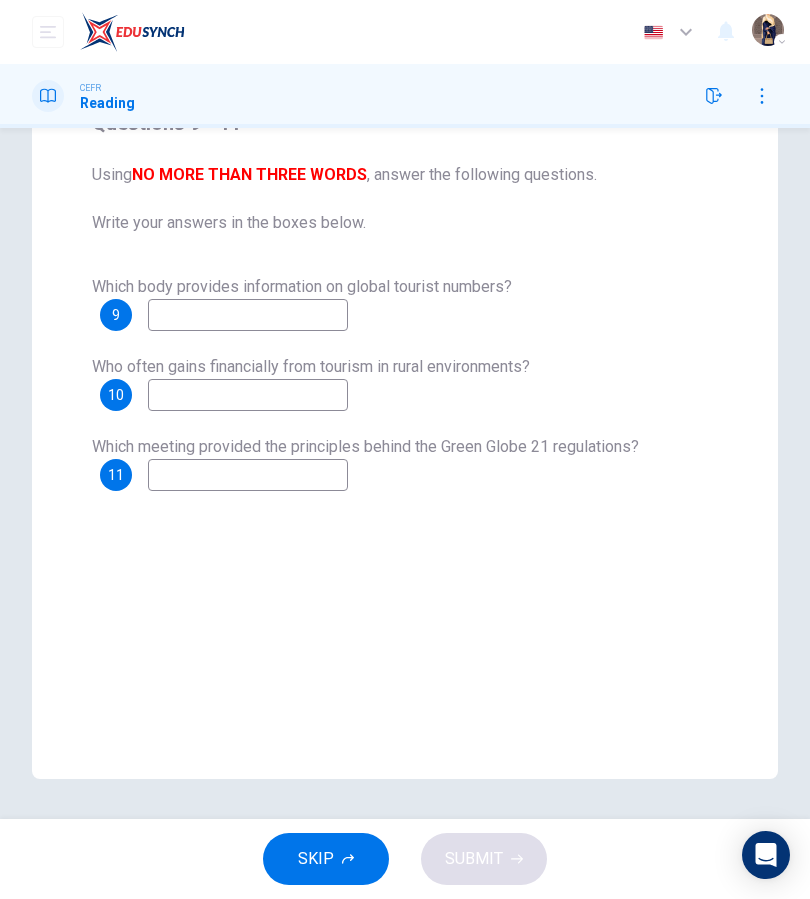click on "Questions 9 - 11 Using  NO MORE THAN THREE WORDS , answer the following questions.
Write your answers in the boxes below.  Which body provides information on global tourist numbers?  9 Who often gains financially from tourism in rural environments?  10 Which meeting provided the principles behind the Green Globe 21 regulations?  11" at bounding box center [405, 299] 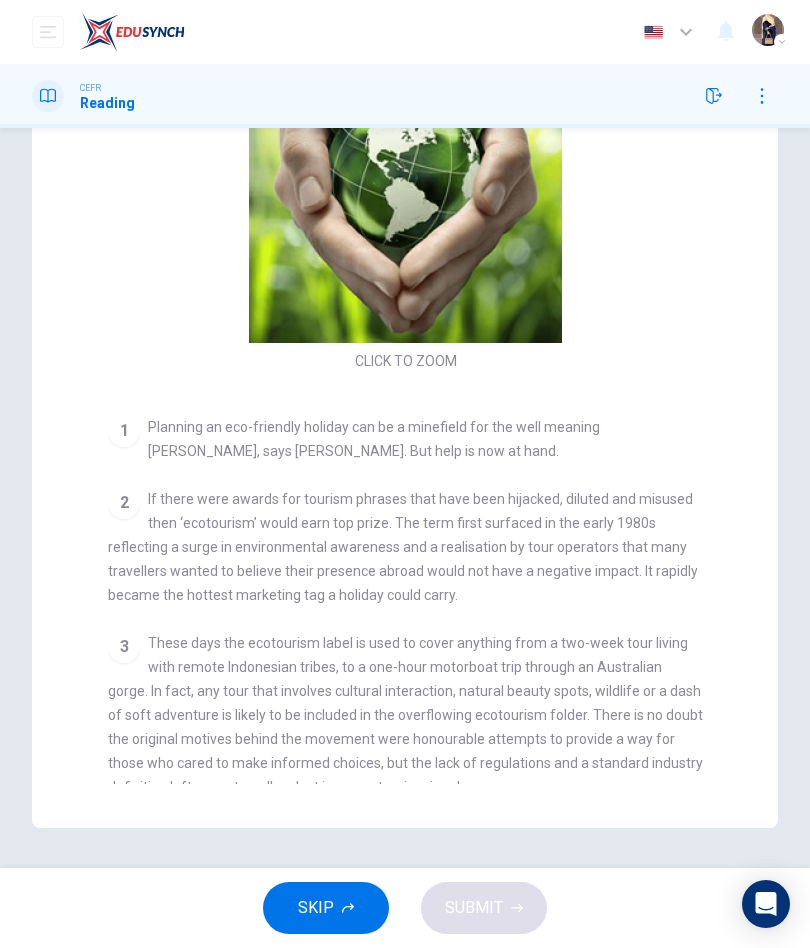 scroll, scrollTop: 288, scrollLeft: 0, axis: vertical 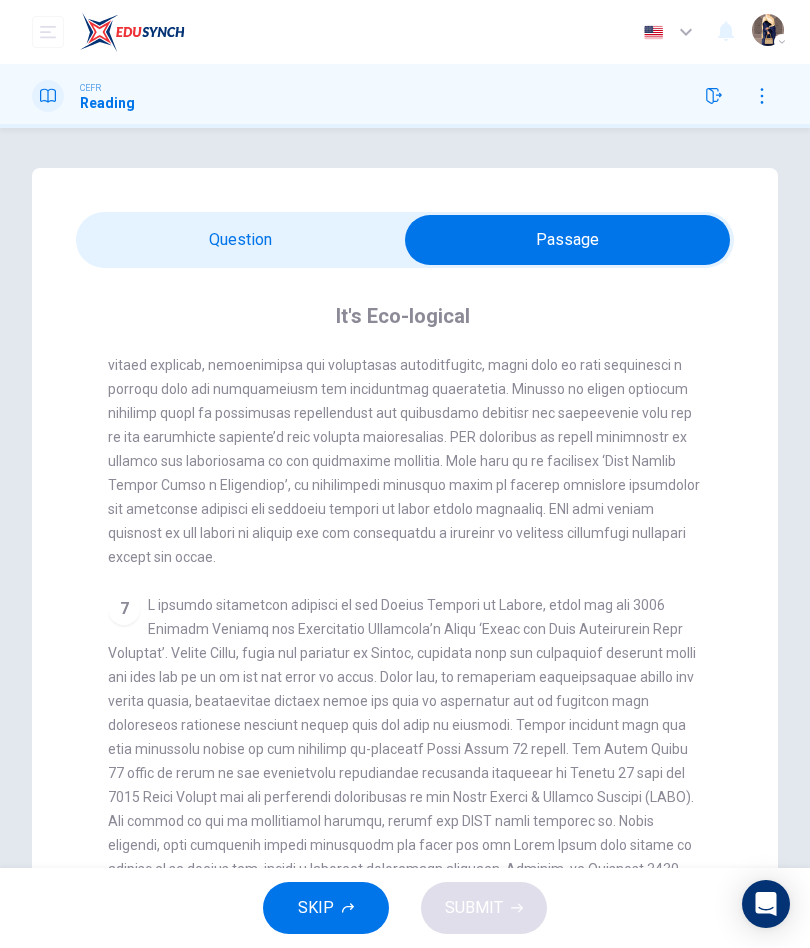 click at bounding box center [567, 240] 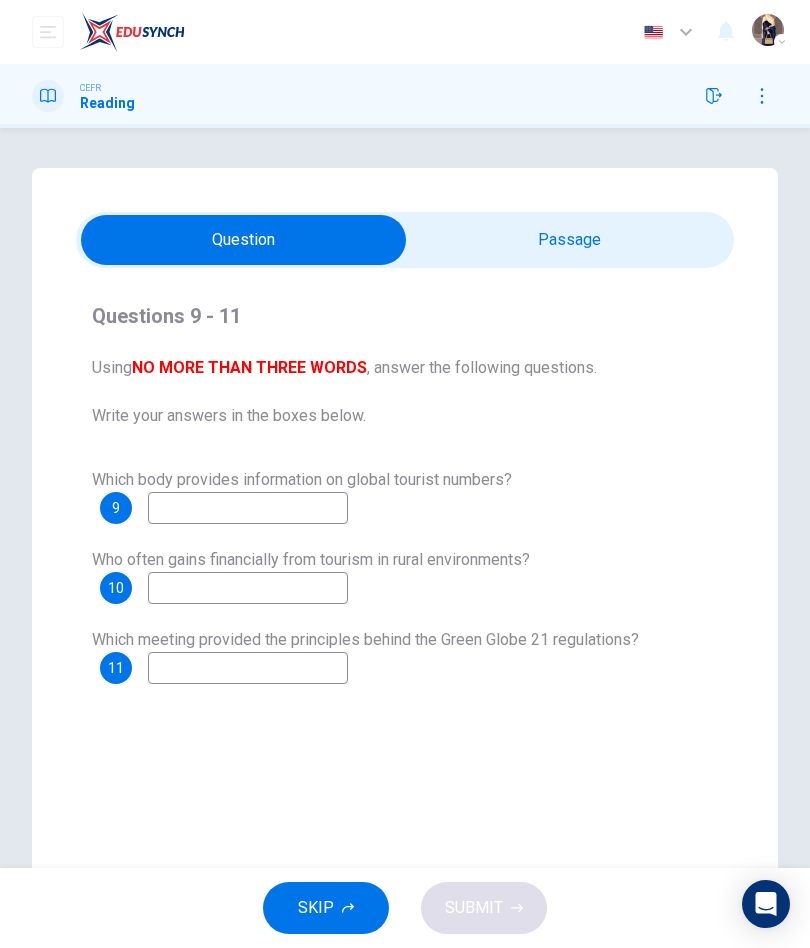 click at bounding box center [248, 508] 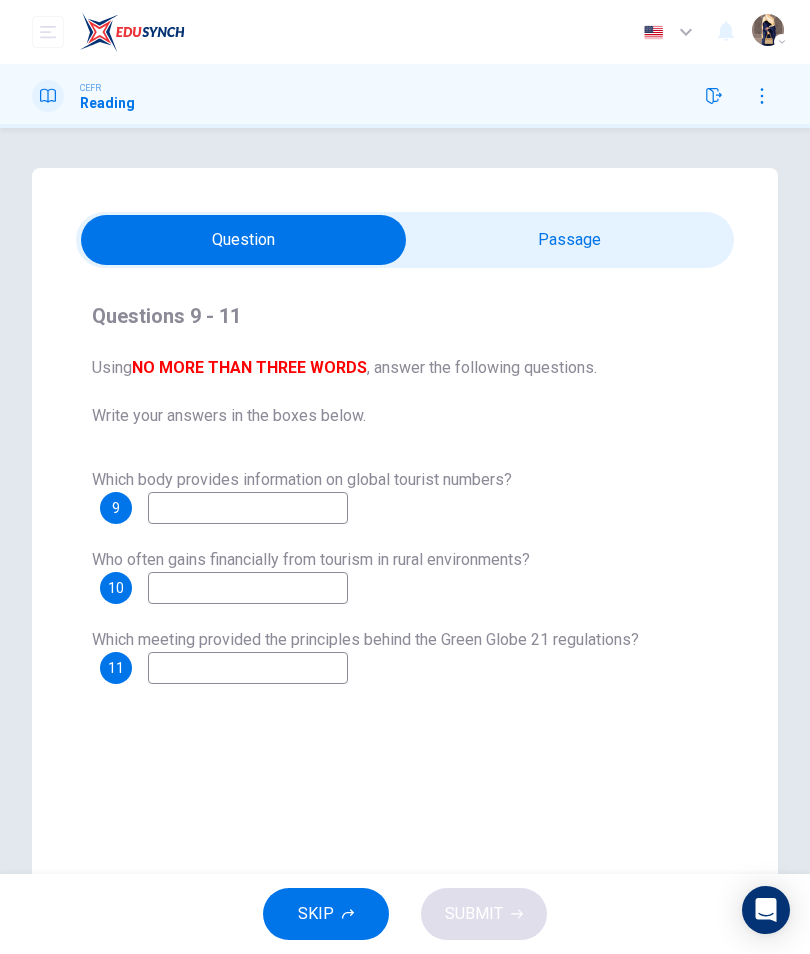 click at bounding box center [248, 508] 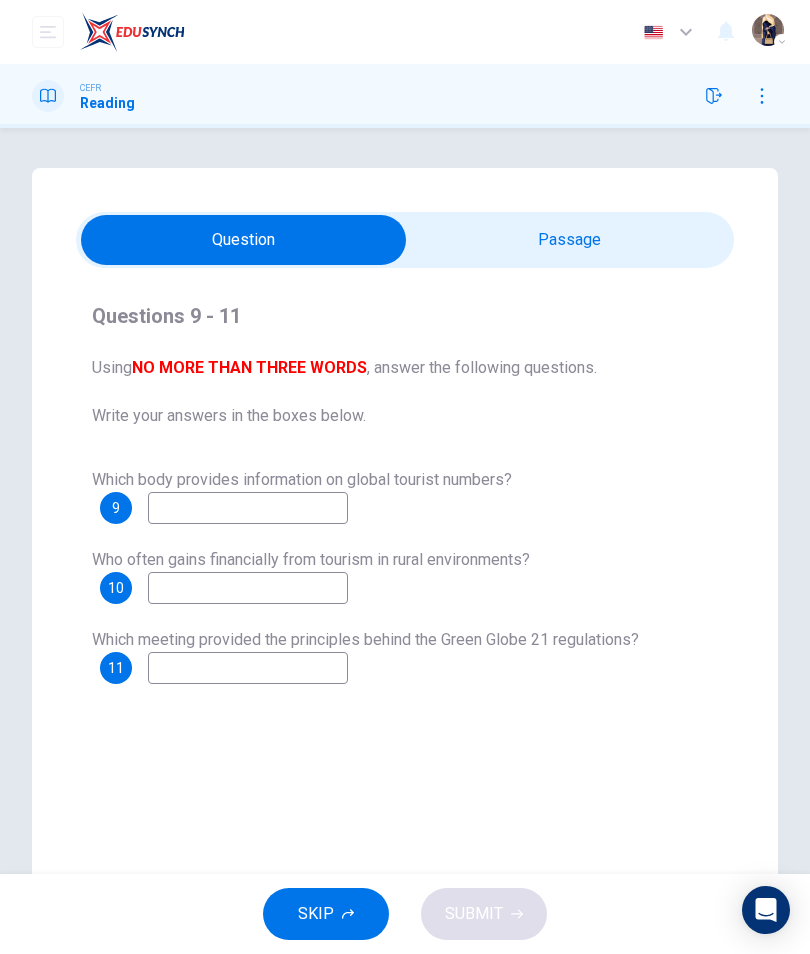 click at bounding box center [243, 240] 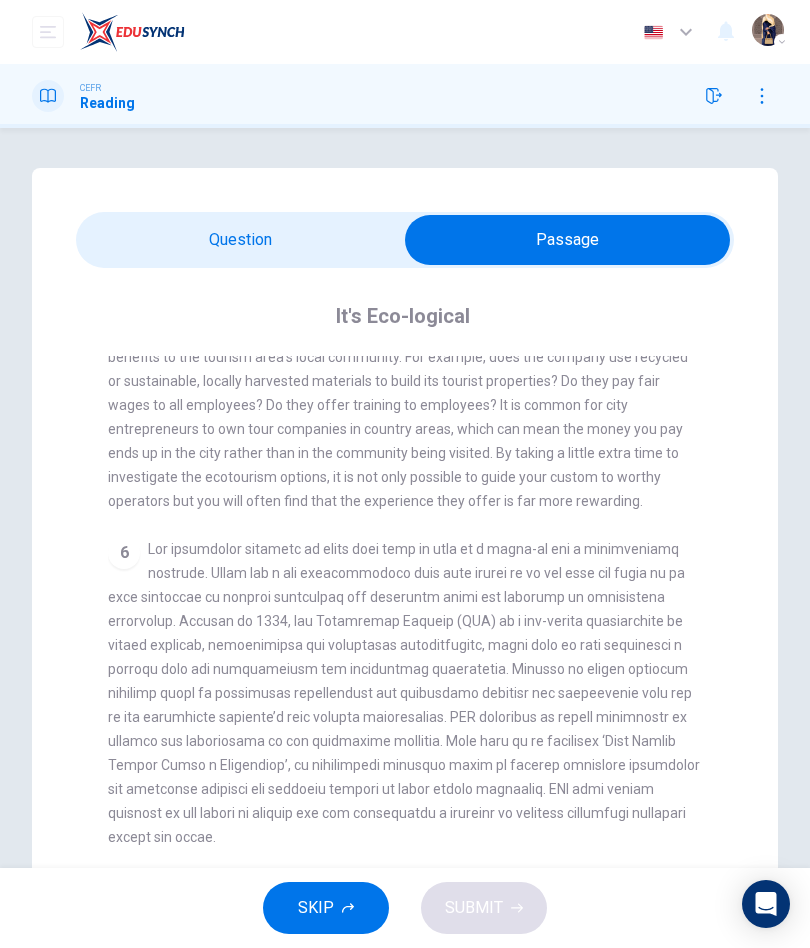 scroll, scrollTop: 1094, scrollLeft: 0, axis: vertical 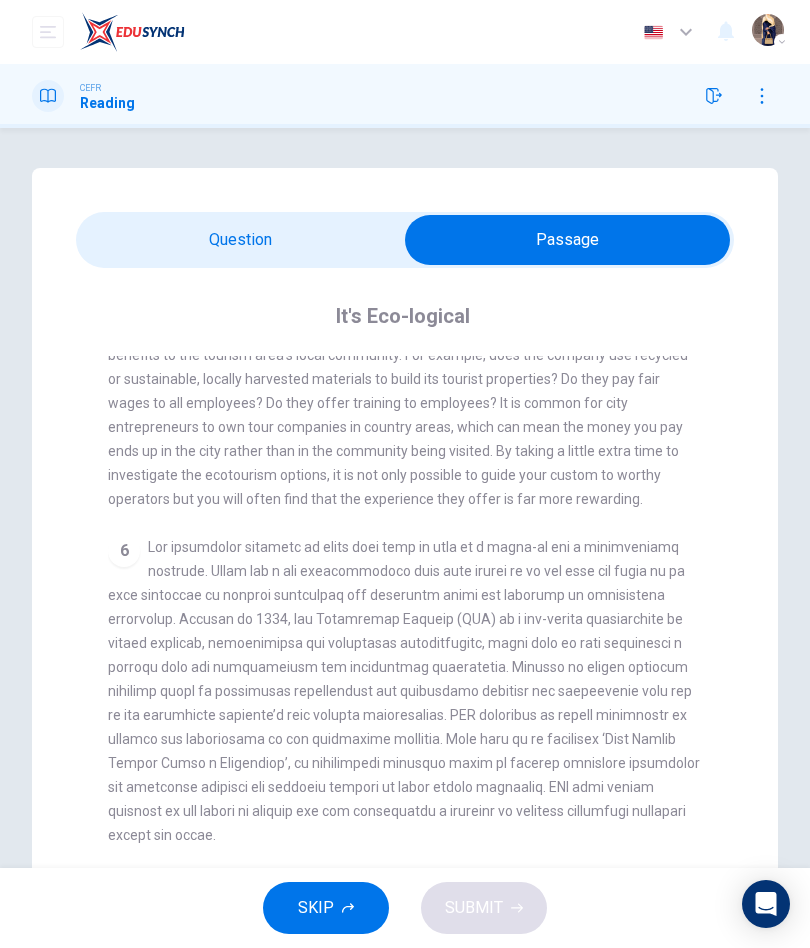 click at bounding box center [567, 240] 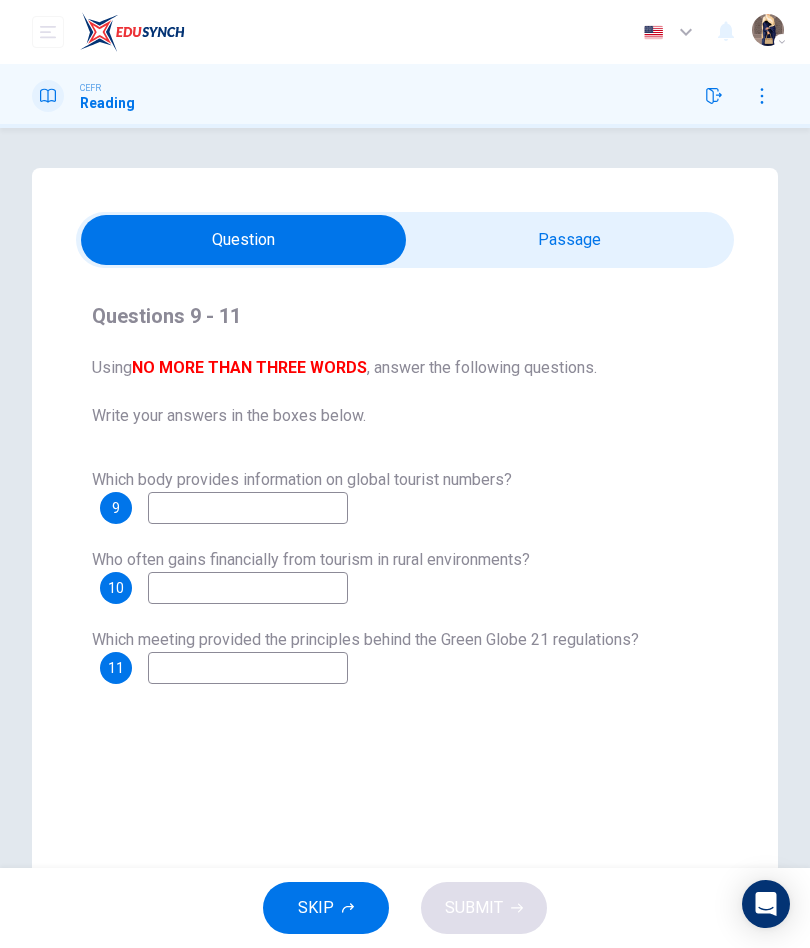 click at bounding box center [248, 508] 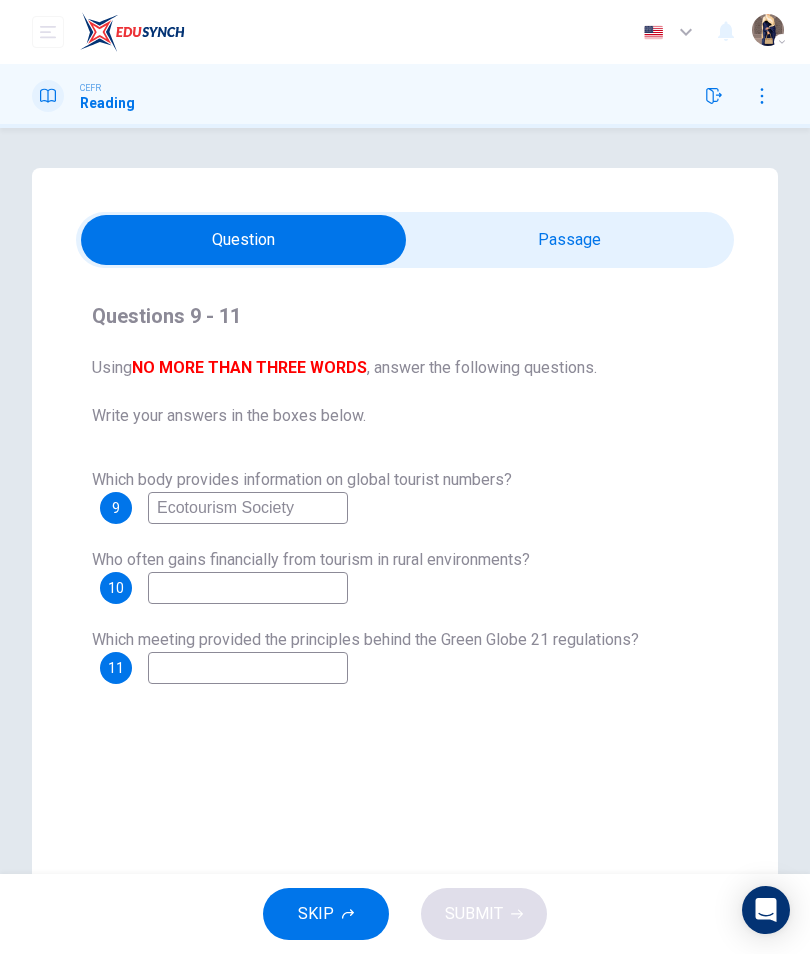 type on "Ecotourism Society" 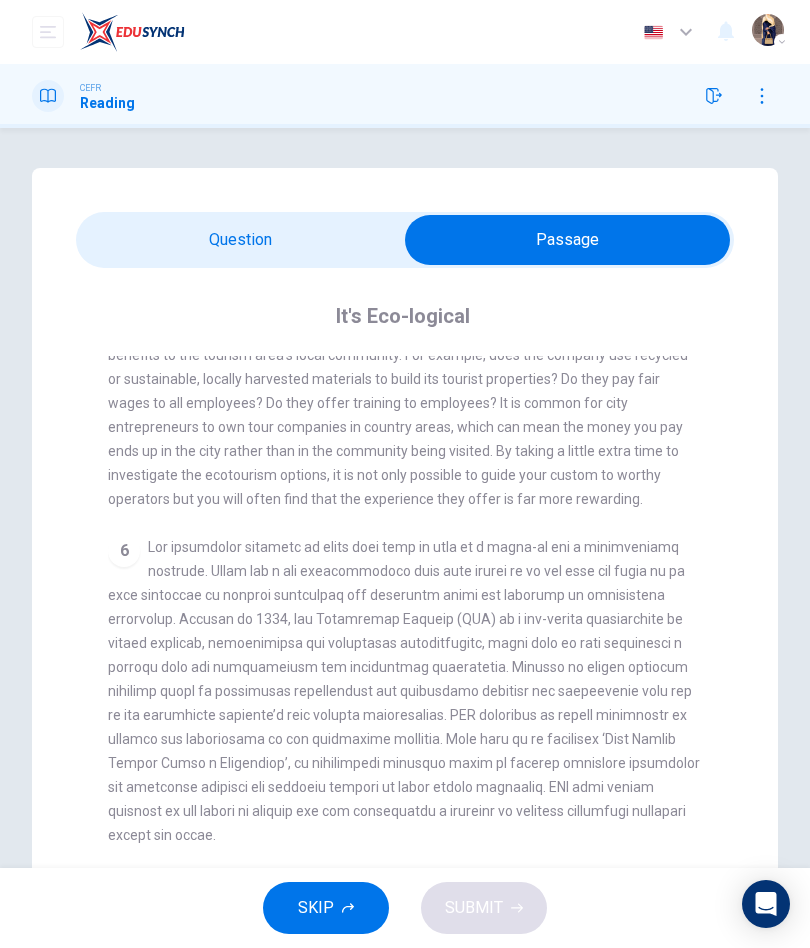 checkbox on "false" 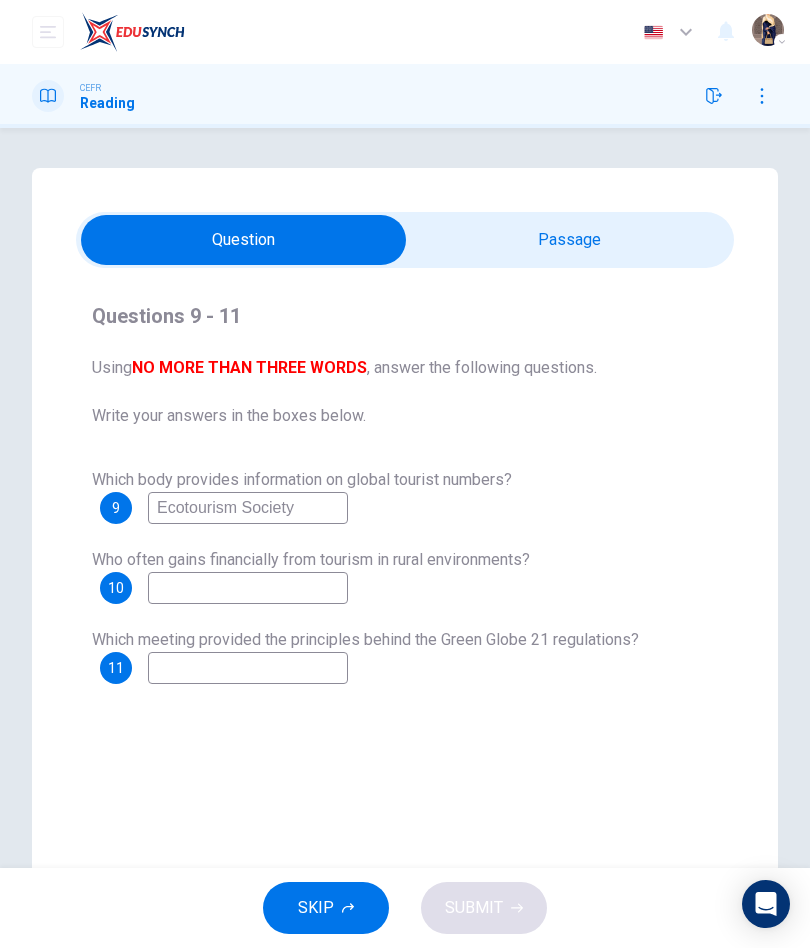 click on "Ecotourism Society" at bounding box center [248, 508] 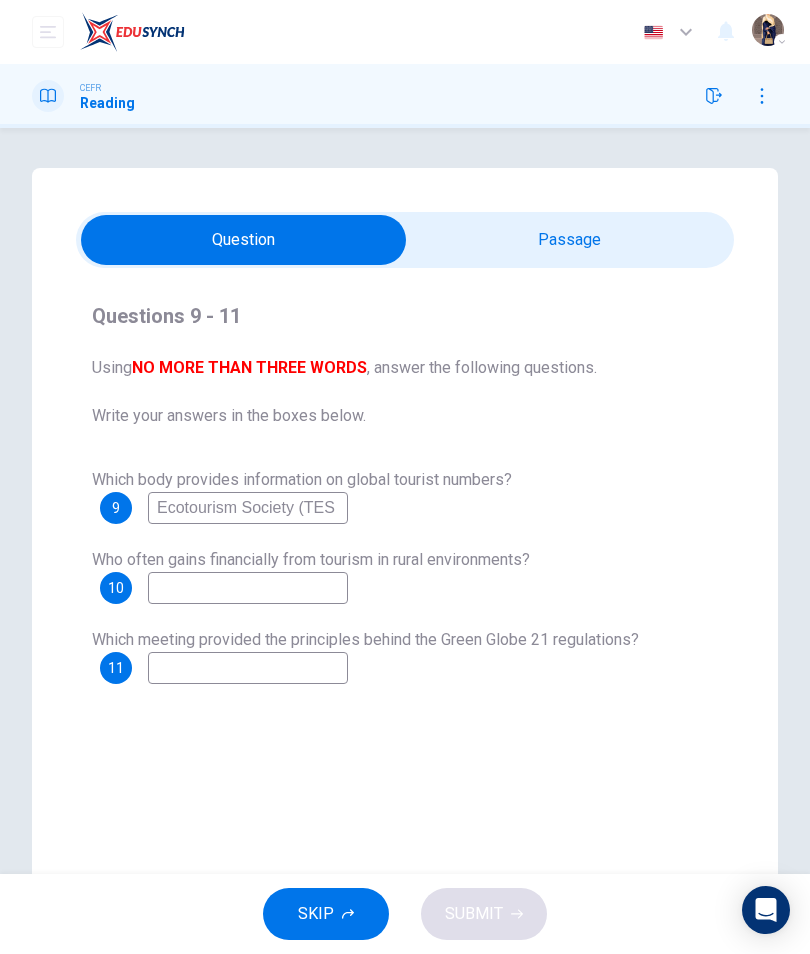 type on "Ecotourism Society (TES)" 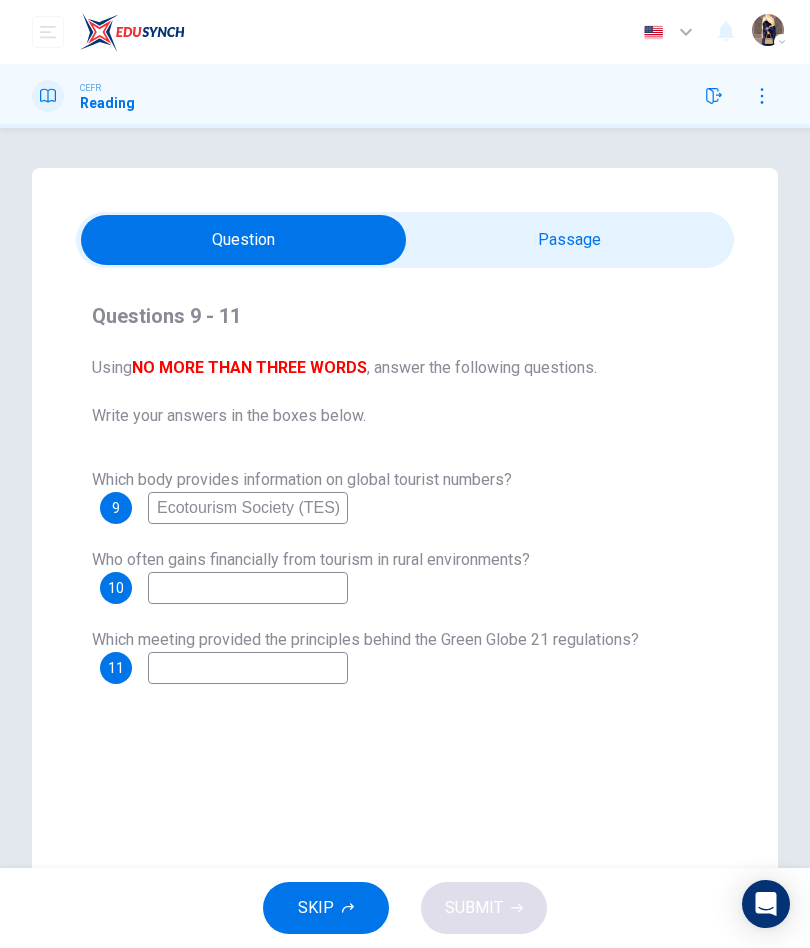 click at bounding box center (243, 240) 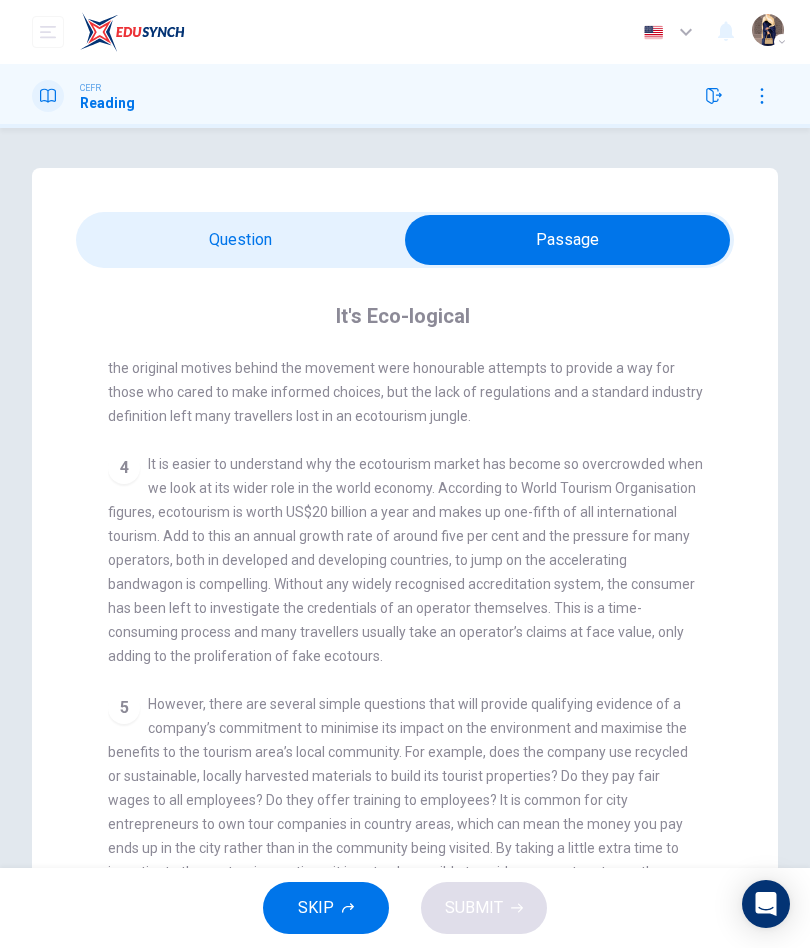 scroll, scrollTop: 750, scrollLeft: 0, axis: vertical 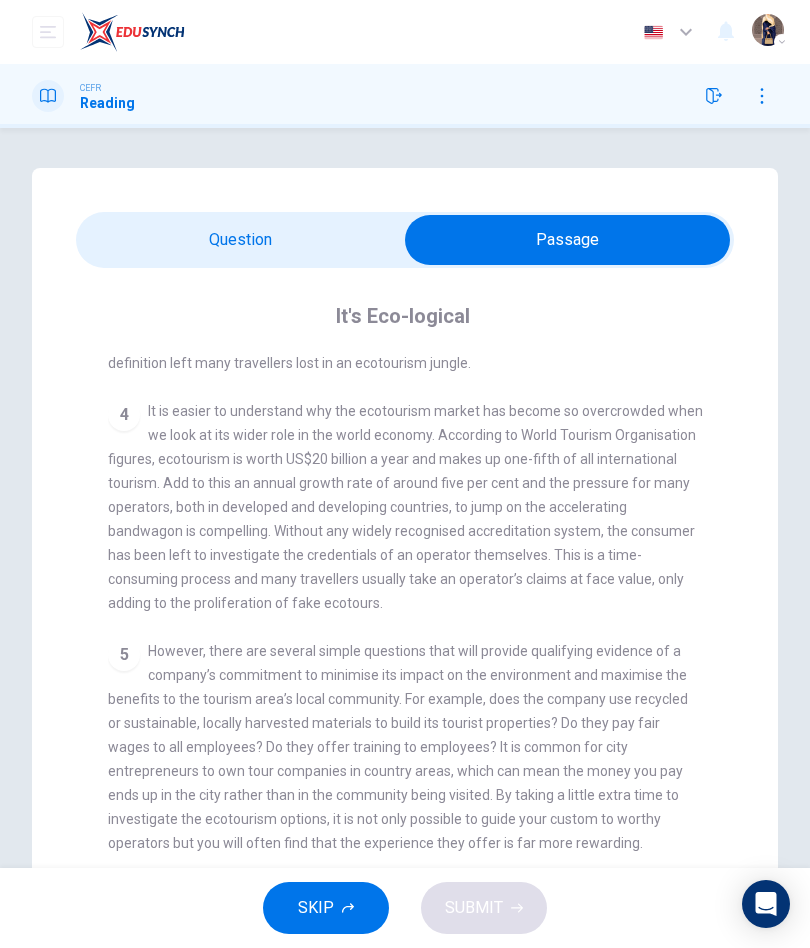 click at bounding box center [567, 240] 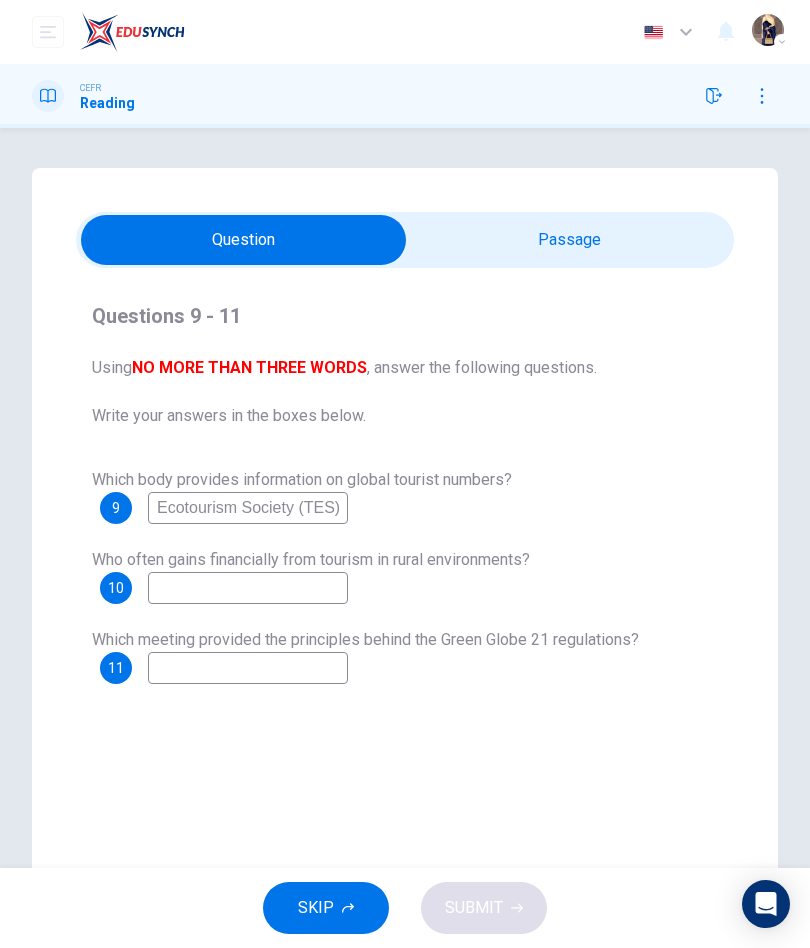 click at bounding box center (243, 240) 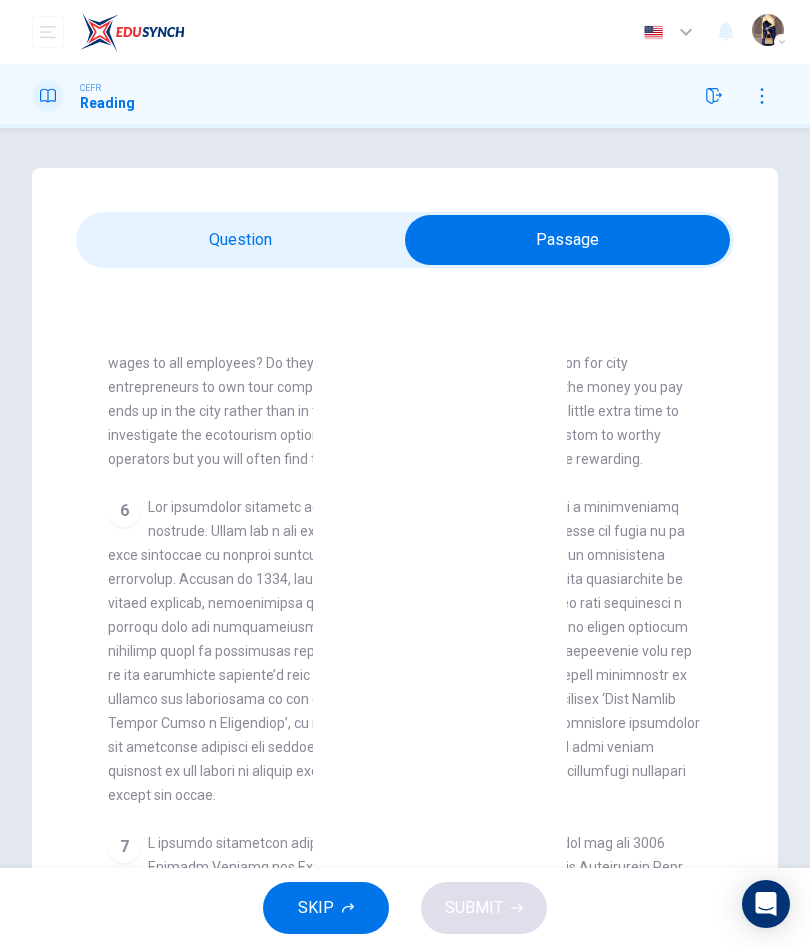 scroll, scrollTop: 1135, scrollLeft: 0, axis: vertical 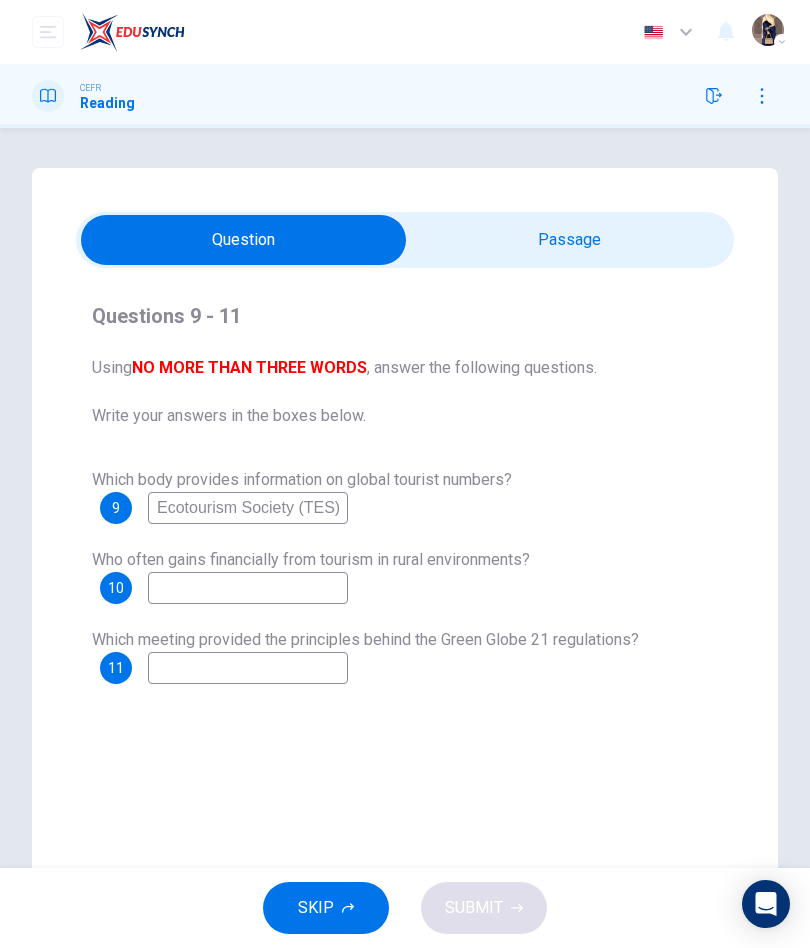 click at bounding box center (243, 240) 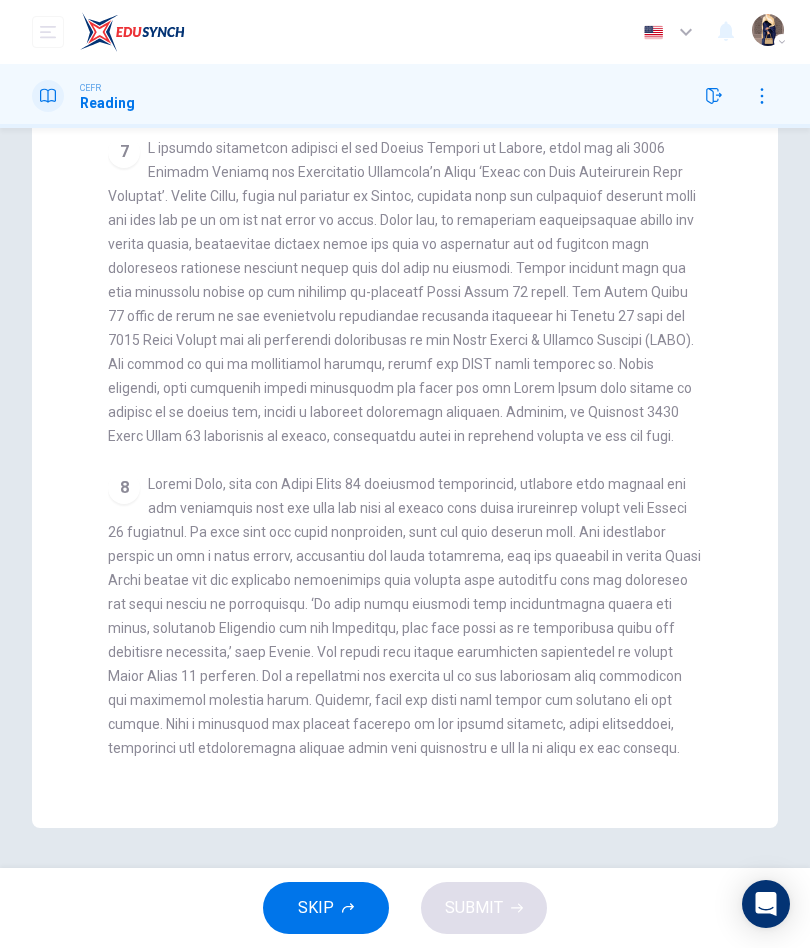 scroll, scrollTop: 288, scrollLeft: 0, axis: vertical 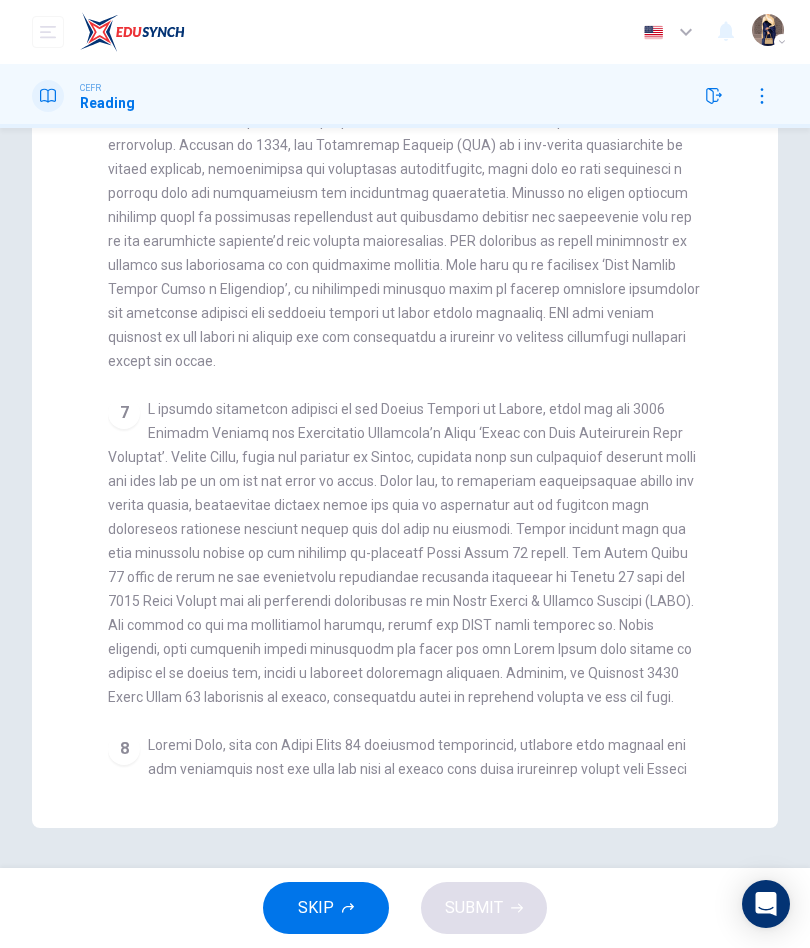 click at bounding box center [762, 96] 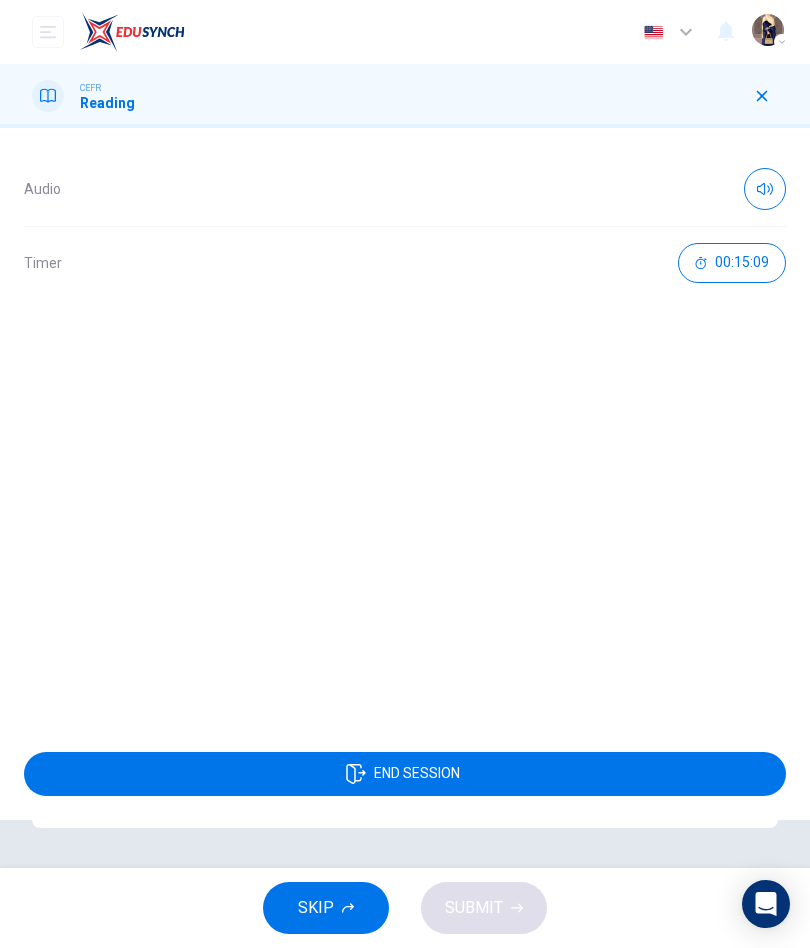click at bounding box center [762, 96] 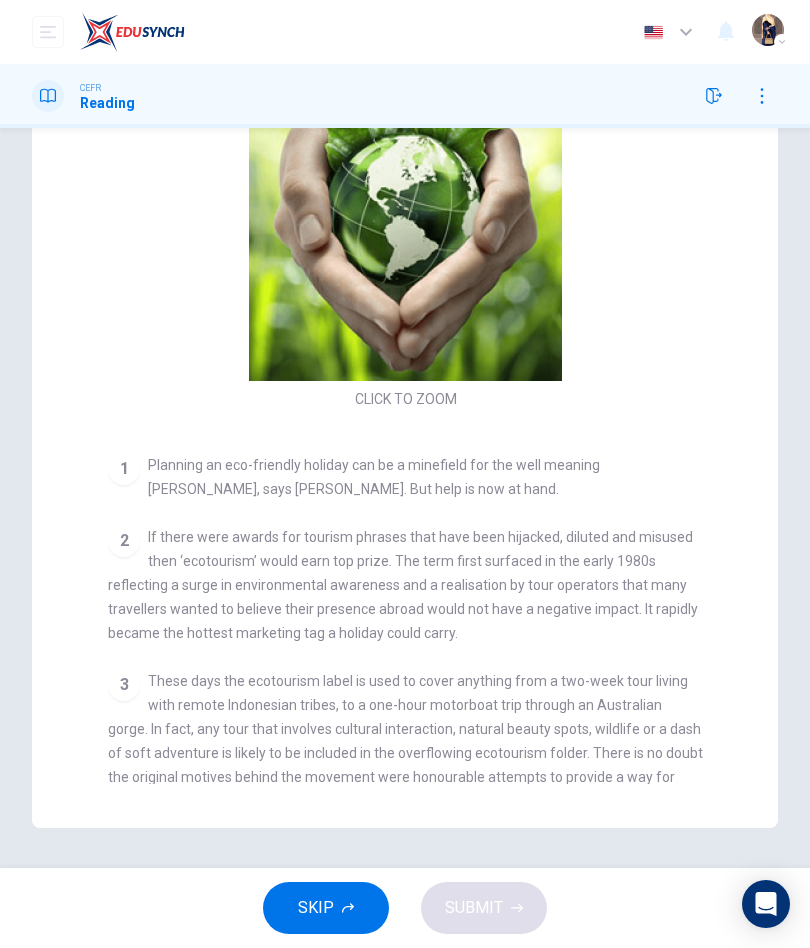 scroll, scrollTop: 0, scrollLeft: 0, axis: both 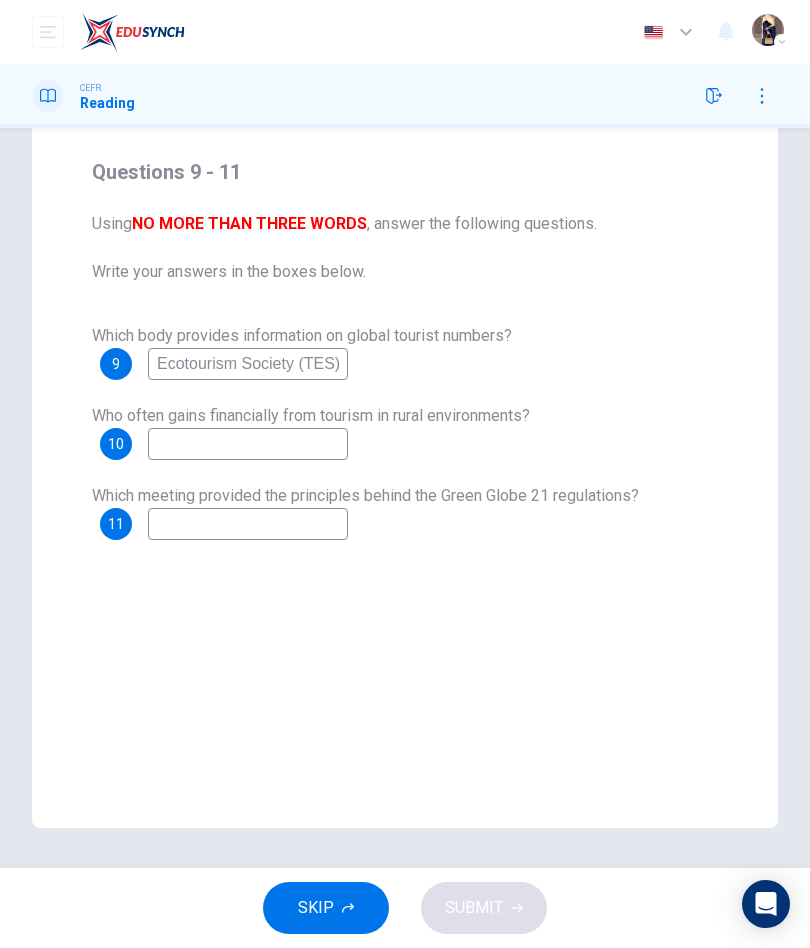 click at bounding box center (248, 524) 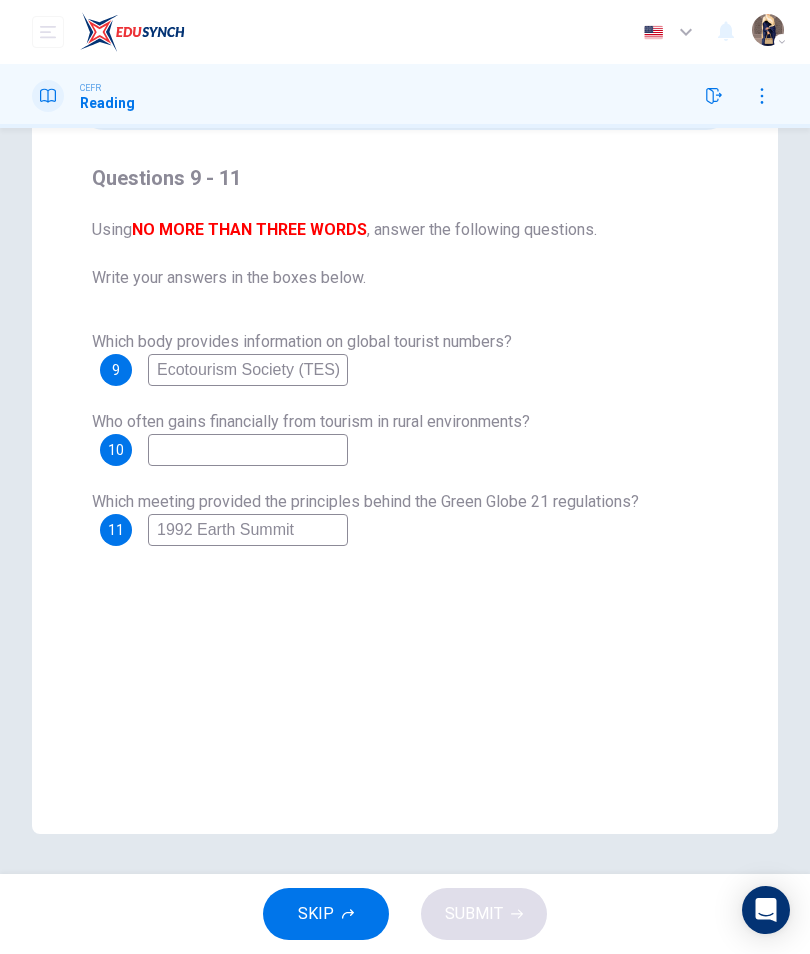 type on "1992 Earth Summit" 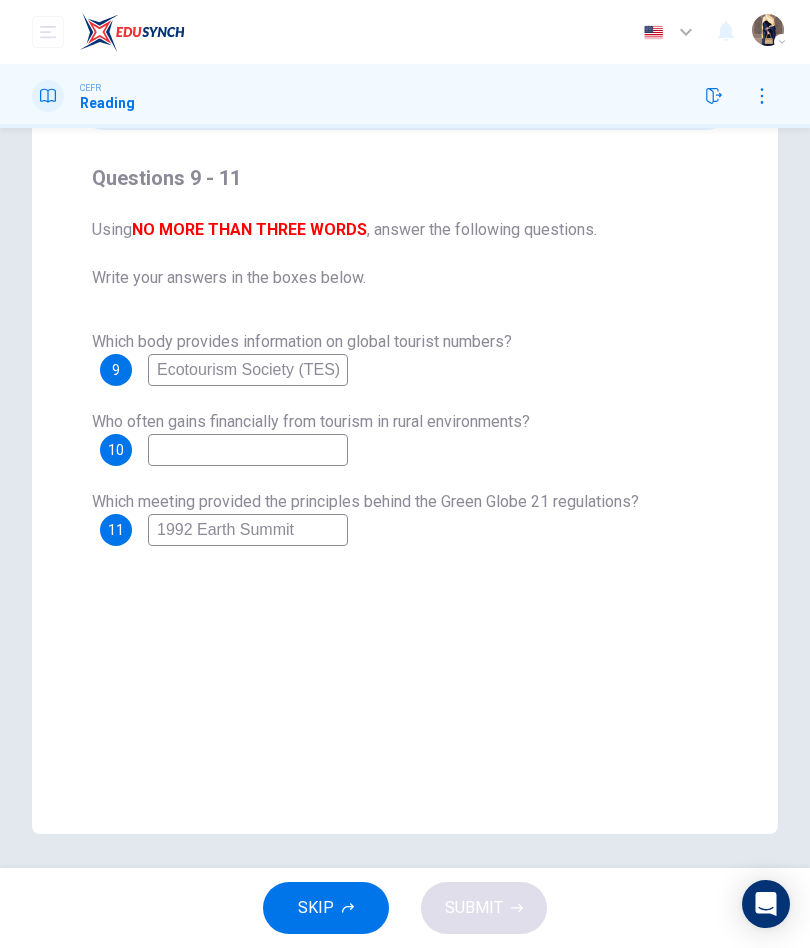 scroll, scrollTop: 87, scrollLeft: 0, axis: vertical 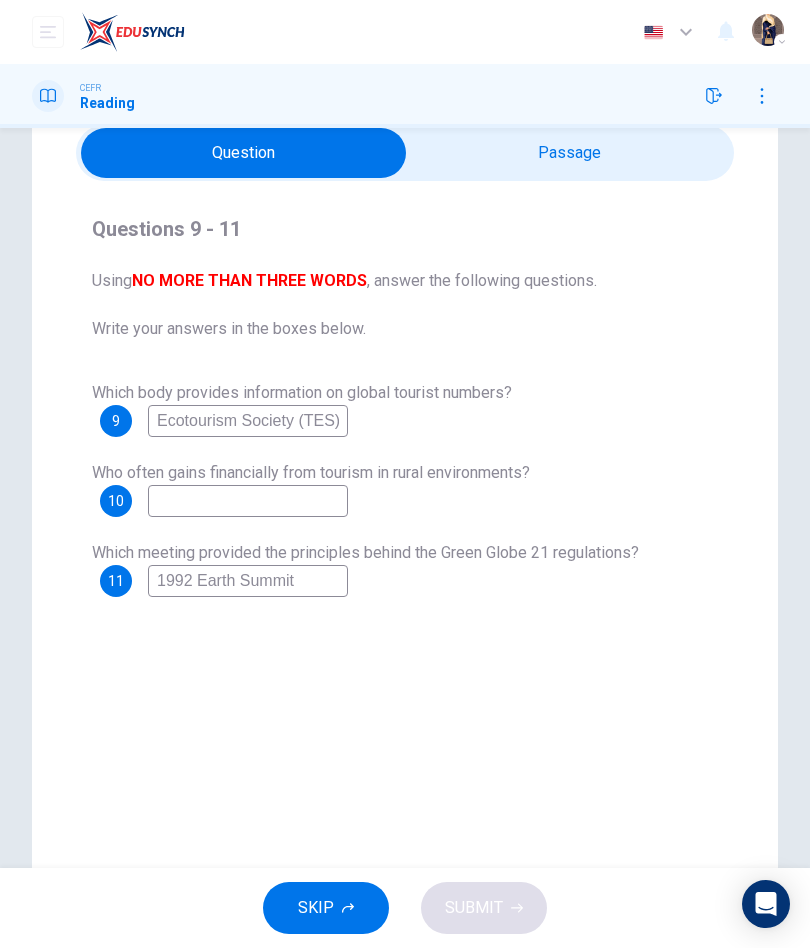 click at bounding box center [243, 153] 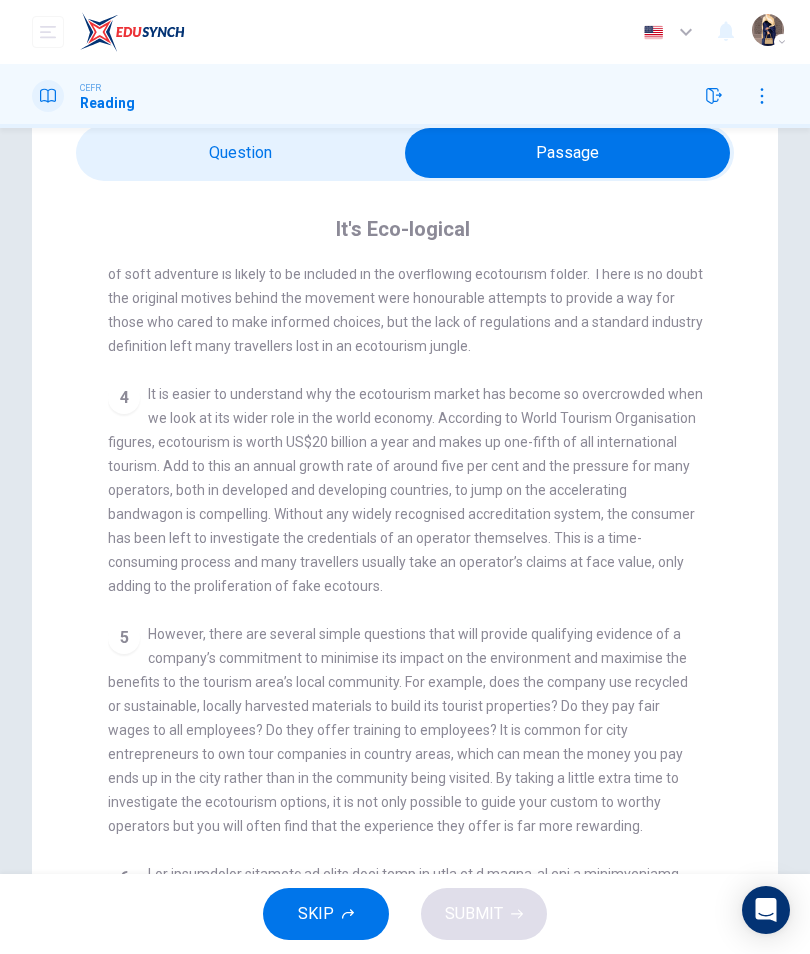 scroll, scrollTop: 962, scrollLeft: 0, axis: vertical 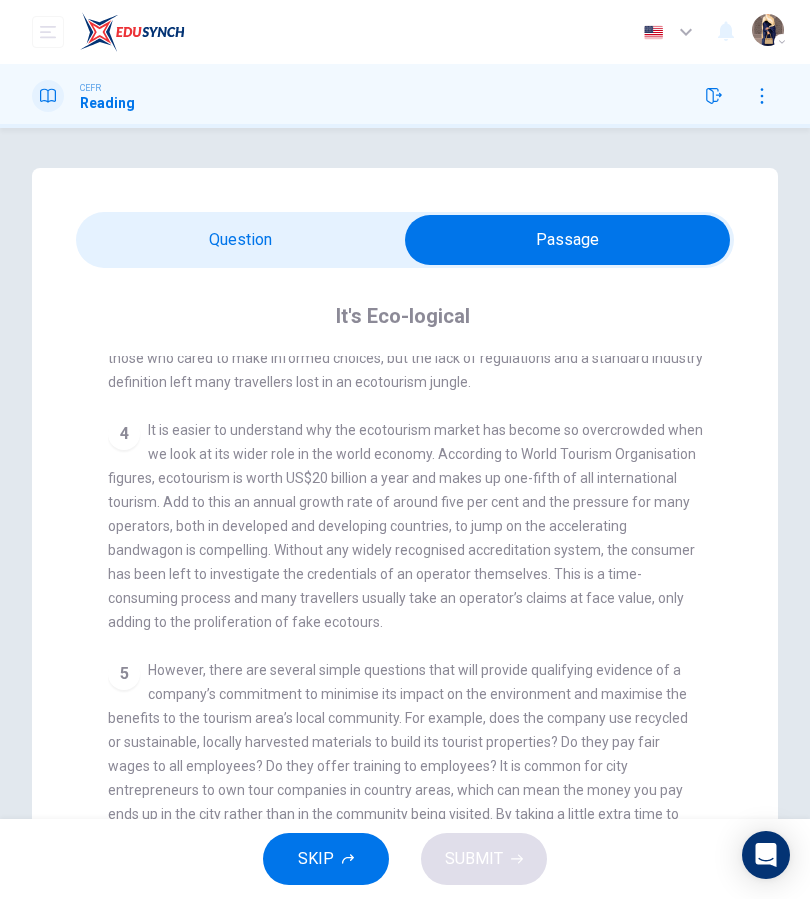click at bounding box center [567, 240] 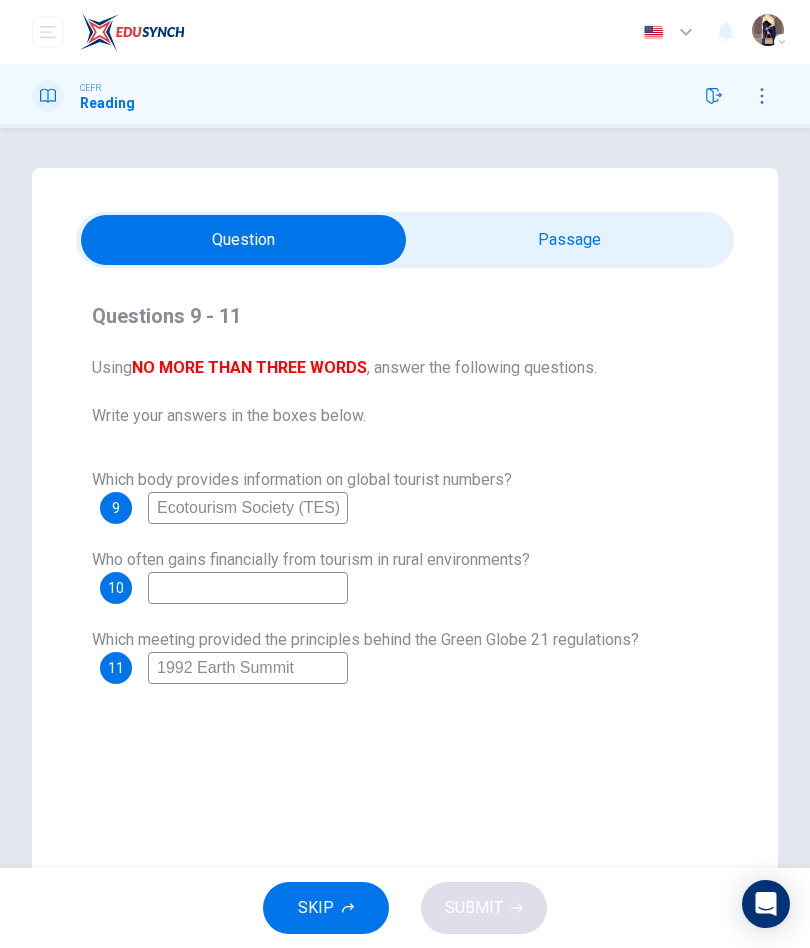 click at bounding box center (248, 588) 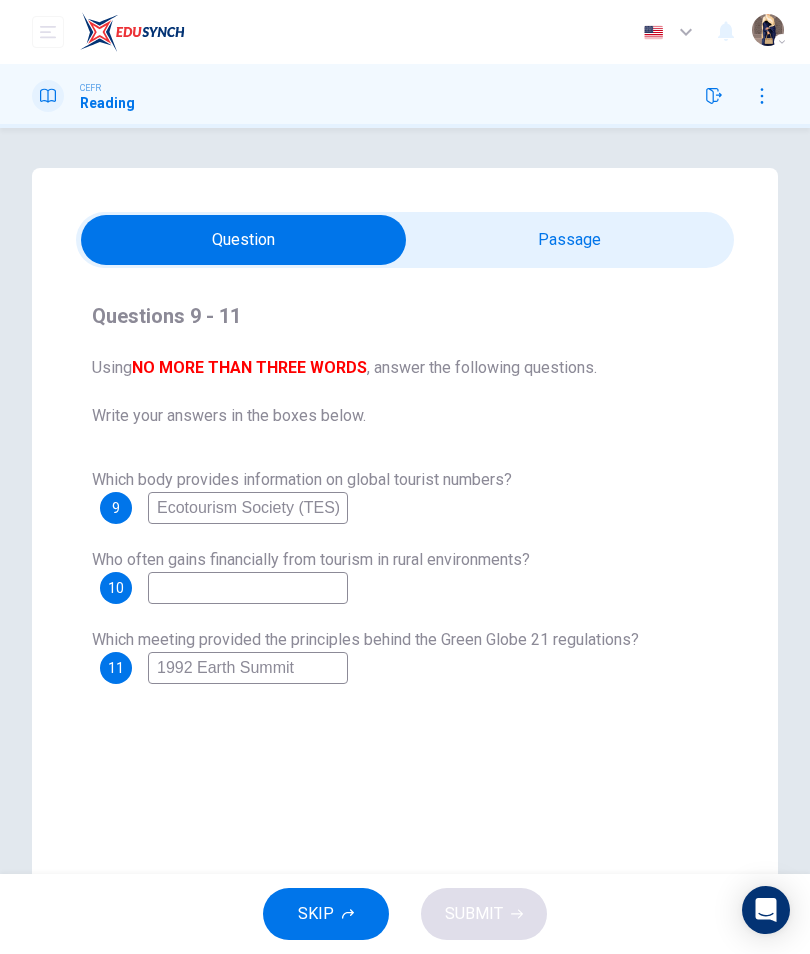 click at bounding box center (243, 240) 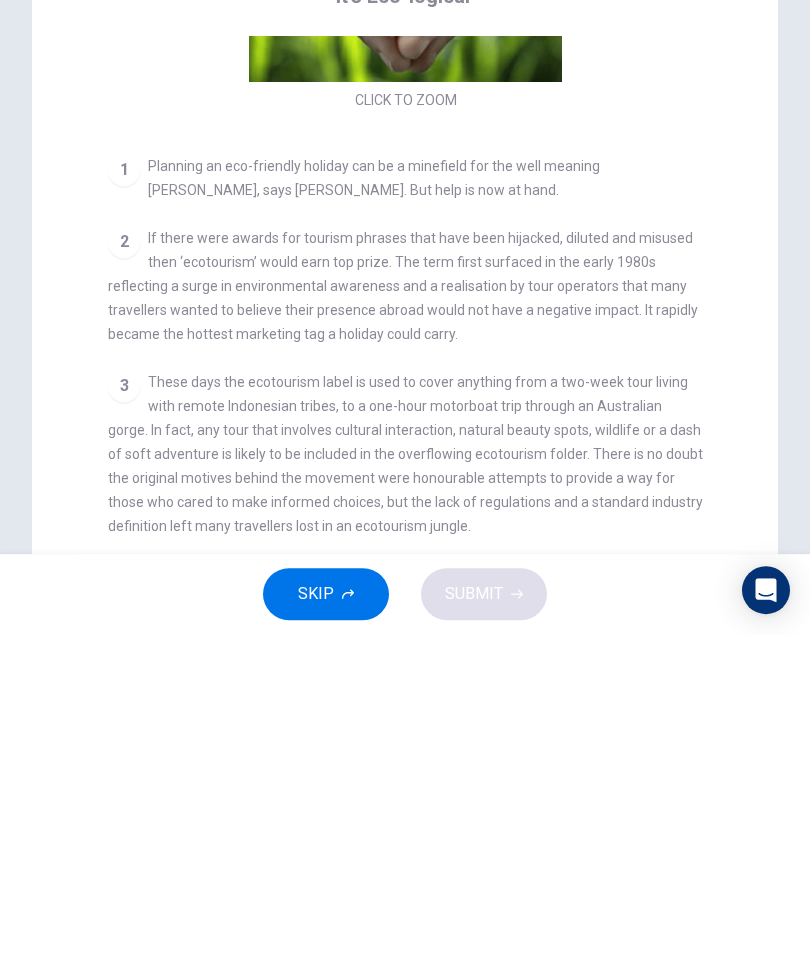 scroll, scrollTop: 38, scrollLeft: 0, axis: vertical 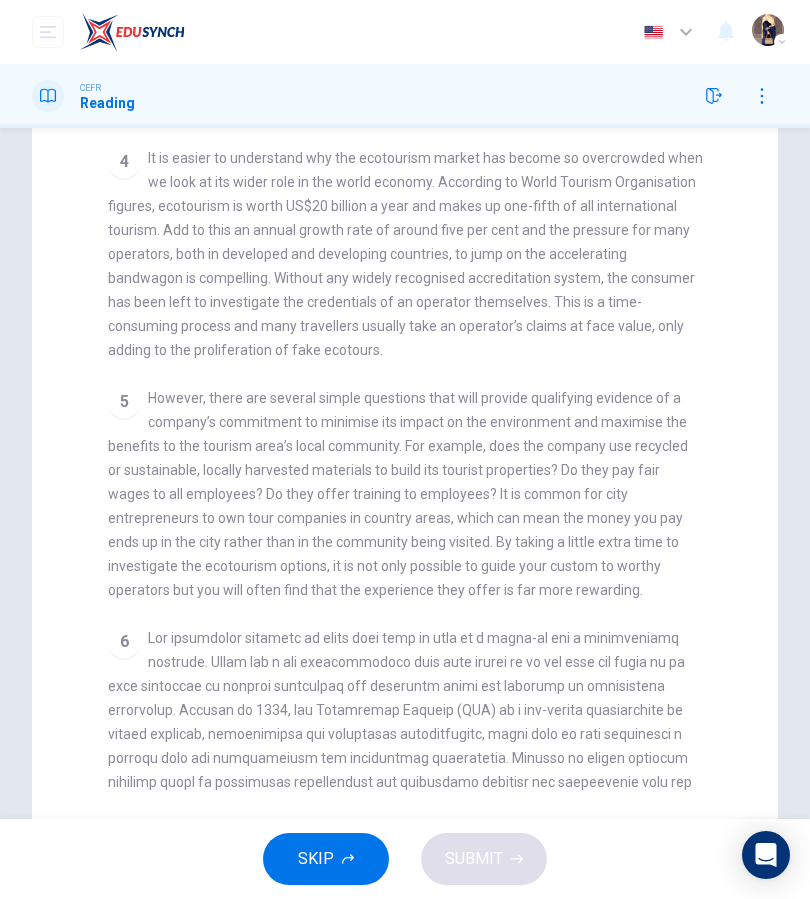 click on "6" at bounding box center [405, 782] 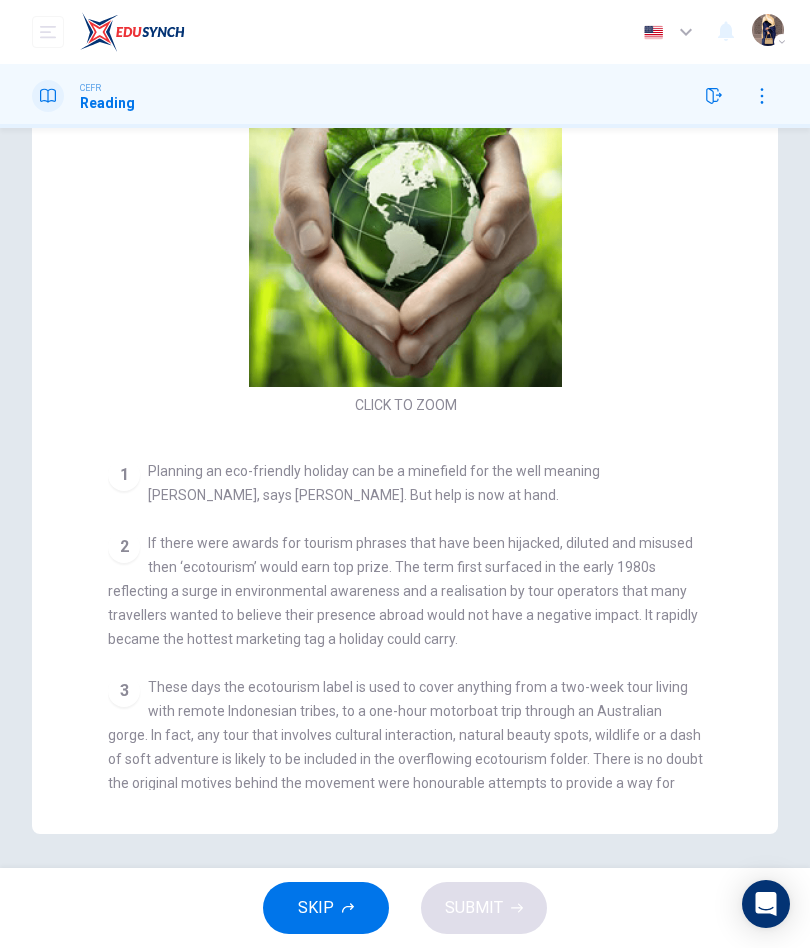 scroll, scrollTop: 0, scrollLeft: 0, axis: both 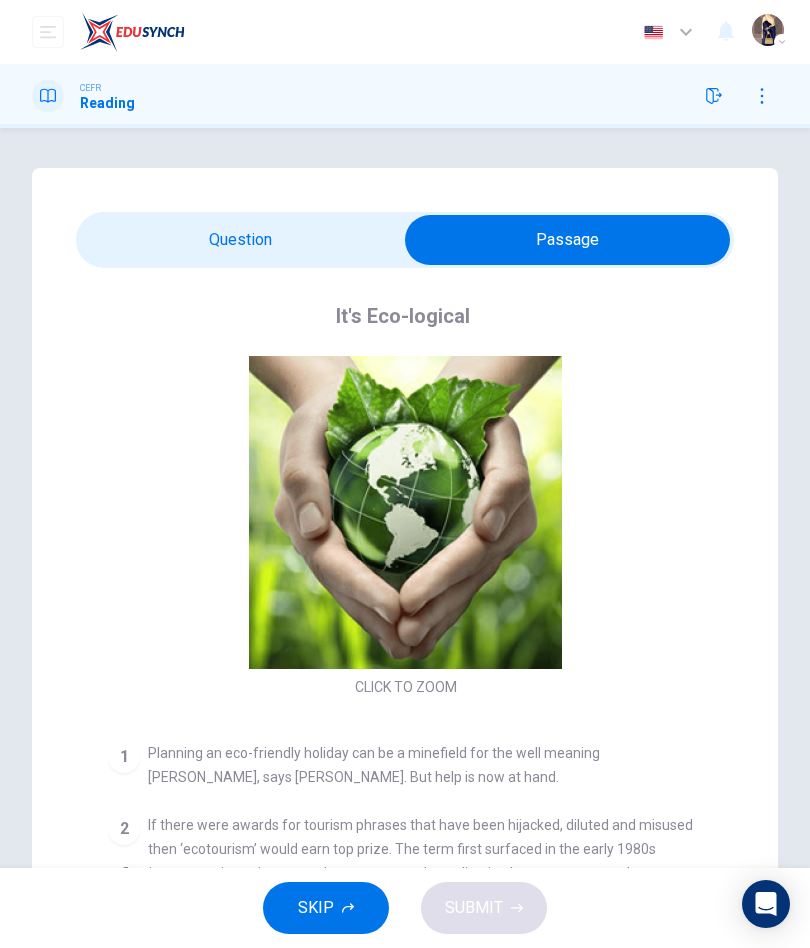 click at bounding box center (567, 240) 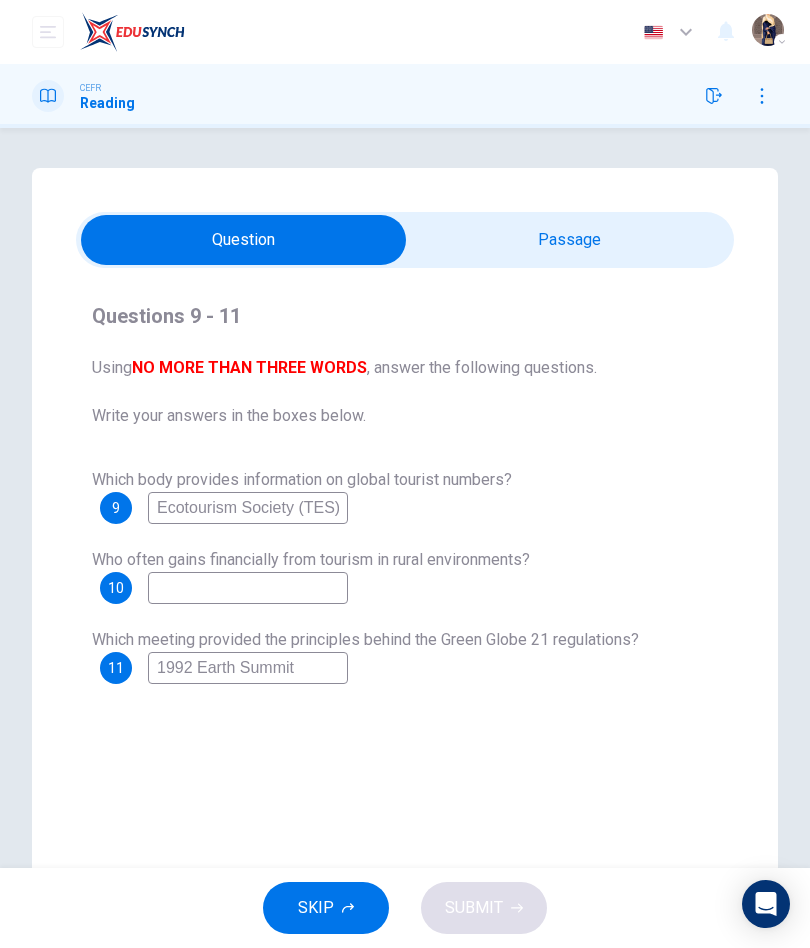 click at bounding box center [248, 588] 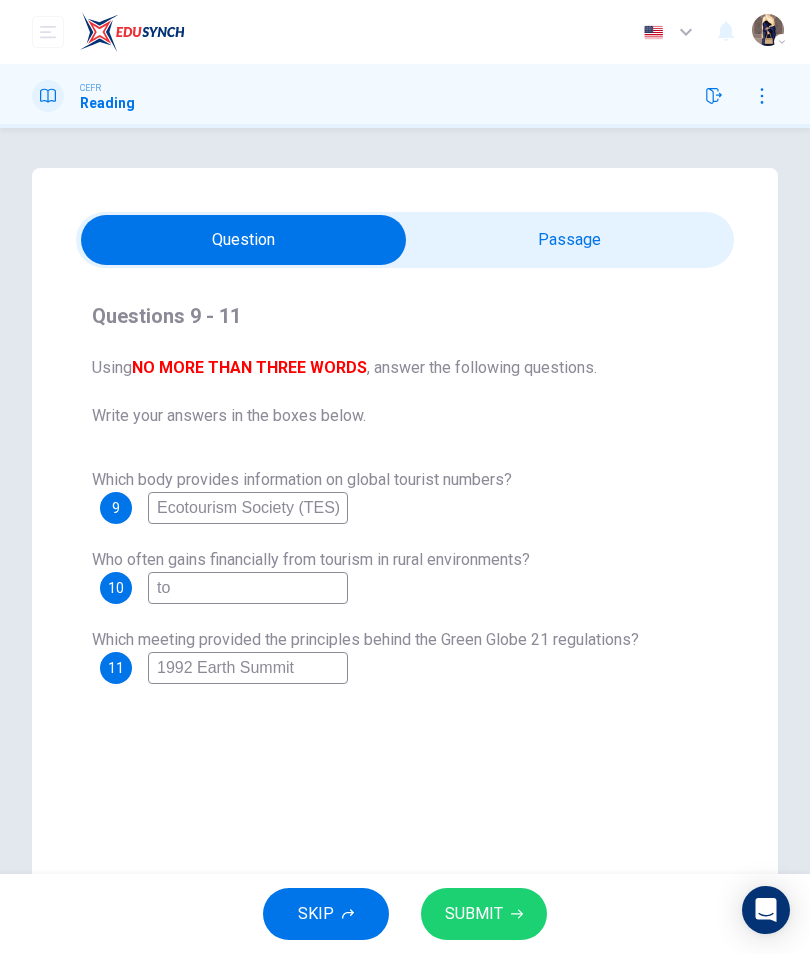 type on "t" 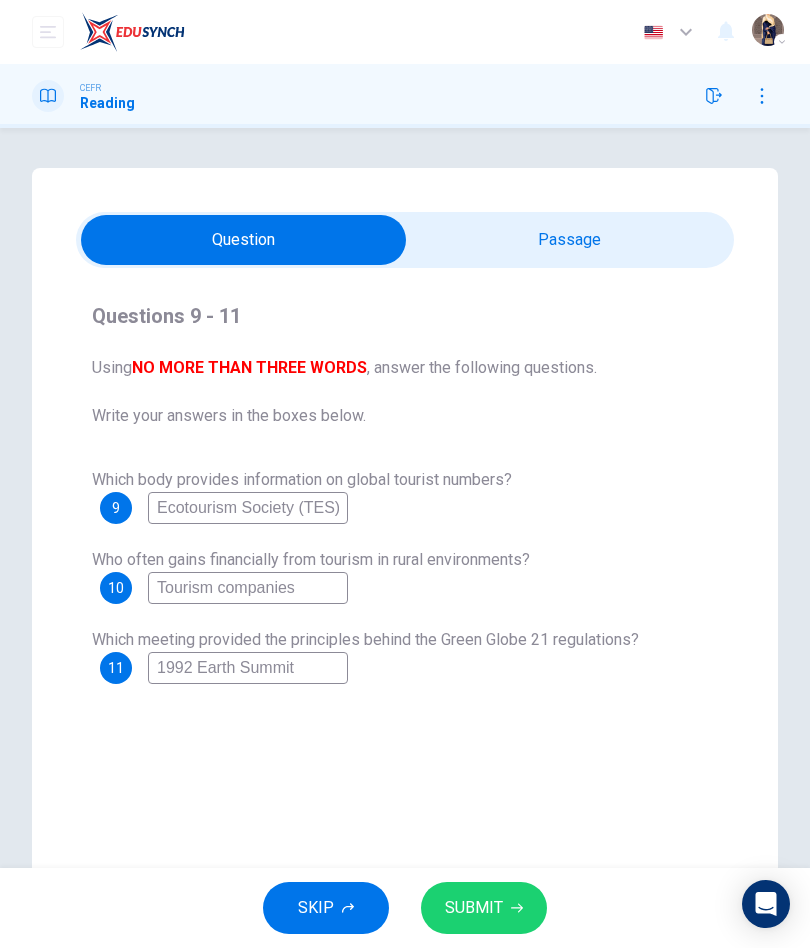 type on "Tourism companies" 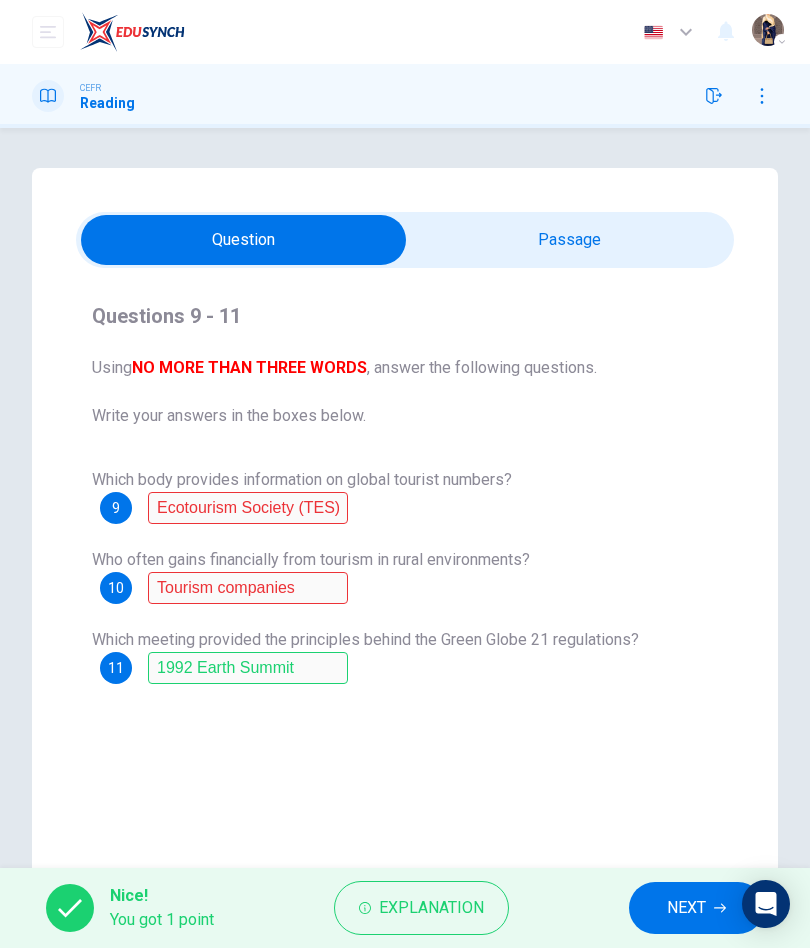 click on "Ecotourism Society (TES)" at bounding box center (248, 508) 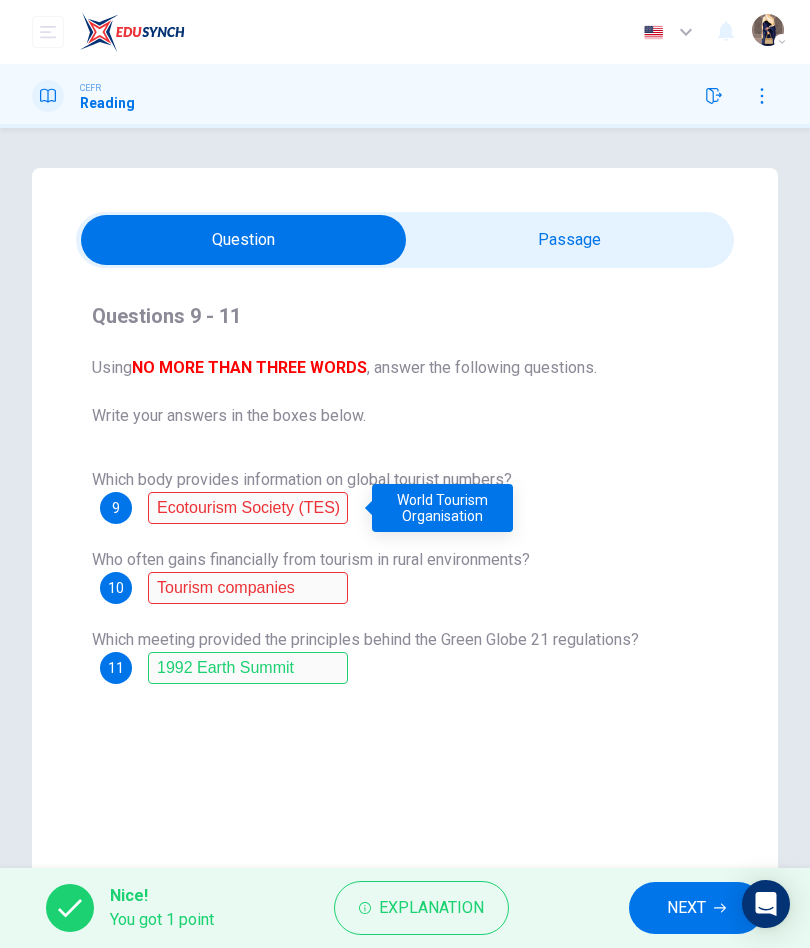 click on "Explanation" at bounding box center (431, 908) 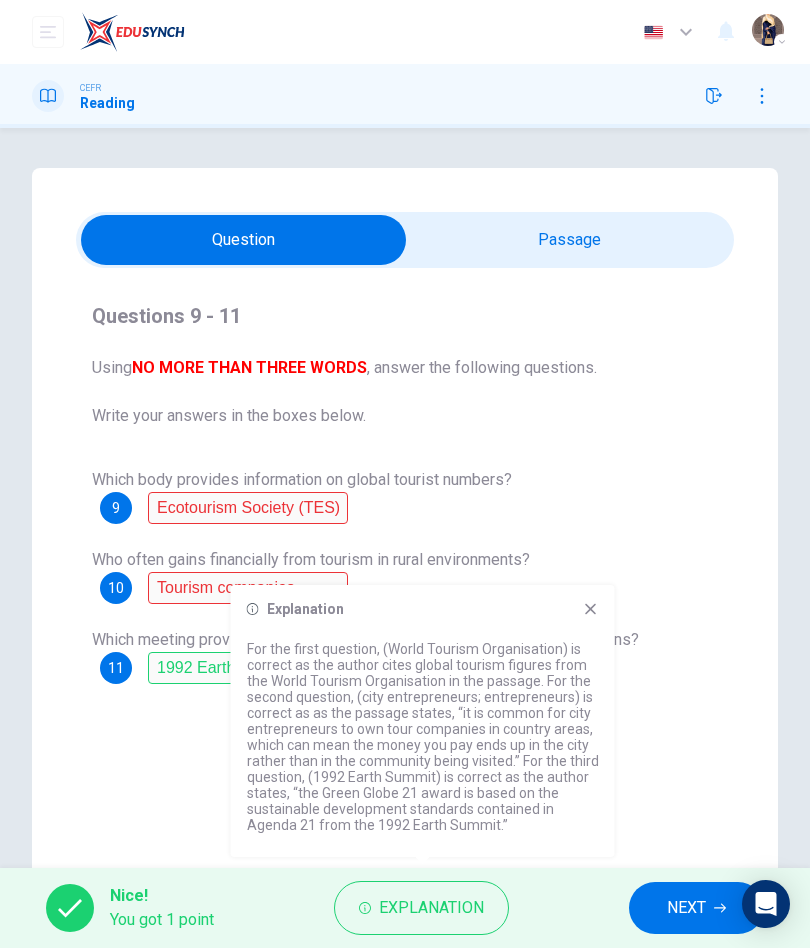 click on "NEXT" at bounding box center (696, 908) 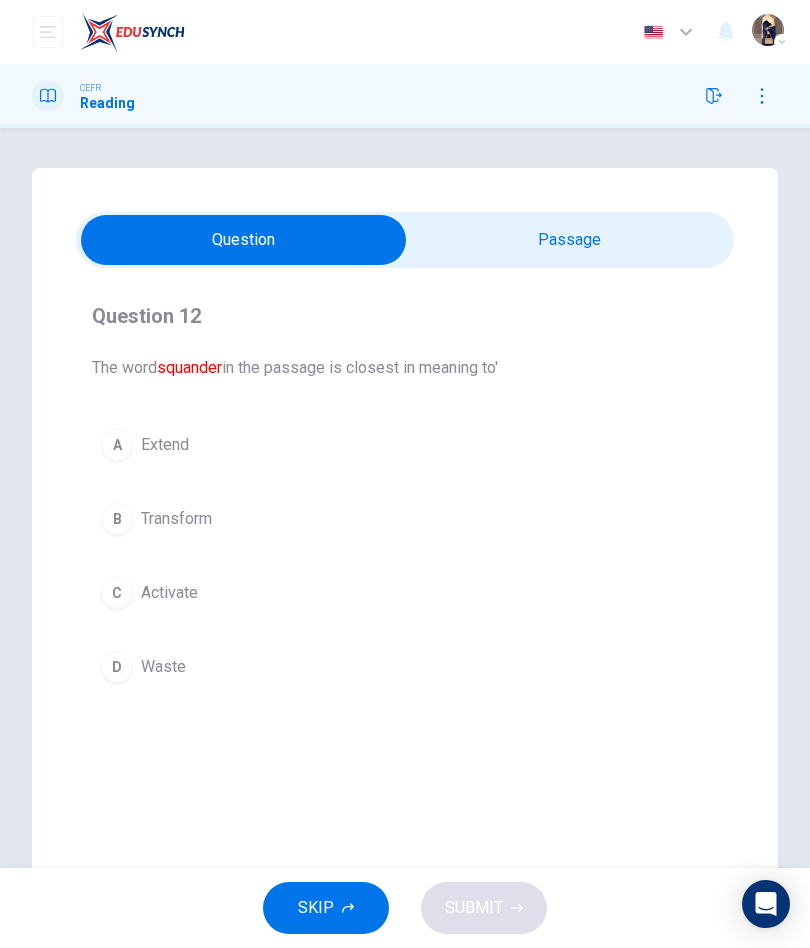 click at bounding box center (243, 240) 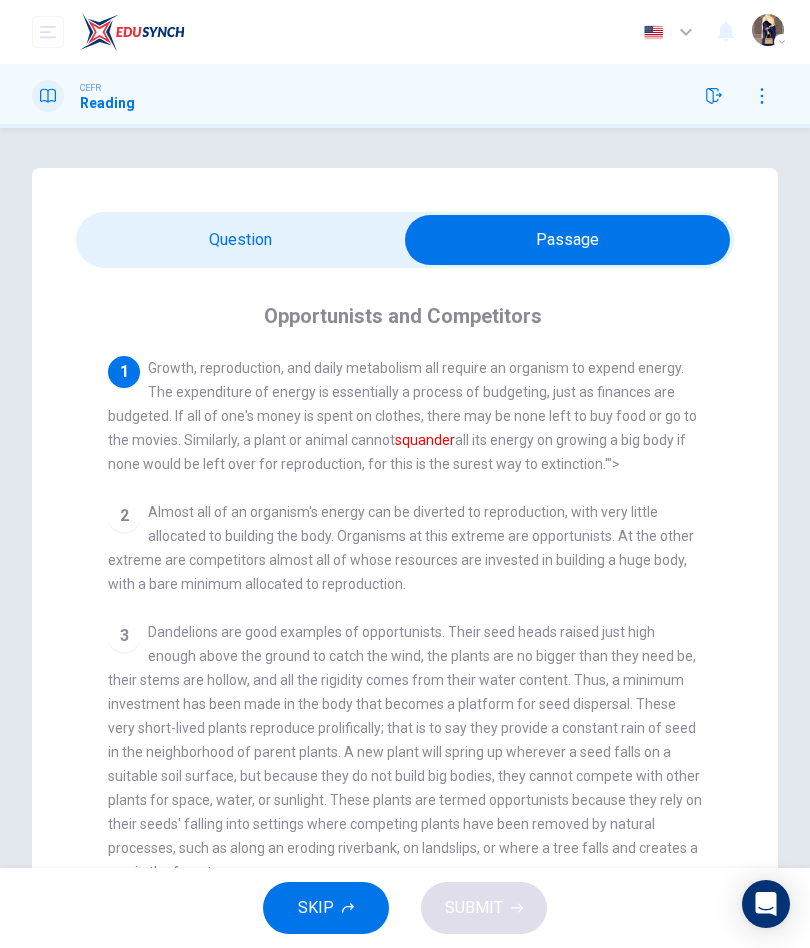 click 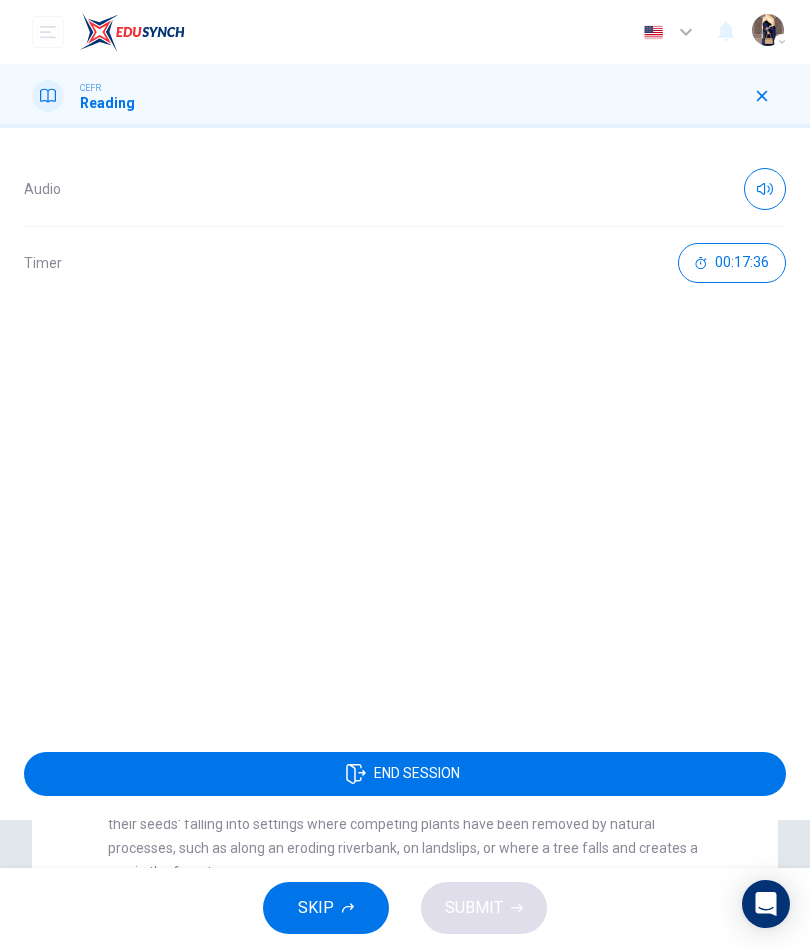click on "END SESSION" at bounding box center [405, 774] 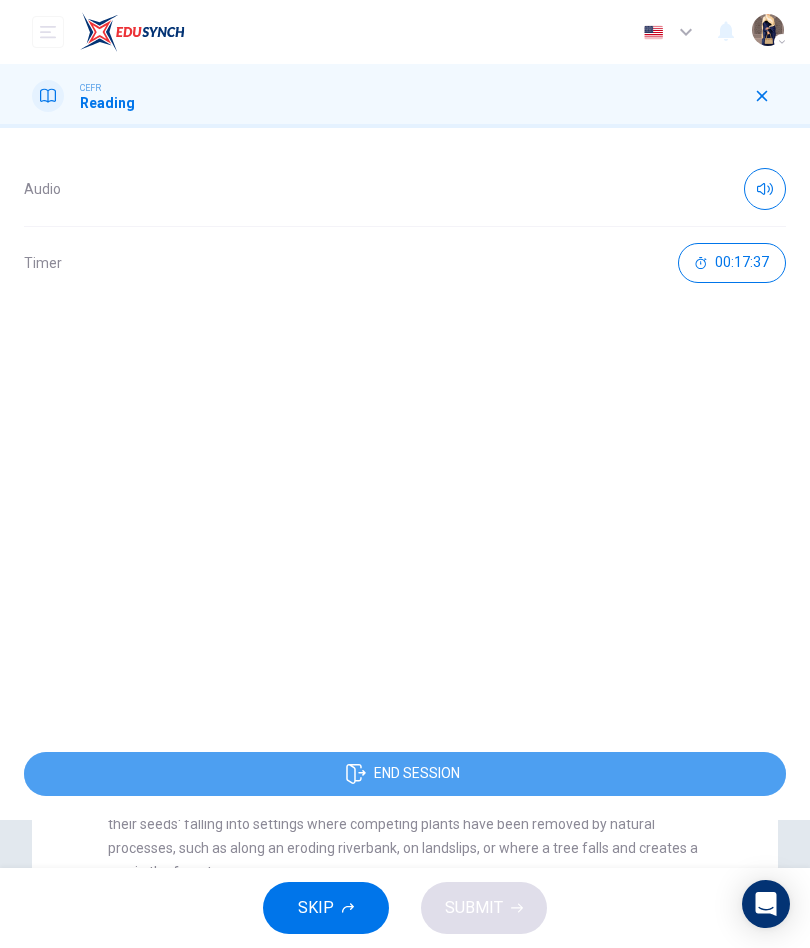 click on "END SESSION" at bounding box center (417, 774) 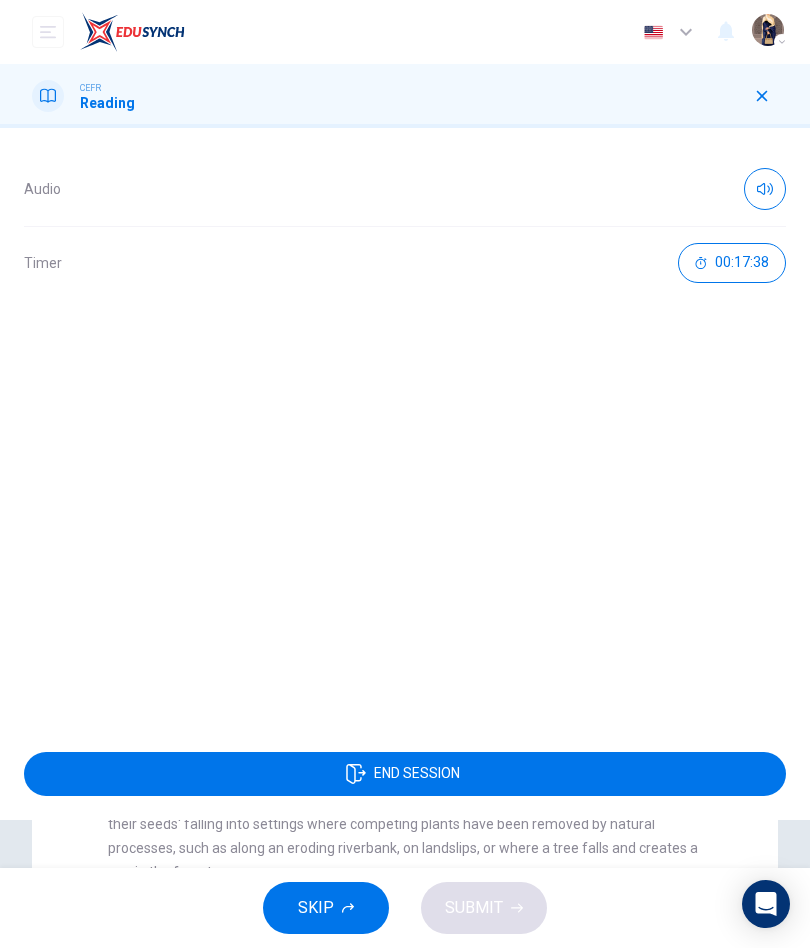 click on "END SESSION" at bounding box center [417, 774] 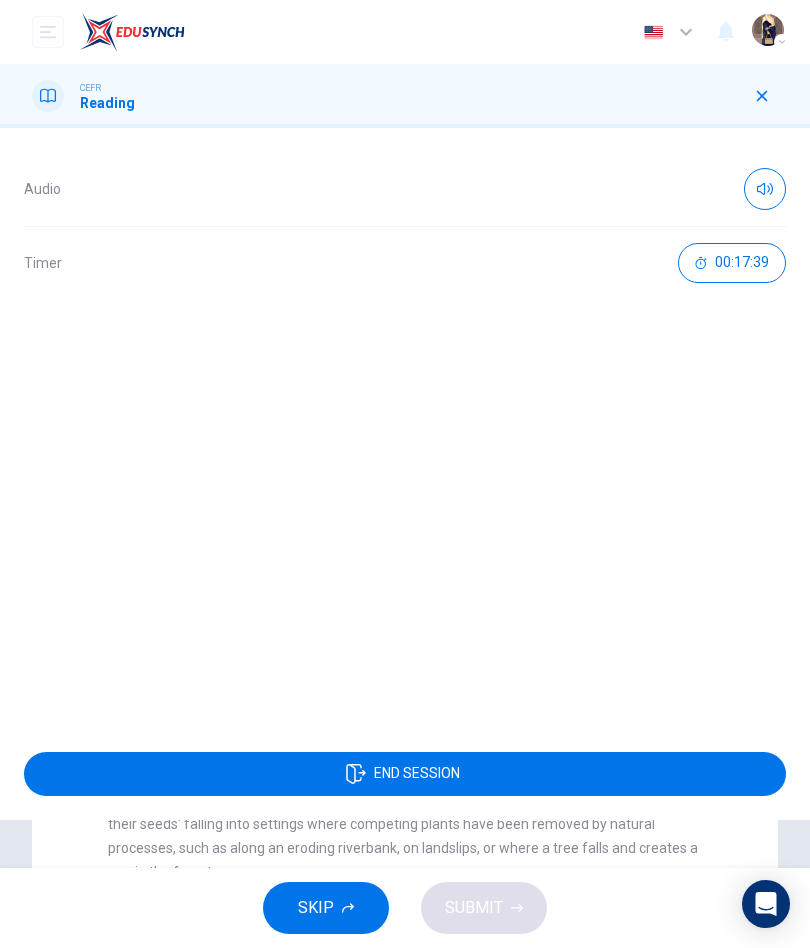 click on "END SESSION" at bounding box center [405, 774] 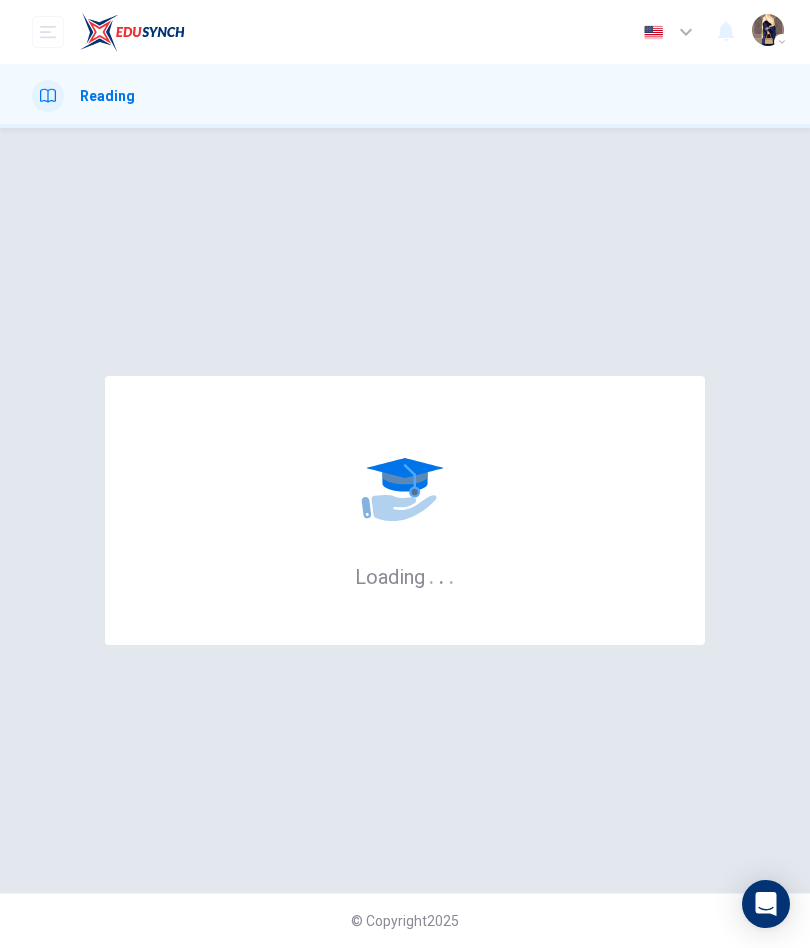 scroll, scrollTop: 0, scrollLeft: 0, axis: both 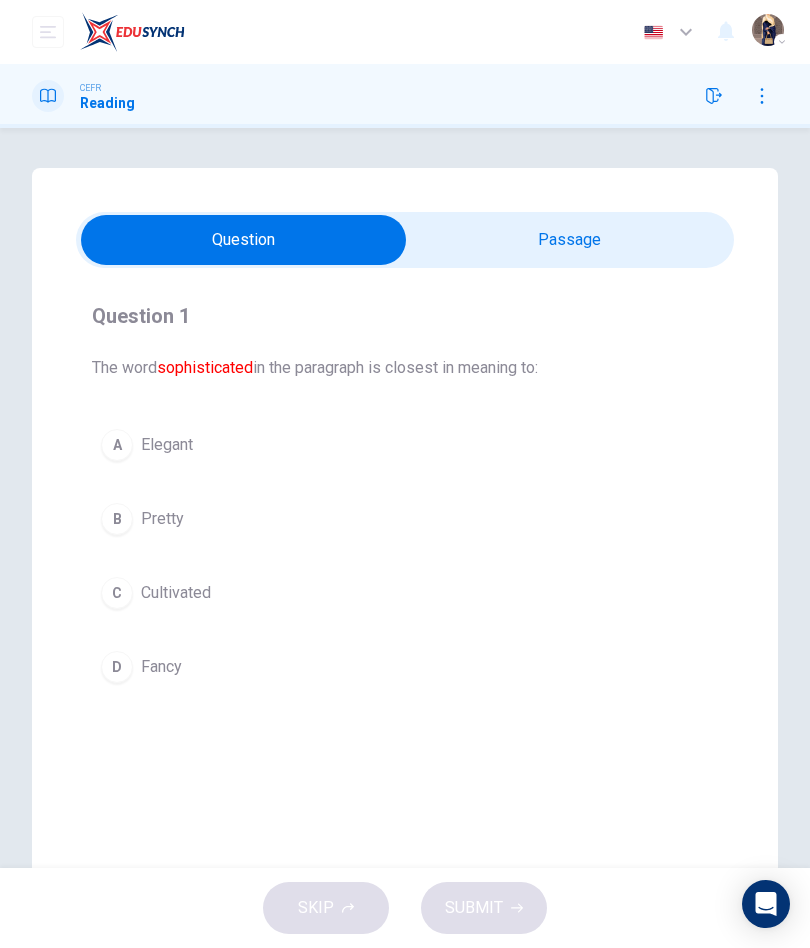 click 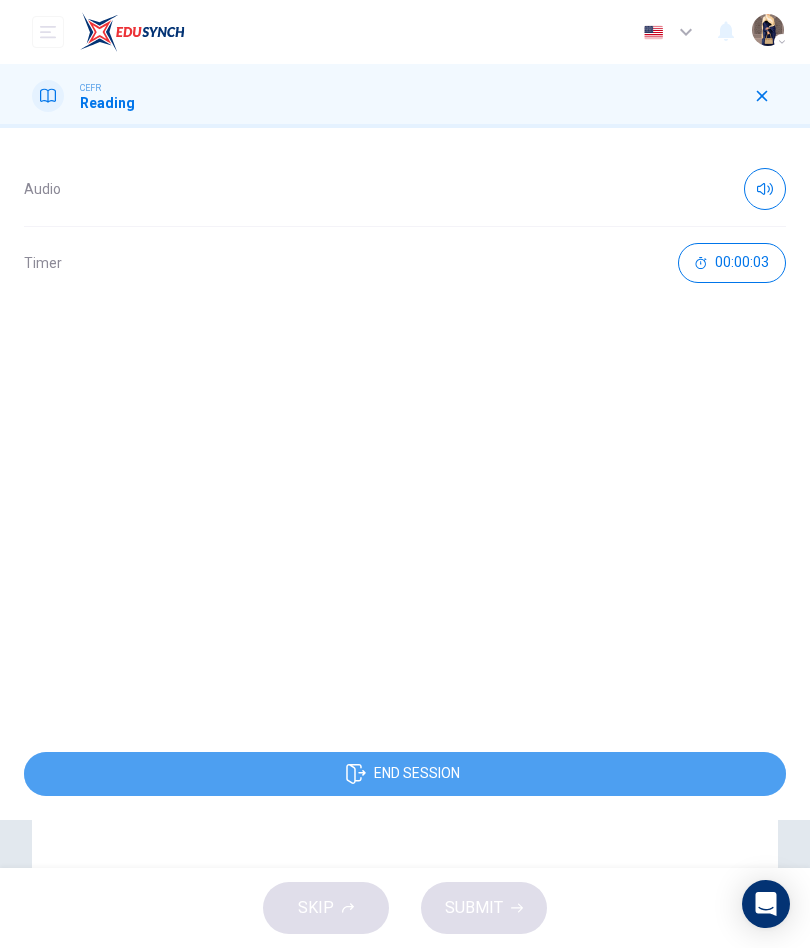click on "END SESSION" at bounding box center [405, 774] 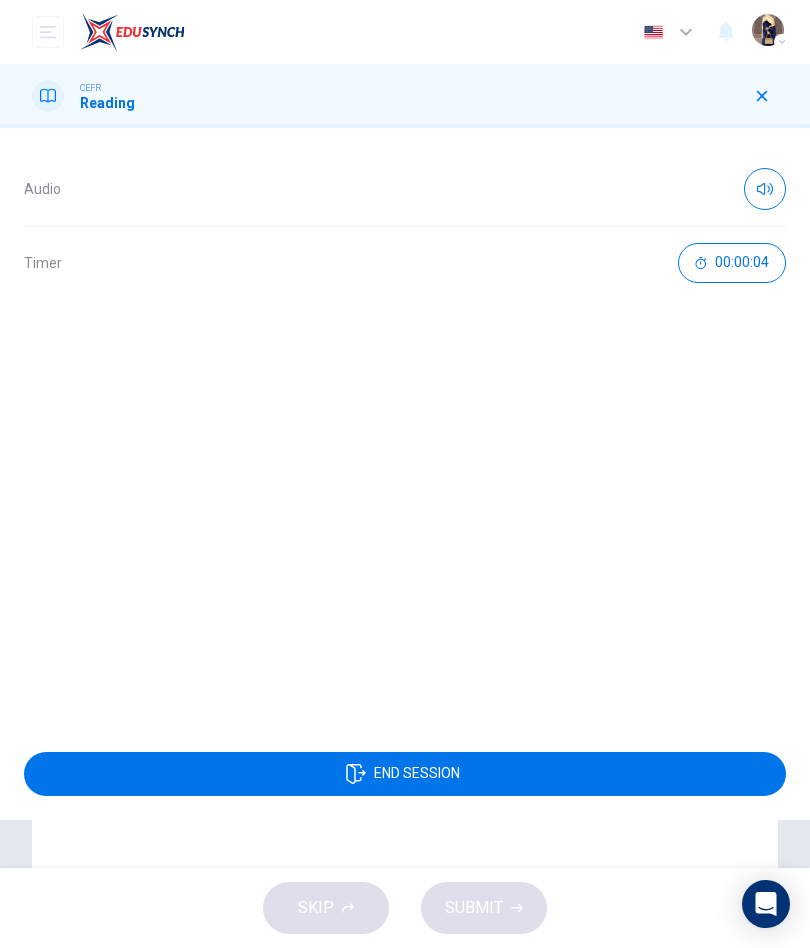 click on "Dashboard Practice Start a test Analysis English en ​ NUR BATRISYIA BINTI SHAHAN SHAH" at bounding box center (405, 32) 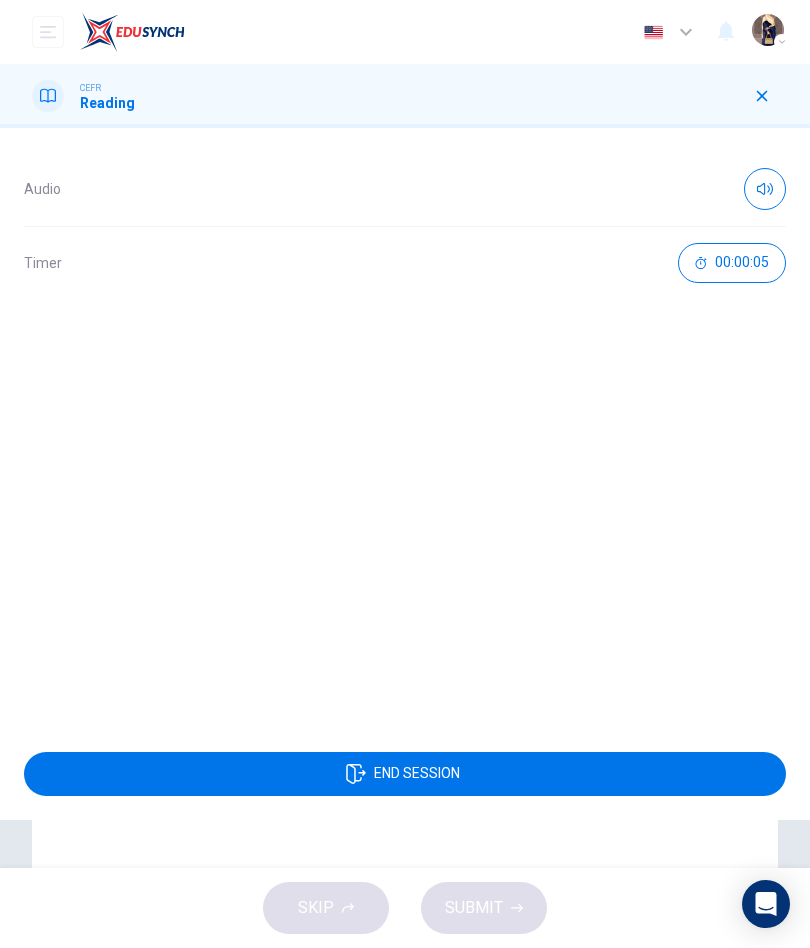 click on "Dashboard Practice Start a test Analysis English en ​ NUR BATRISYIA BINTI SHAHAN SHAH" at bounding box center [405, 32] 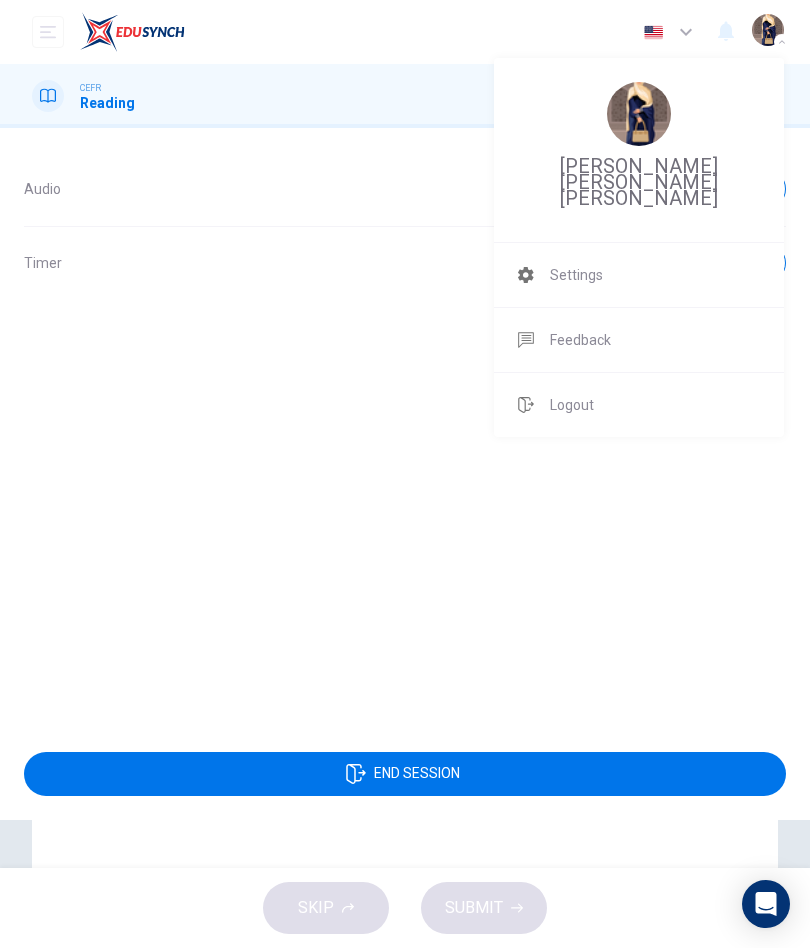 click on "Logout" at bounding box center [639, 405] 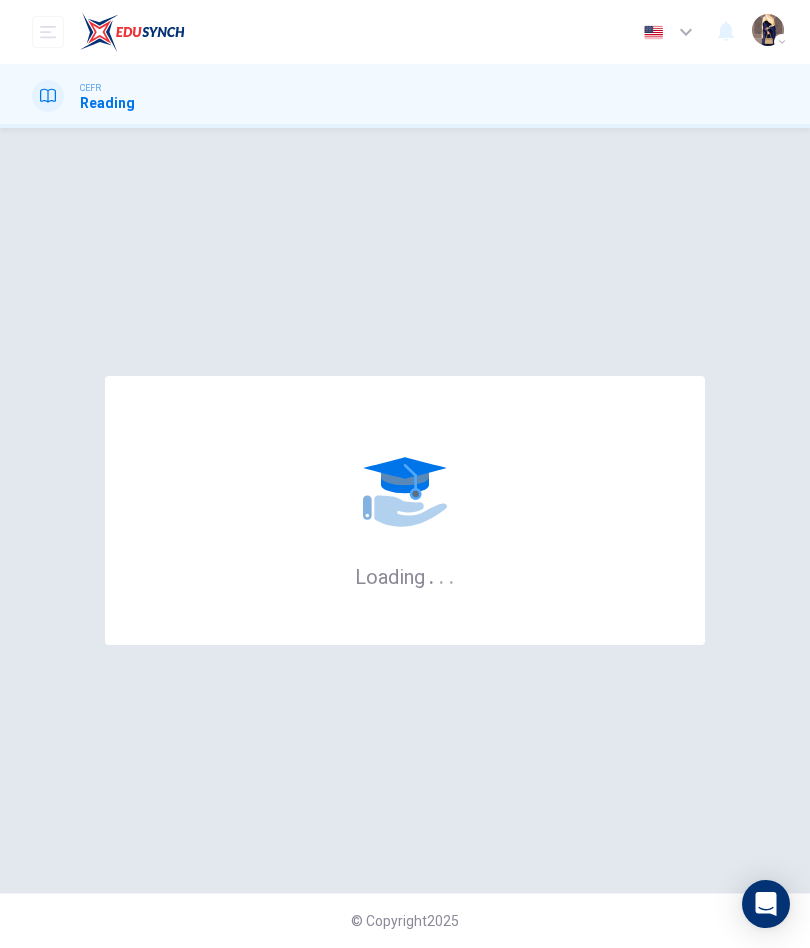 scroll, scrollTop: 0, scrollLeft: 0, axis: both 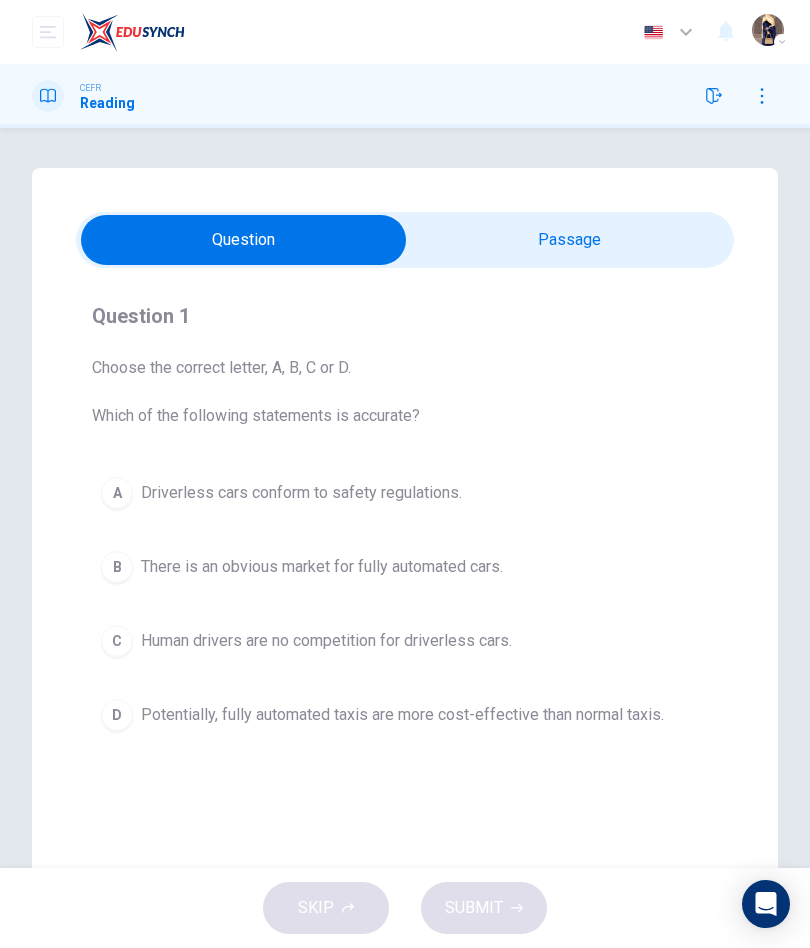 click at bounding box center (243, 240) 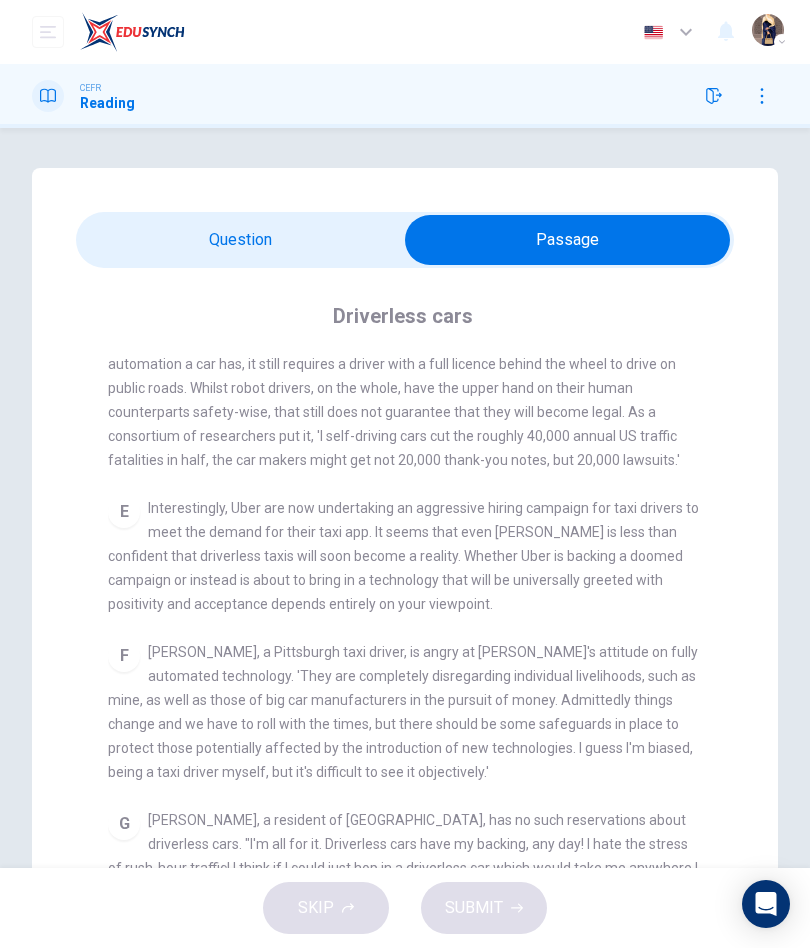 scroll, scrollTop: 1085, scrollLeft: 0, axis: vertical 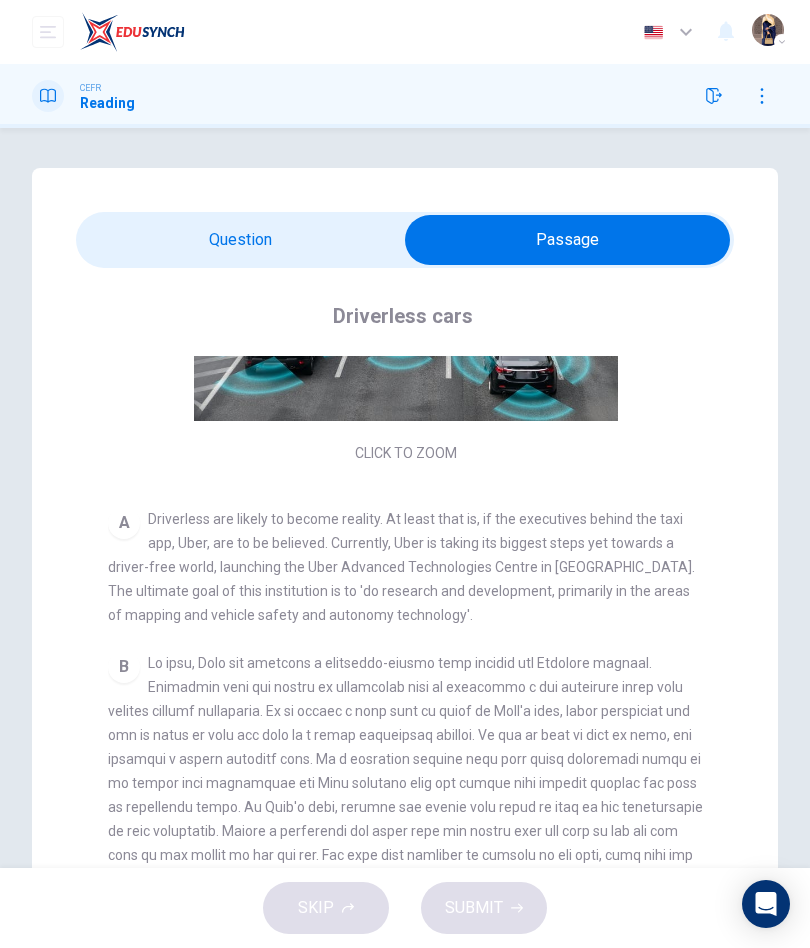click at bounding box center [567, 240] 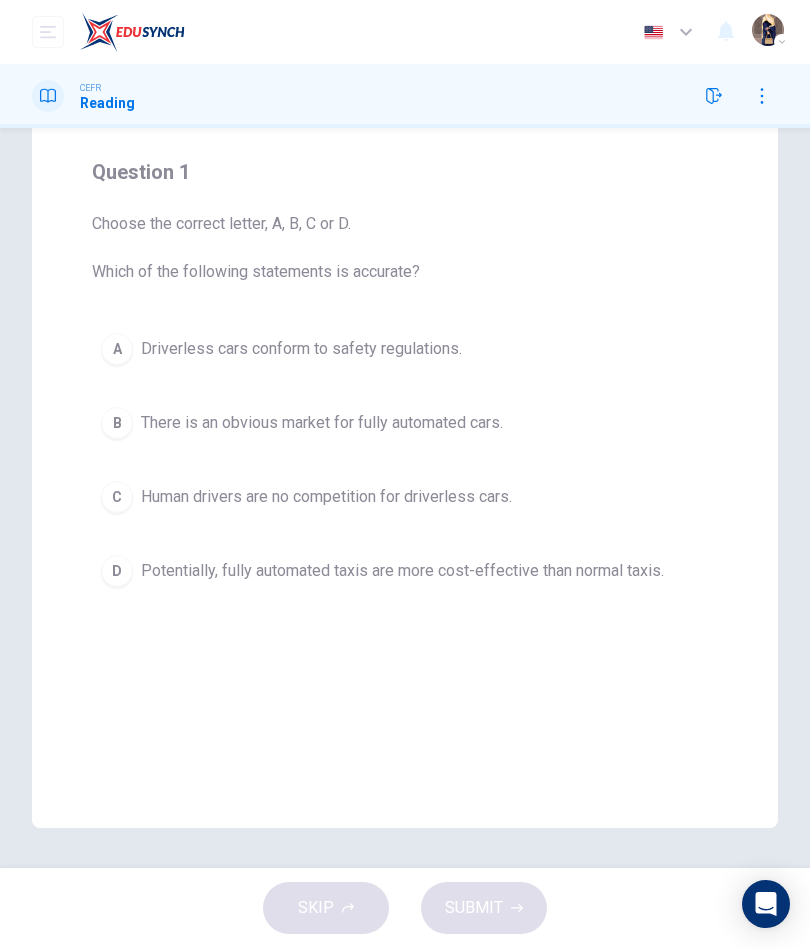 scroll, scrollTop: 144, scrollLeft: 0, axis: vertical 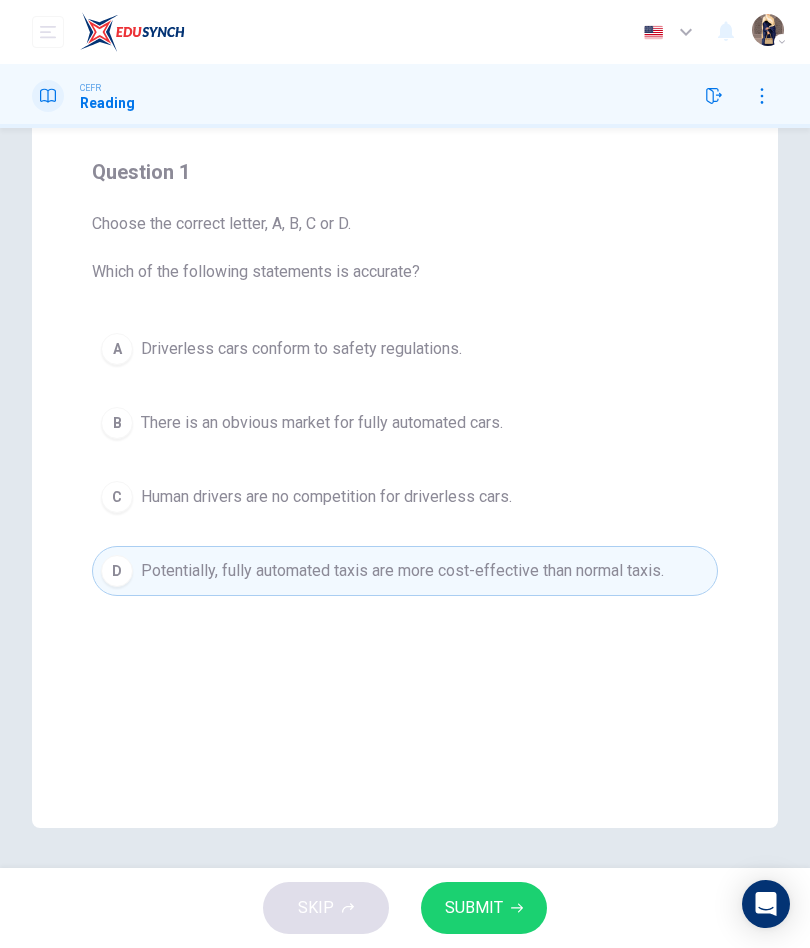 click on "B There is an obvious market for fully automated cars." at bounding box center [405, 423] 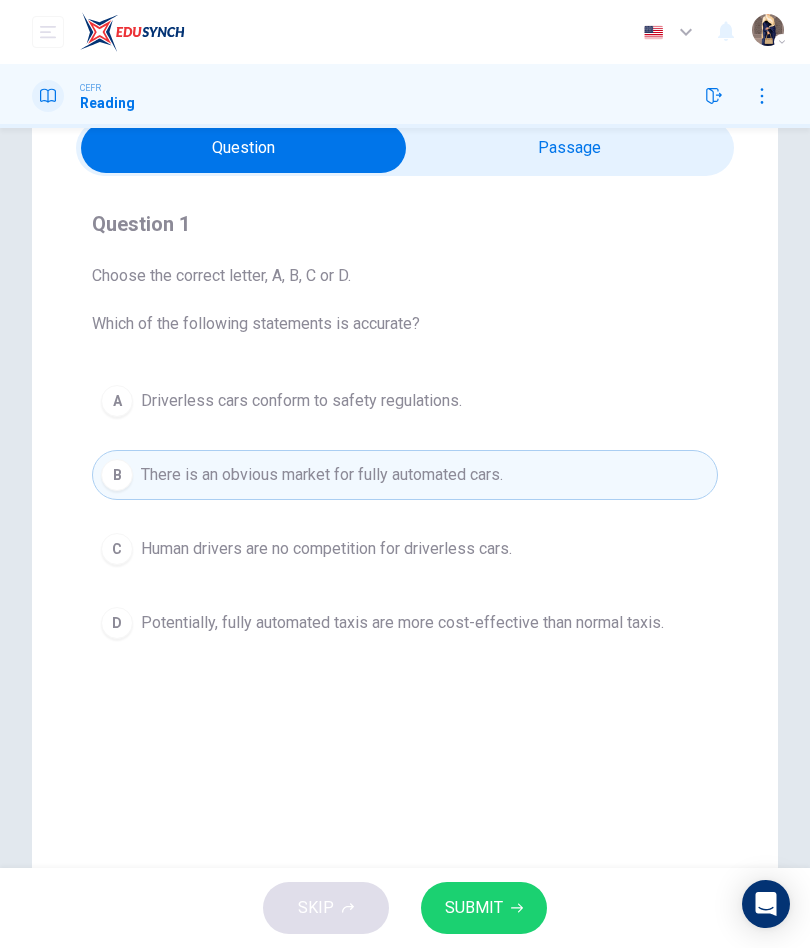 scroll, scrollTop: 80, scrollLeft: 0, axis: vertical 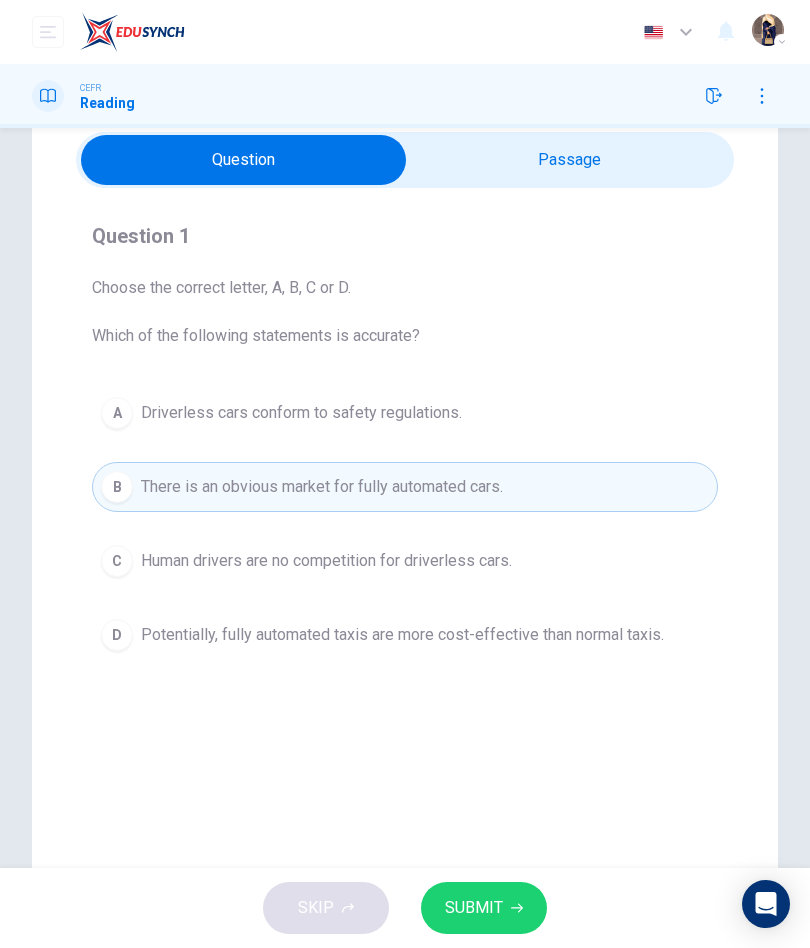 click at bounding box center (243, 160) 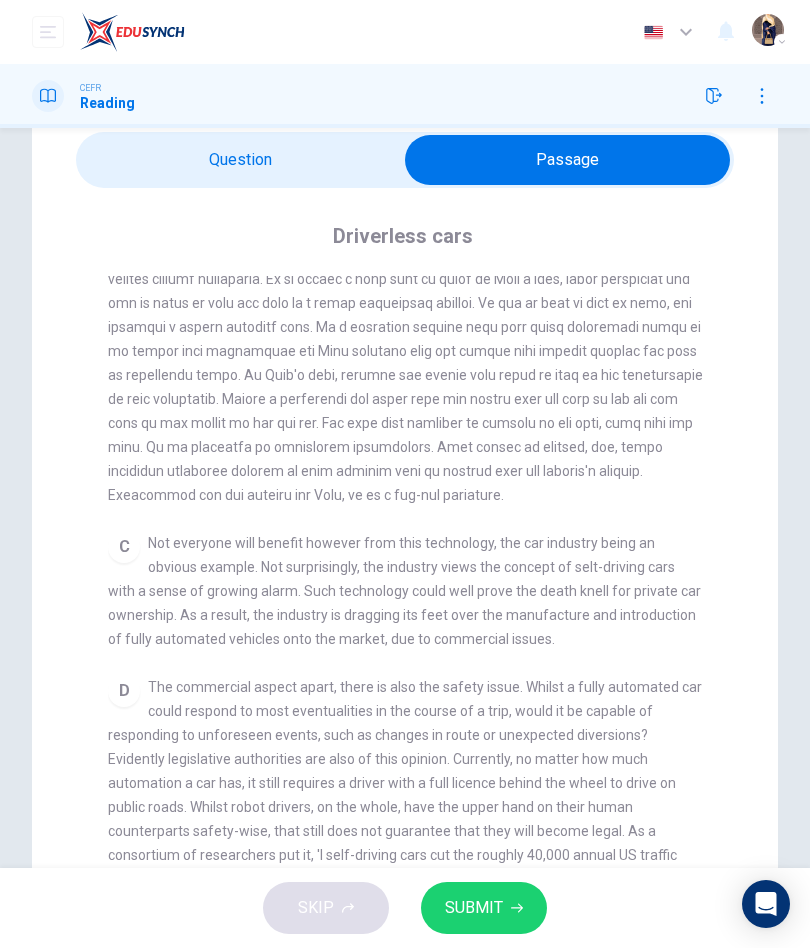 scroll, scrollTop: 588, scrollLeft: 0, axis: vertical 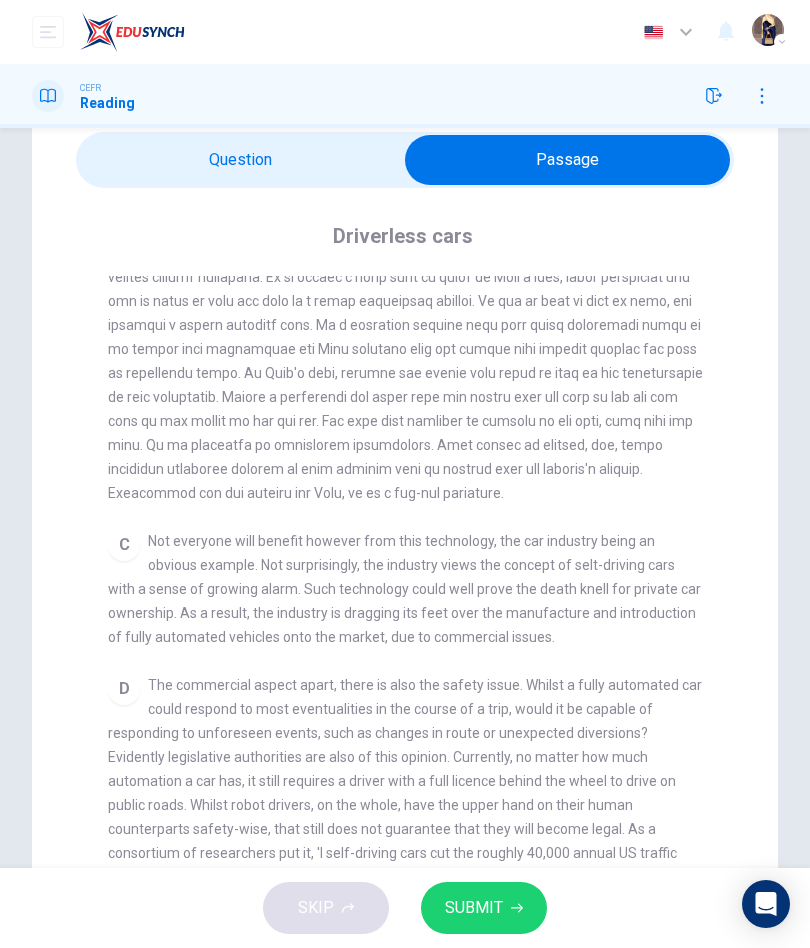 click at bounding box center [567, 160] 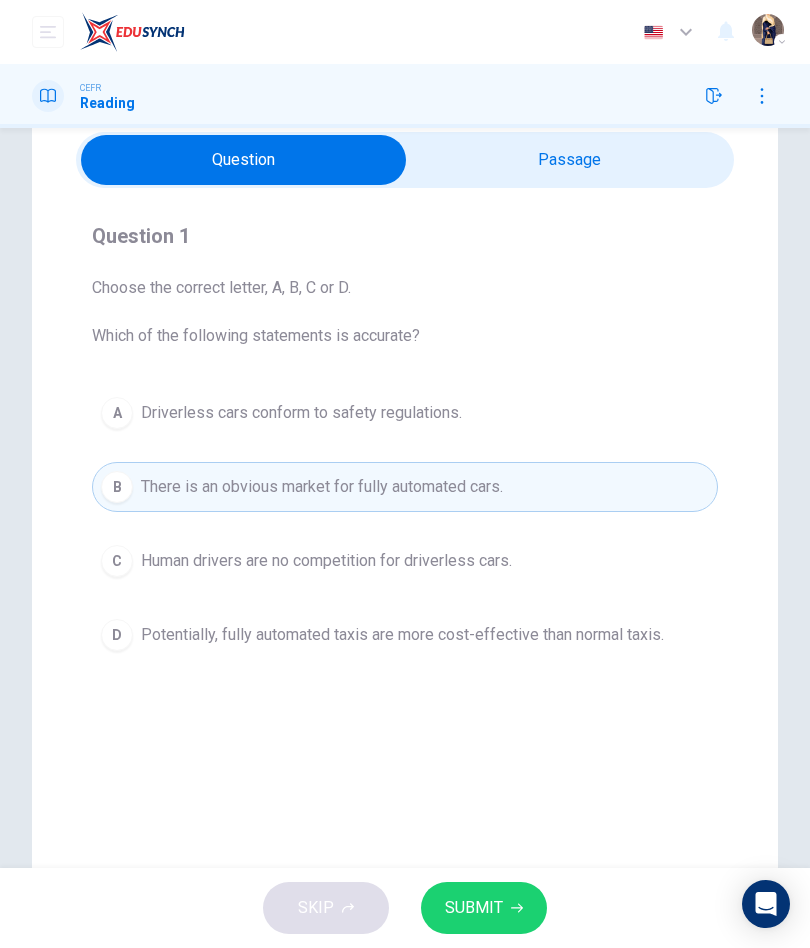 click on "D Potentially, fully automated taxis are more cost-effective than normal taxis." at bounding box center [405, 635] 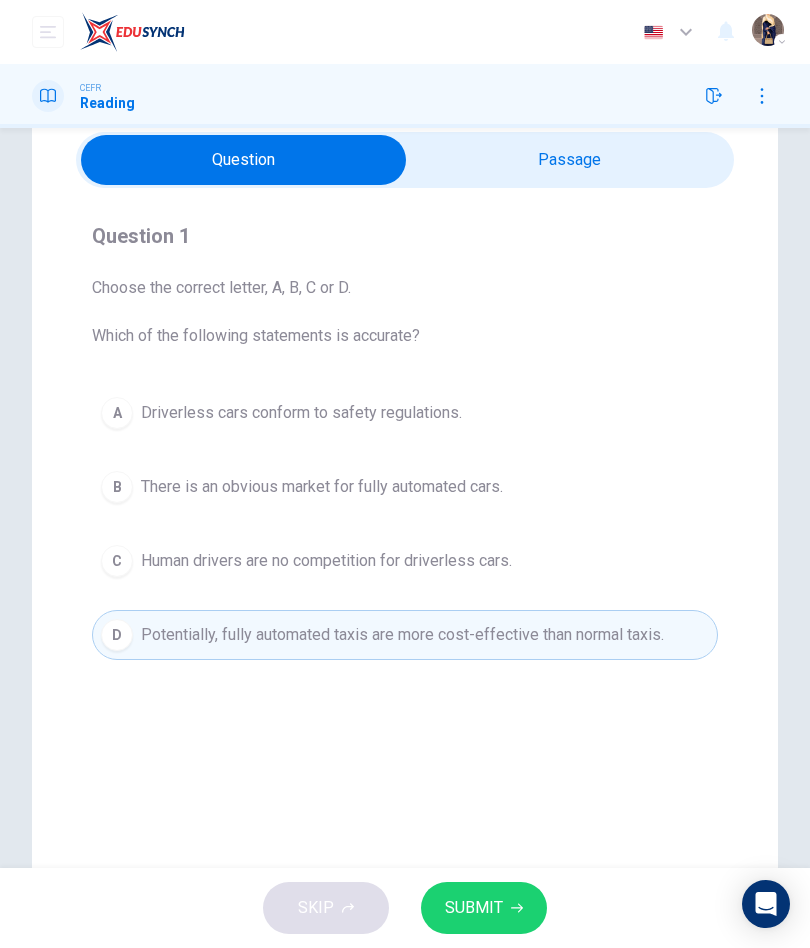 click on "SUBMIT" at bounding box center [484, 908] 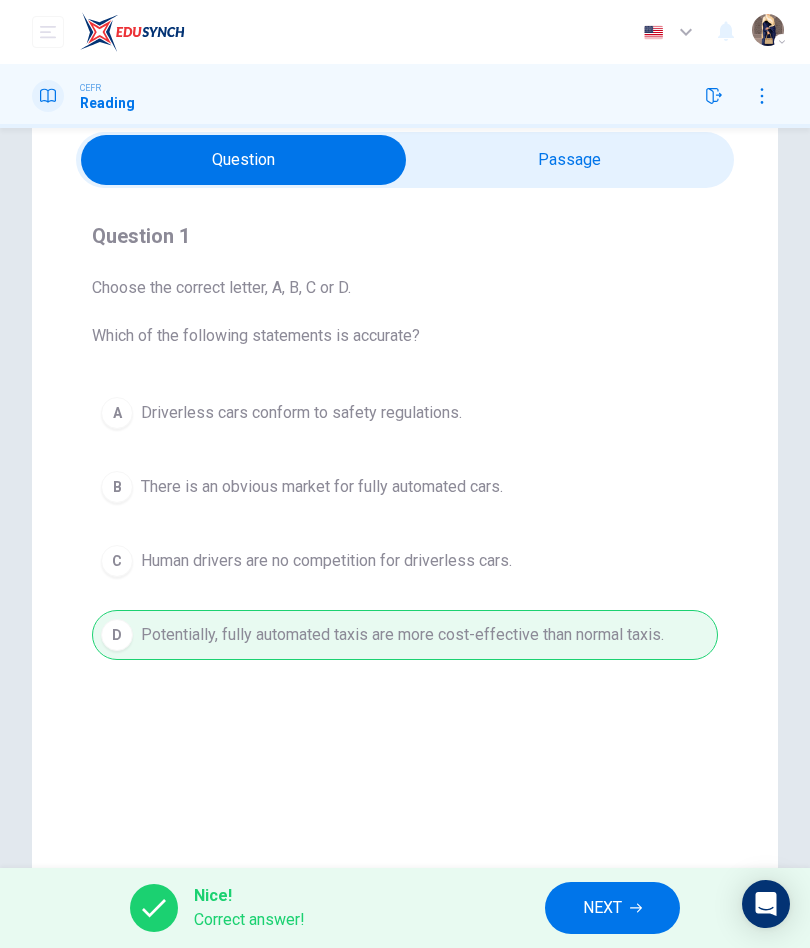 click on "NEXT" at bounding box center [612, 908] 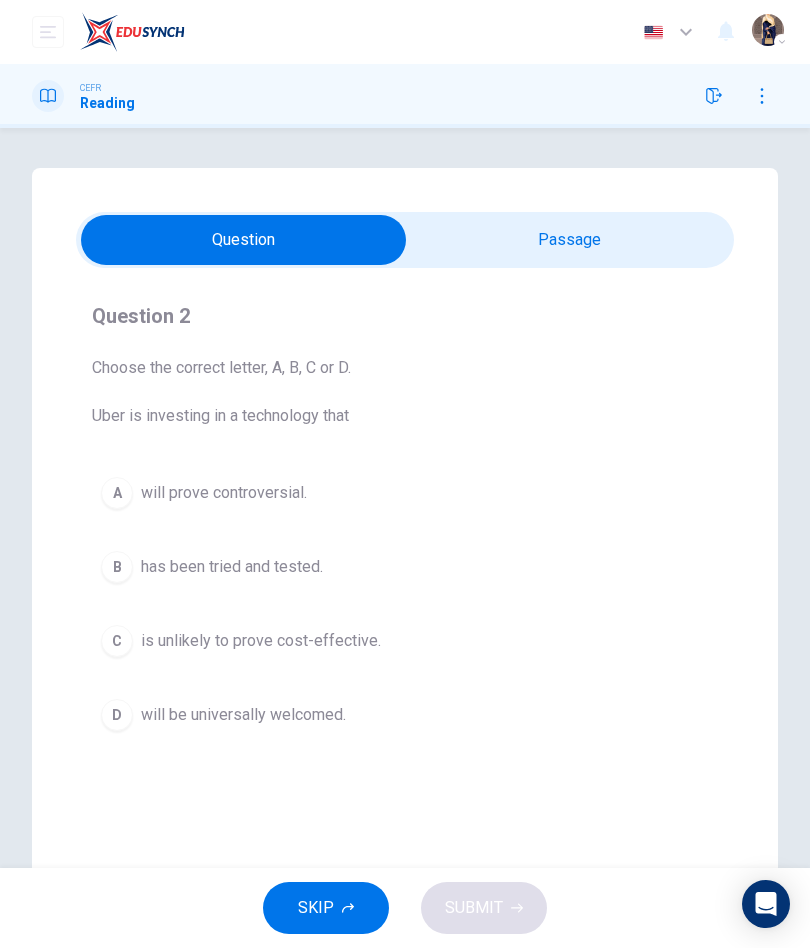 scroll, scrollTop: 0, scrollLeft: 0, axis: both 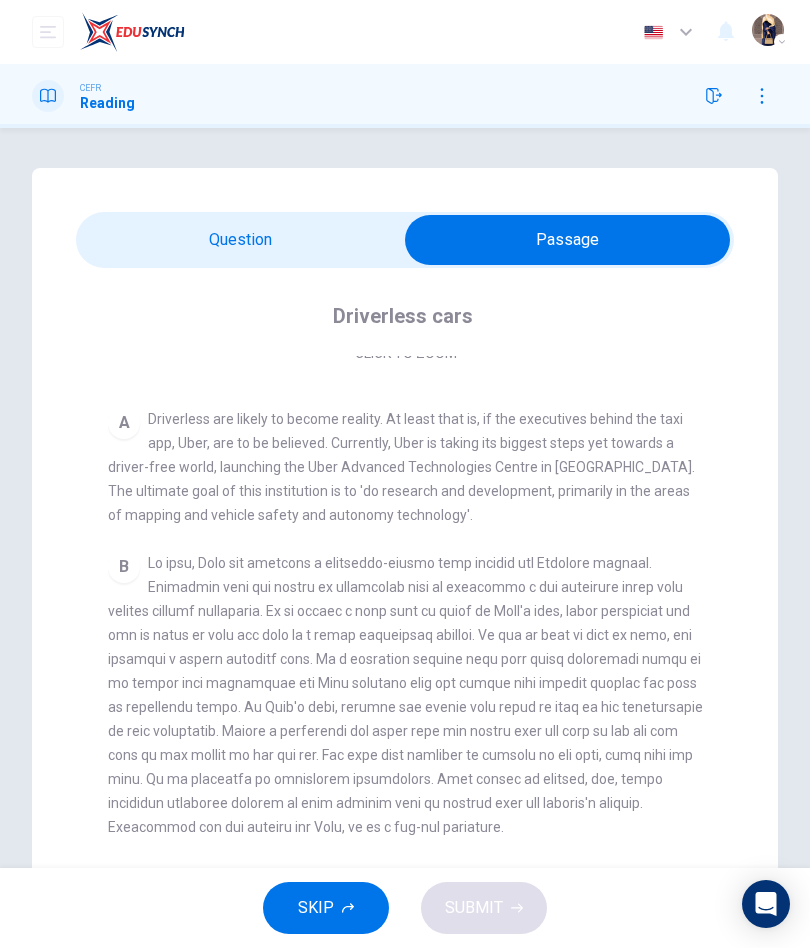 click at bounding box center (567, 240) 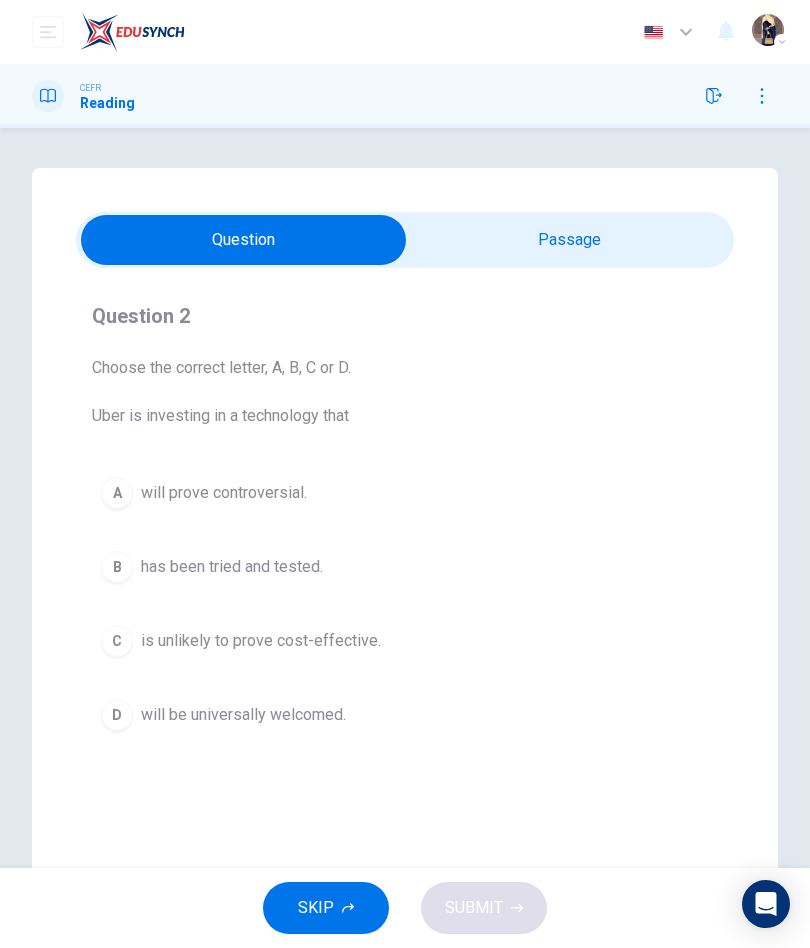 click on "A" at bounding box center [117, 493] 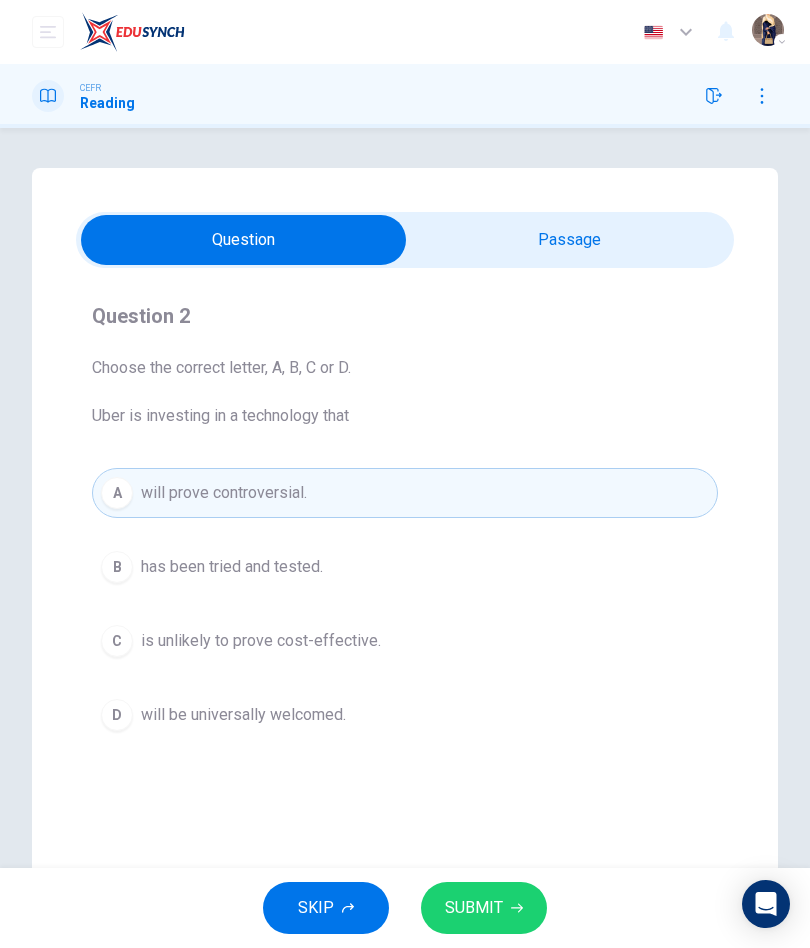 click on "SUBMIT" at bounding box center [484, 908] 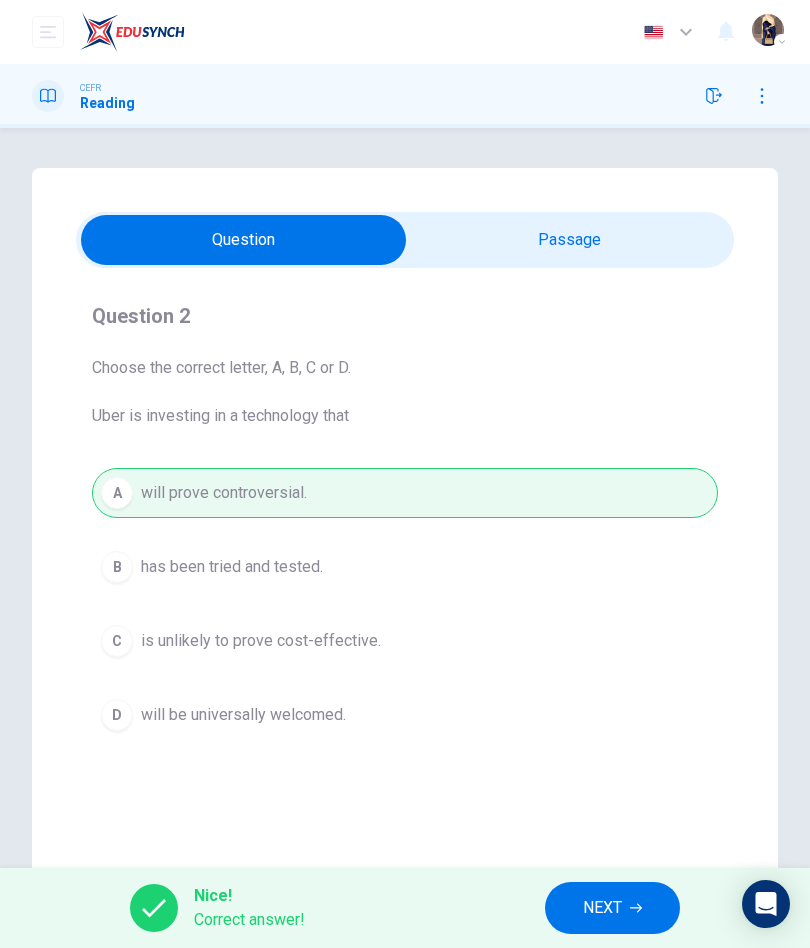 click on "NEXT" at bounding box center (612, 908) 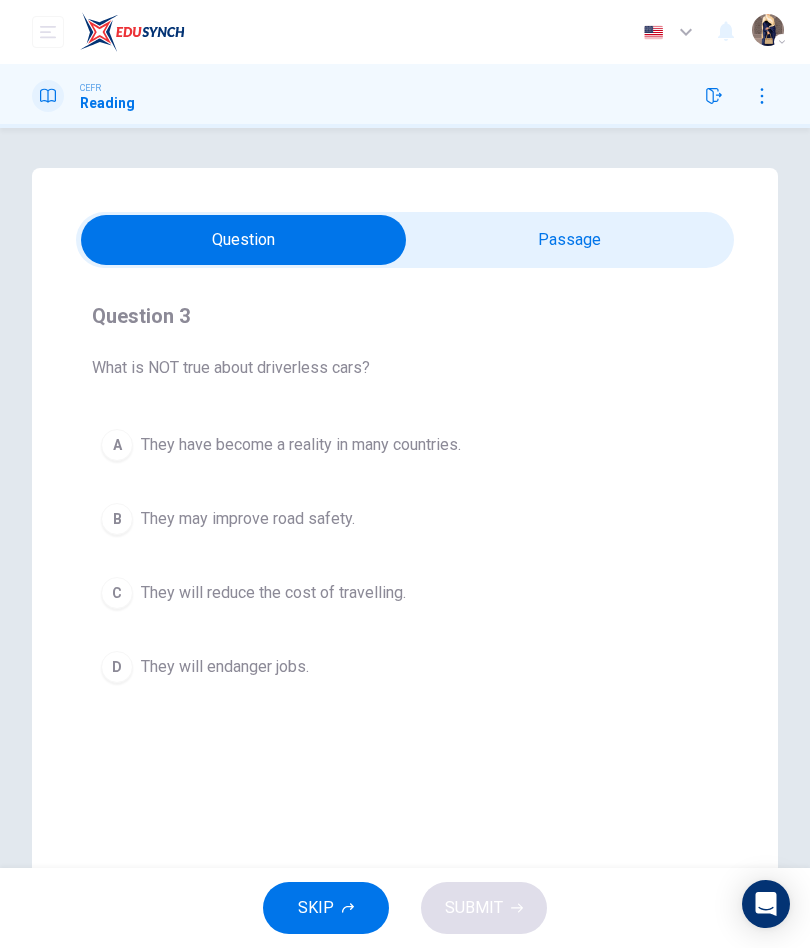click on "B They may improve road safety." at bounding box center (405, 519) 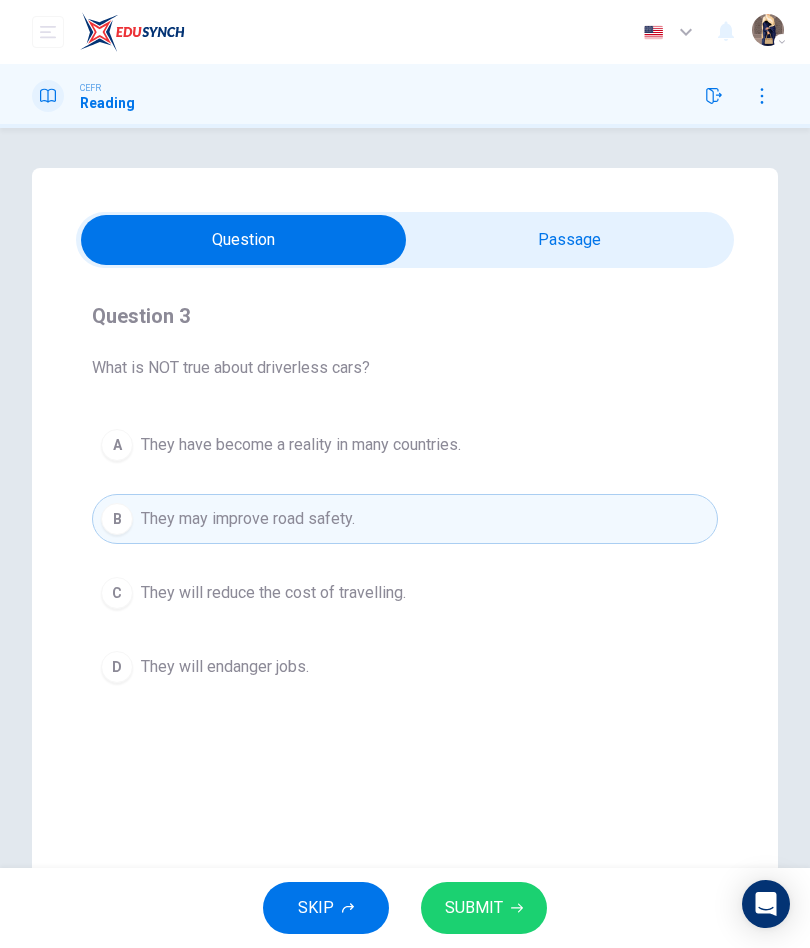 click 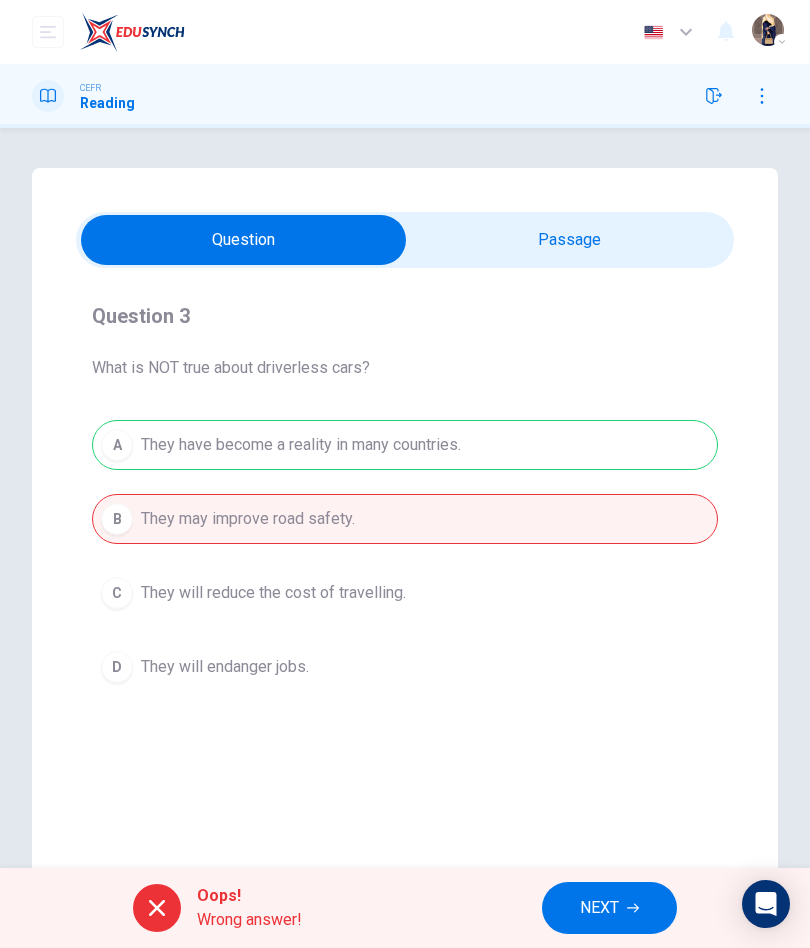 click on "NEXT" at bounding box center (609, 908) 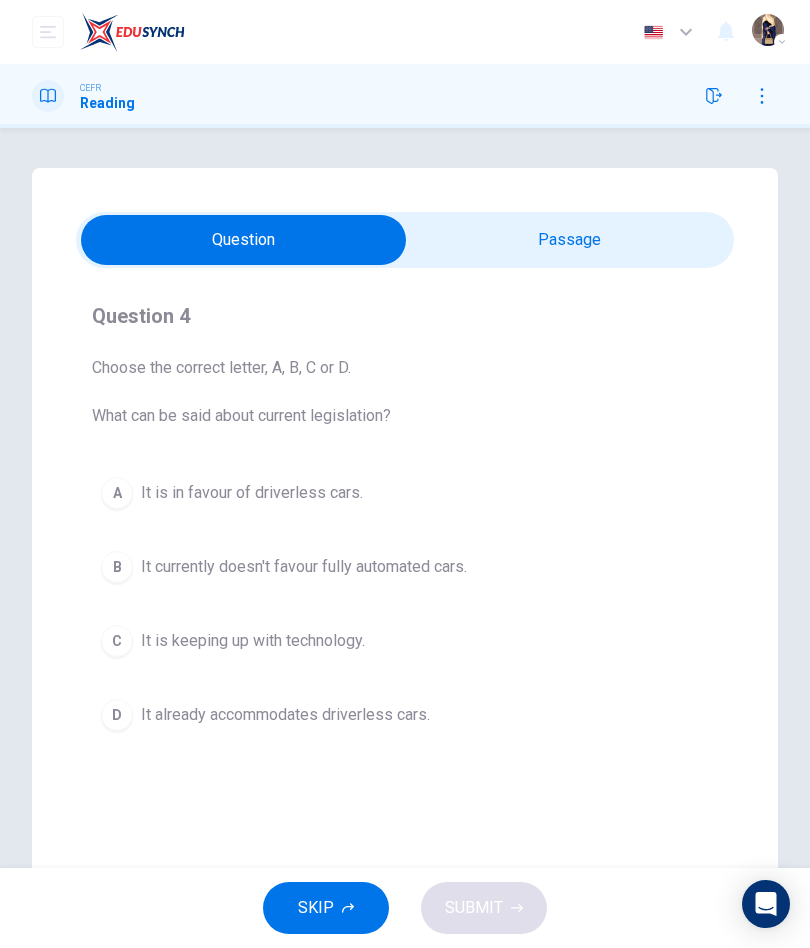 click on "It currently doesn't favour fully automated cars." at bounding box center (304, 567) 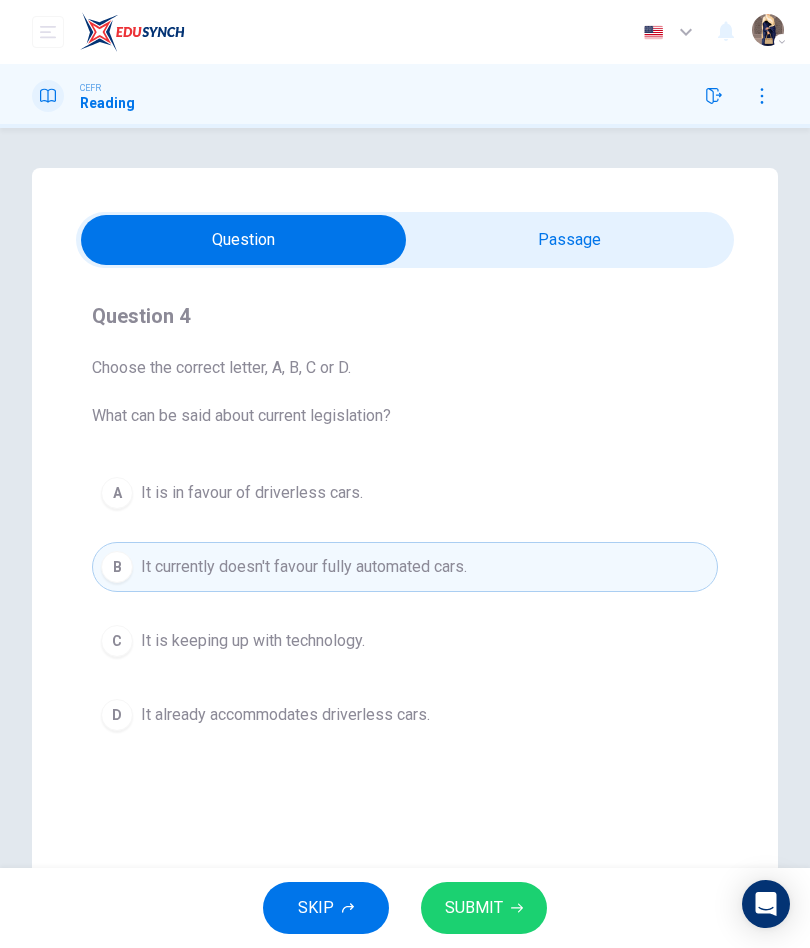 click on "SUBMIT" at bounding box center (484, 908) 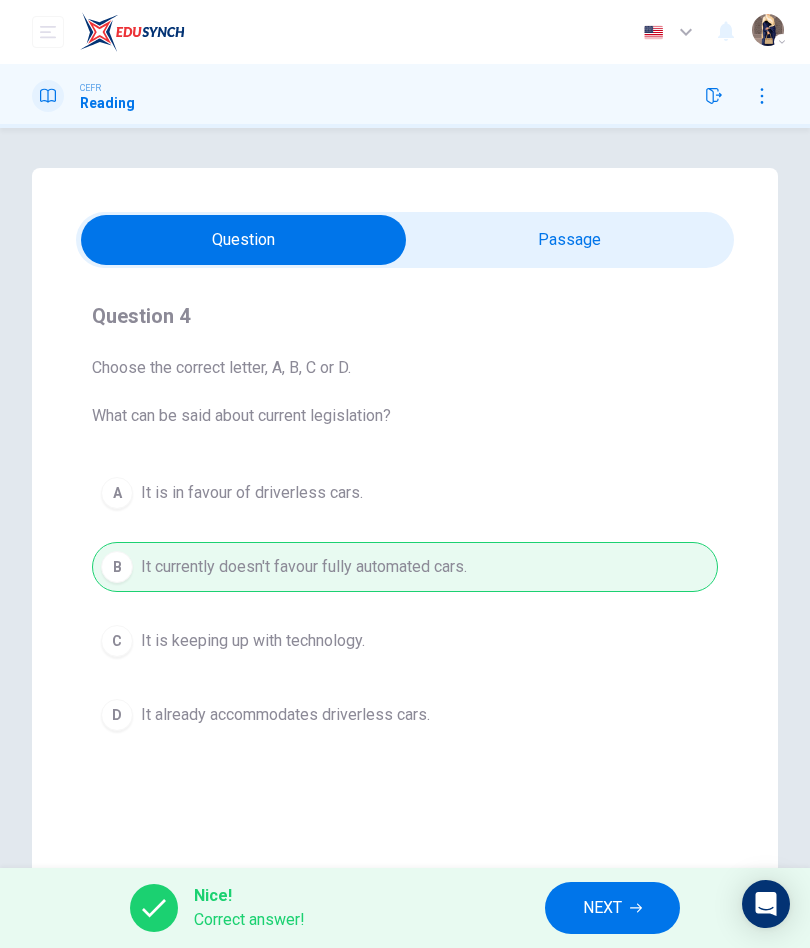 click on "NEXT" at bounding box center [602, 908] 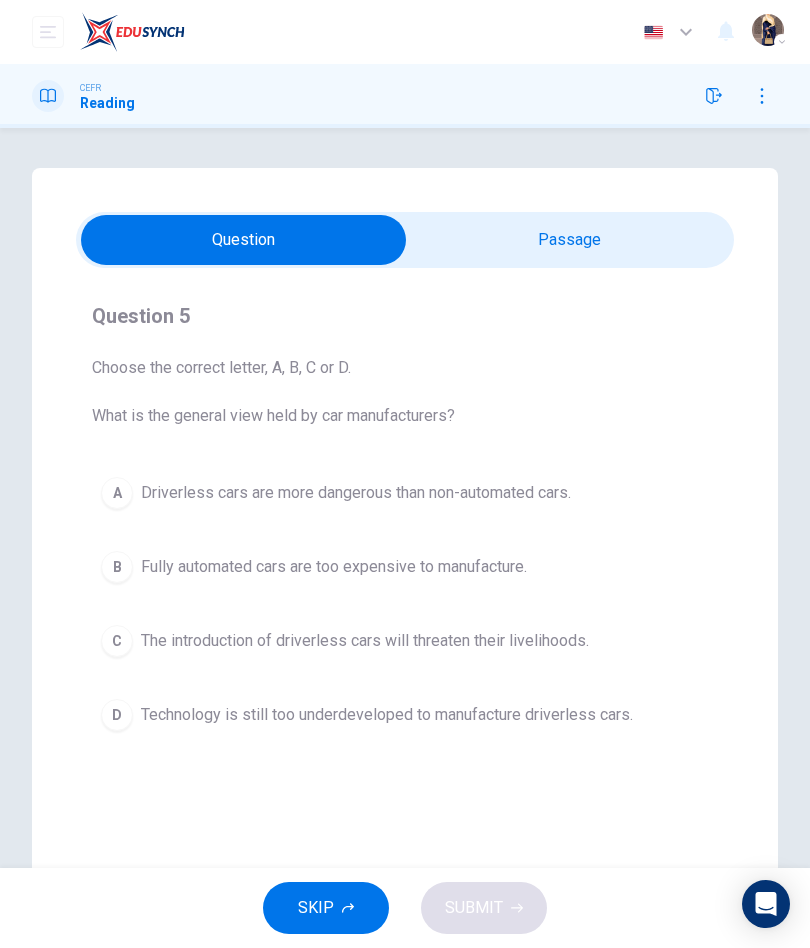 click at bounding box center (243, 240) 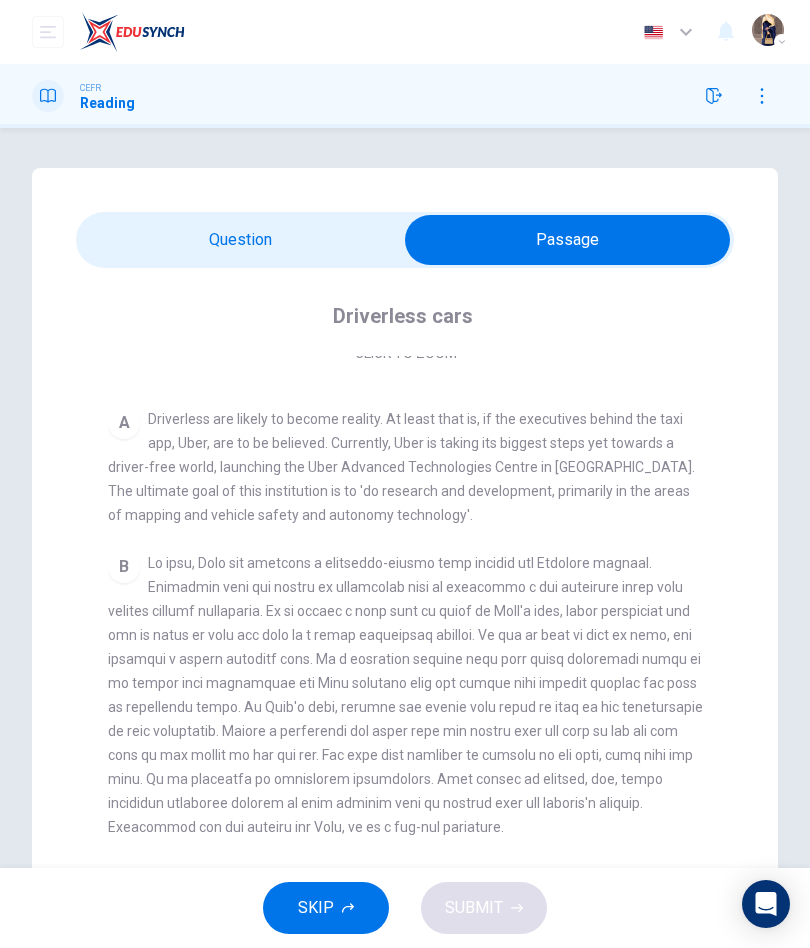 click at bounding box center (567, 240) 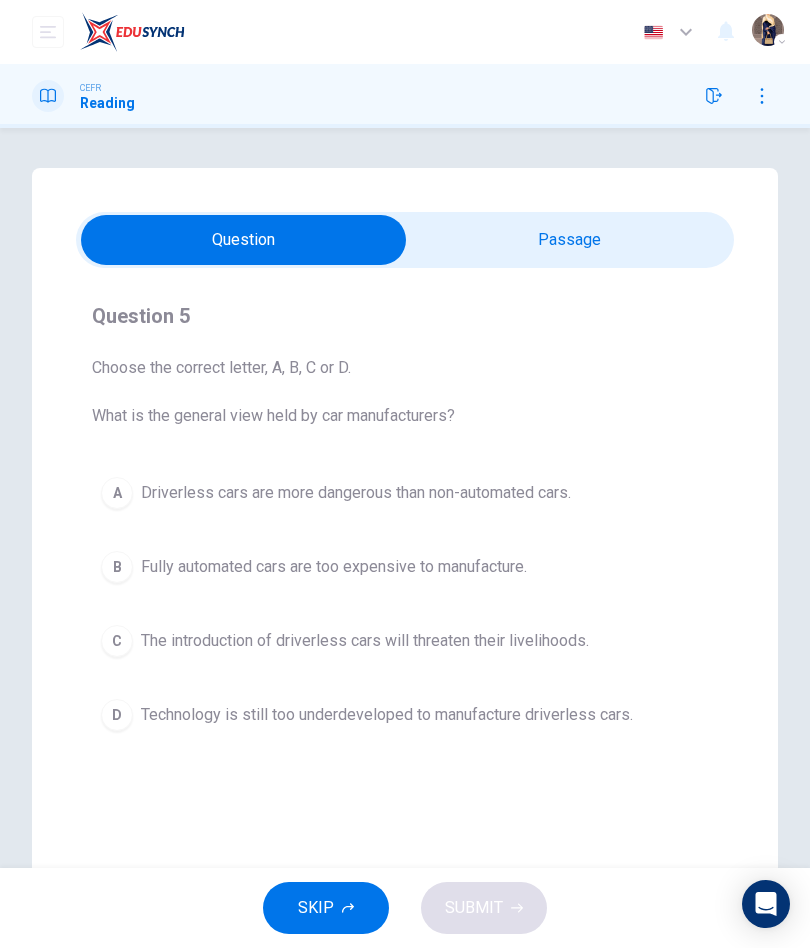 click on "Question 5 Choose the correct letter, A, B, C or D. What is the general view held by car manufacturers? A Driverless cars are more dangerous than non-automated cars. B Fully automated cars are too expensive to manufacture. C The introduction of driverless cars will threaten their livelihoods. D Technology is still too underdeveloped to manufacture driverless cars. Driverless cars CLICK TO ZOOM Click to Zoom A Driverless are likely to become reality. At least that is, if the executives behind the taxi app, Uber, are to be believed. Currently, Uber is taking its biggest steps yet towards a driver-free world, launching the Uber Advanced Technologies Centre in Pittsburgh. The ultimate goal of this institution is to 'do research and development, primarily in the areas of mapping and vehicle safety and autonomy technology'. B C D E F G H" at bounding box center [405, 570] 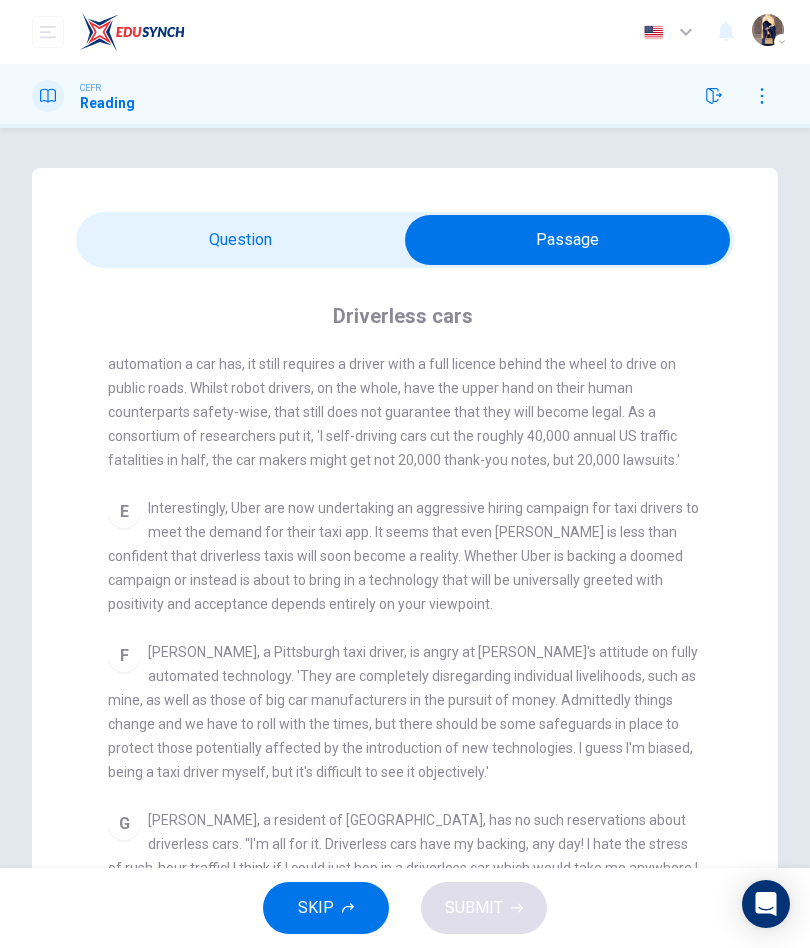 scroll, scrollTop: 1085, scrollLeft: 0, axis: vertical 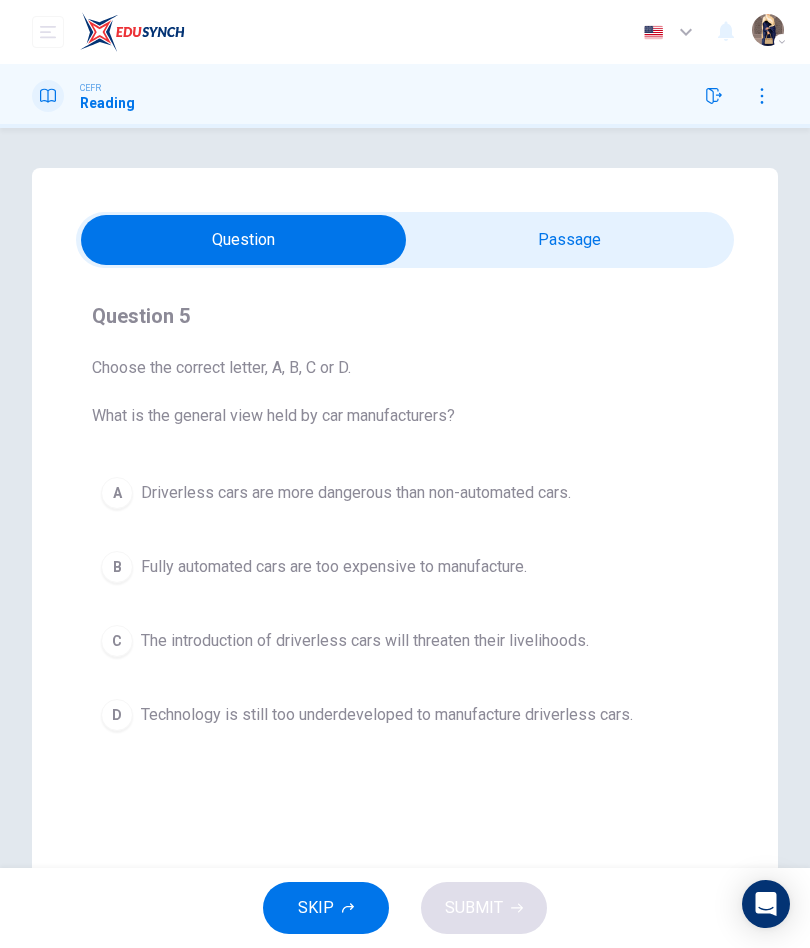 click on "Question 5 Choose the correct letter, A, B, C or D. What is the general view held by car manufacturers? A Driverless cars are more dangerous than non-automated cars. B Fully automated cars are too expensive to manufacture. C The introduction of driverless cars will threaten their livelihoods. D Technology is still too underdeveloped to manufacture driverless cars. Driverless cars CLICK TO ZOOM Click to Zoom A Driverless are likely to become reality. At least that is, if the executives behind the taxi app, Uber, are to be believed. Currently, Uber is taking its biggest steps yet towards a driver-free world, launching the Uber Advanced Technologies Centre in Pittsburgh. The ultimate goal of this institution is to 'do research and development, primarily in the areas of mapping and vehicle safety and autonomy technology'. B C D E F G H" at bounding box center [405, 570] 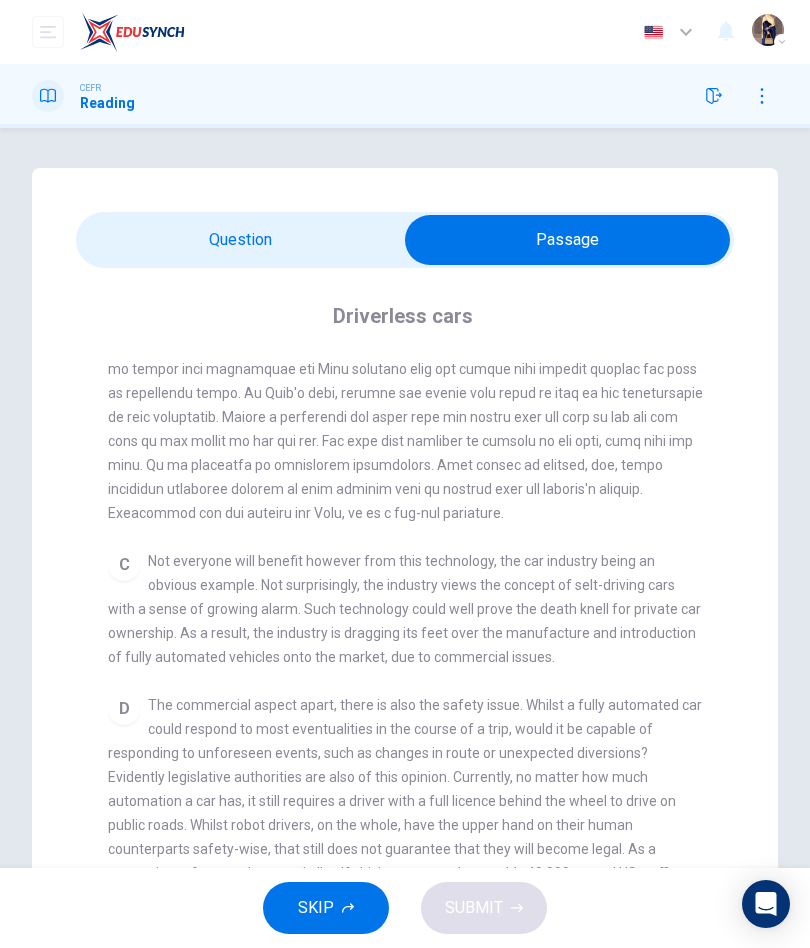 scroll, scrollTop: 646, scrollLeft: 0, axis: vertical 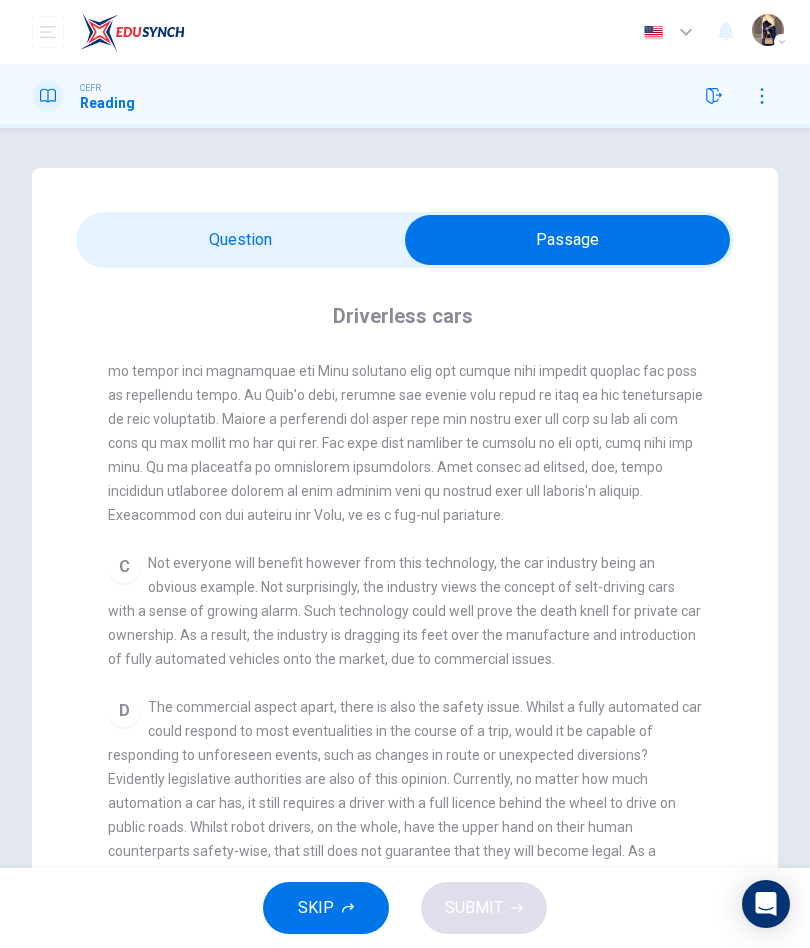 click at bounding box center (567, 240) 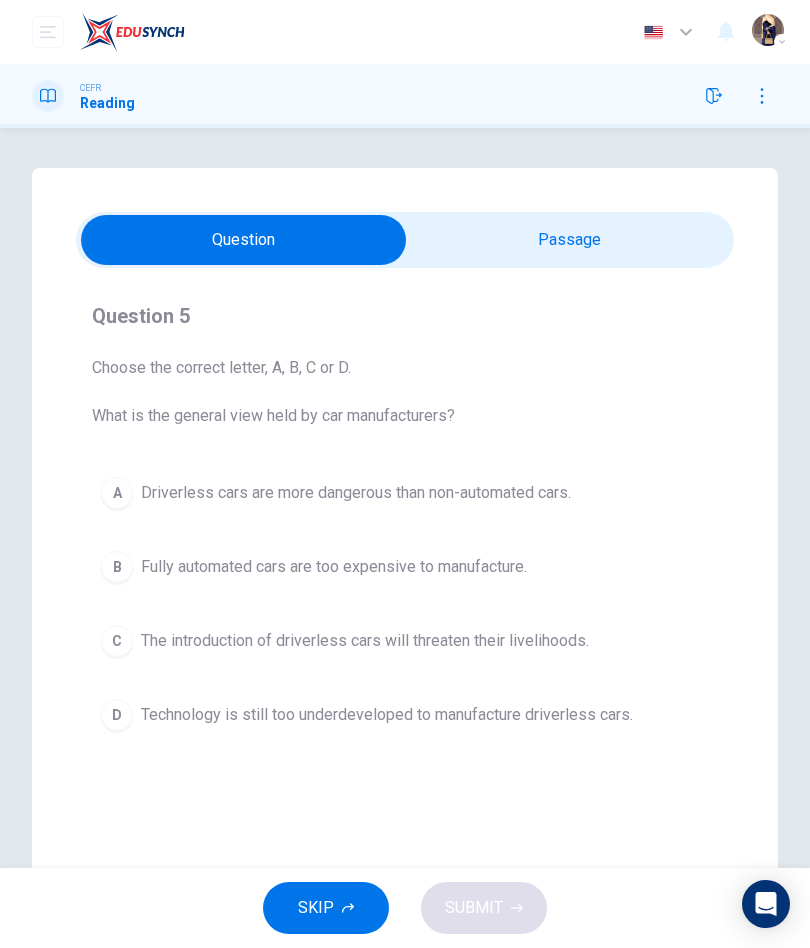 click on "B" at bounding box center (117, 567) 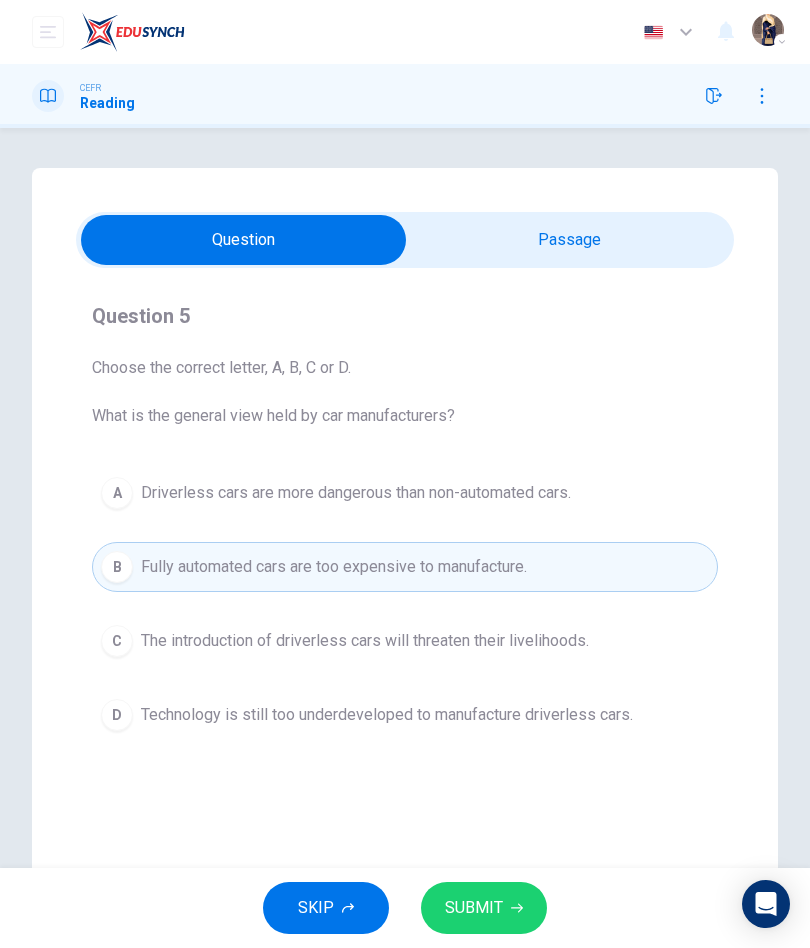 click on "SUBMIT" at bounding box center [474, 908] 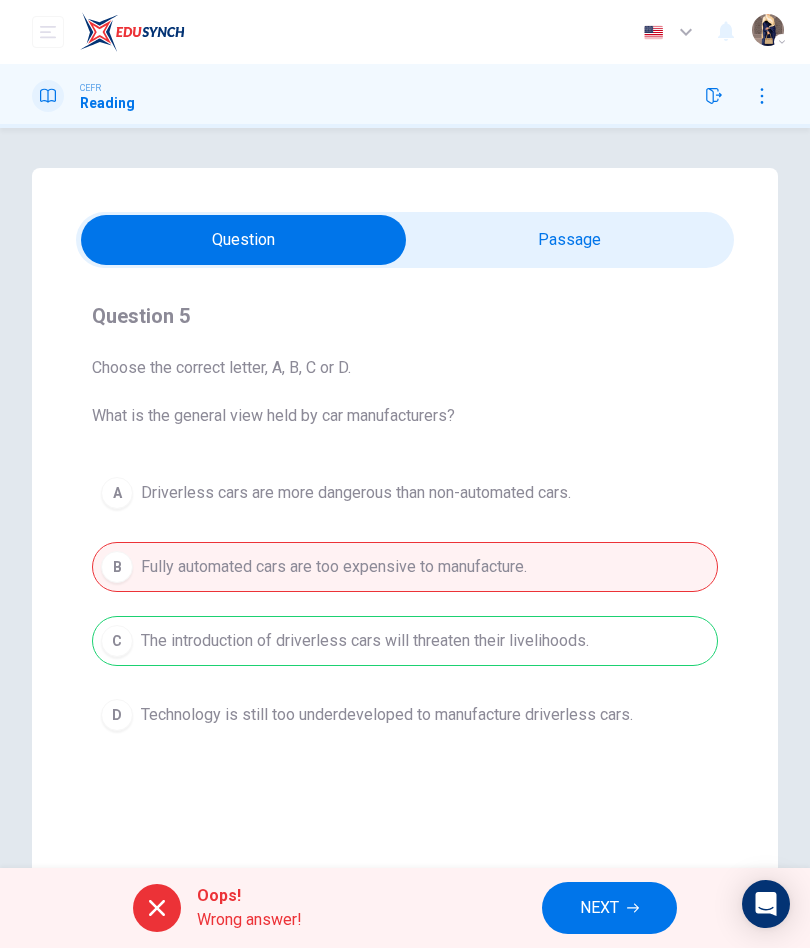 click on "NEXT" at bounding box center [609, 908] 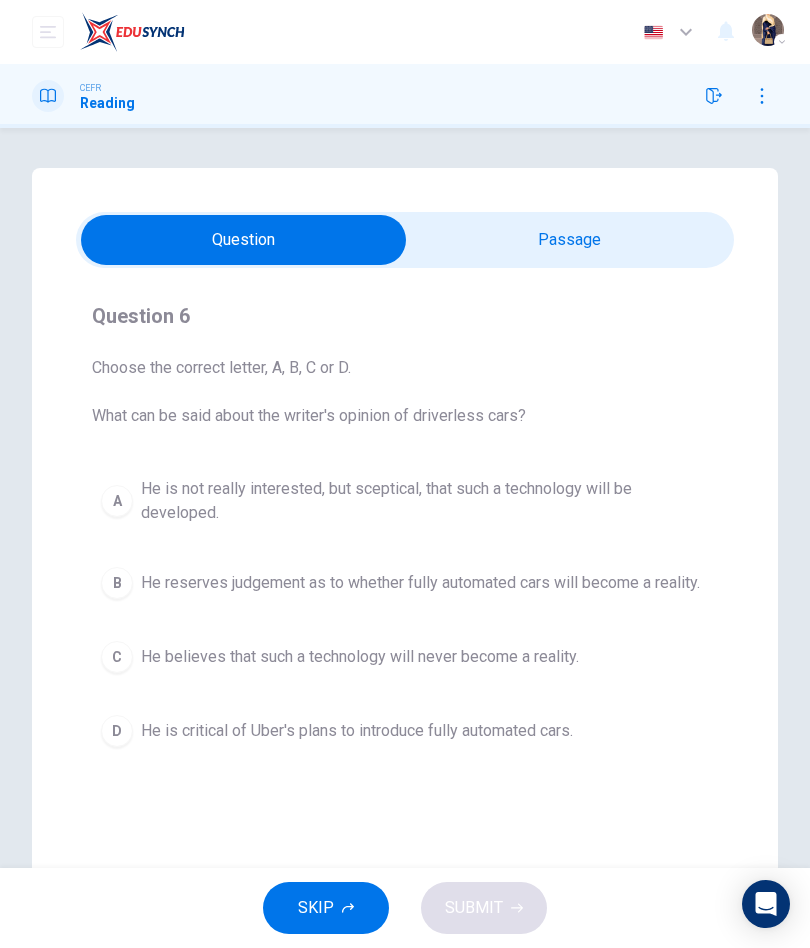 click at bounding box center [243, 240] 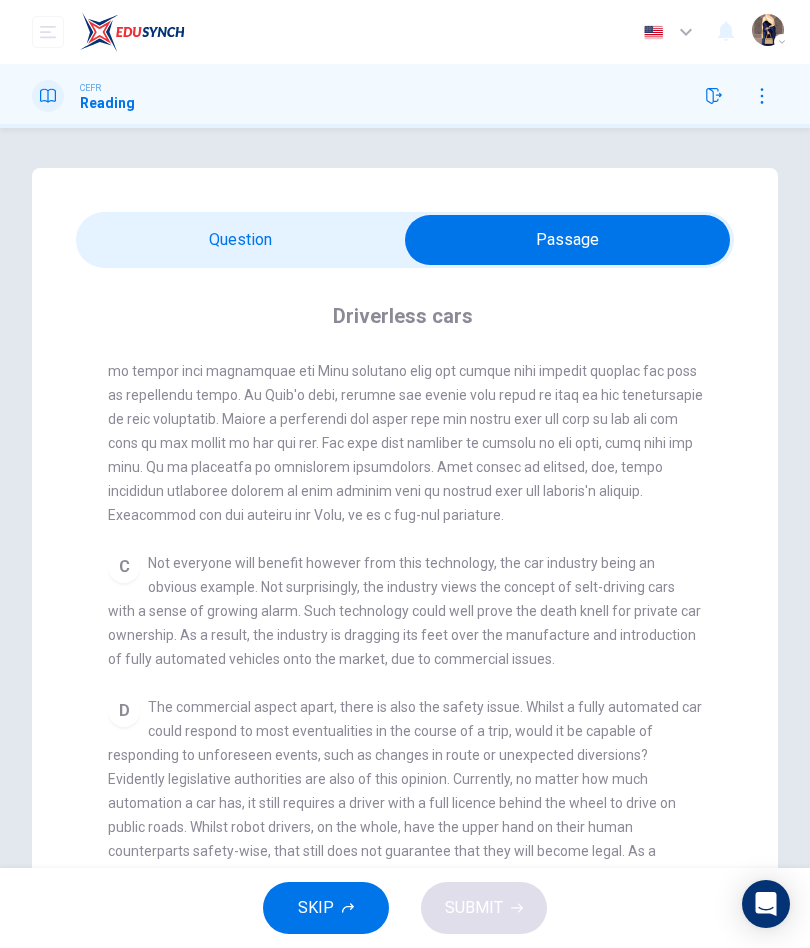 click at bounding box center [405, 383] 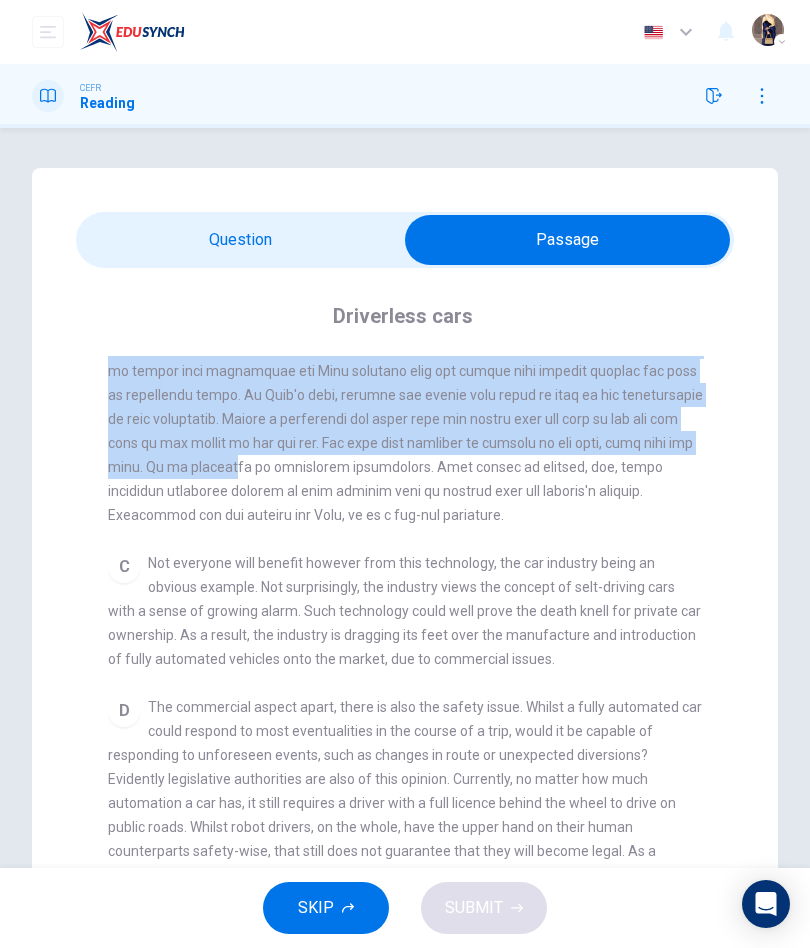 scroll, scrollTop: 73, scrollLeft: 0, axis: vertical 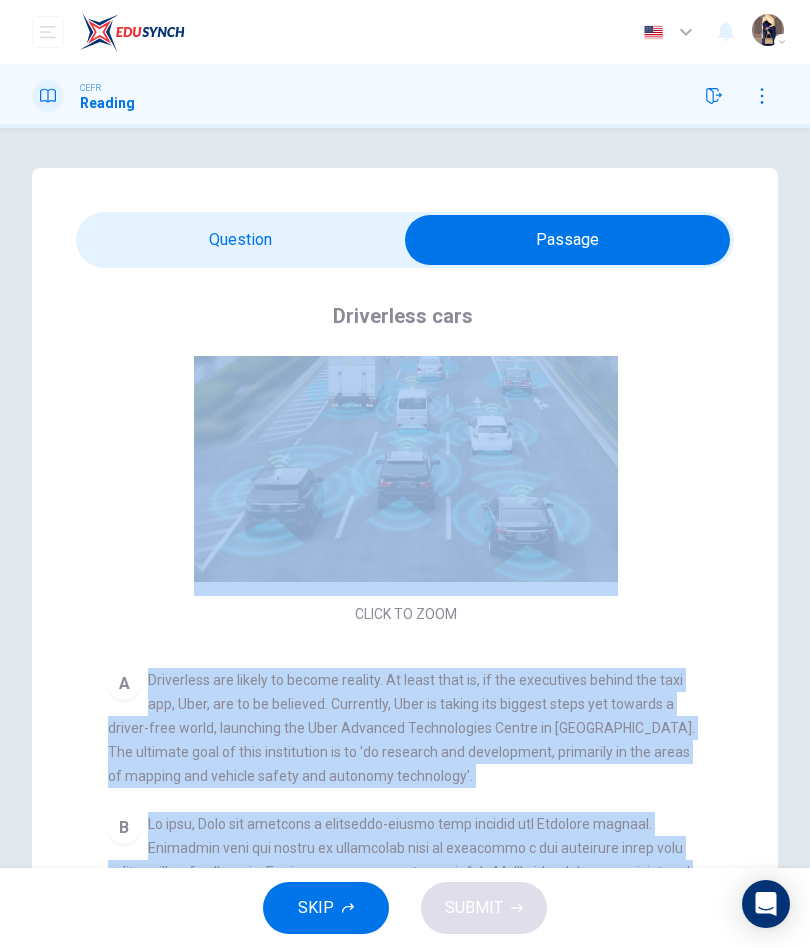 click on "Question 6 Choose the correct letter, A, B, C or D. What can be said about the writer's opinion of driverless cars? A He is not really interested, but sceptical, that such a technology will be developed. B He reserves judgement as to whether fully automated cars will become a reality. C He believes that such a technology will never become a reality. D He is critical of Uber's plans to introduce fully automated cars. Driverless cars CLICK TO ZOOM Click to Zoom A Driverless are likely to become reality. At least that is, if the executives behind the taxi app, Uber, are to be believed. Currently, Uber is taking its biggest steps yet towards a driver-free world, launching the Uber Advanced Technologies Centre in Pittsburgh. The ultimate goal of this institution is to 'do research and development, primarily in the areas of mapping and vehicle safety and autonomy technology'. B C D E F G H" at bounding box center (405, 642) 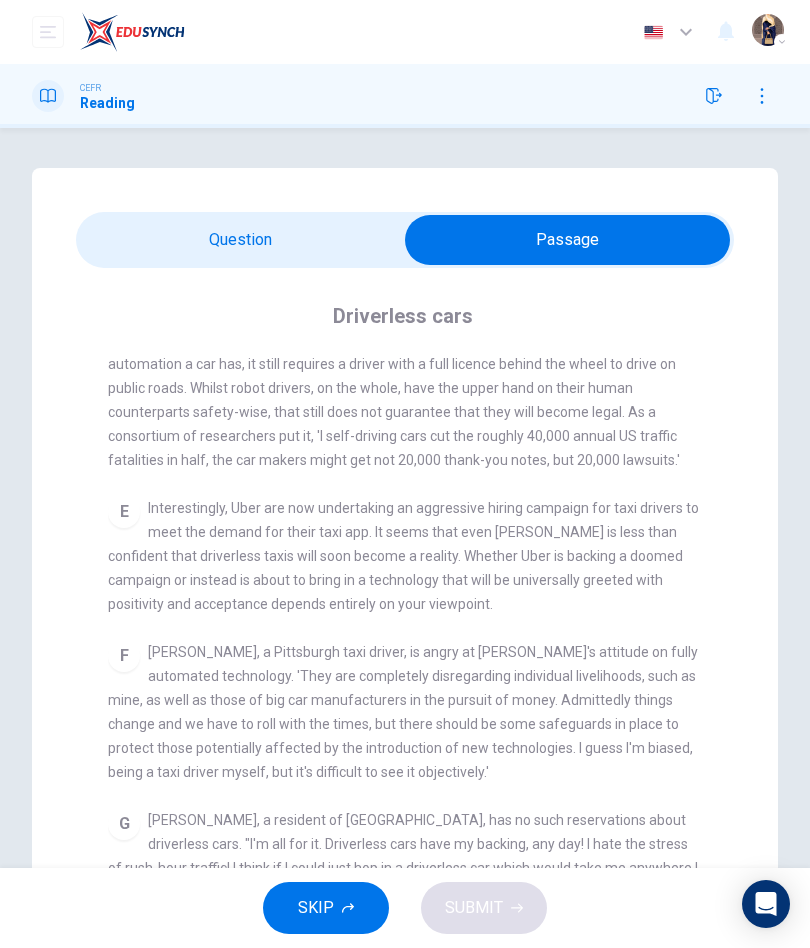 scroll, scrollTop: 1085, scrollLeft: 0, axis: vertical 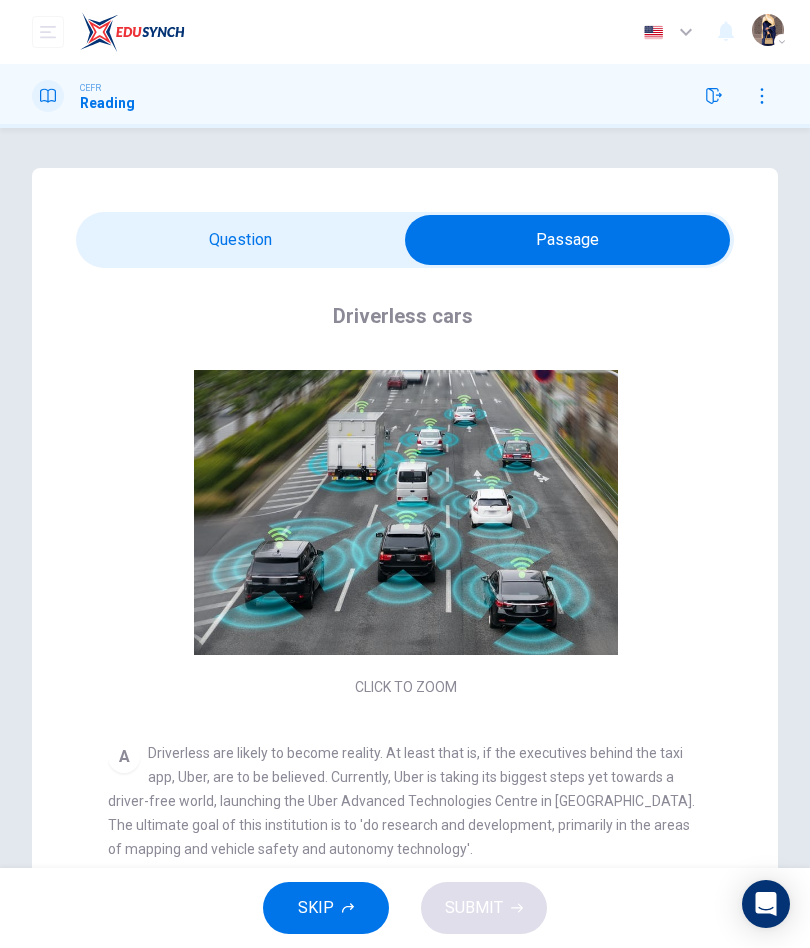 click at bounding box center (567, 240) 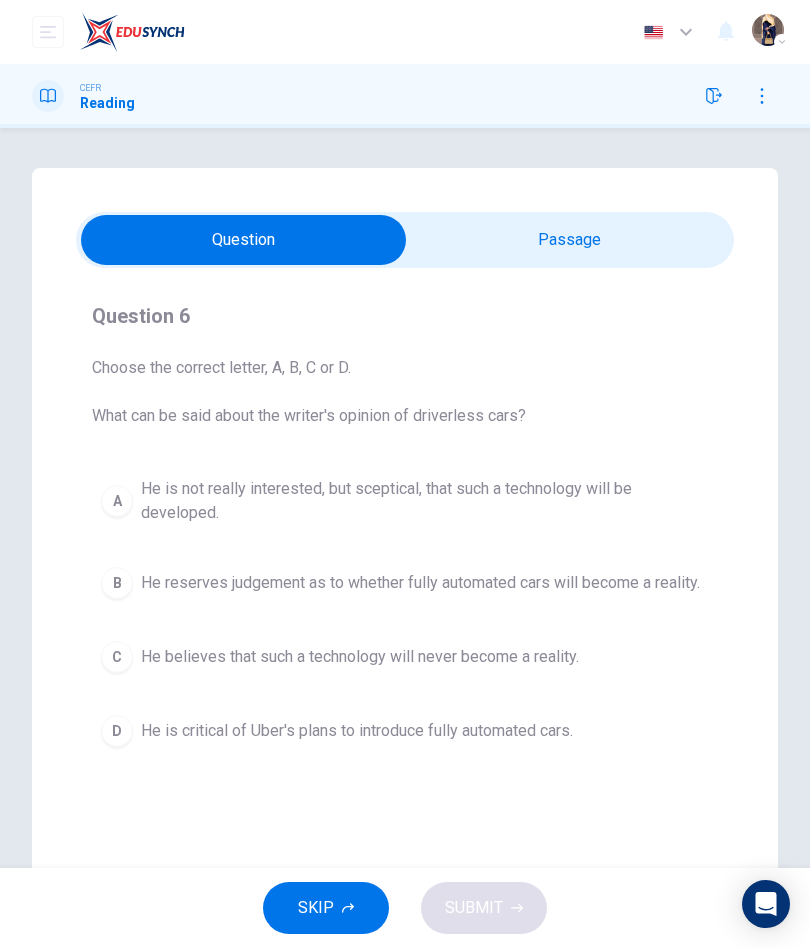 click on "B" at bounding box center [117, 583] 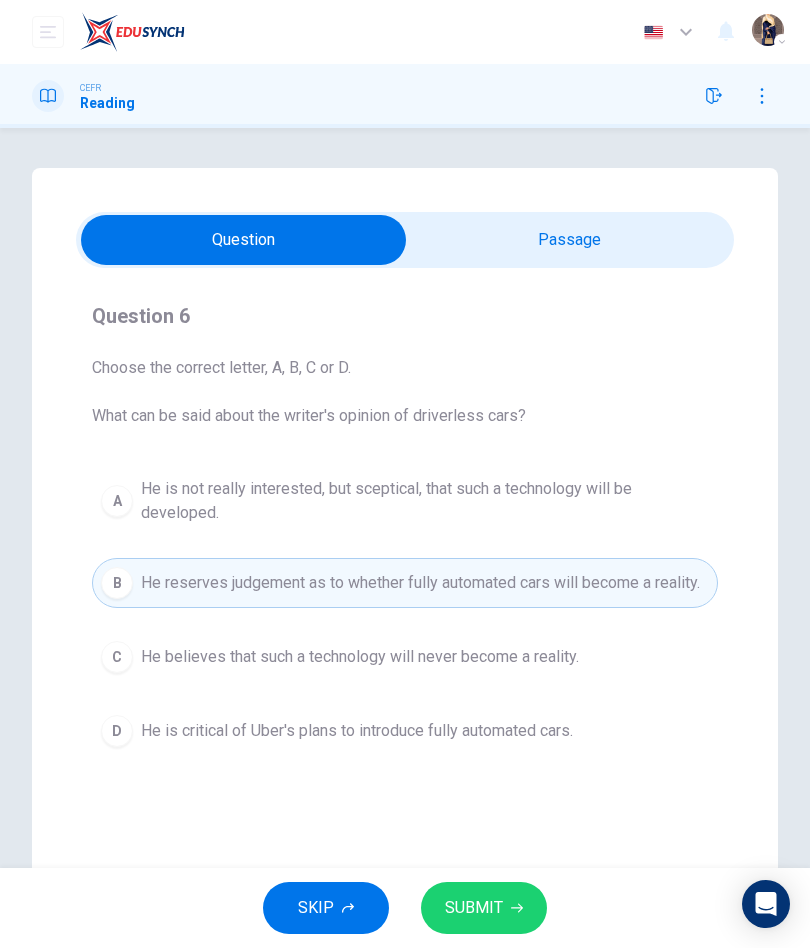 click on "SUBMIT" at bounding box center (484, 908) 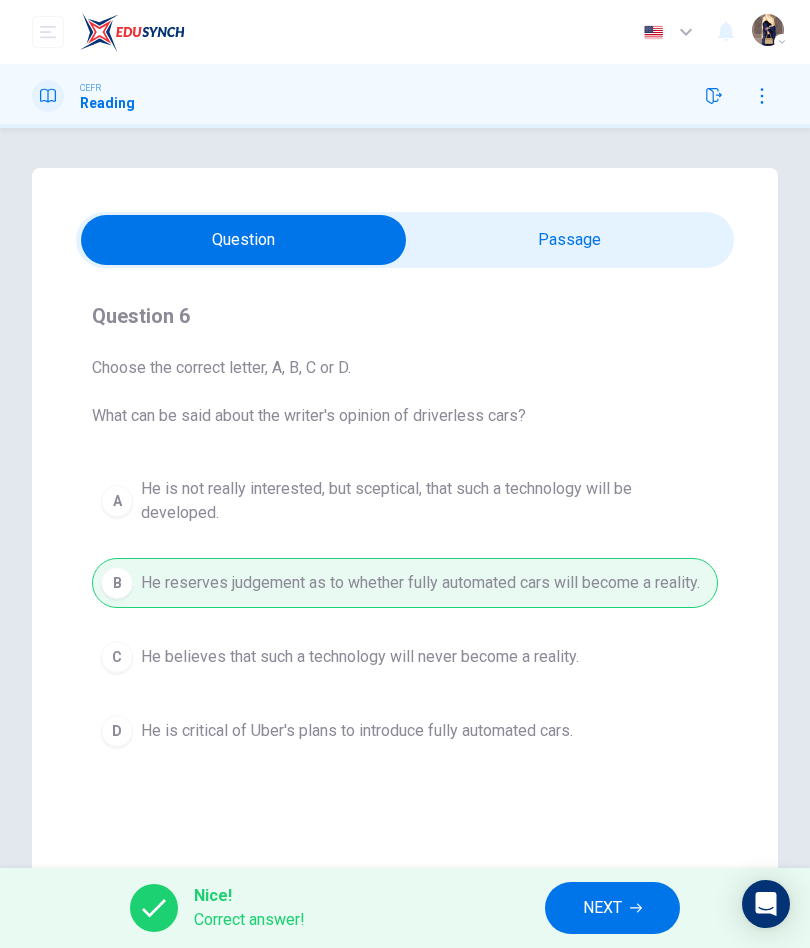 click on "NEXT" at bounding box center [602, 908] 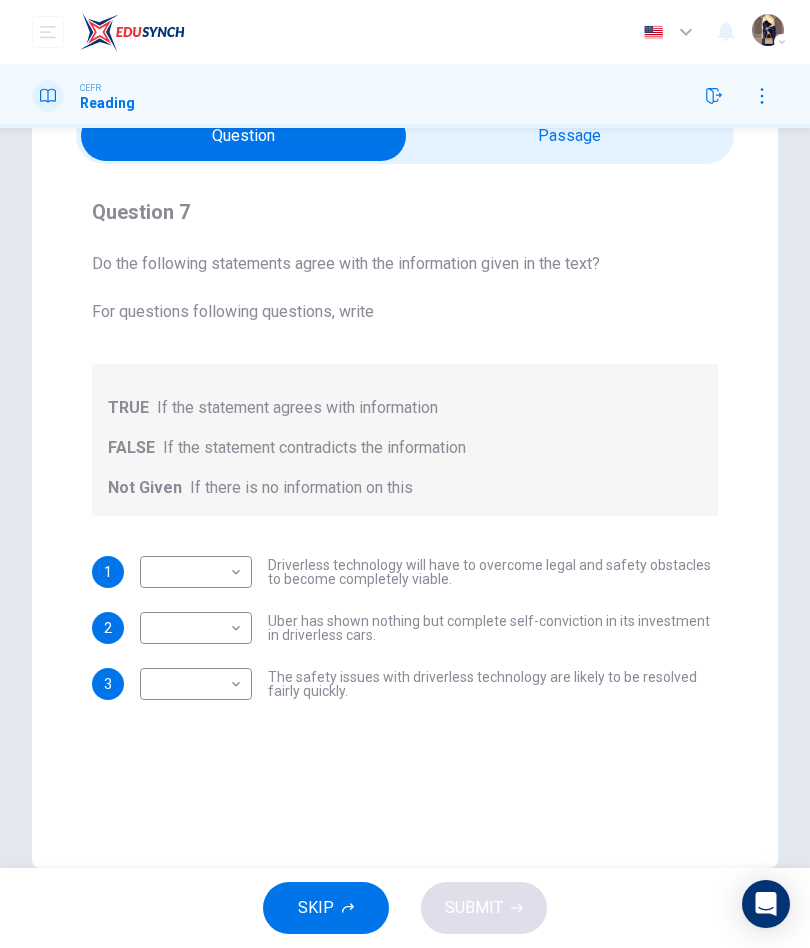 scroll, scrollTop: 107, scrollLeft: 0, axis: vertical 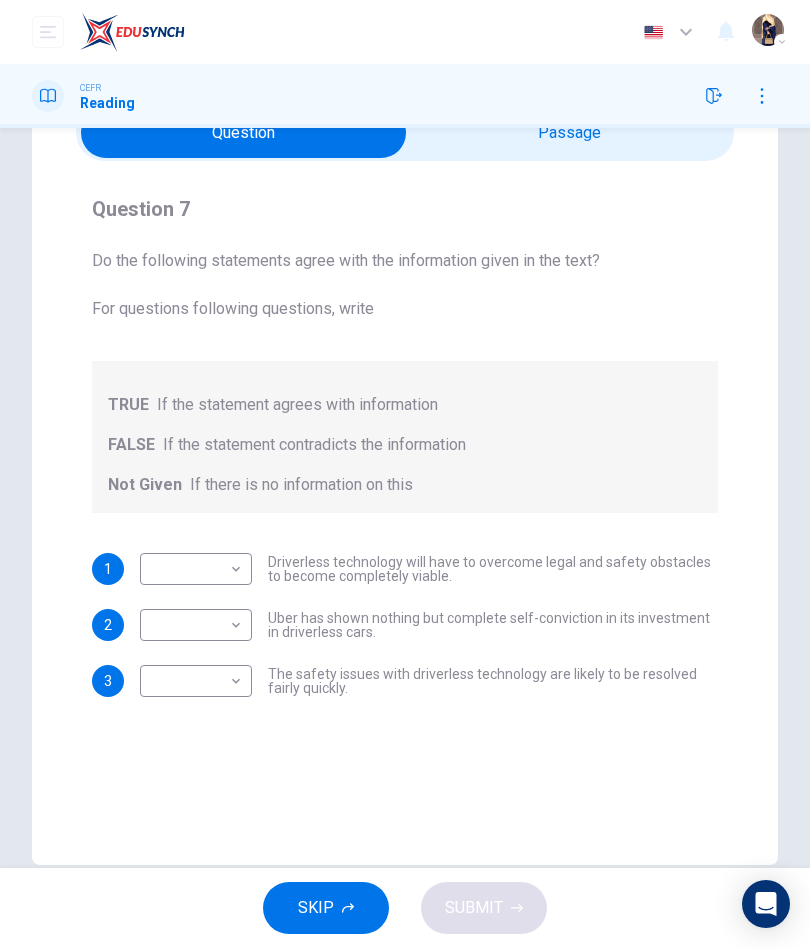 click at bounding box center (762, 96) 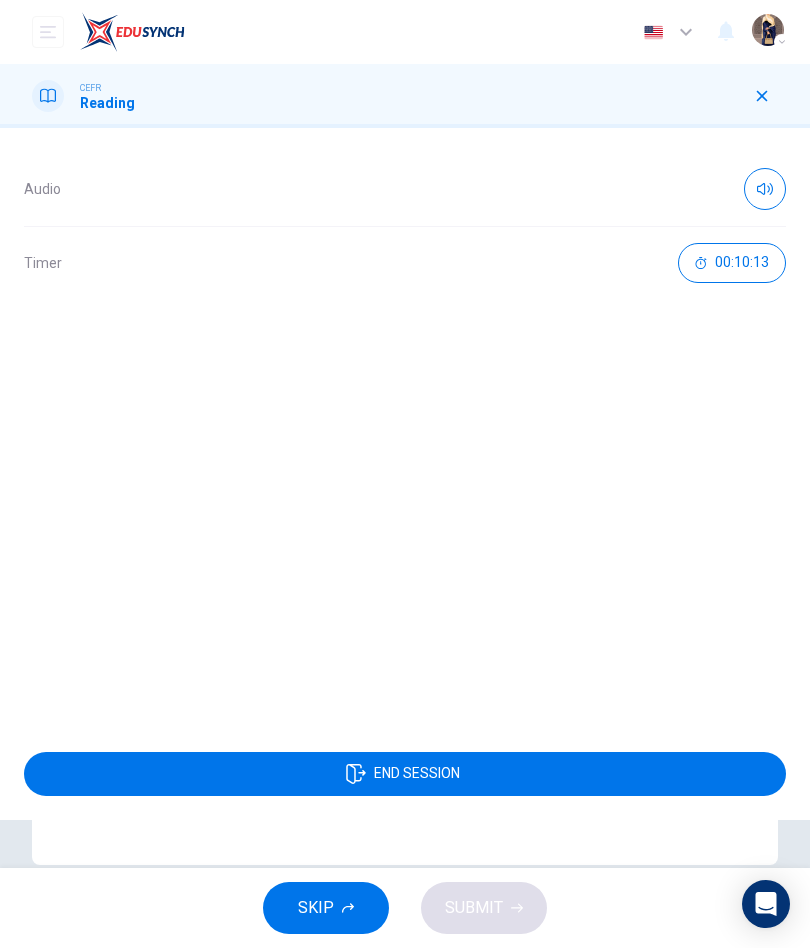 click at bounding box center [762, 96] 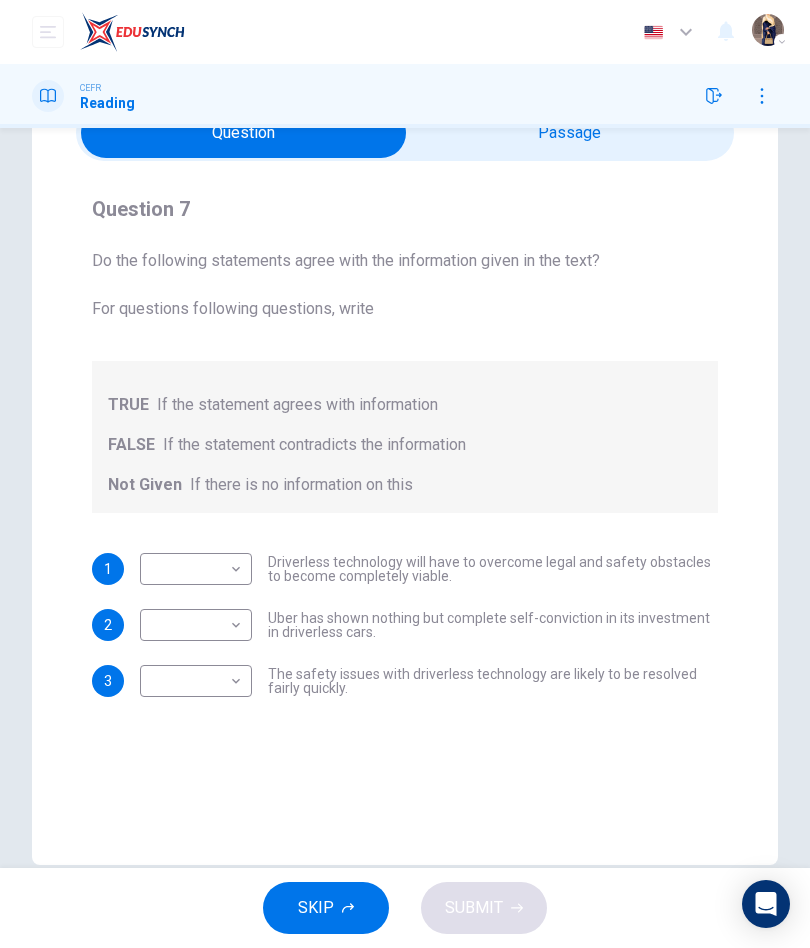 click on "Dashboard Practice Start a test Analysis English en ​ NUR BATRISYIA BINTI SHAHAN SHAH CEFR Reading Question 7 Do the following statements agree with the information given in the text? For questions following questions, write TRUE If the statement agrees with information FALSE If the statement contradicts the information Not Given If there is no information on this 1 ​ ​ Driverless technology will have to overcome legal and safety obstacles to become completely viable. 2 ​ ​ Uber has shown nothing but complete self-conviction in its investment in driverless cars. 3 ​ ​ The safety issues with driverless technology are likely to be resolved fairly quickly. Driverless cars CLICK TO ZOOM Click to Zoom A B C D E F G H SKIP SUBMIT EduSynch - Online Language Proficiency Testing
Dashboard Practice Start a test Analysis Notifications © Copyright  2025 Audio Timer 00:10:25 END SESSION" at bounding box center (405, 474) 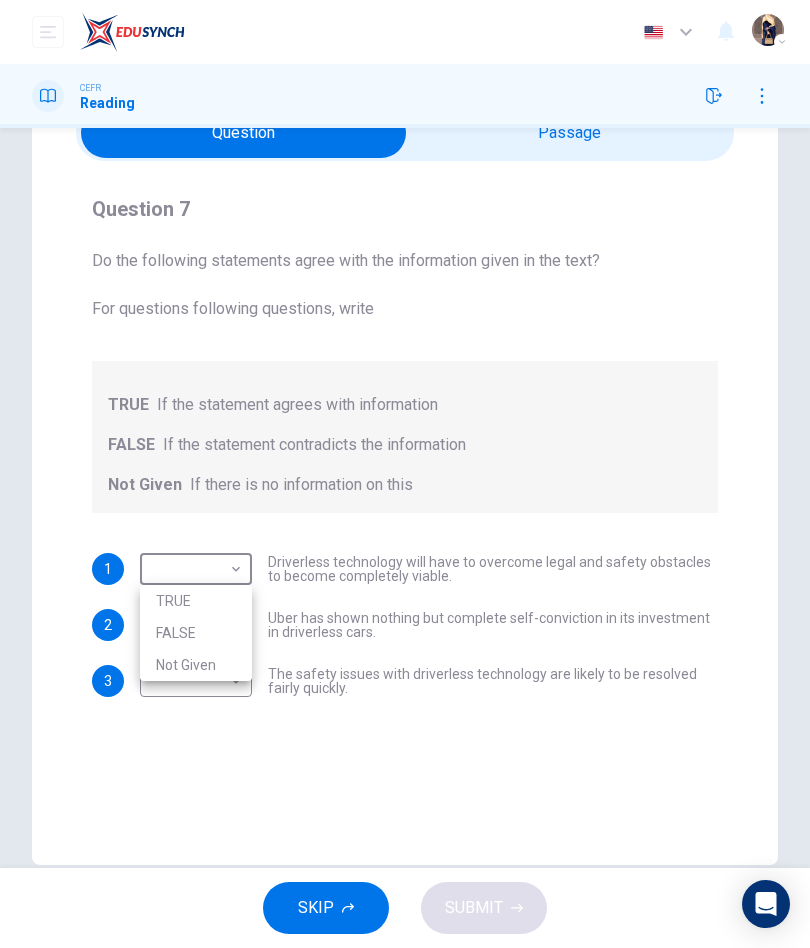 click on "TRUE" at bounding box center (196, 601) 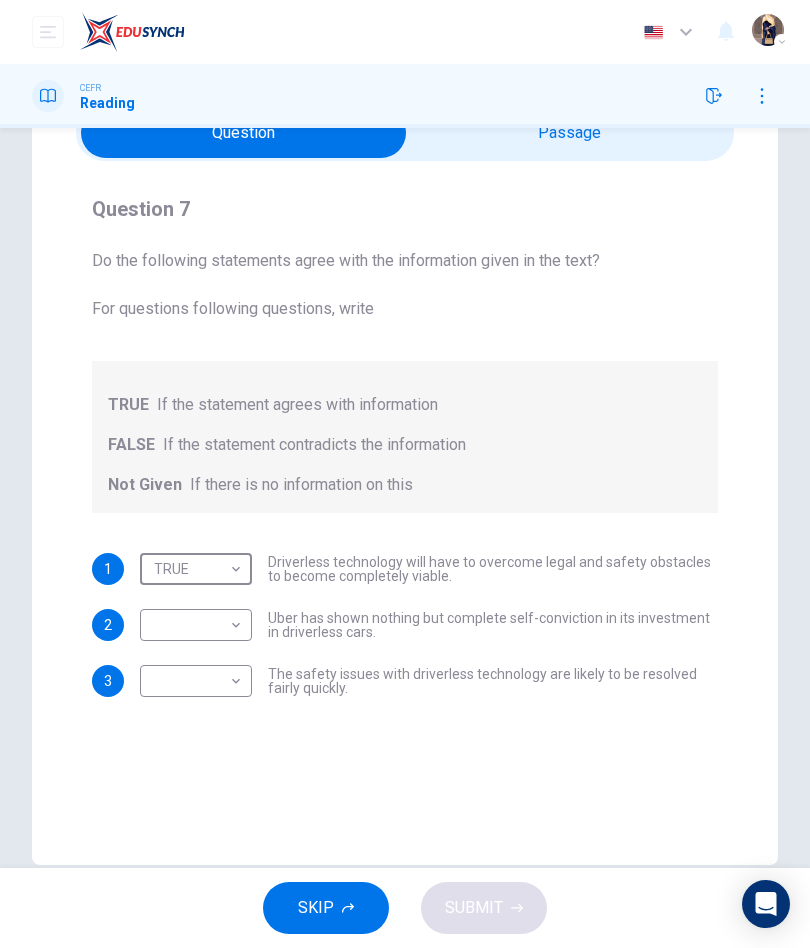 type on "TRUE" 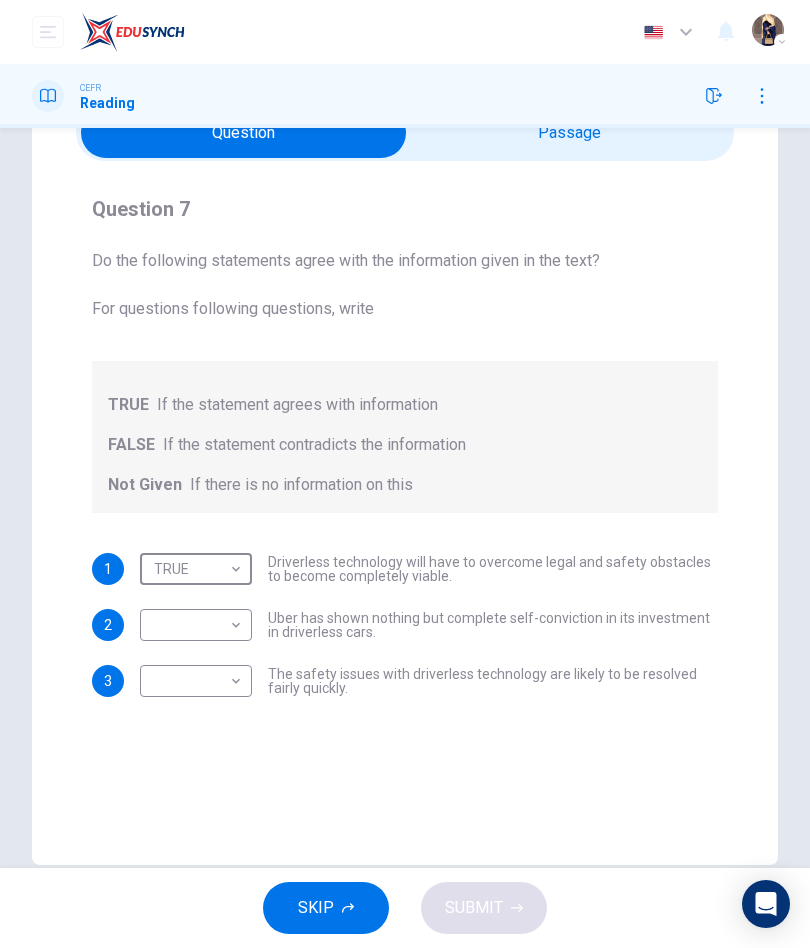click on "Dashboard Practice Start a test Analysis English en ​ NUR BATRISYIA BINTI SHAHAN SHAH CEFR Reading Question 7 Do the following statements agree with the information given in the text? For questions following questions, write TRUE If the statement agrees with information FALSE If the statement contradicts the information Not Given If there is no information on this 1 TRUE TRUE ​ Driverless technology will have to overcome legal and safety obstacles to become completely viable. 2 ​ ​ Uber has shown nothing but complete self-conviction in its investment in driverless cars. 3 ​ ​ The safety issues with driverless technology are likely to be resolved fairly quickly. Driverless cars CLICK TO ZOOM Click to Zoom A B C D E F G H SKIP SUBMIT EduSynch - Online Language Proficiency Testing
Dashboard Practice Start a test Analysis Notifications © Copyright  2025 Audio Timer 00:11:00 END SESSION" at bounding box center (405, 474) 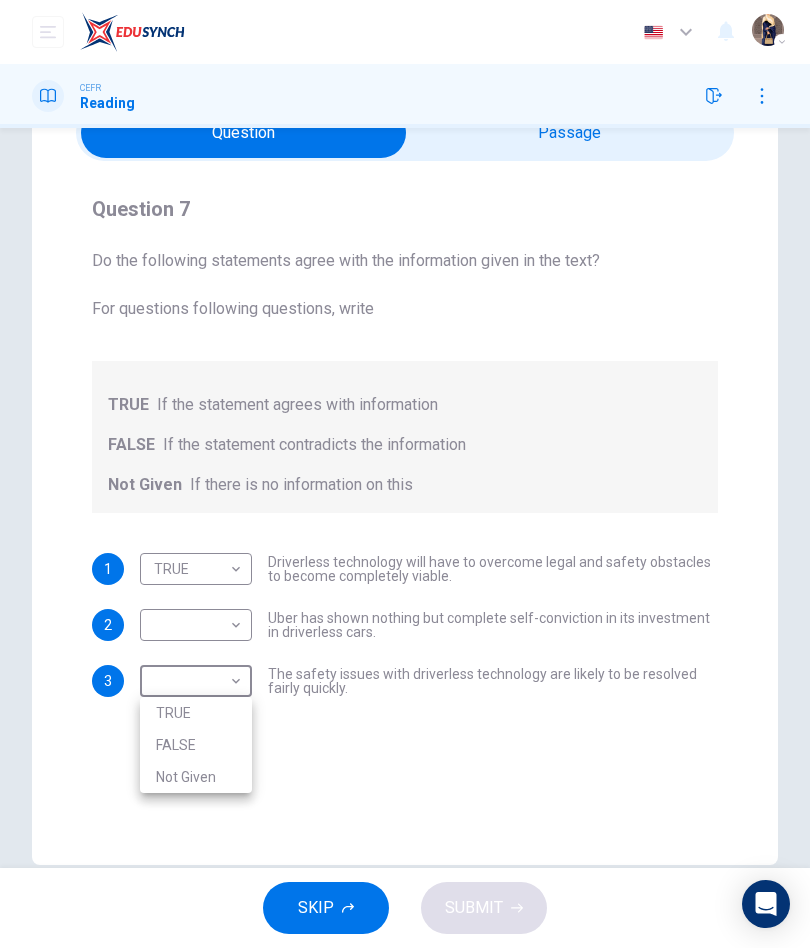 click on "FALSE" at bounding box center (196, 745) 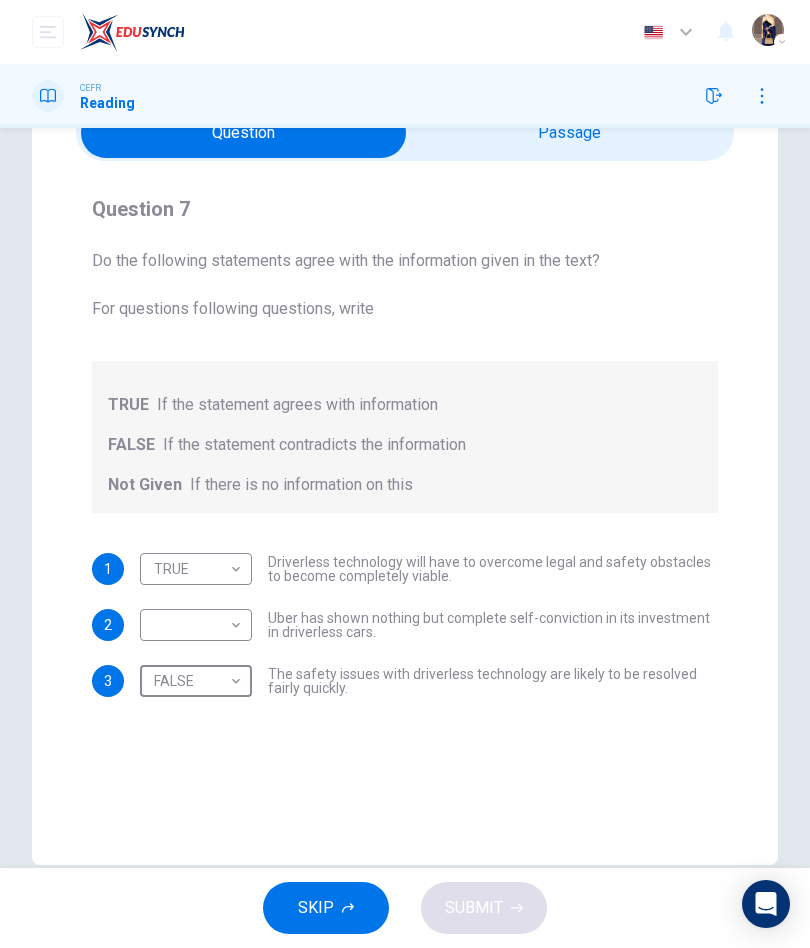 click at bounding box center (243, 133) 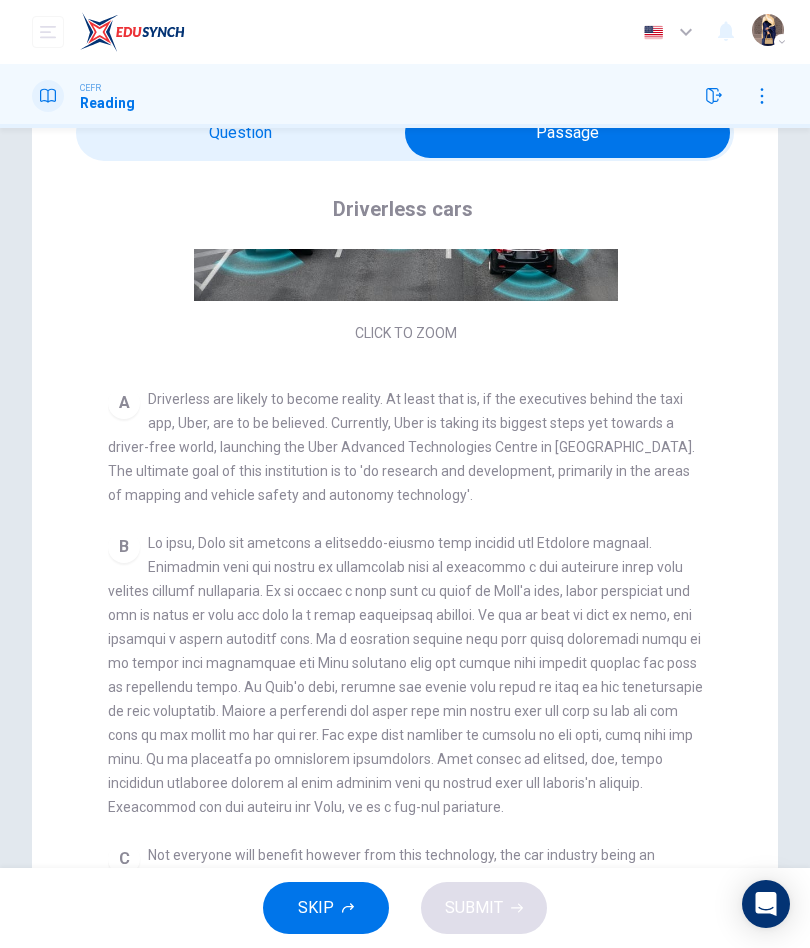 scroll, scrollTop: 248, scrollLeft: 0, axis: vertical 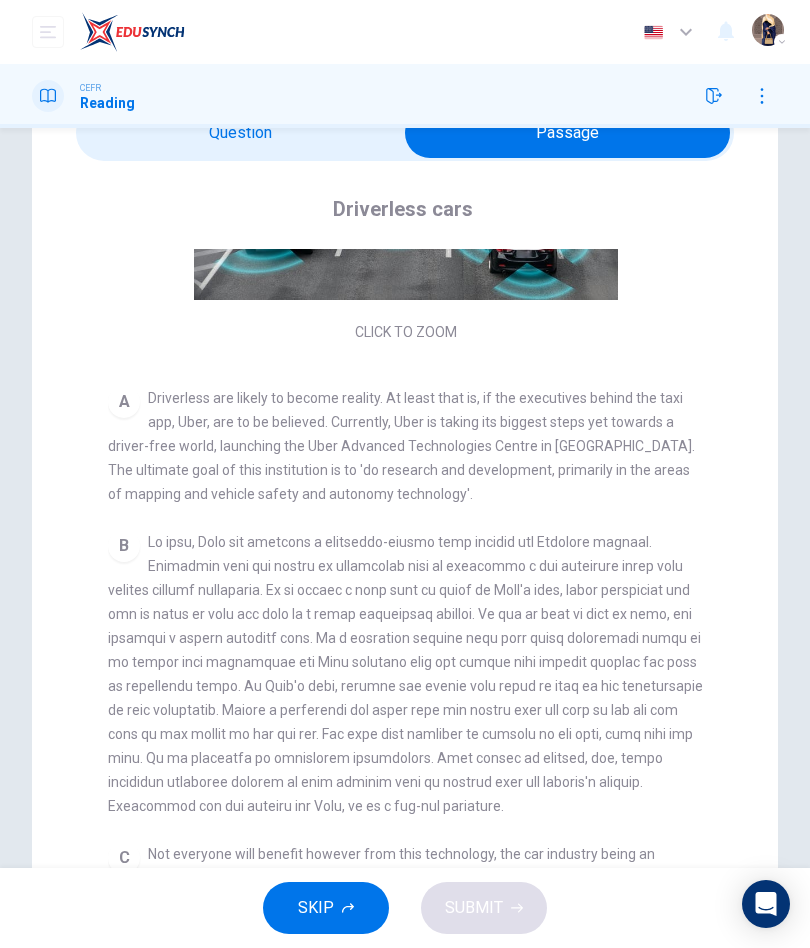 click at bounding box center (567, 133) 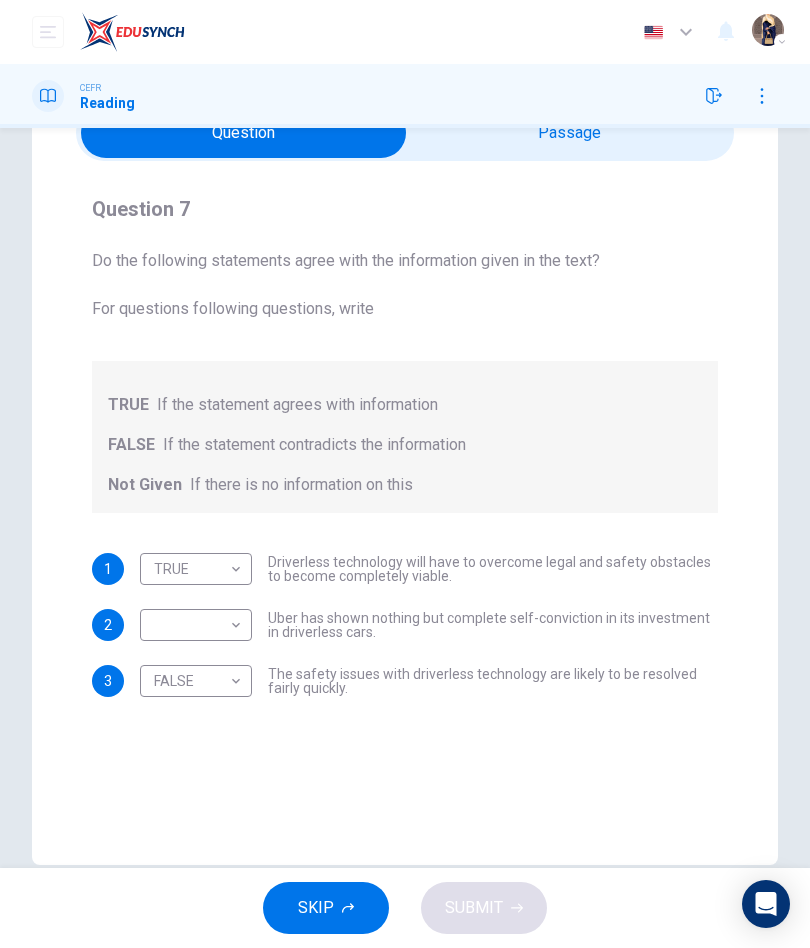 click on "Dashboard Practice Start a test Analysis English en ​ NUR BATRISYIA BINTI SHAHAN SHAH CEFR Reading Question 7 Do the following statements agree with the information given in the text? For questions following questions, write TRUE If the statement agrees with information FALSE If the statement contradicts the information Not Given If there is no information on this 1 TRUE TRUE ​ Driverless technology will have to overcome legal and safety obstacles to become completely viable. 2 ​ ​ Uber has shown nothing but complete self-conviction in its investment in driverless cars. 3 FALSE FALSE ​ The safety issues with driverless technology are likely to be resolved fairly quickly. Driverless cars CLICK TO ZOOM Click to Zoom A B C D E F G H SKIP SUBMIT EduSynch - Online Language Proficiency Testing
Dashboard Practice Start a test Analysis Notifications © Copyright  2025 Audio Timer 00:11:13 END SESSION" at bounding box center [405, 474] 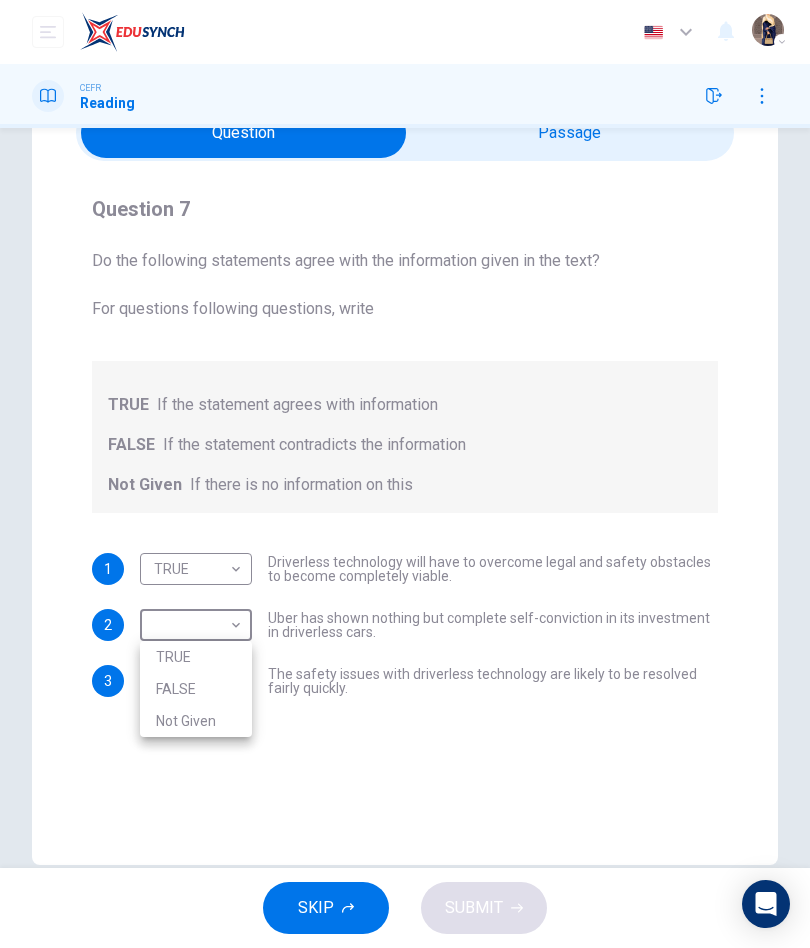 click on "Not Given" at bounding box center (196, 721) 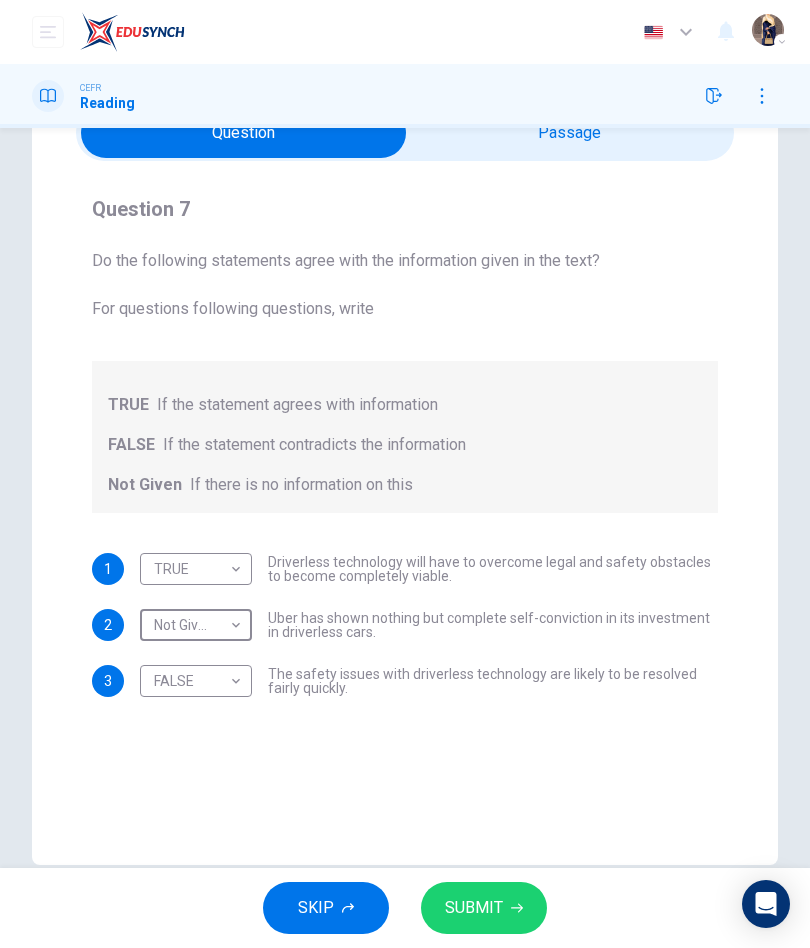 click on "Question 7 Do the following statements agree with the information given in the text? For questions following questions, write TRUE If the statement agrees with information FALSE If the statement contradicts the information Not Given If there is no information on this 1 TRUE TRUE ​ Driverless technology will have to overcome legal and safety obstacles to become completely viable. 2 Not Given Not Given ​ Uber has shown nothing but complete self-conviction in its investment in driverless cars. 3 FALSE FALSE ​ The safety issues with driverless technology are likely to be resolved fairly quickly." at bounding box center (405, 445) 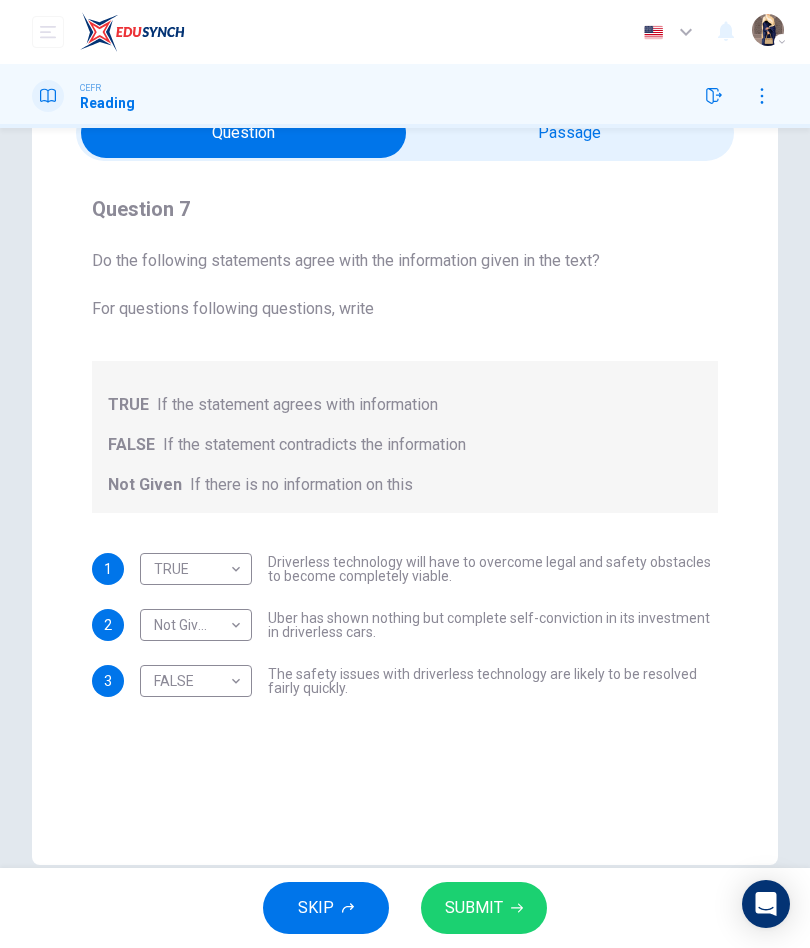 click at bounding box center (243, 133) 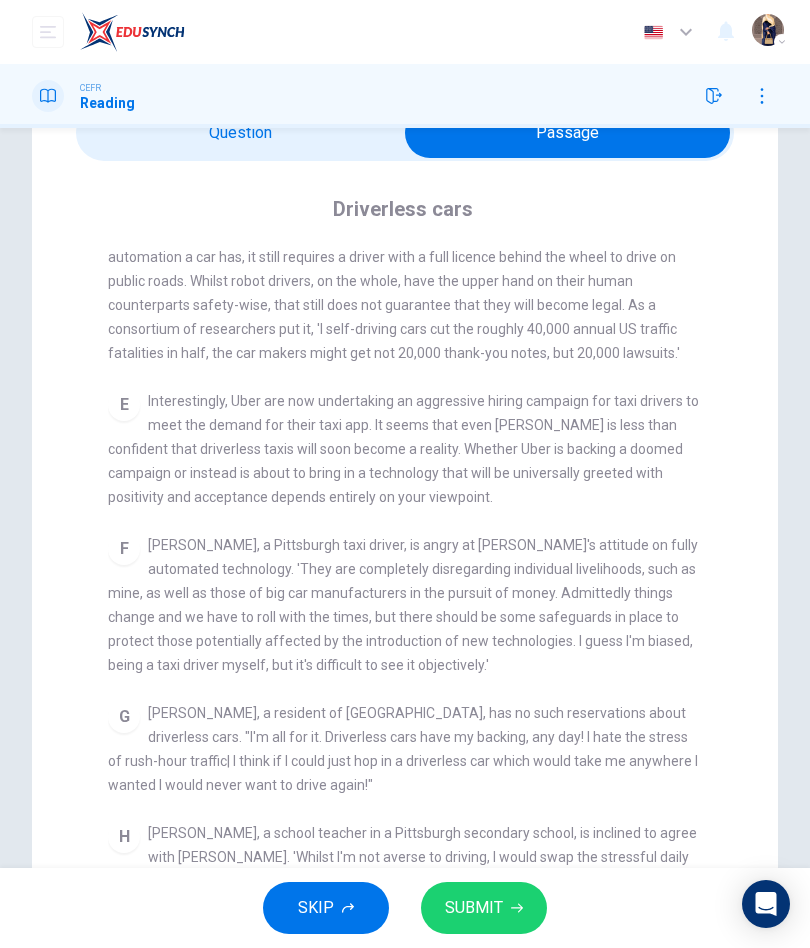 scroll, scrollTop: 1085, scrollLeft: 0, axis: vertical 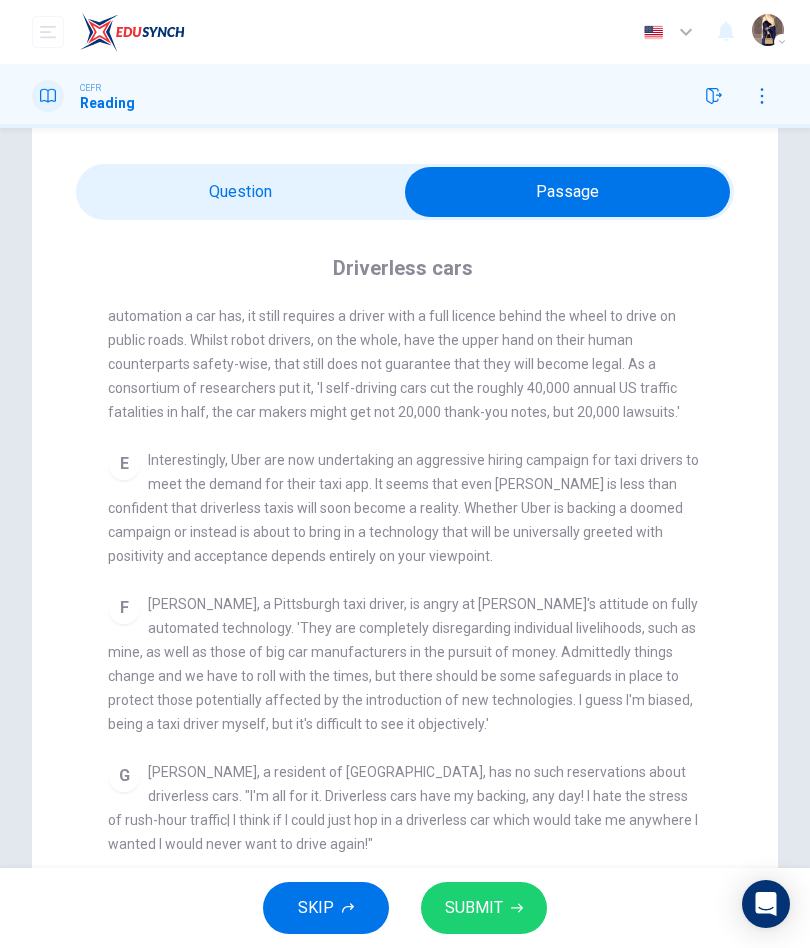 click at bounding box center [567, 192] 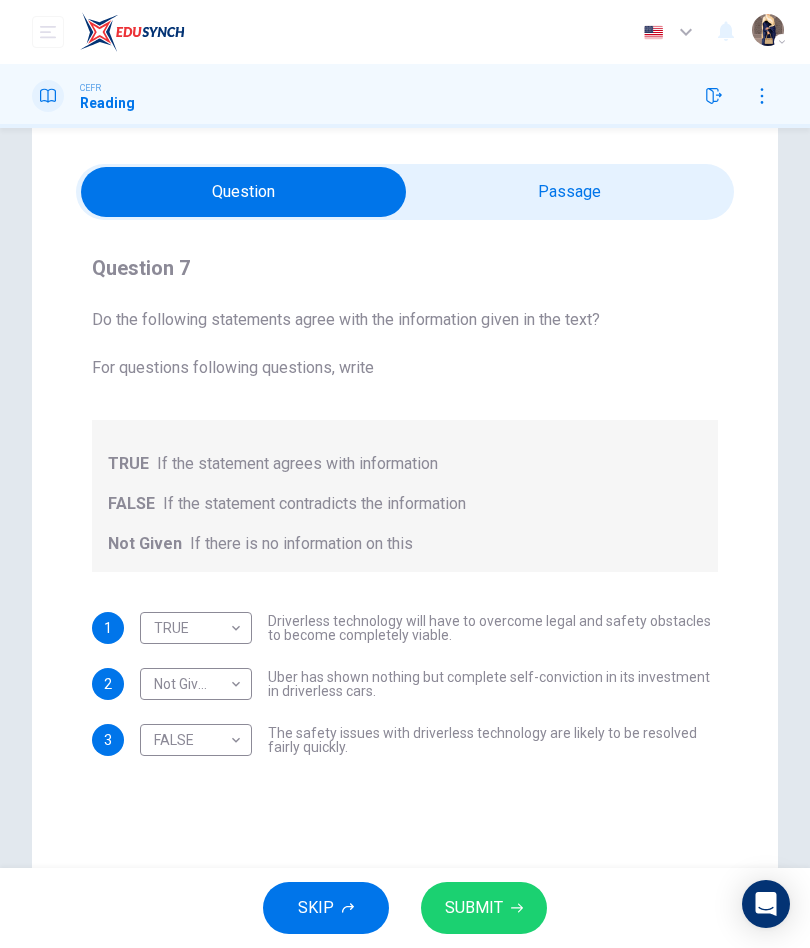 click on "SUBMIT" at bounding box center [484, 908] 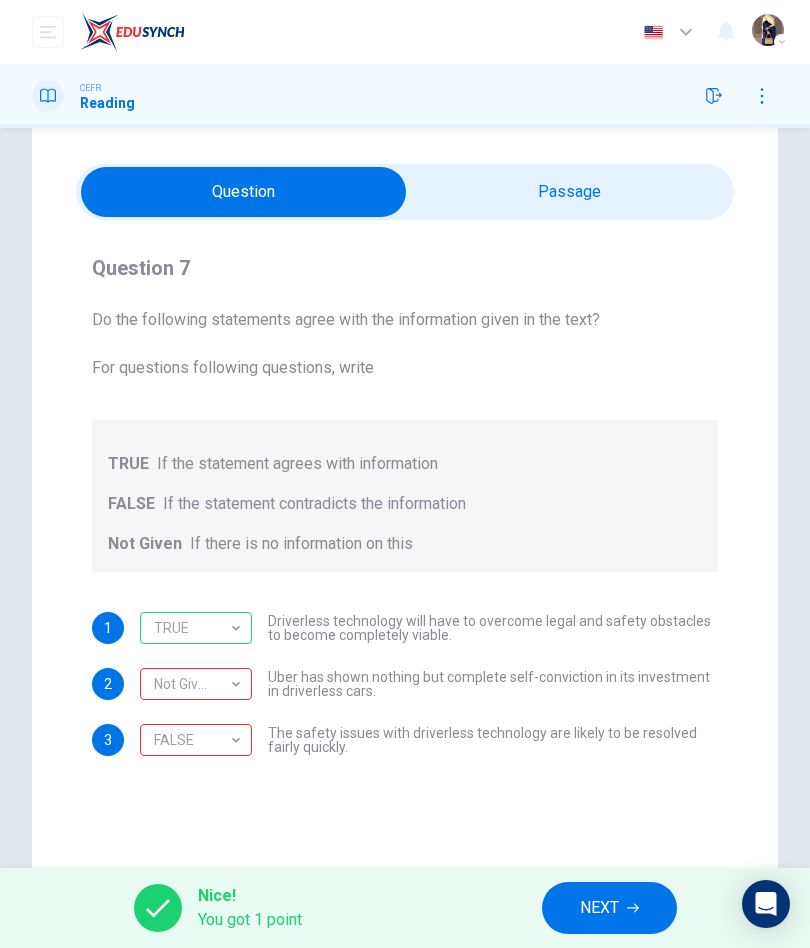 click on "Not Given Not Given ​" at bounding box center (196, 684) 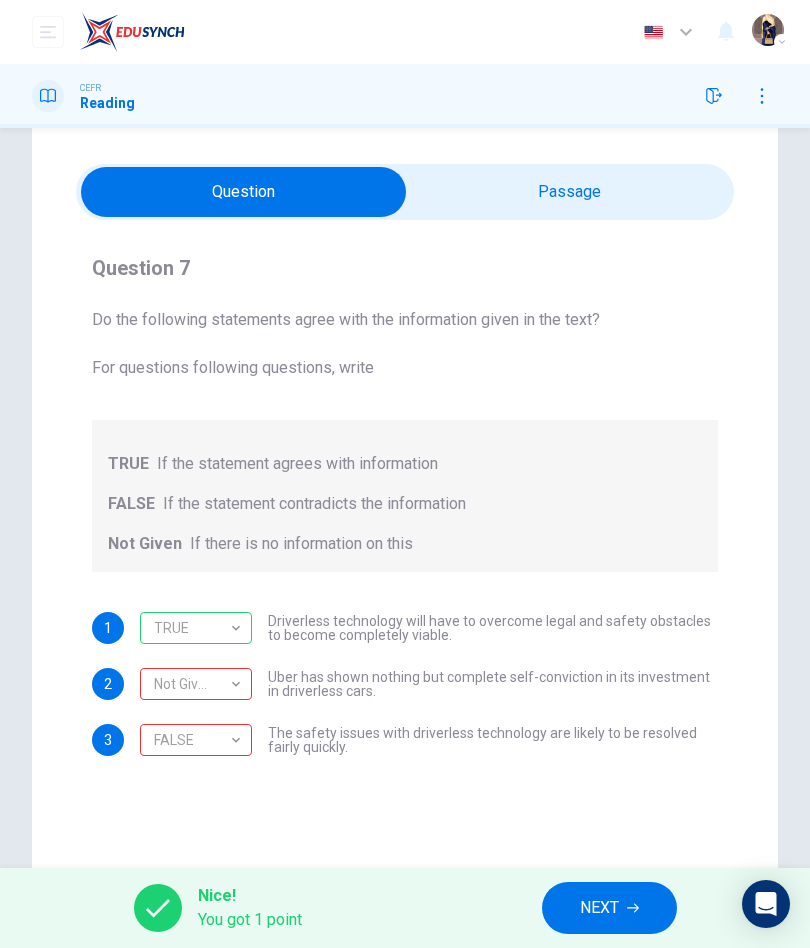 click on "FALSE" at bounding box center (192, 740) 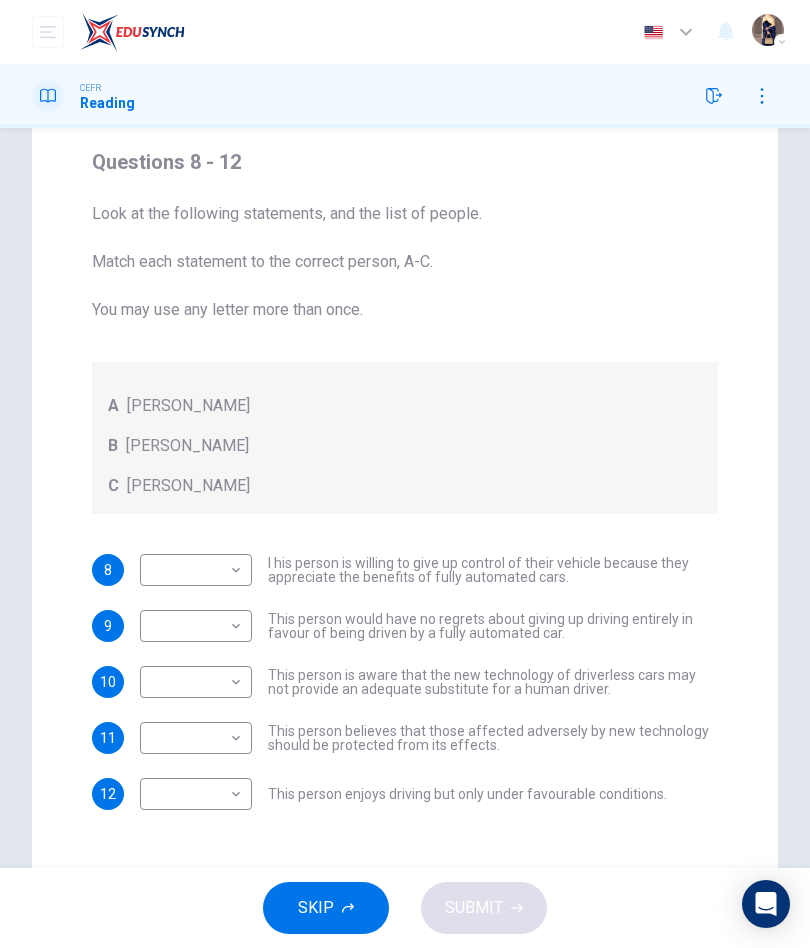 scroll, scrollTop: 156, scrollLeft: 0, axis: vertical 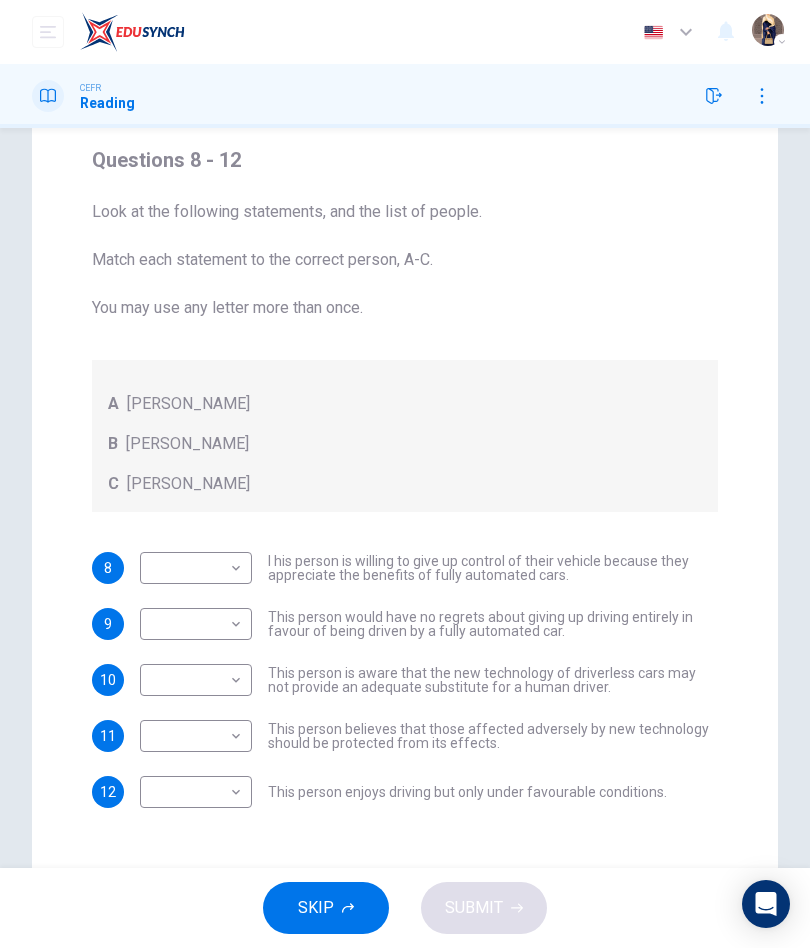 click on "Dashboard Practice Start a test Analysis English en ​ NUR BATRISYIA BINTI SHAHAN SHAH CEFR Reading Questions 8 - 12 Look at the following statements, and the list of people. Match each statement to the correct person, A-C. You may use any letter more than once.
A John Reynolds B Susie Greenacre C Jason Steiner 8 ​ ​ I his person is willing to give up control of their vehicle because they appreciate the benefits of fully automated cars. 9 ​ ​ This person would have no regrets about giving up driving entirely in favour of being driven by a fully automated car. 10 ​ ​ This person is aware that the new technology of driverless cars may not provide an adequate substitute for a human driver. 11 ​ ​ This person believes that those affected adversely by new technology should be protected from its effects. 12 ​ ​ This person enjoys driving but only under favourable conditions. Driverless cars CLICK TO ZOOM Click to Zoom A B C D E F G H SKIP SUBMIT EduSynch - Online Language Proficiency Testing" at bounding box center [405, 474] 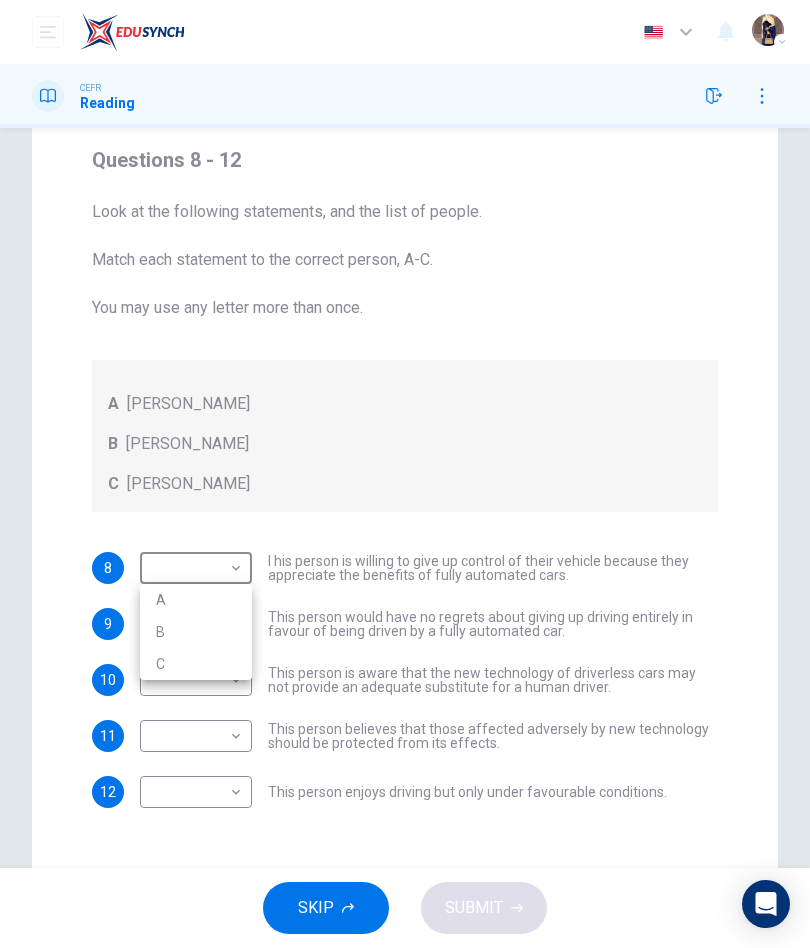 click on "B" at bounding box center [196, 632] 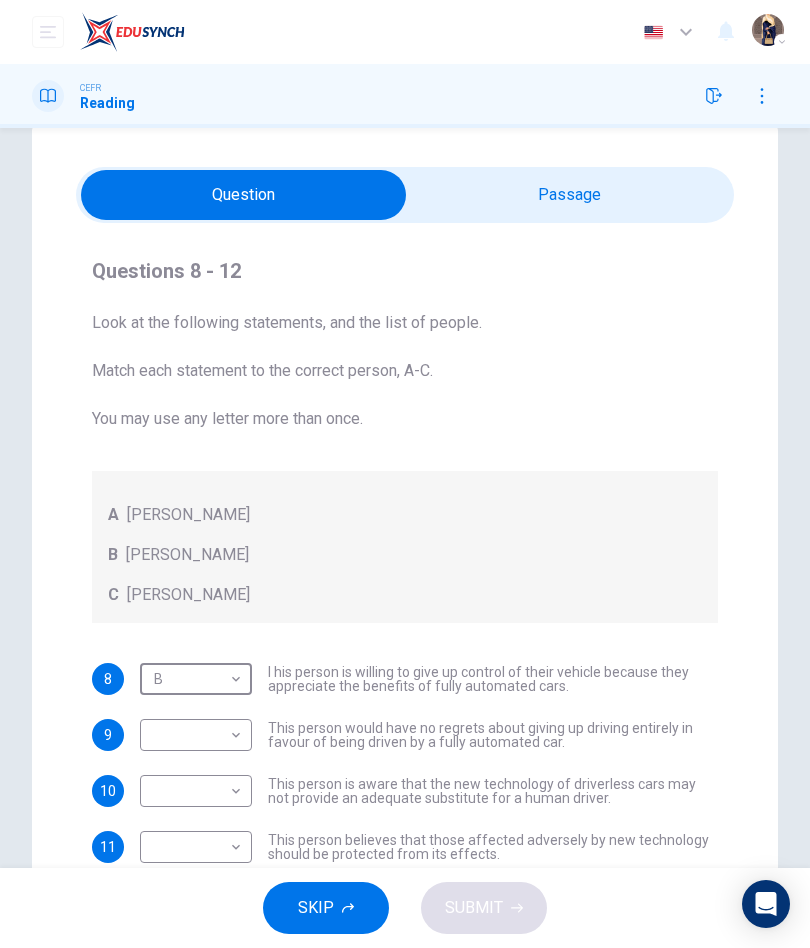 click at bounding box center (243, 195) 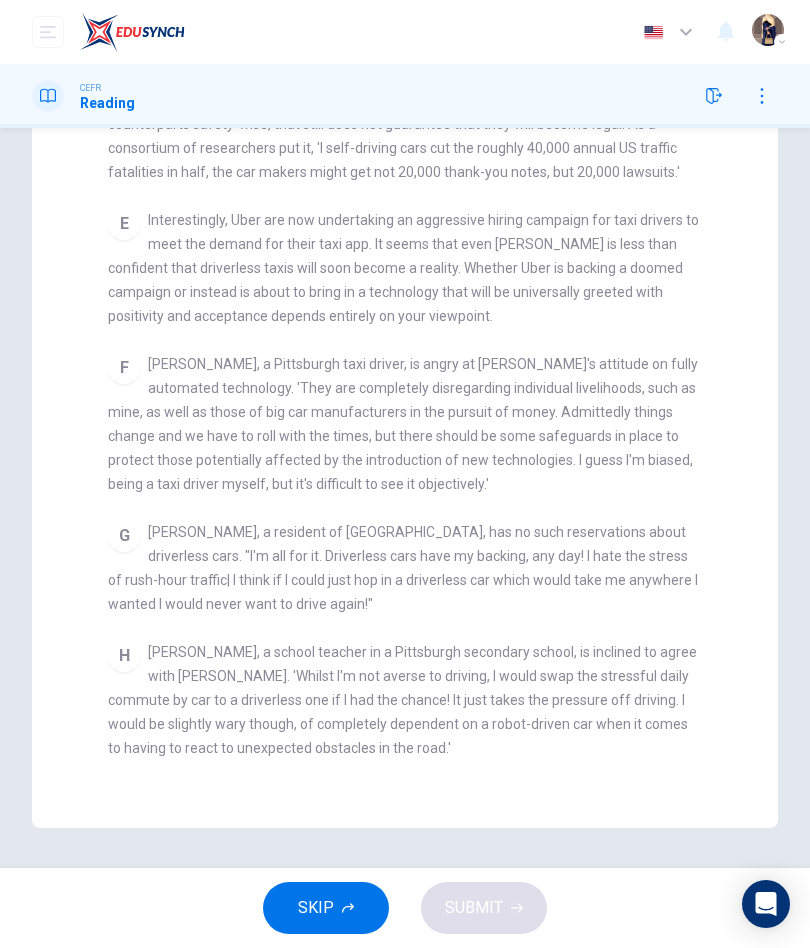 scroll, scrollTop: 288, scrollLeft: 0, axis: vertical 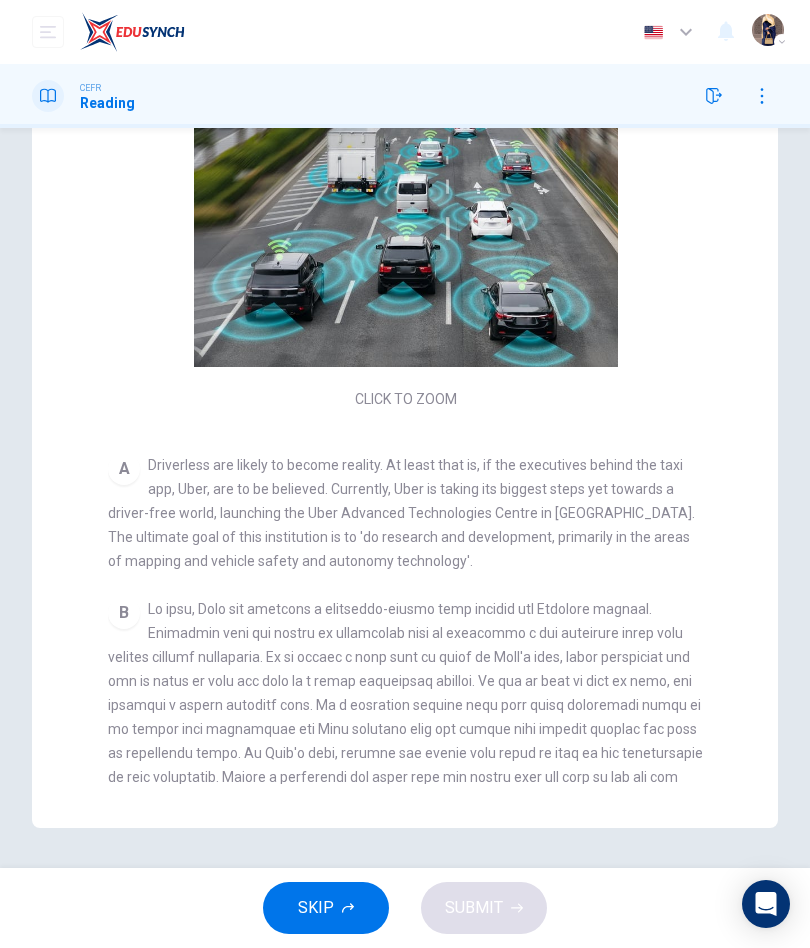 checkbox on "false" 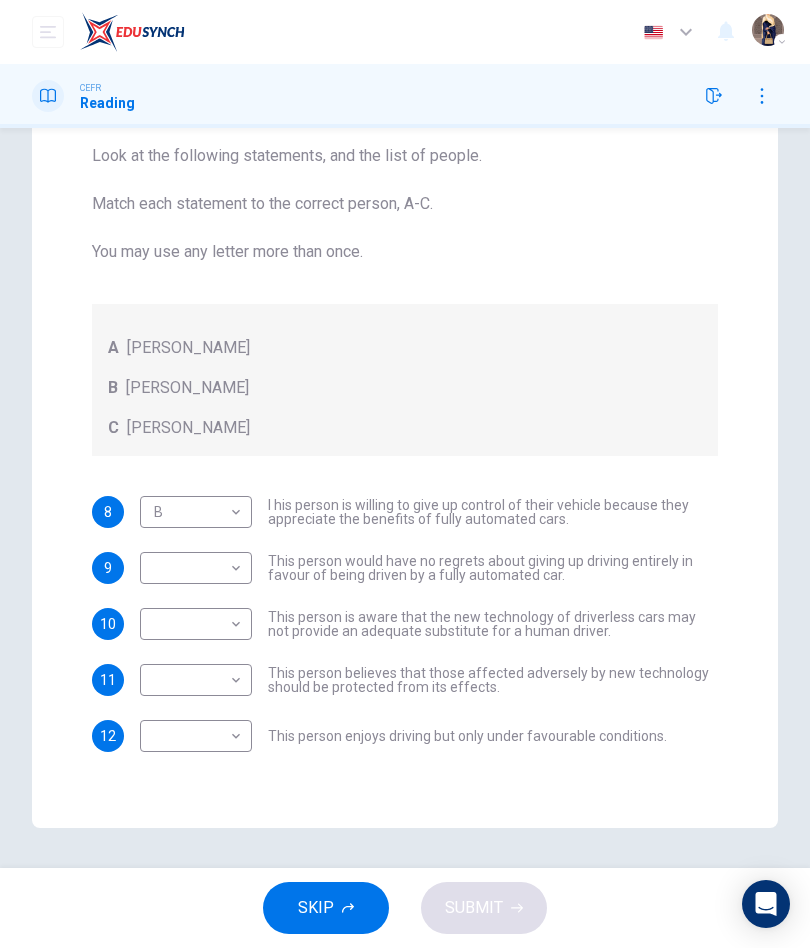scroll, scrollTop: 212, scrollLeft: 0, axis: vertical 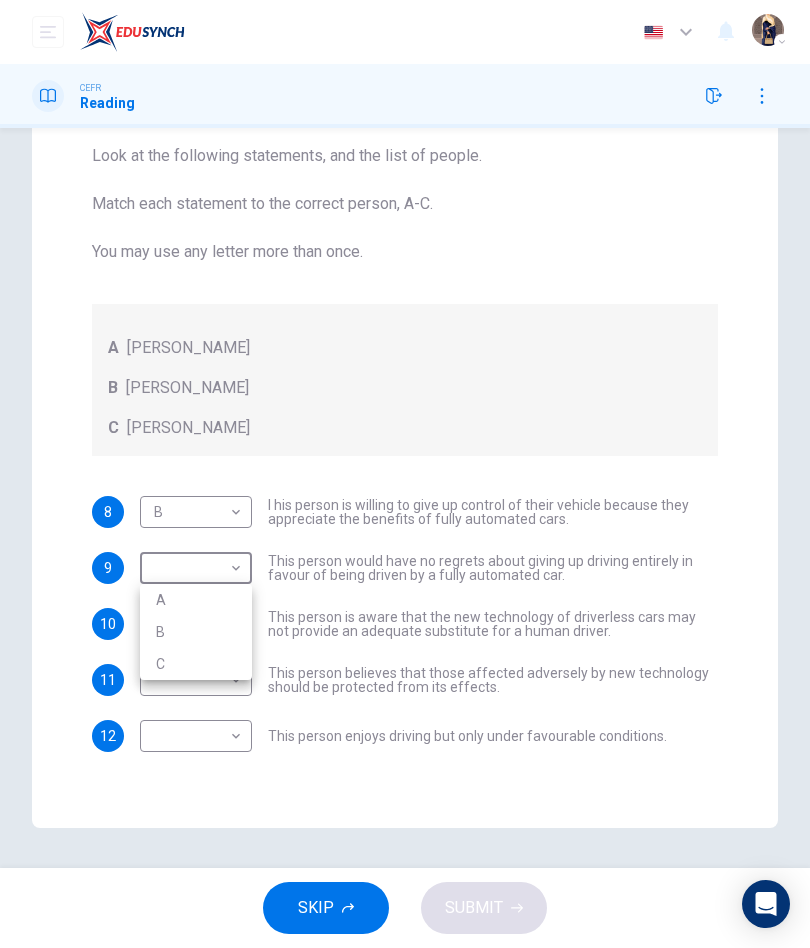 click at bounding box center [405, 474] 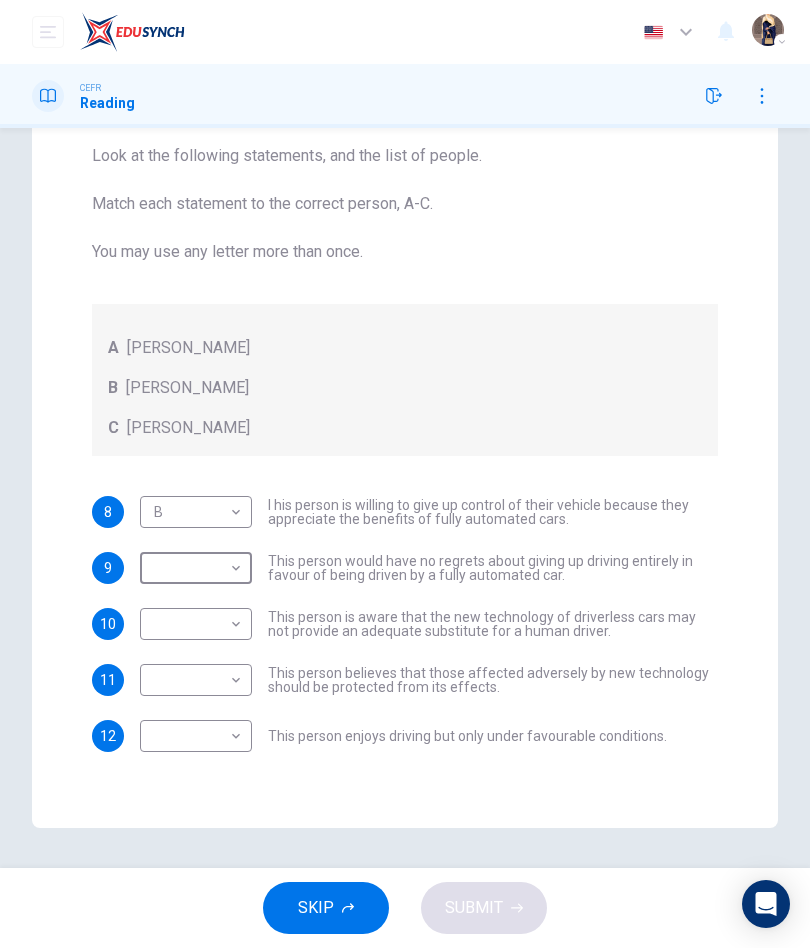 click on "Dashboard Practice Start a test Analysis English en ​ NUR BATRISYIA BINTI SHAHAN SHAH CEFR Reading Questions 8 - 12 Look at the following statements, and the list of people. Match each statement to the correct person, A-C. You may use any letter more than once.
A John Reynolds B Susie Greenacre C Jason Steiner 8 B B ​ I his person is willing to give up control of their vehicle because they appreciate the benefits of fully automated cars. 9 ​ ​ This person would have no regrets about giving up driving entirely in favour of being driven by a fully automated car. 10 ​ ​ This person is aware that the new technology of driverless cars may not provide an adequate substitute for a human driver. 11 ​ ​ This person believes that those affected adversely by new technology should be protected from its effects. 12 ​ ​ This person enjoys driving but only under favourable conditions. Driverless cars CLICK TO ZOOM Click to Zoom A B C D E F G H SKIP SUBMIT EduSynch - Online Language Proficiency Testing" at bounding box center [405, 474] 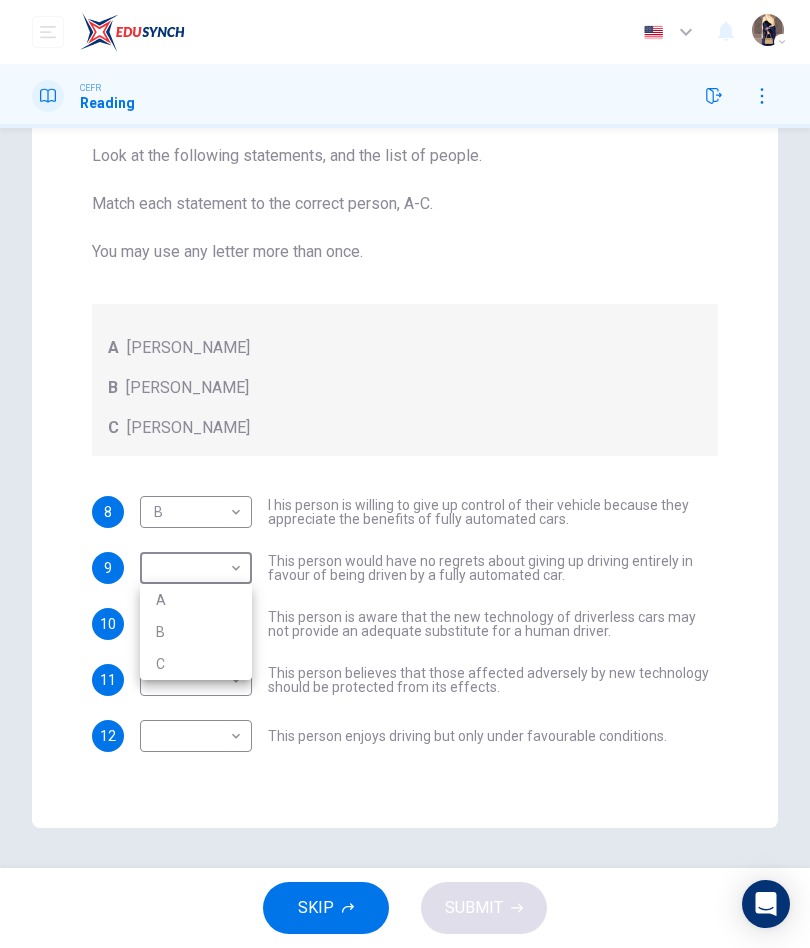 click on "B" at bounding box center (196, 632) 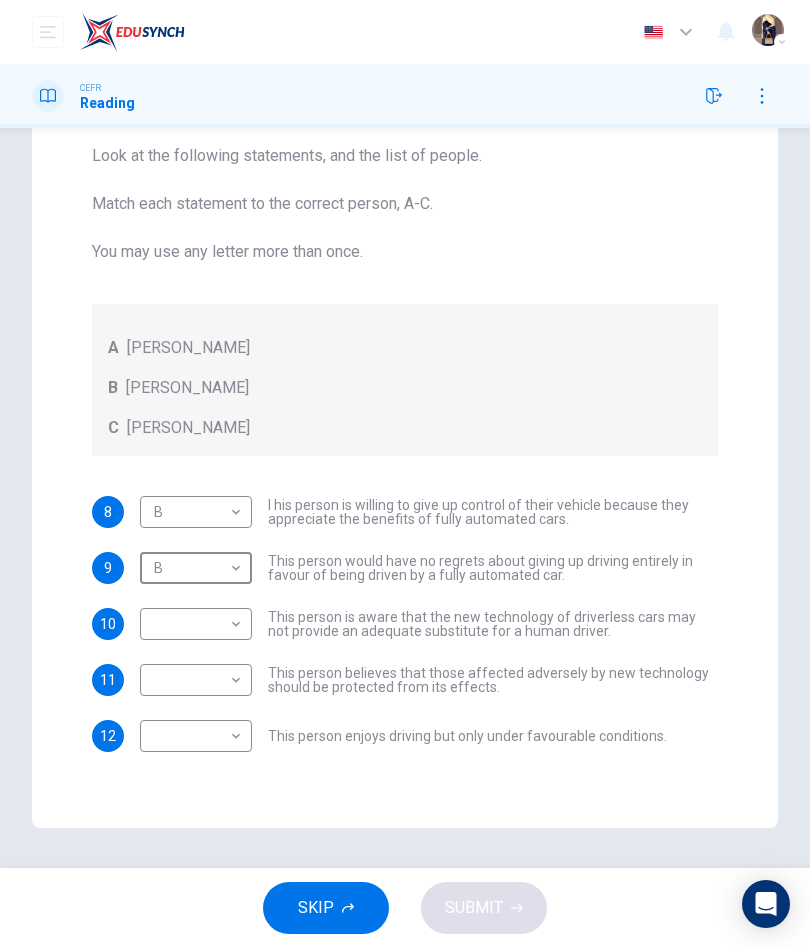 click on "Dashboard Practice Start a test Analysis English en ​ NUR BATRISYIA BINTI SHAHAN SHAH CEFR Reading Questions 8 - 12 Look at the following statements, and the list of people. Match each statement to the correct person, A-C. You may use any letter more than once.
A John Reynolds B Susie Greenacre C Jason Steiner 8 B B ​ I his person is willing to give up control of their vehicle because they appreciate the benefits of fully automated cars. 9 B B ​ This person would have no regrets about giving up driving entirely in favour of being driven by a fully automated car. 10 ​ ​ This person is aware that the new technology of driverless cars may not provide an adequate substitute for a human driver. 11 ​ ​ This person believes that those affected adversely by new technology should be protected from its effects. 12 ​ ​ This person enjoys driving but only under favourable conditions. Driverless cars CLICK TO ZOOM Click to Zoom A B C D E F G H SKIP SUBMIT EduSynch - Online Language Proficiency Testing" at bounding box center [405, 474] 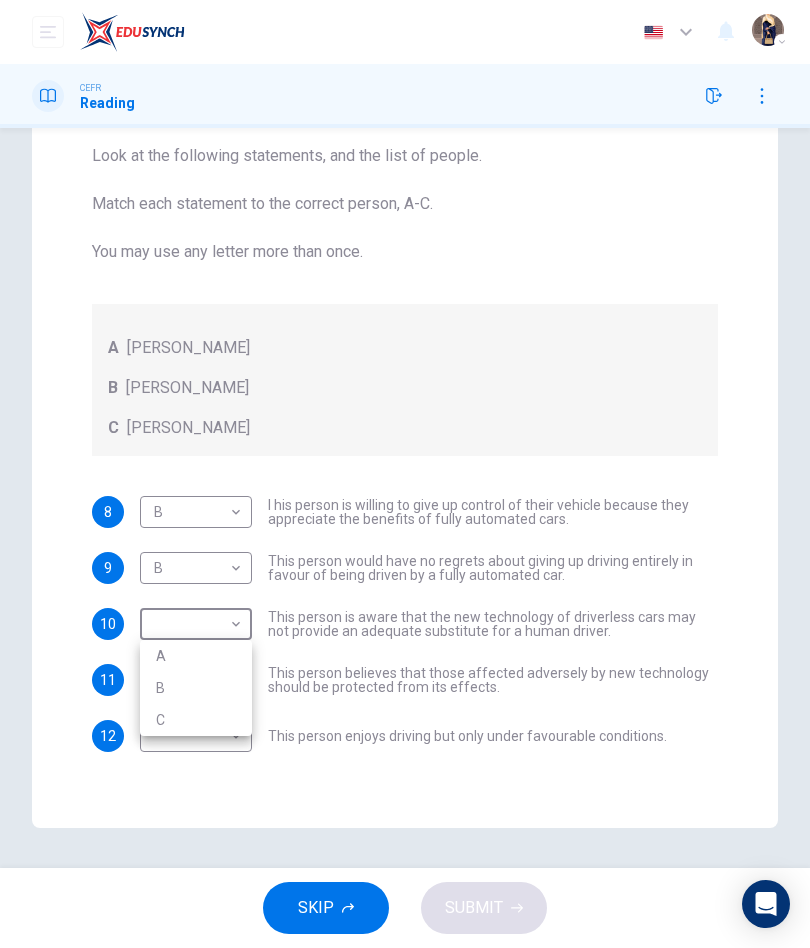 click at bounding box center [405, 474] 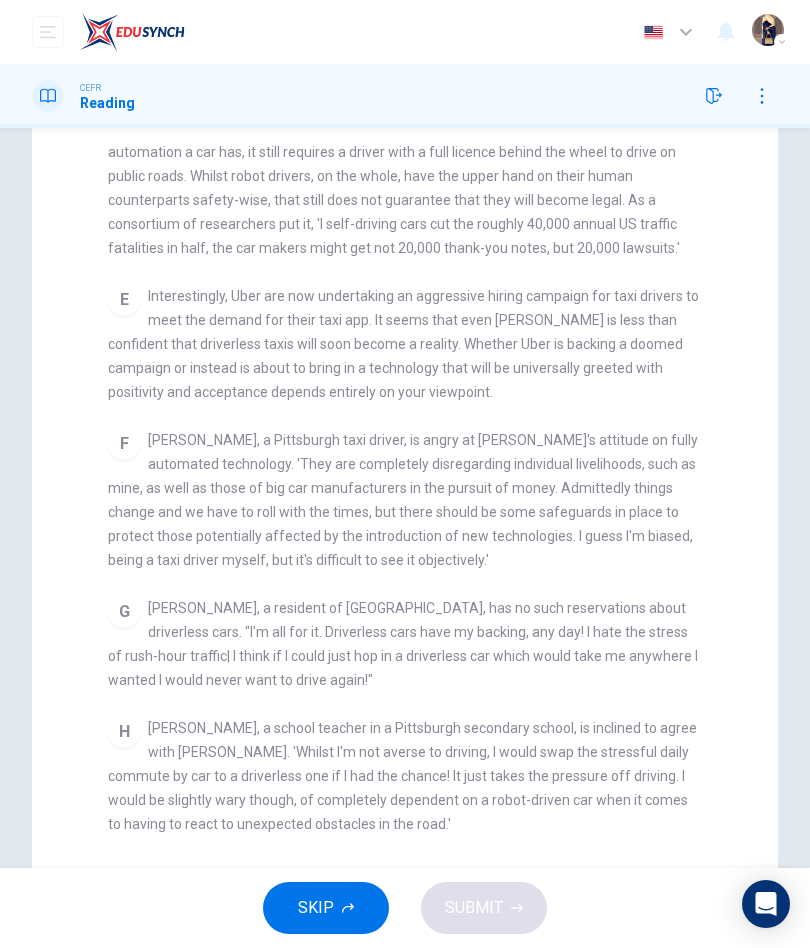 scroll, scrollTop: 1085, scrollLeft: 0, axis: vertical 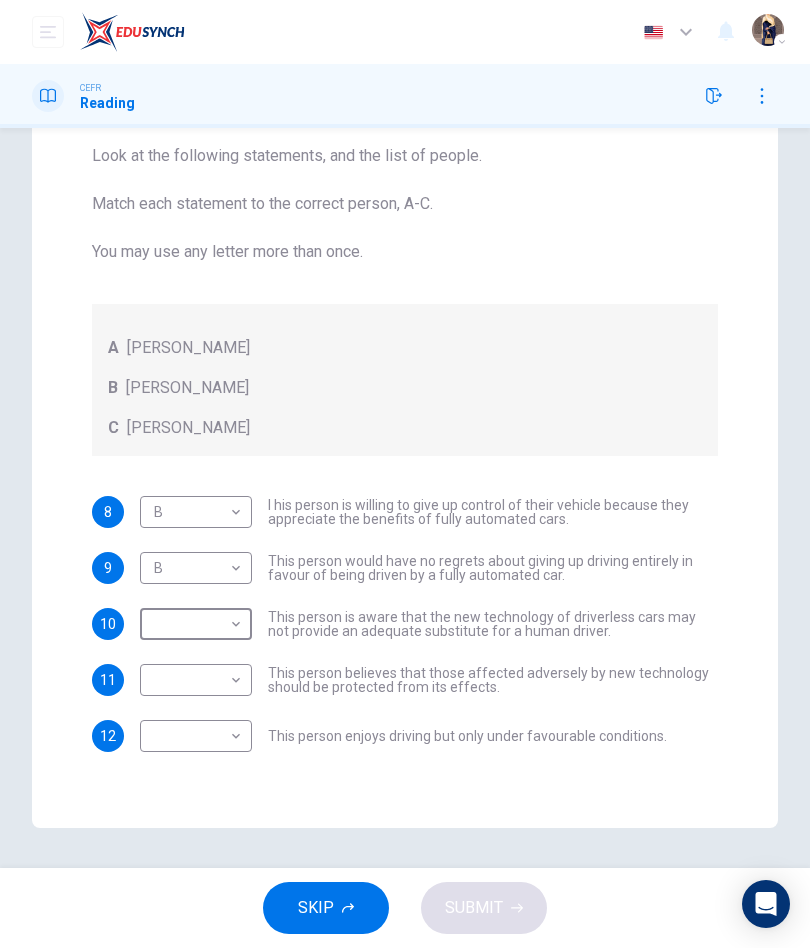click on "Dashboard Practice Start a test Analysis English en ​ NUR BATRISYIA BINTI SHAHAN SHAH CEFR Reading Questions 8 - 12 Look at the following statements, and the list of people. Match each statement to the correct person, A-C. You may use any letter more than once.
A John Reynolds B Susie Greenacre C Jason Steiner 8 B B ​ I his person is willing to give up control of their vehicle because they appreciate the benefits of fully automated cars. 9 B B ​ This person would have no regrets about giving up driving entirely in favour of being driven by a fully automated car. 10 ​ ​ This person is aware that the new technology of driverless cars may not provide an adequate substitute for a human driver. 11 ​ ​ This person believes that those affected adversely by new technology should be protected from its effects. 12 ​ ​ This person enjoys driving but only under favourable conditions. Driverless cars CLICK TO ZOOM Click to Zoom A B C D E F G H SKIP SUBMIT EduSynch - Online Language Proficiency Testing" at bounding box center (405, 474) 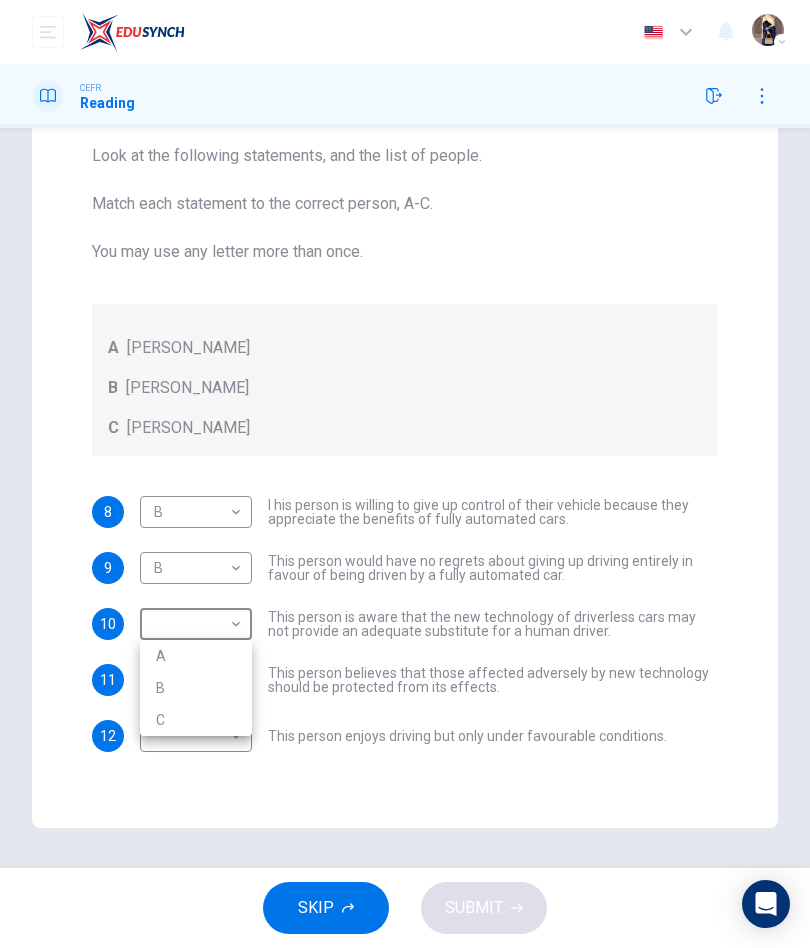 click on "A" at bounding box center (196, 656) 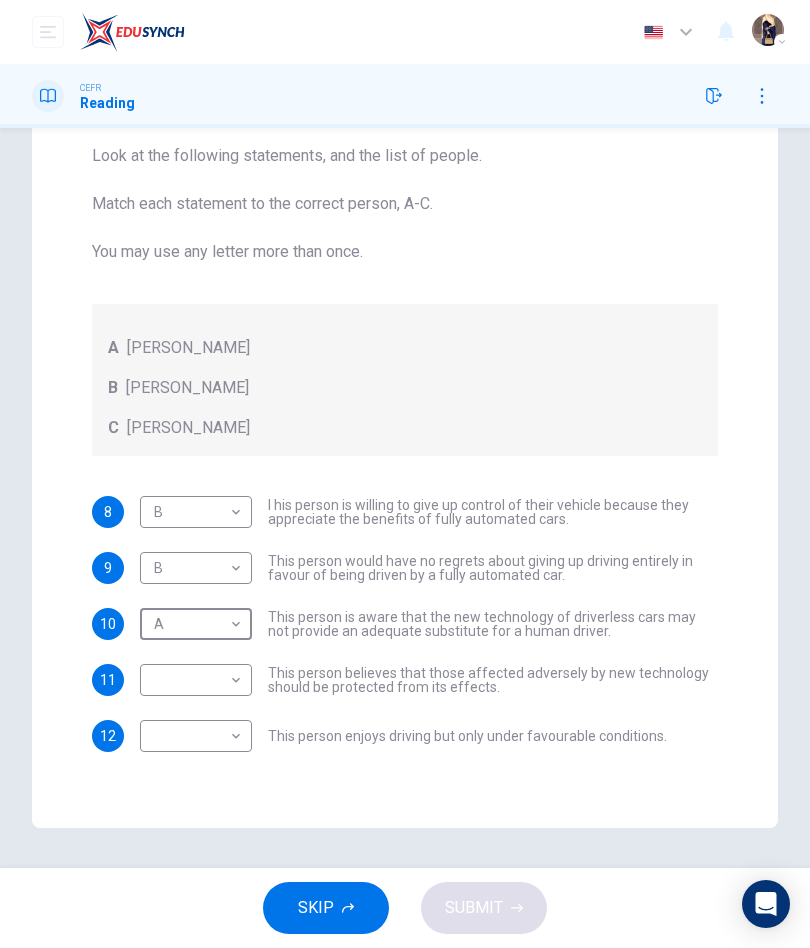 click on "Dashboard Practice Start a test Analysis English en ​ NUR BATRISYIA BINTI SHAHAN SHAH CEFR Reading Questions 8 - 12 Look at the following statements, and the list of people. Match each statement to the correct person, A-C. You may use any letter more than once.
A John Reynolds B Susie Greenacre C Jason Steiner 8 B B ​ I his person is willing to give up control of their vehicle because they appreciate the benefits of fully automated cars. 9 B B ​ This person would have no regrets about giving up driving entirely in favour of being driven by a fully automated car. 10 A A ​ This person is aware that the new technology of driverless cars may not provide an adequate substitute for a human driver. 11 ​ ​ This person believes that those affected adversely by new technology should be protected from its effects. 12 ​ ​ This person enjoys driving but only under favourable conditions. Driverless cars CLICK TO ZOOM Click to Zoom A B C D E F G H SKIP SUBMIT EduSynch - Online Language Proficiency Testing" at bounding box center (405, 474) 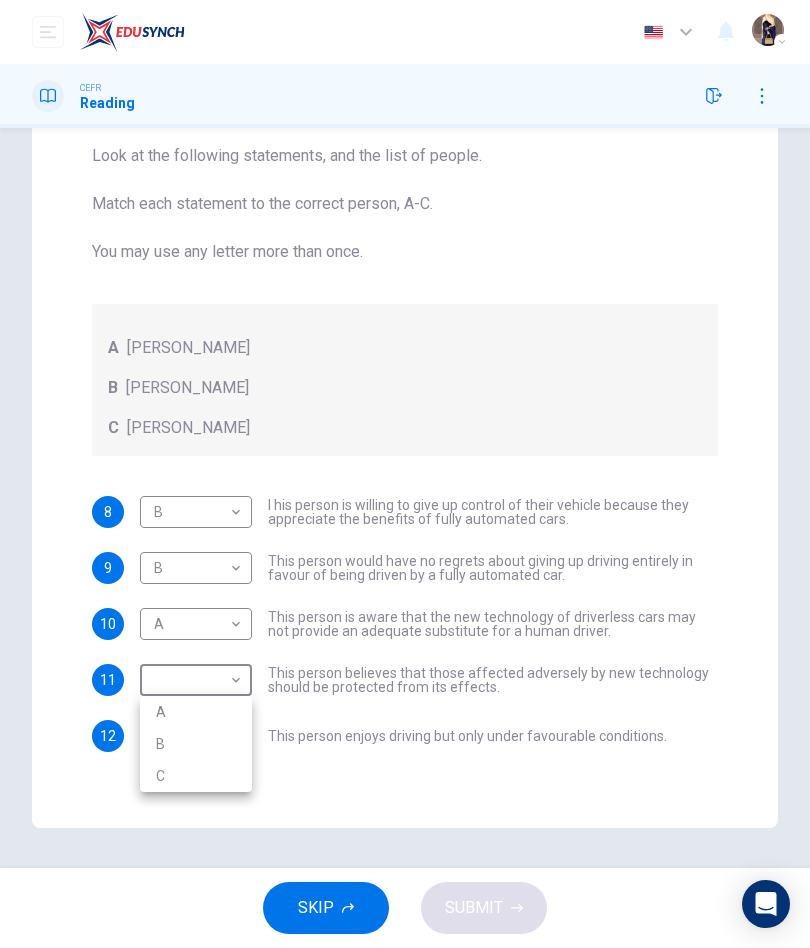 click on "A" at bounding box center (196, 712) 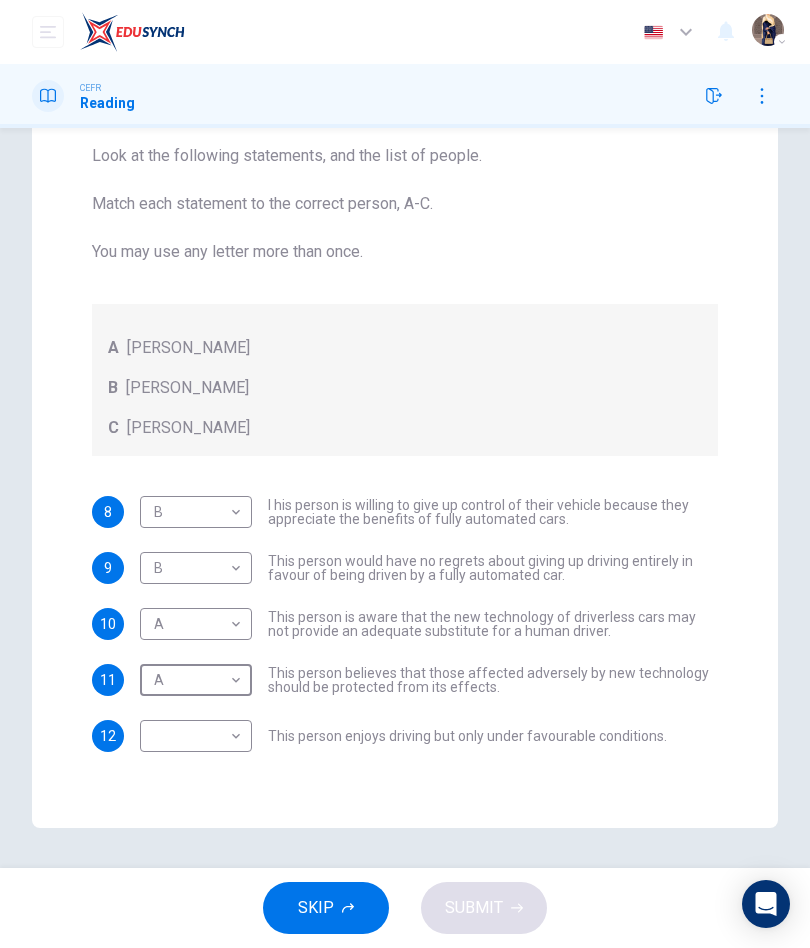 click on "Dashboard Practice Start a test Analysis English en ​ NUR BATRISYIA BINTI SHAHAN SHAH CEFR Reading Questions 8 - 12 Look at the following statements, and the list of people. Match each statement to the correct person, A-C. You may use any letter more than once.
A John Reynolds B Susie Greenacre C Jason Steiner 8 B B ​ I his person is willing to give up control of their vehicle because they appreciate the benefits of fully automated cars. 9 B B ​ This person would have no regrets about giving up driving entirely in favour of being driven by a fully automated car. 10 A A ​ This person is aware that the new technology of driverless cars may not provide an adequate substitute for a human driver. 11 A A ​ This person believes that those affected adversely by new technology should be protected from its effects. 12 ​ ​ This person enjoys driving but only under favourable conditions. Driverless cars CLICK TO ZOOM Click to Zoom A B C D E F G H SKIP SUBMIT EduSynch - Online Language Proficiency Testing" at bounding box center [405, 474] 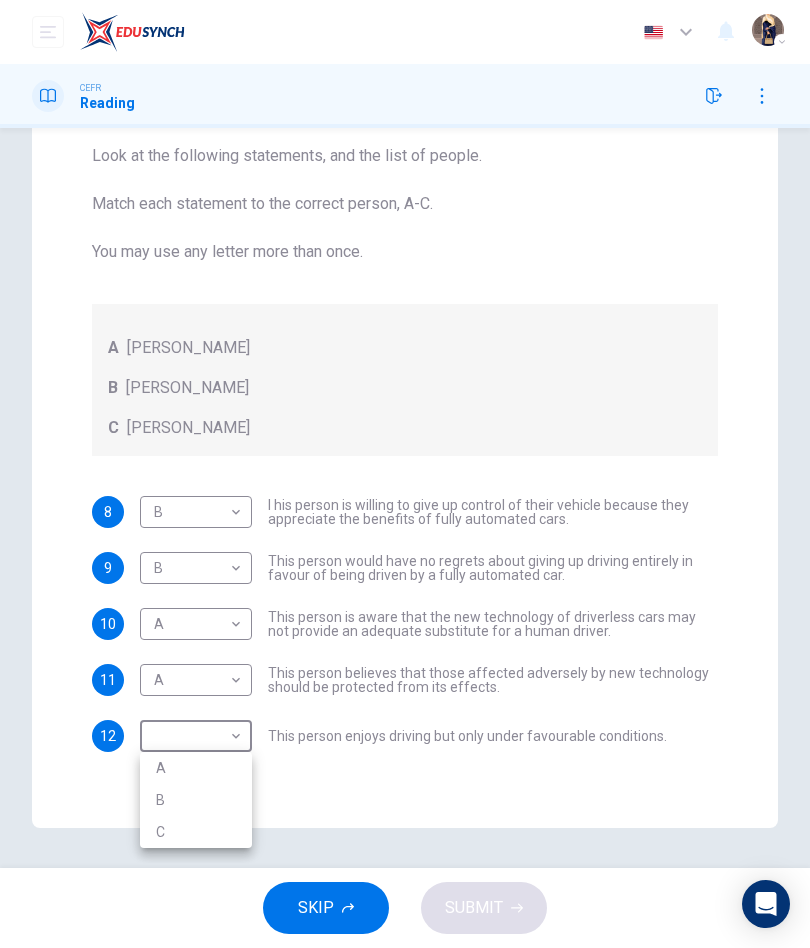 click on "B" at bounding box center (196, 800) 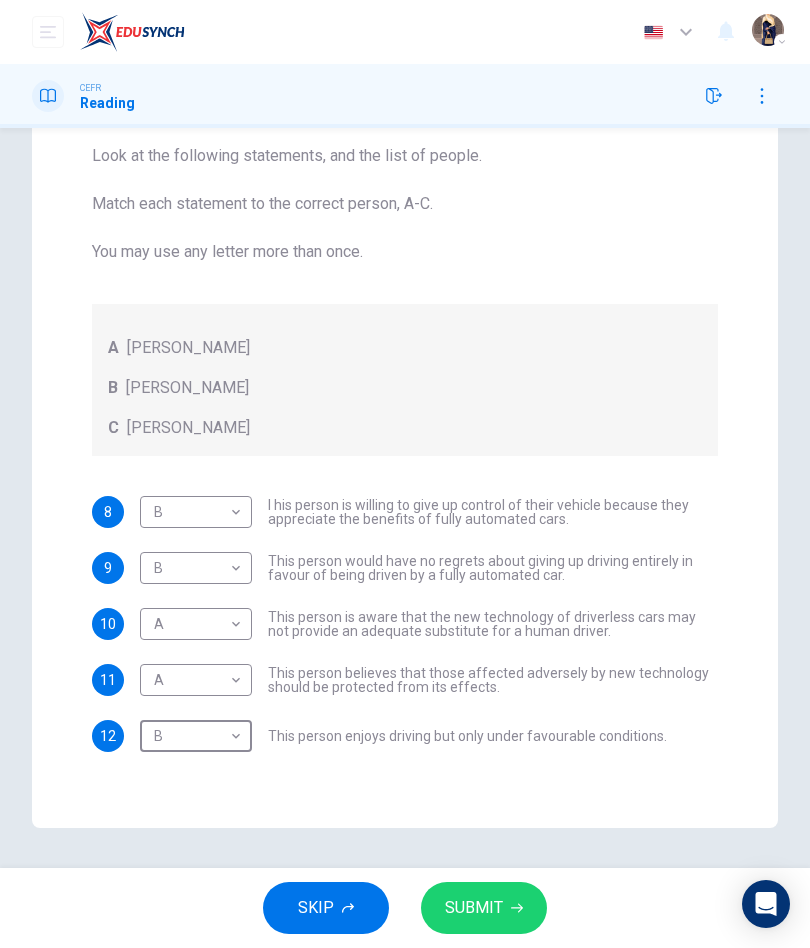 click on "Dashboard Practice Start a test Analysis English en ​ NUR BATRISYIA BINTI SHAHAN SHAH CEFR Reading Questions 8 - 12 Look at the following statements, and the list of people. Match each statement to the correct person, A-C. You may use any letter more than once.
A John Reynolds B Susie Greenacre C Jason Steiner 8 B B ​ I his person is willing to give up control of their vehicle because they appreciate the benefits of fully automated cars. 9 B B ​ This person would have no regrets about giving up driving entirely in favour of being driven by a fully automated car. 10 A A ​ This person is aware that the new technology of driverless cars may not provide an adequate substitute for a human driver. 11 A A ​ This person believes that those affected adversely by new technology should be protected from its effects. 12 B B ​ This person enjoys driving but only under favourable conditions. Driverless cars CLICK TO ZOOM Click to Zoom A B C D E F G H SKIP SUBMIT EduSynch - Online Language Proficiency Testing" at bounding box center (405, 474) 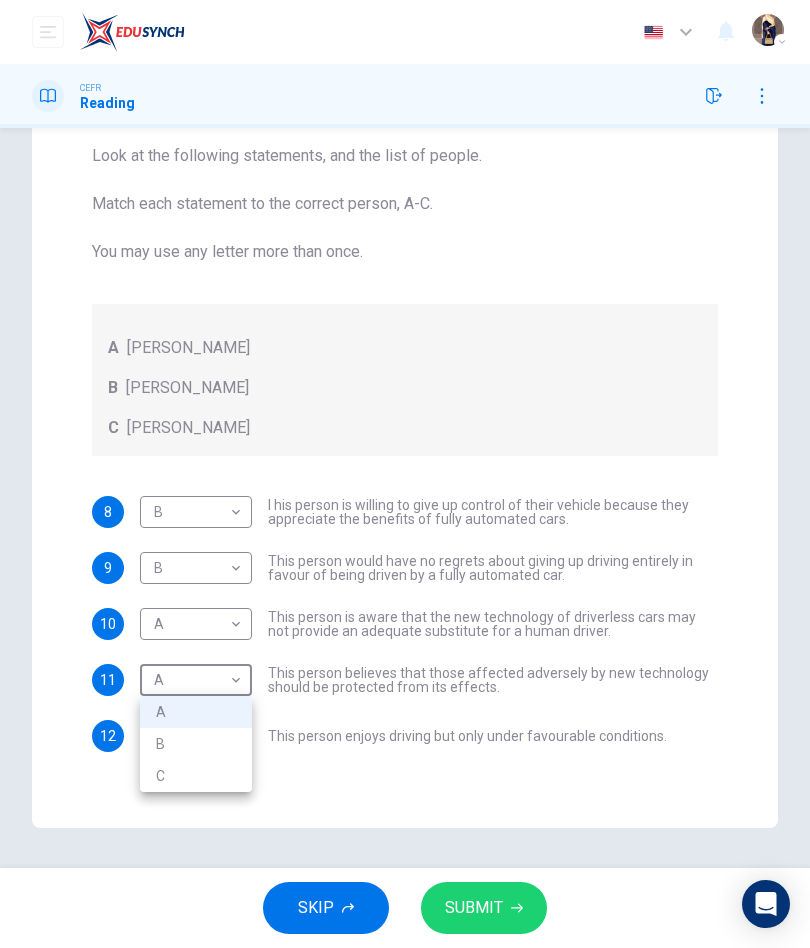 click on "A" at bounding box center (196, 712) 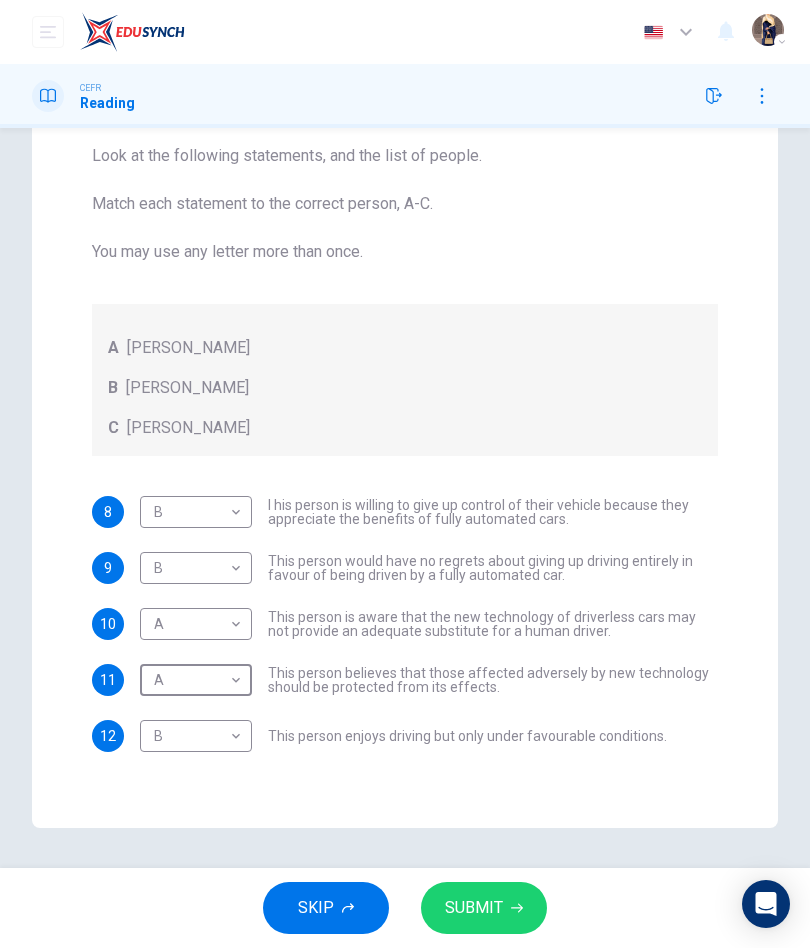 click on "Dashboard Practice Start a test Analysis English en ​ NUR BATRISYIA BINTI SHAHAN SHAH CEFR Reading Questions 8 - 12 Look at the following statements, and the list of people. Match each statement to the correct person, A-C. You may use any letter more than once.
A John Reynolds B Susie Greenacre C Jason Steiner 8 B B ​ I his person is willing to give up control of their vehicle because they appreciate the benefits of fully automated cars. 9 B B ​ This person would have no regrets about giving up driving entirely in favour of being driven by a fully automated car. 10 A A ​ This person is aware that the new technology of driverless cars may not provide an adequate substitute for a human driver. 11 A A ​ This person believes that those affected adversely by new technology should be protected from its effects. 12 B B ​ This person enjoys driving but only under favourable conditions. Driverless cars CLICK TO ZOOM Click to Zoom A B C D E F G H SKIP SUBMIT EduSynch - Online Language Proficiency Testing" at bounding box center [405, 474] 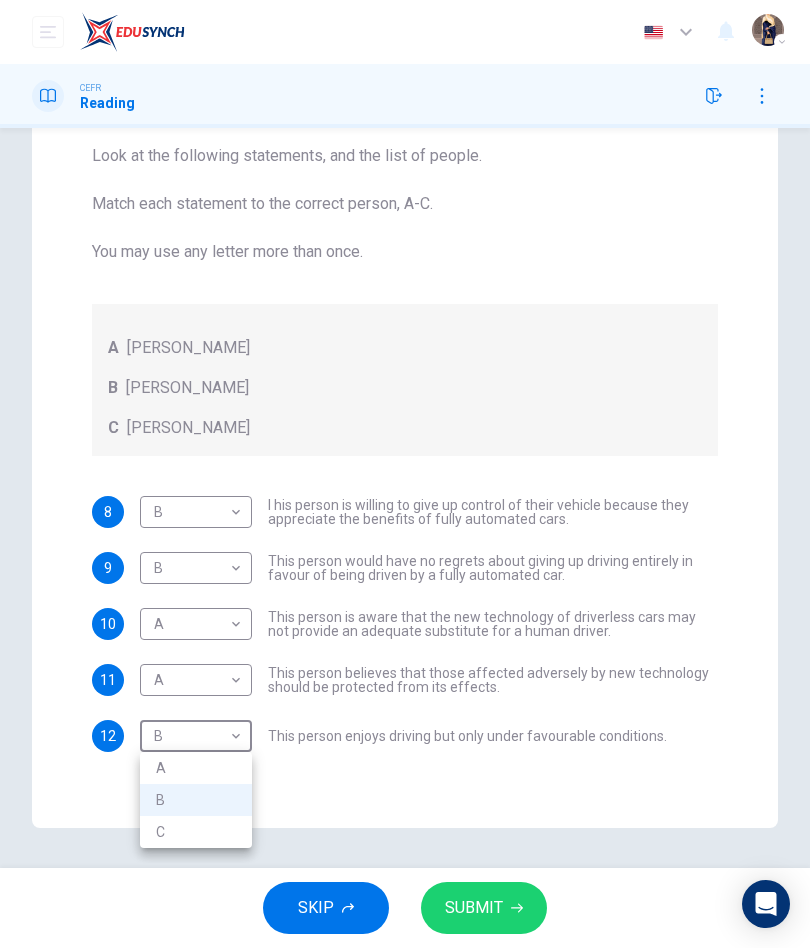 click on "C" at bounding box center [196, 832] 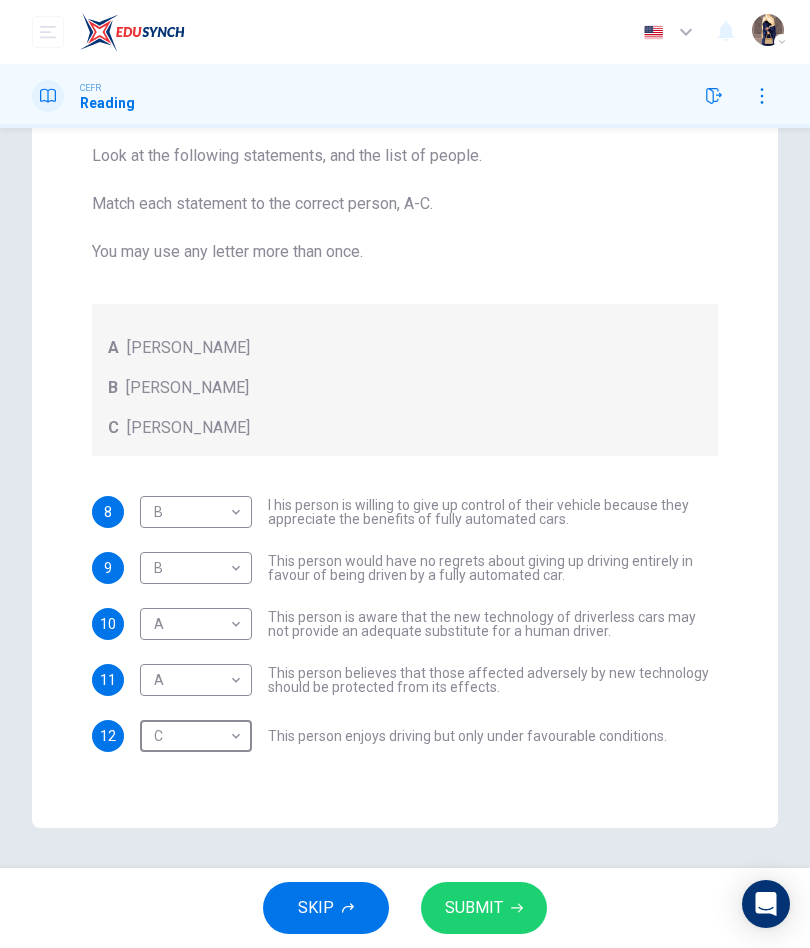 click on "SUBMIT" at bounding box center (484, 908) 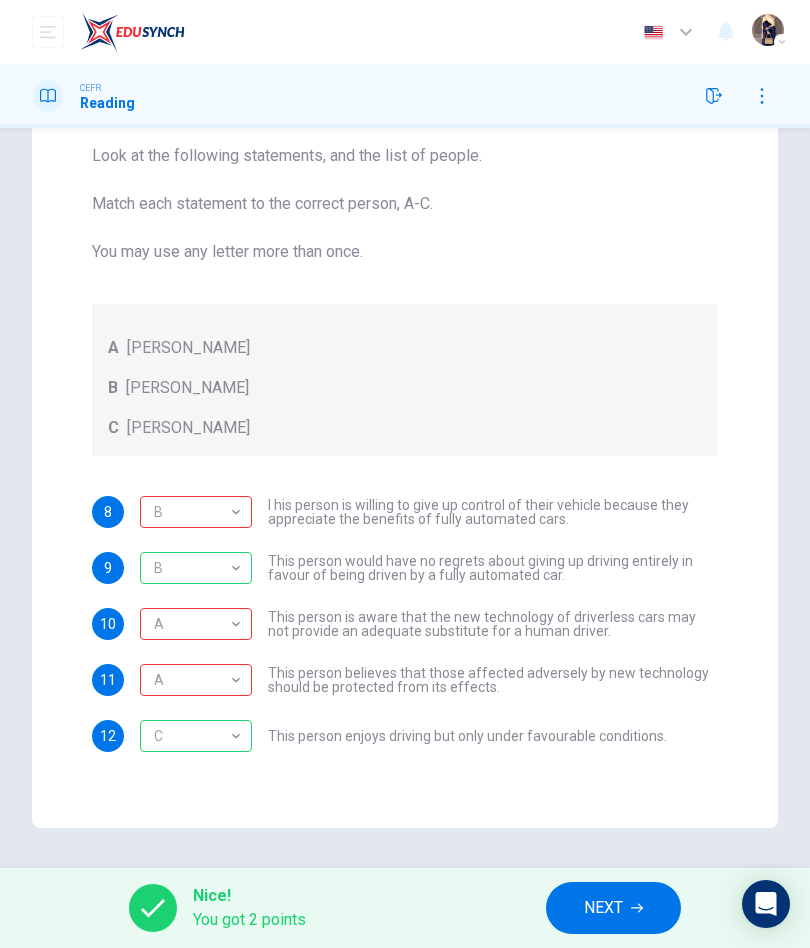 click on "B" at bounding box center [192, 512] 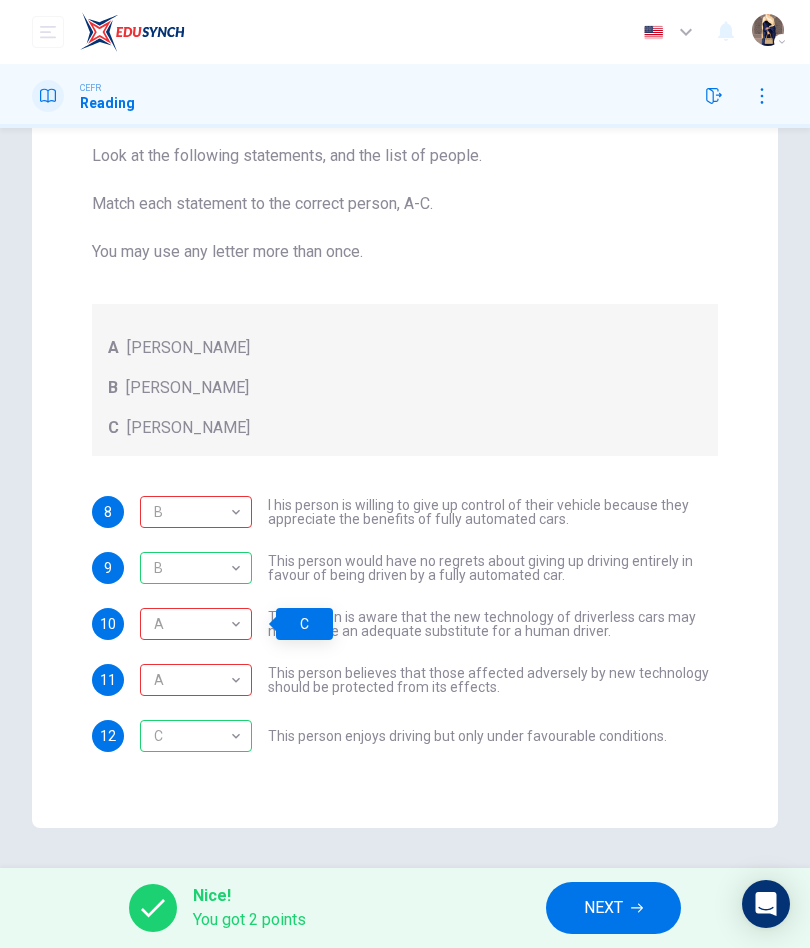 click on "A" at bounding box center [192, 624] 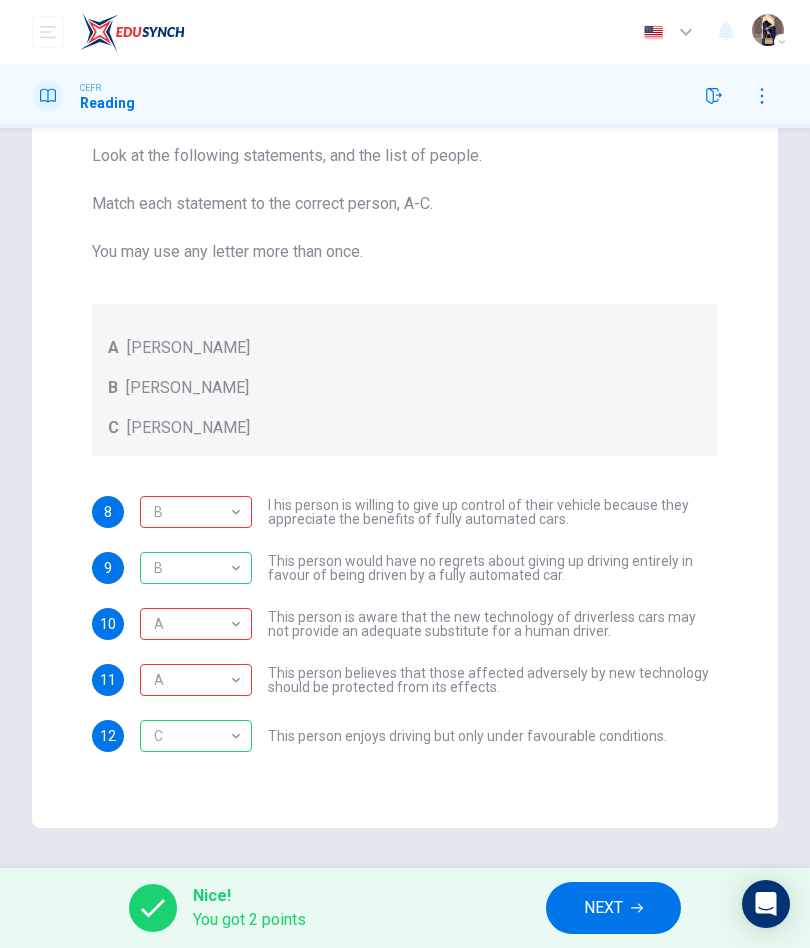 click on "B" at bounding box center [192, 512] 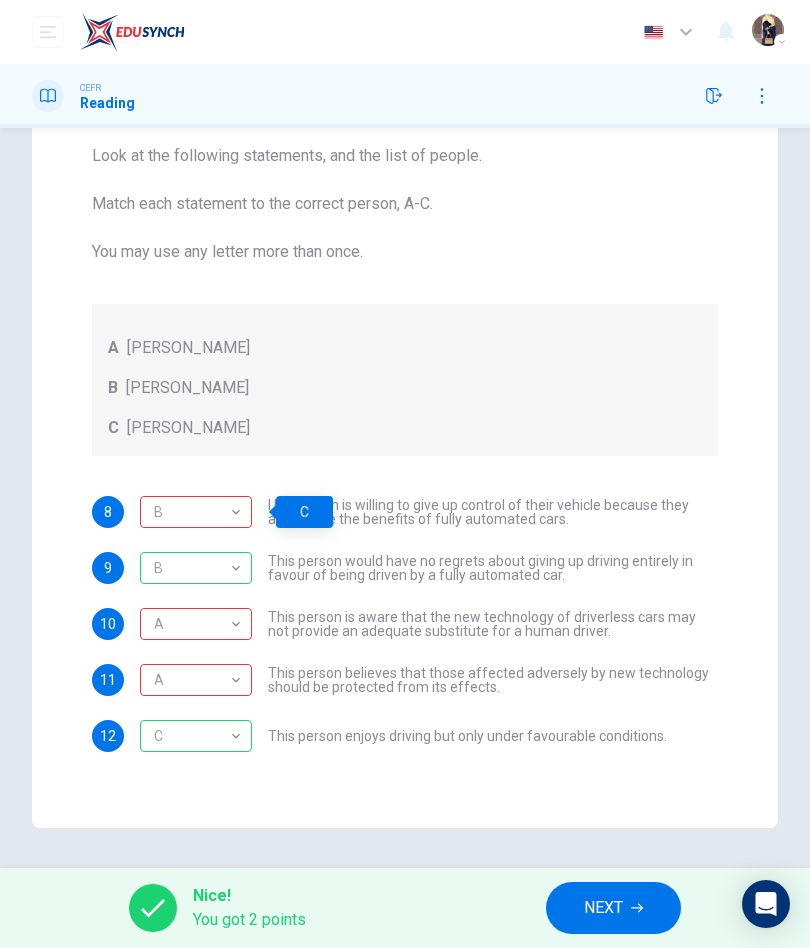 click on "NEXT" at bounding box center (613, 908) 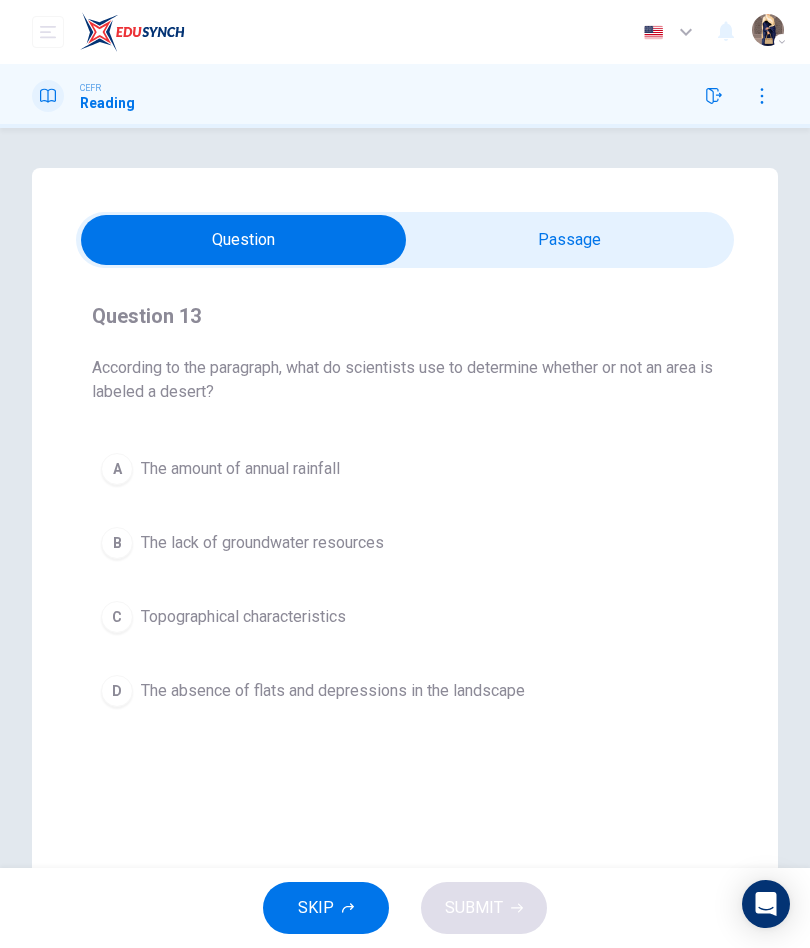 click at bounding box center (762, 96) 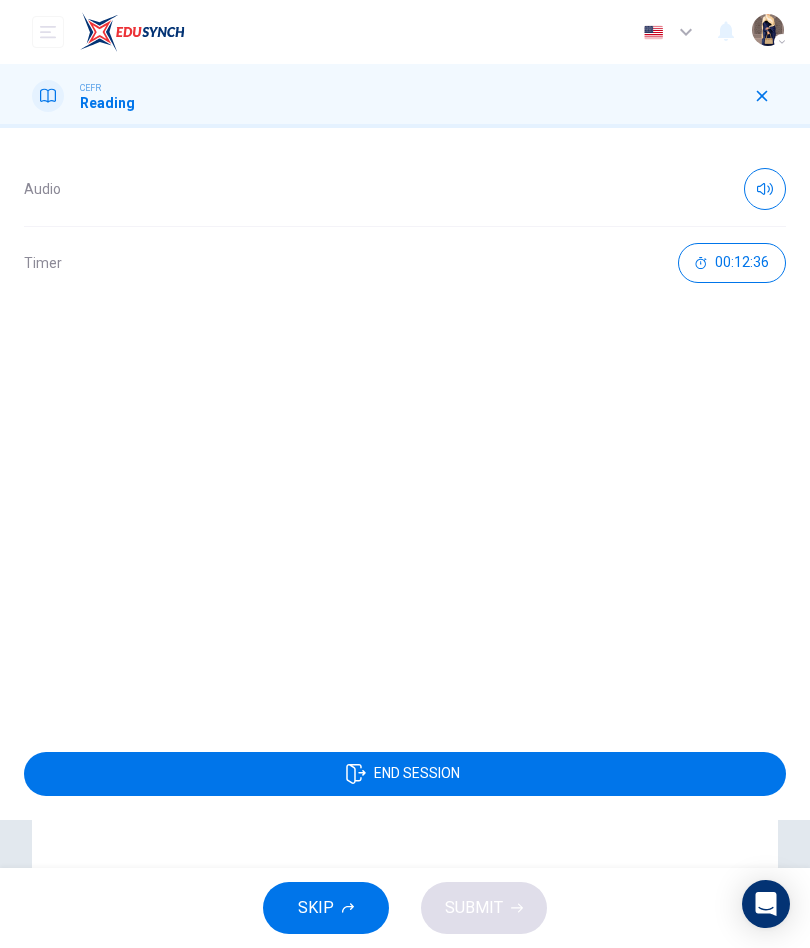 click on "CEFR Reading" at bounding box center (405, 96) 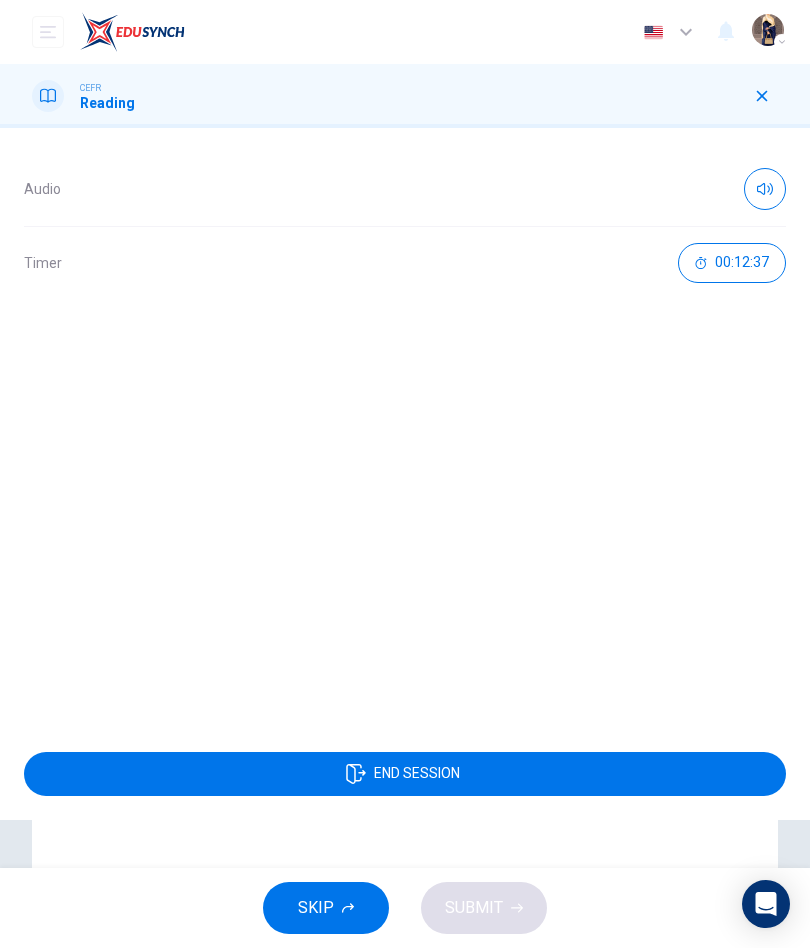 click at bounding box center [762, 96] 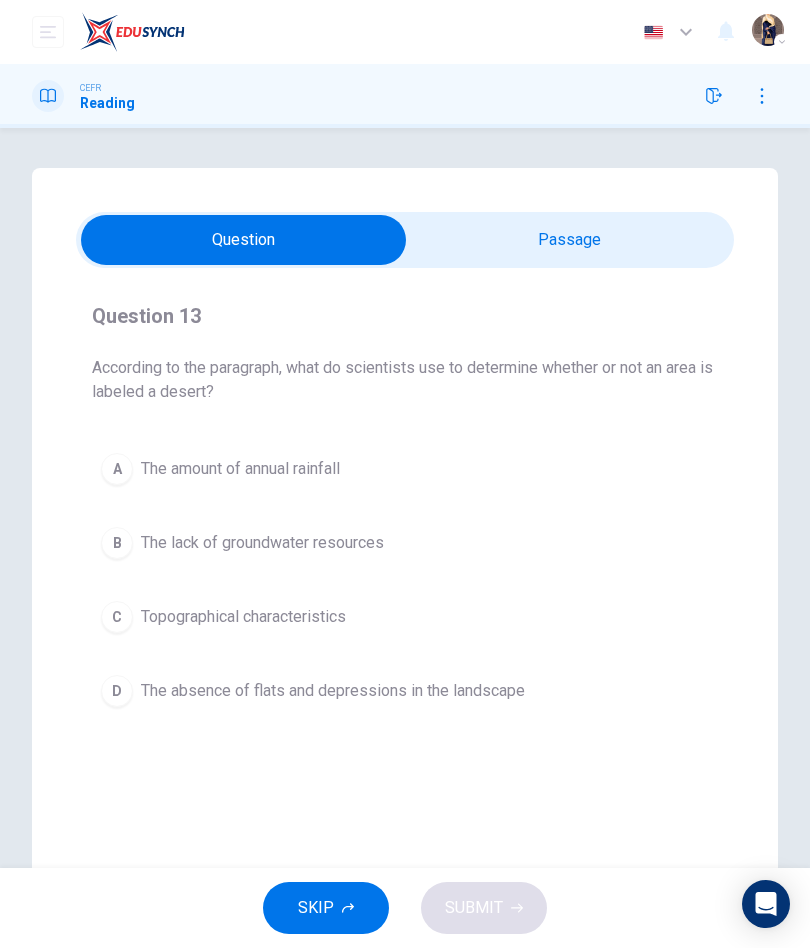click at bounding box center (243, 240) 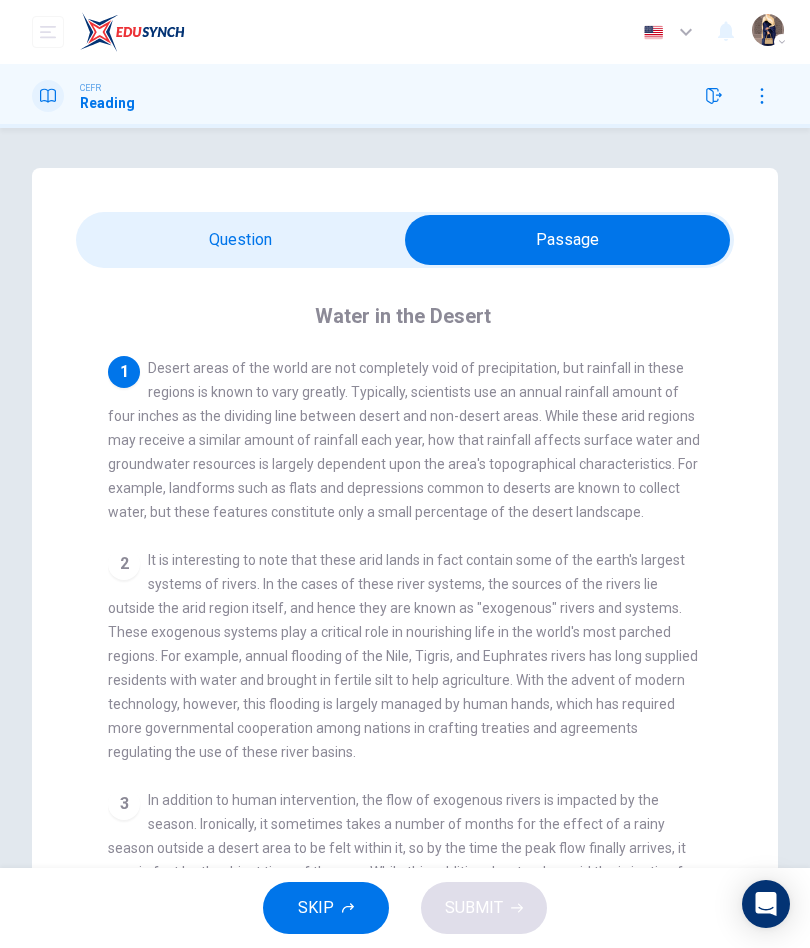 click at bounding box center [714, 96] 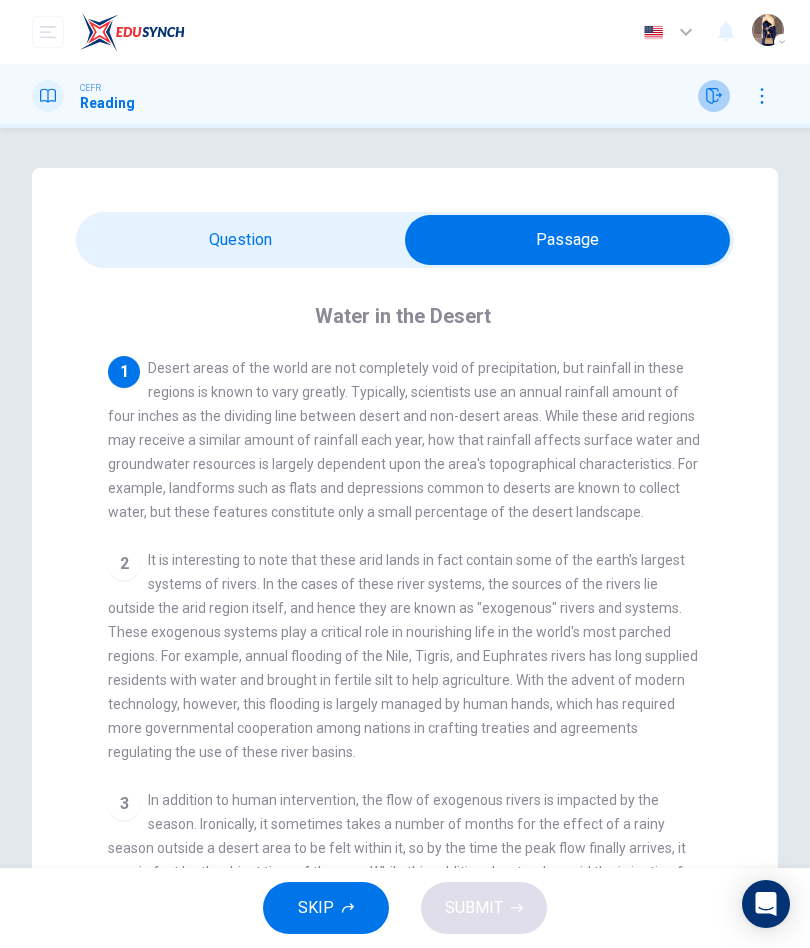 click 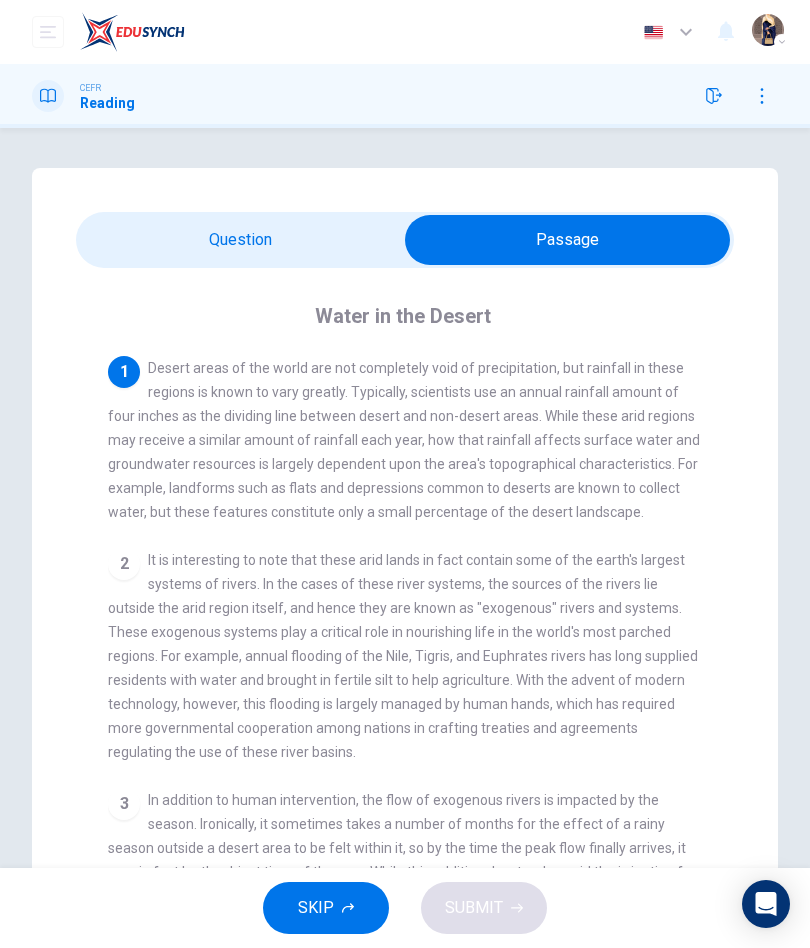 click at bounding box center [738, 96] 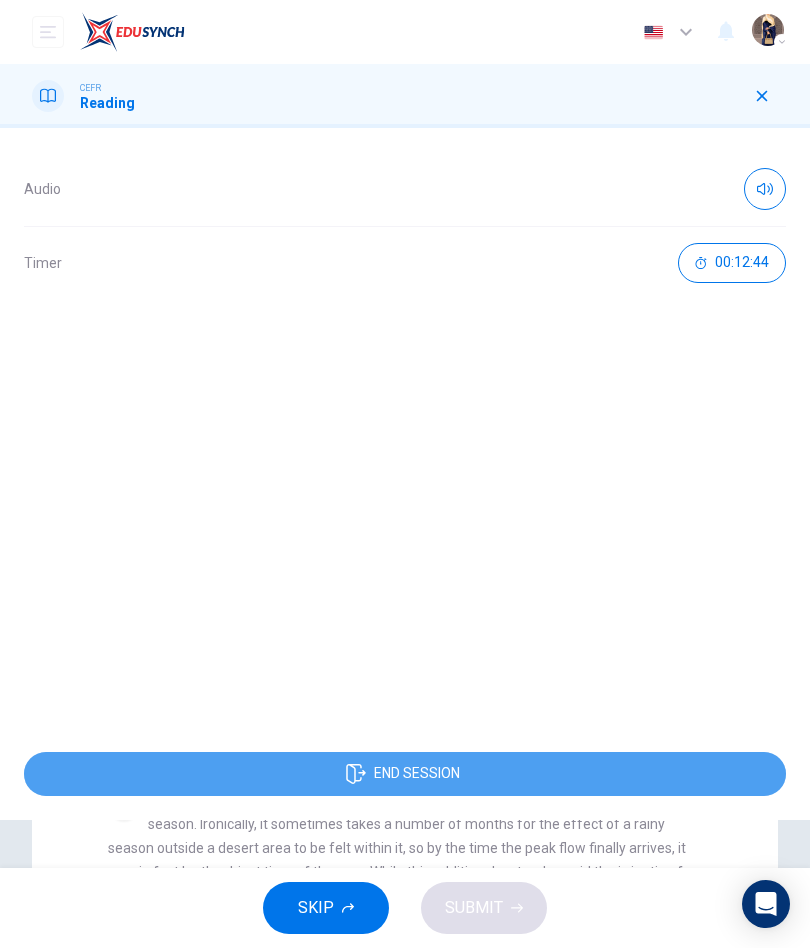 click on "END SESSION" at bounding box center (405, 774) 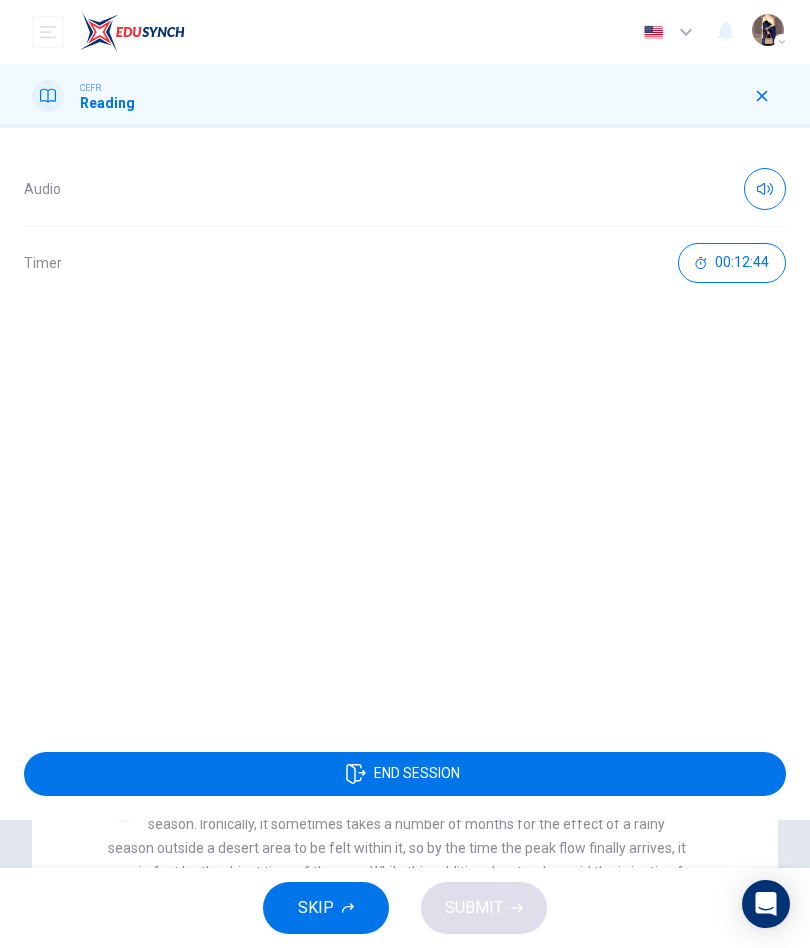 click on "END SESSION" at bounding box center [405, 774] 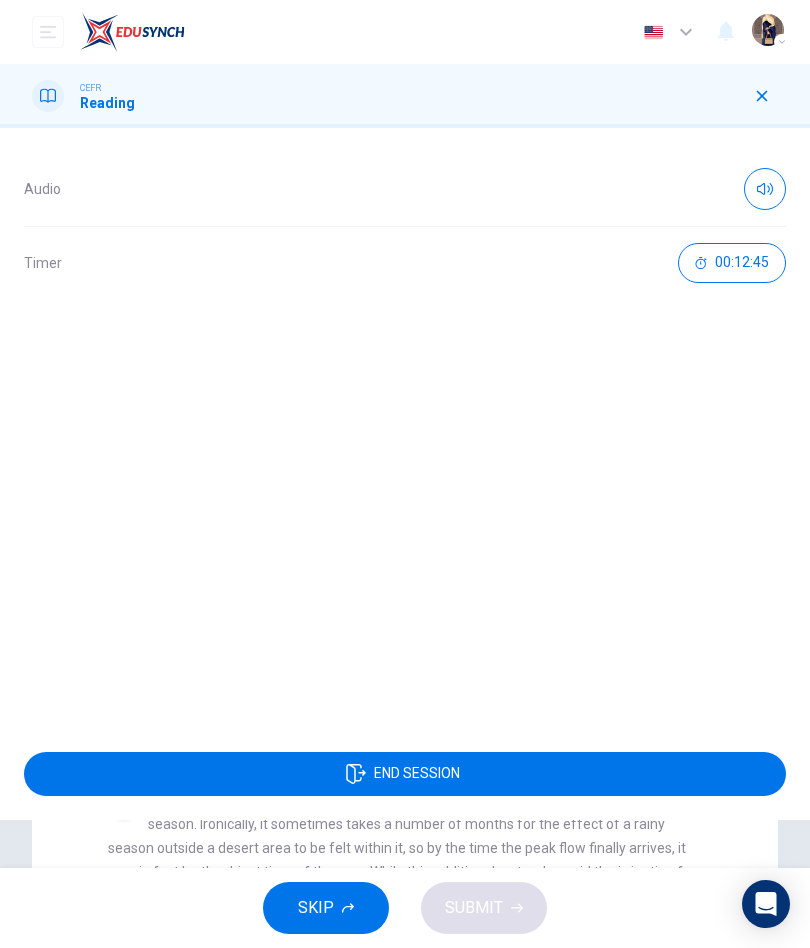 click on "END SESSION" at bounding box center [405, 774] 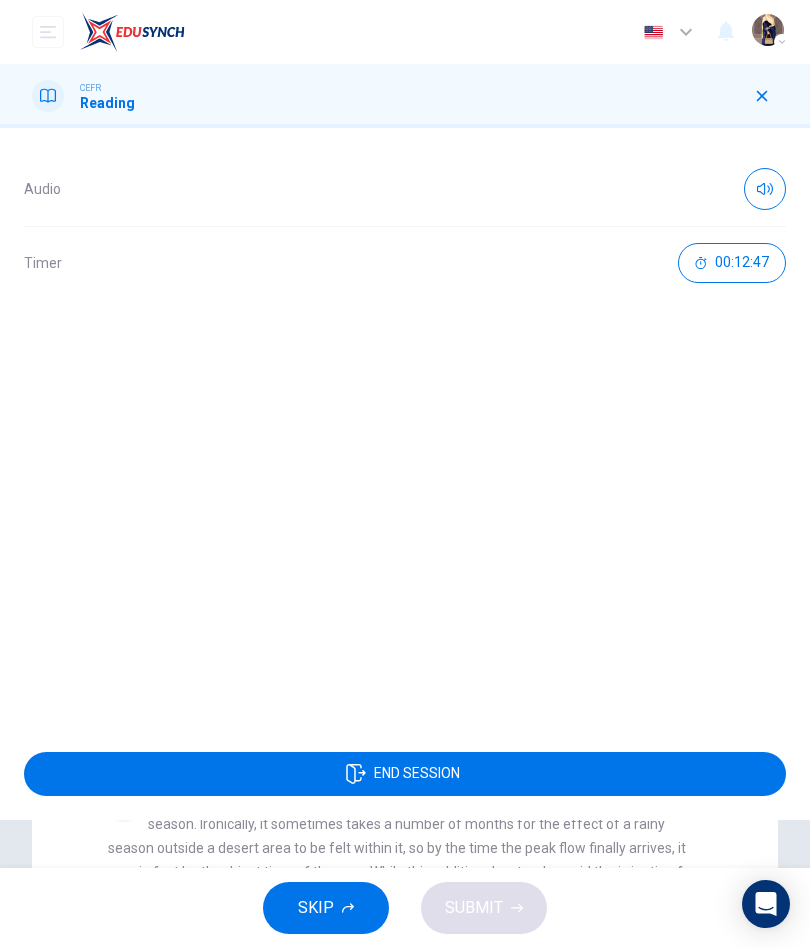 click 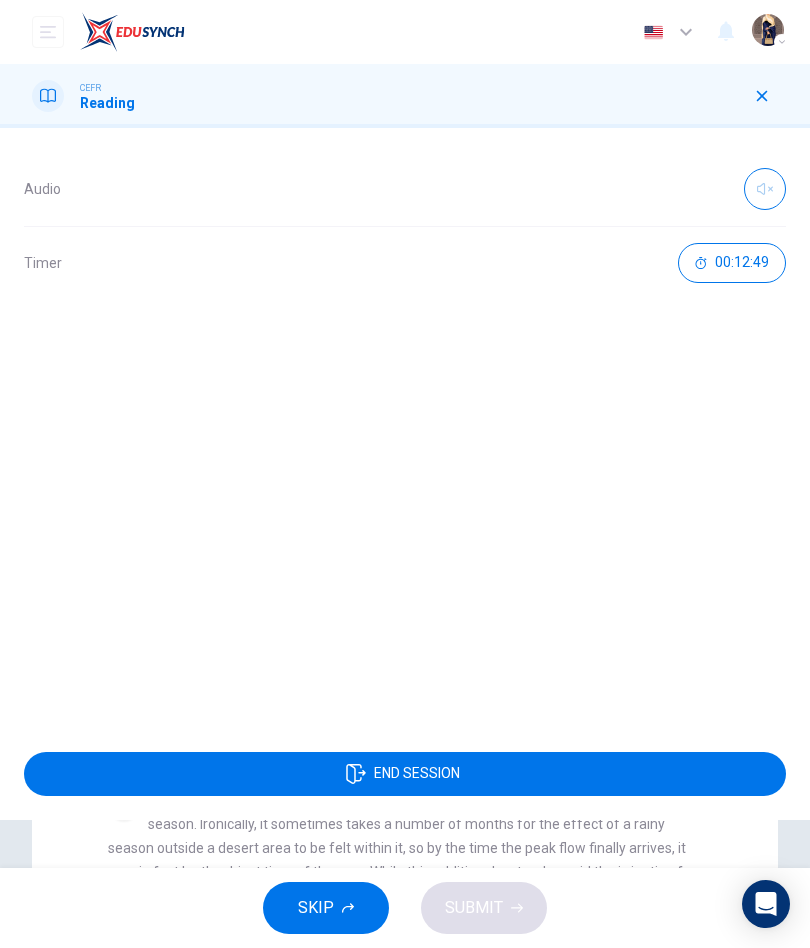 click on "END SESSION" at bounding box center (417, 774) 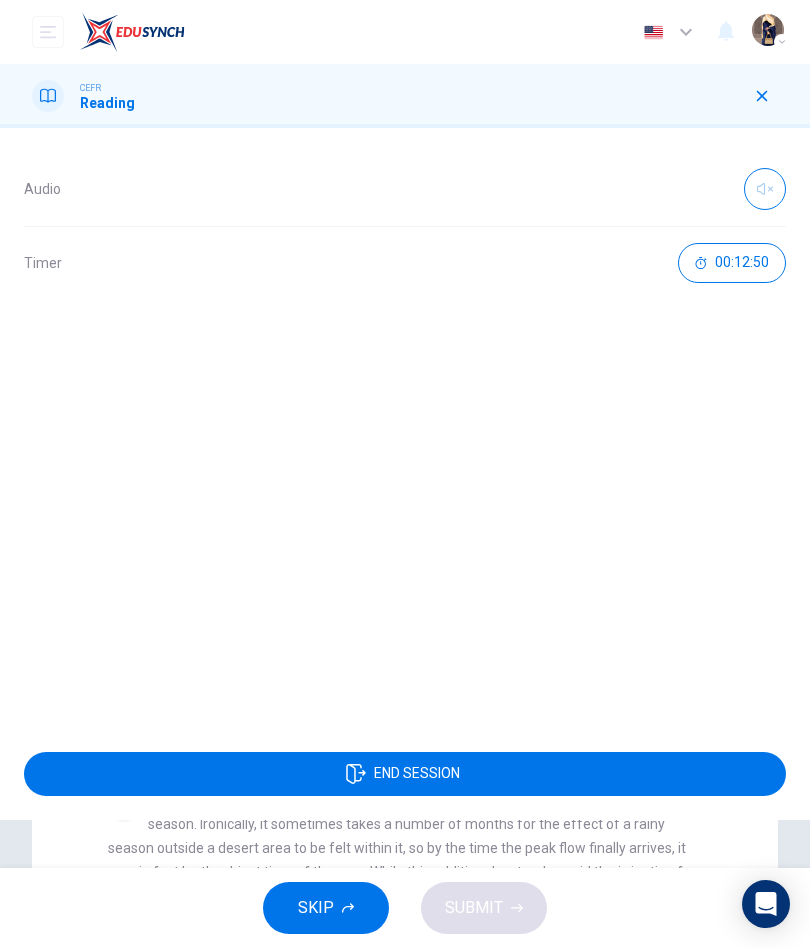 click on "00:12:50" at bounding box center (732, 263) 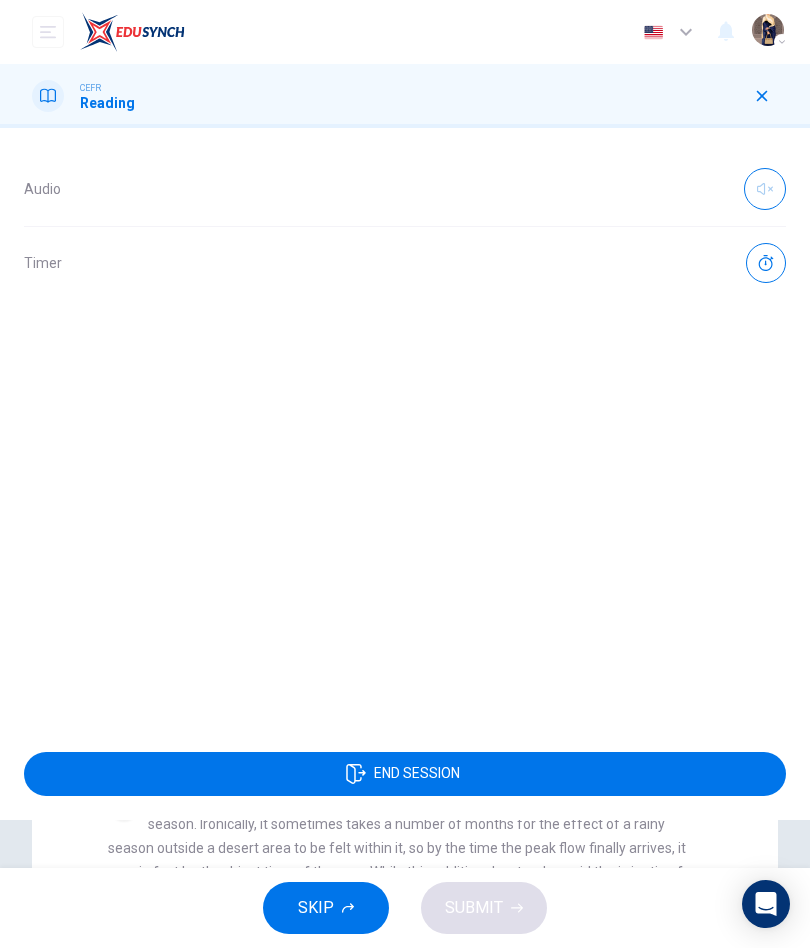 click on "Timer" at bounding box center [405, 263] 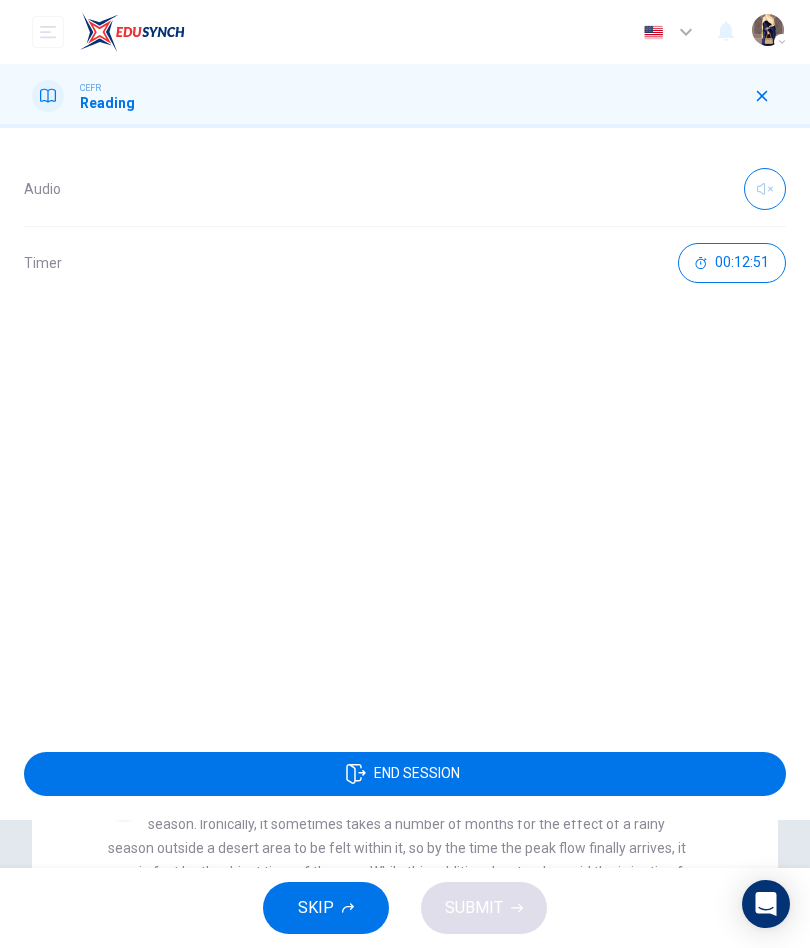 click on "END SESSION" at bounding box center (405, 774) 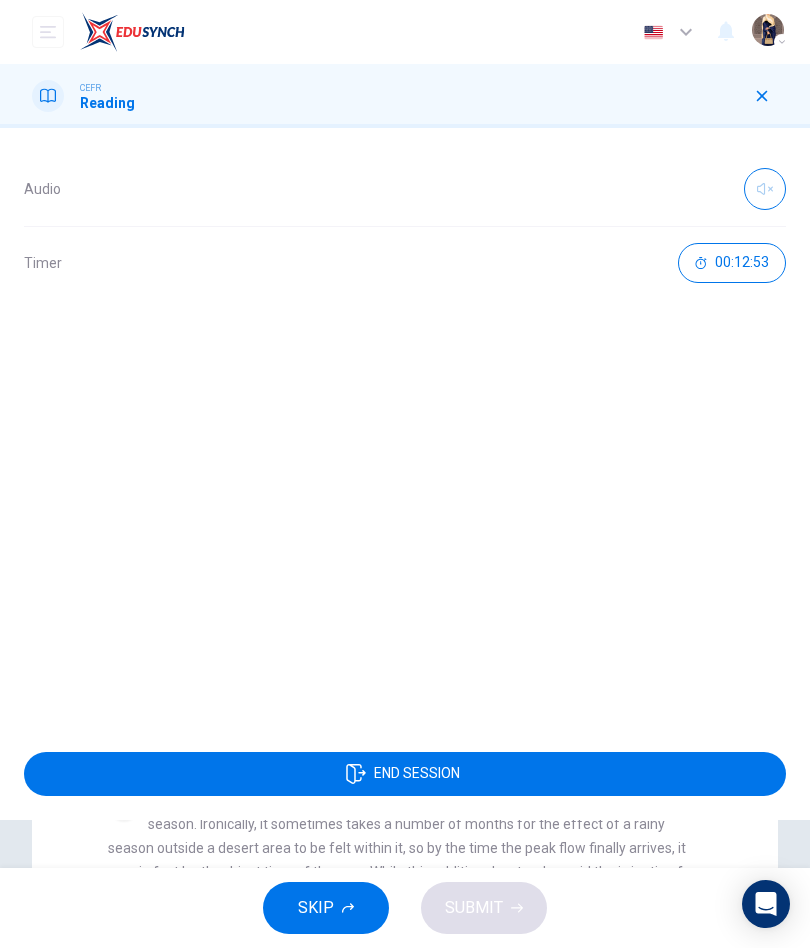 click at bounding box center [48, 96] 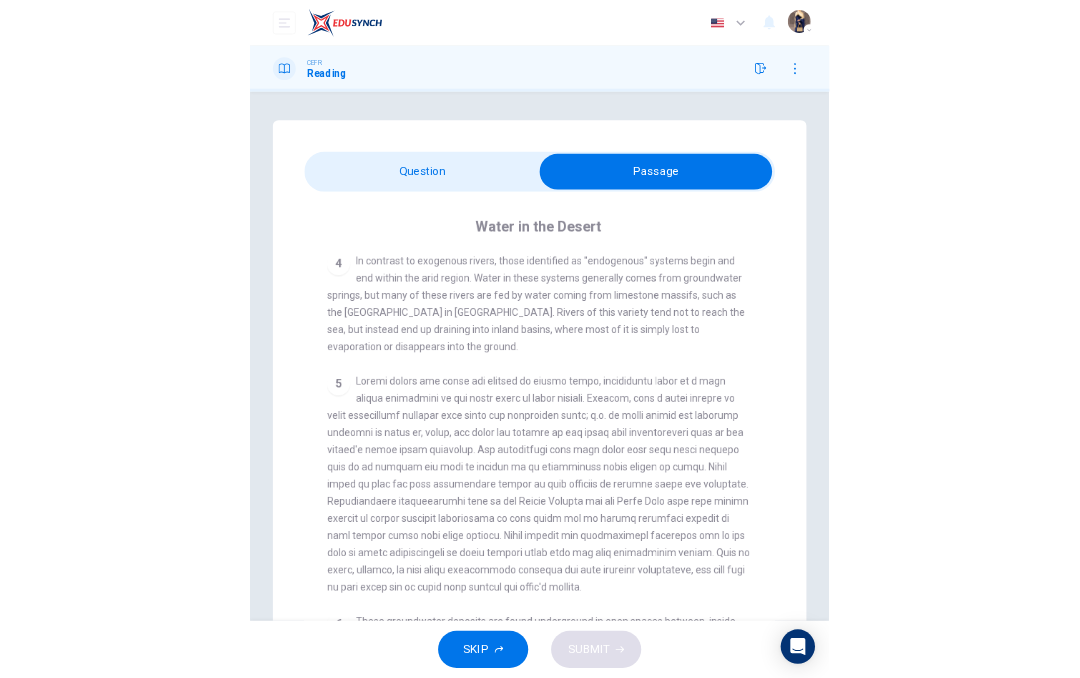 scroll, scrollTop: 303, scrollLeft: 0, axis: vertical 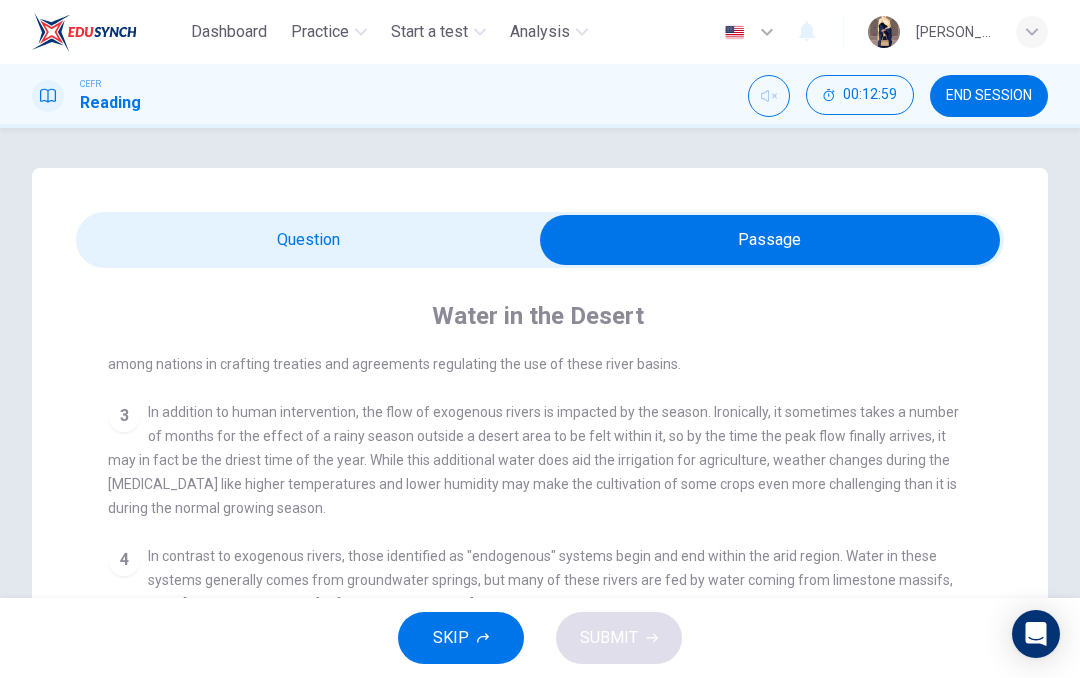 click on "END SESSION" at bounding box center [989, 96] 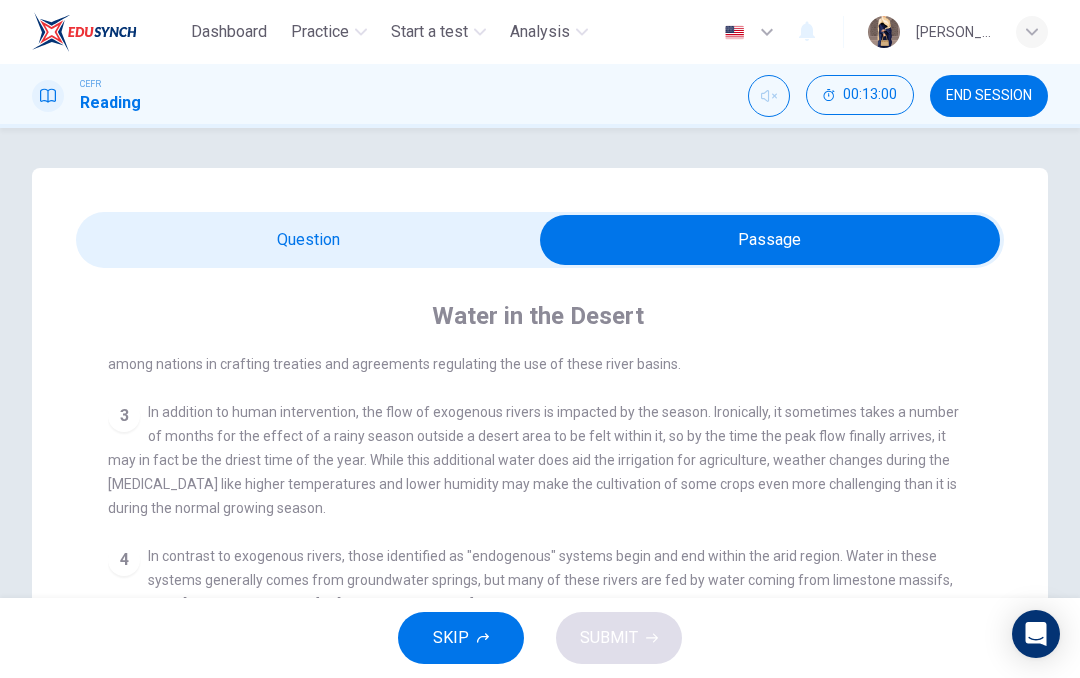 click on "END SESSION" at bounding box center (989, 96) 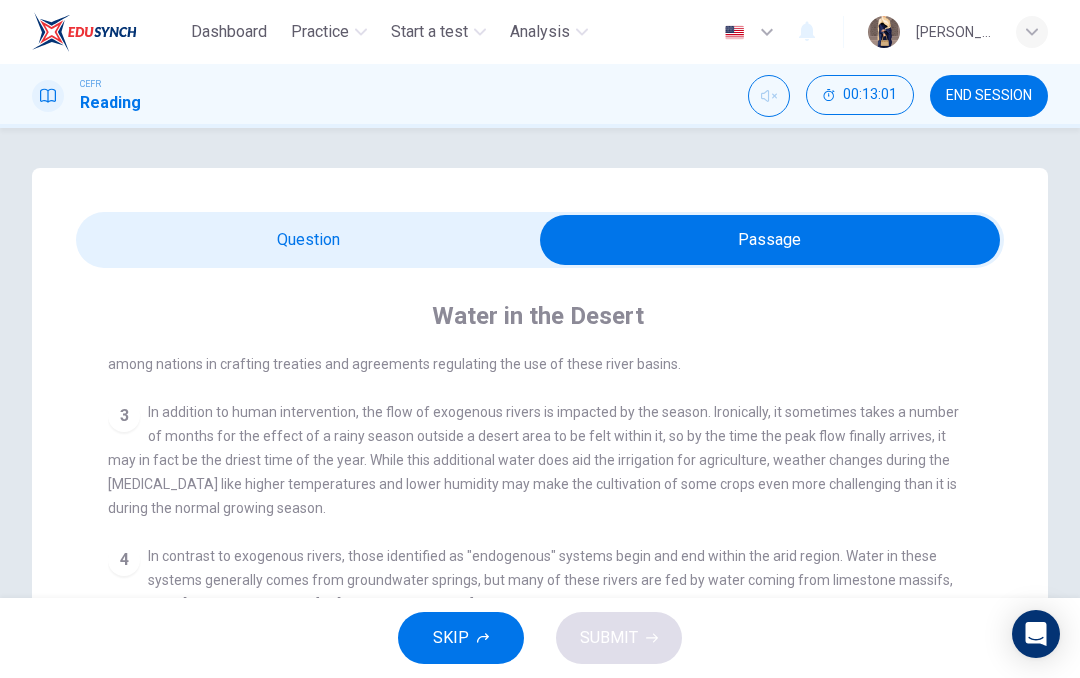 click on "END SESSION" at bounding box center [989, 96] 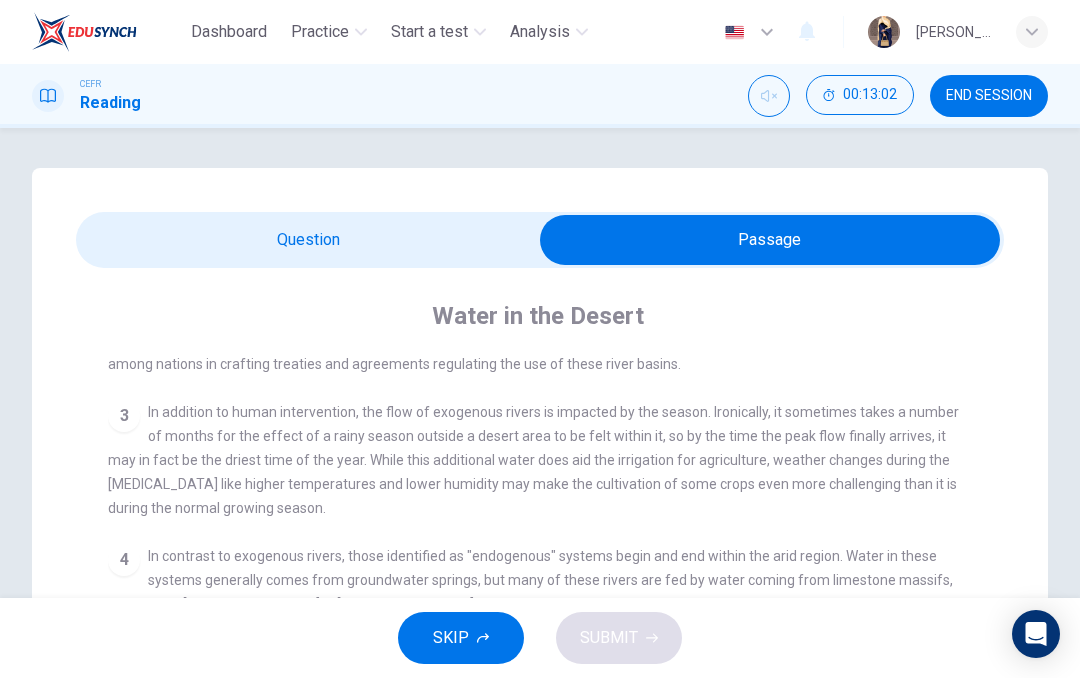 click on "END SESSION" at bounding box center [989, 96] 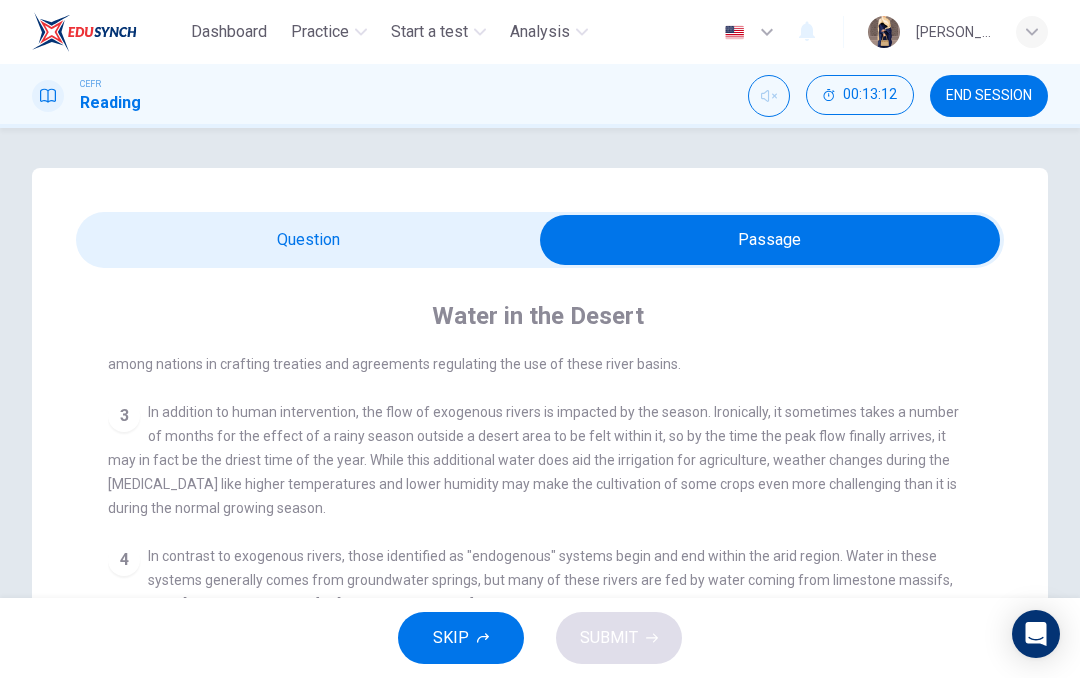 click on "[PERSON_NAME] [PERSON_NAME] [PERSON_NAME]" at bounding box center [958, 32] 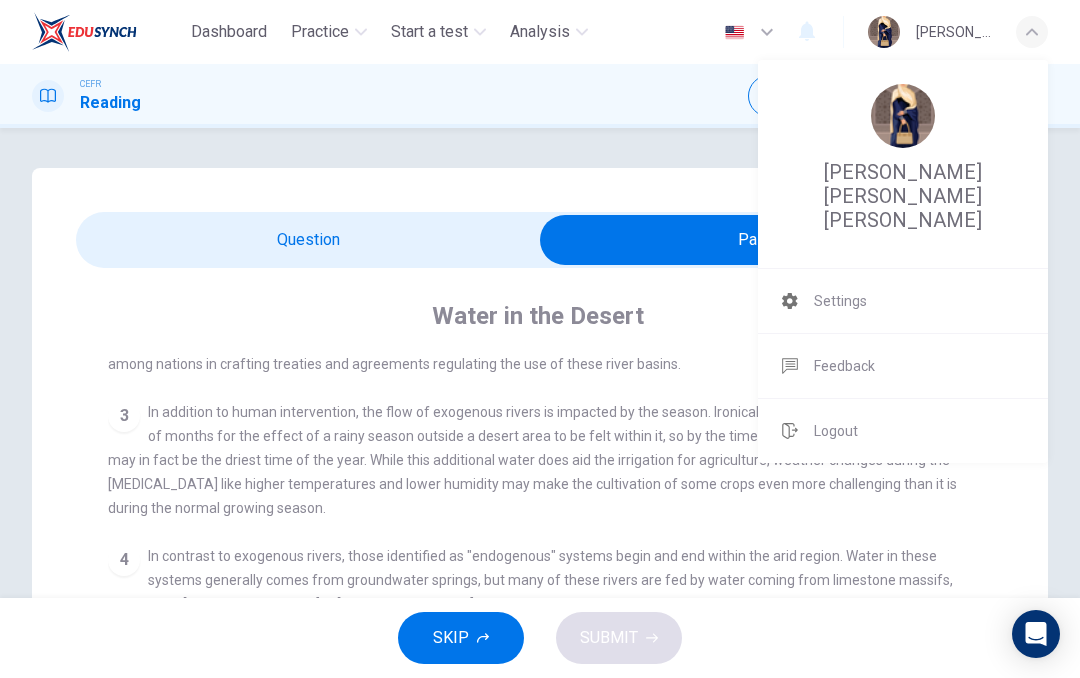 click at bounding box center (540, 339) 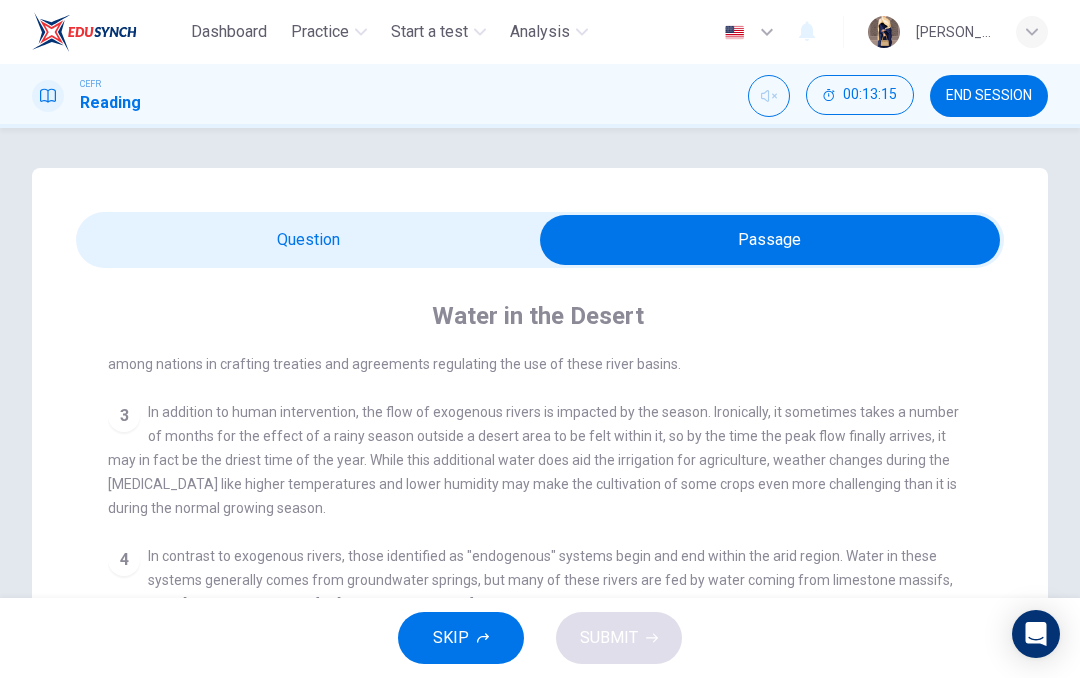 click on "Practice" at bounding box center [320, 32] 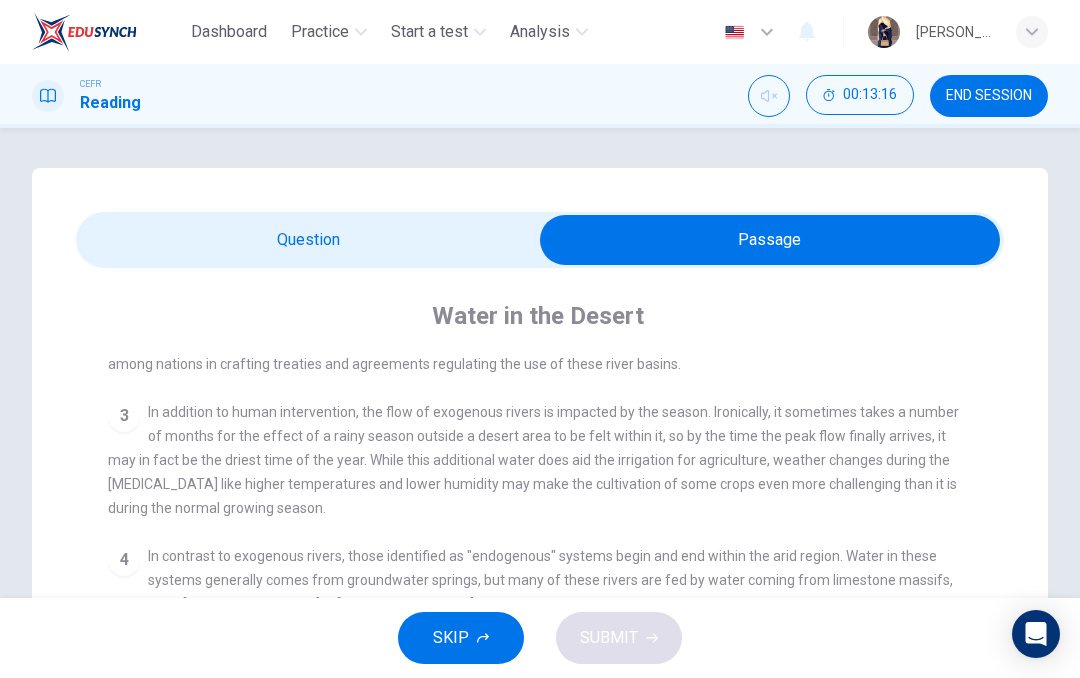 click on "Analysis" at bounding box center [540, 32] 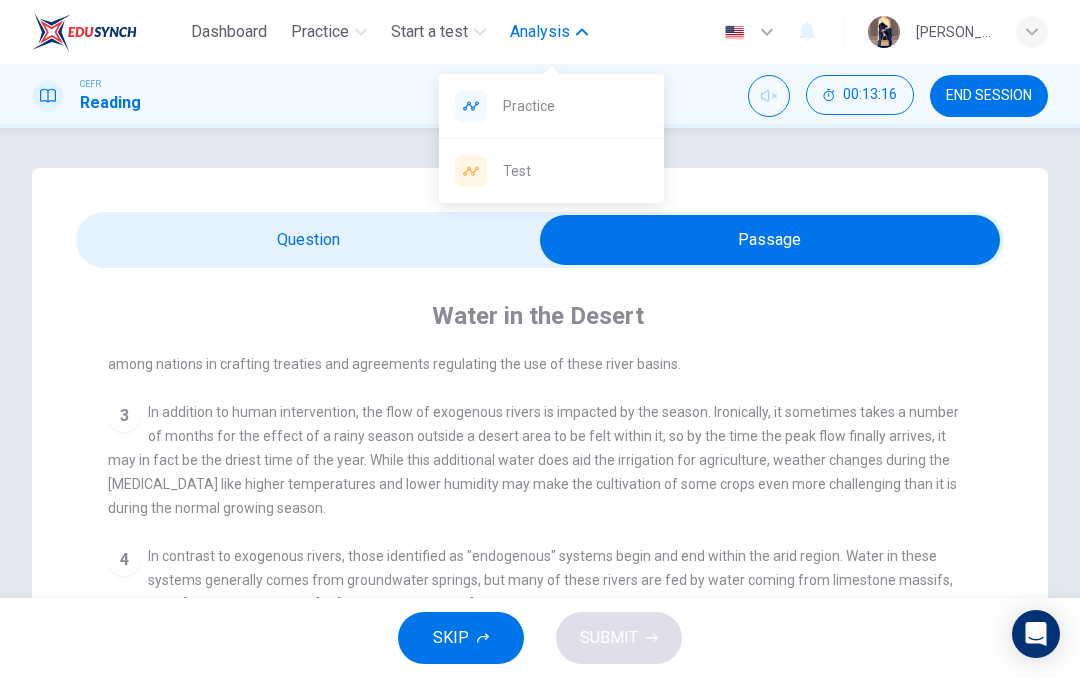click on "Practice" at bounding box center (575, 106) 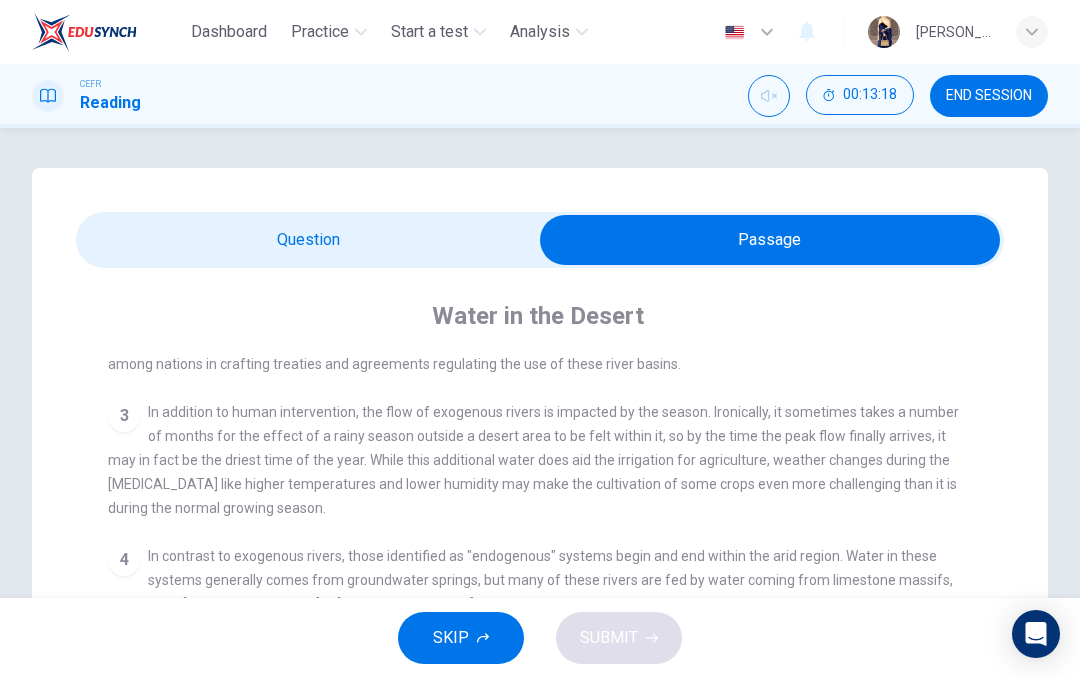 click on "Analysis" at bounding box center (540, 32) 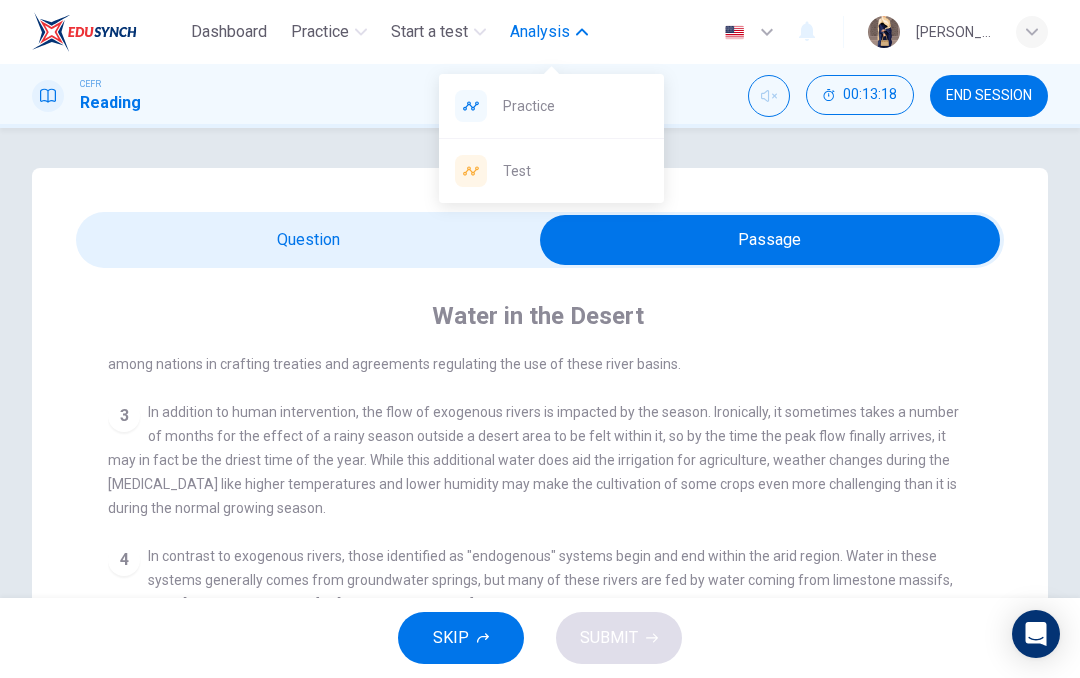 click on "Practice" at bounding box center [575, 106] 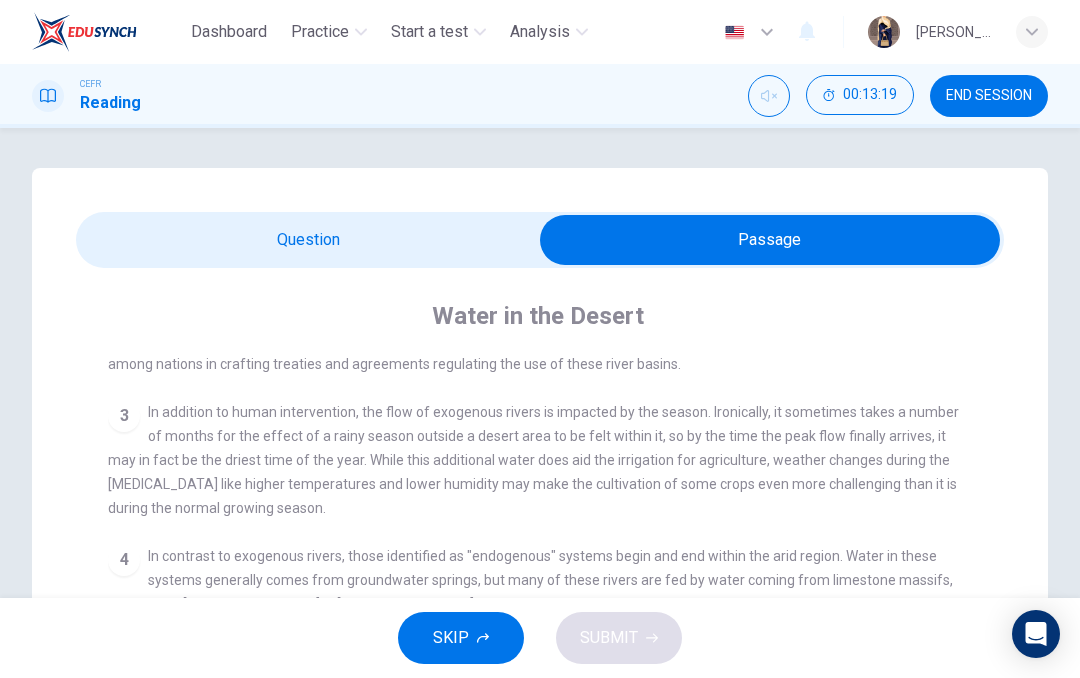 click on "Analysis" at bounding box center [540, 32] 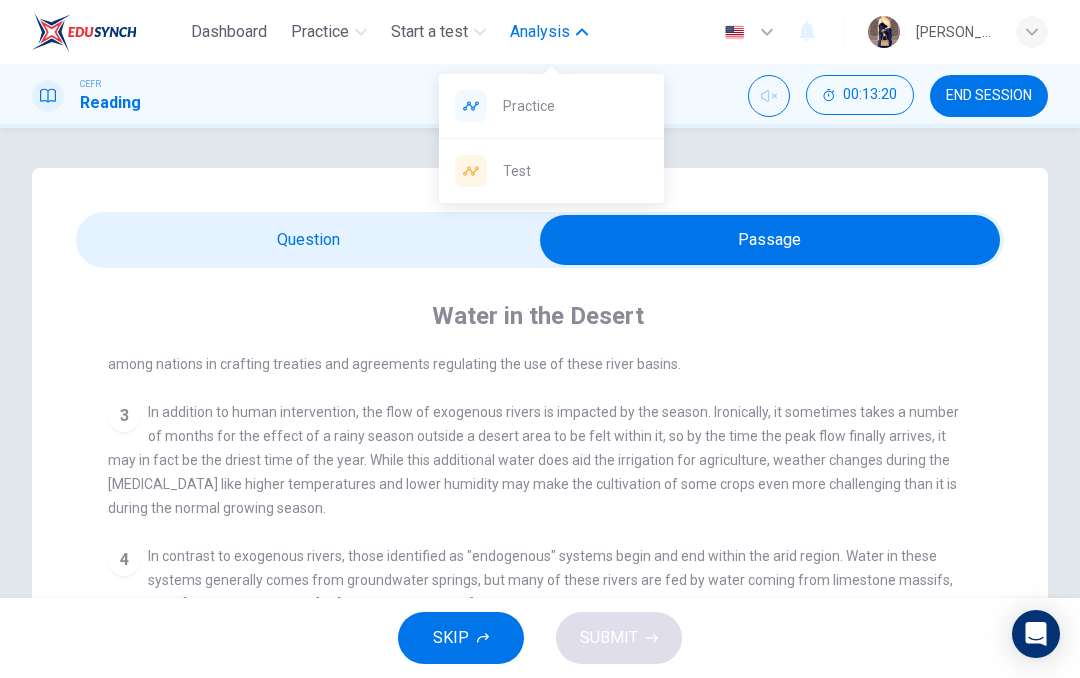 click on "Practice" at bounding box center (320, 32) 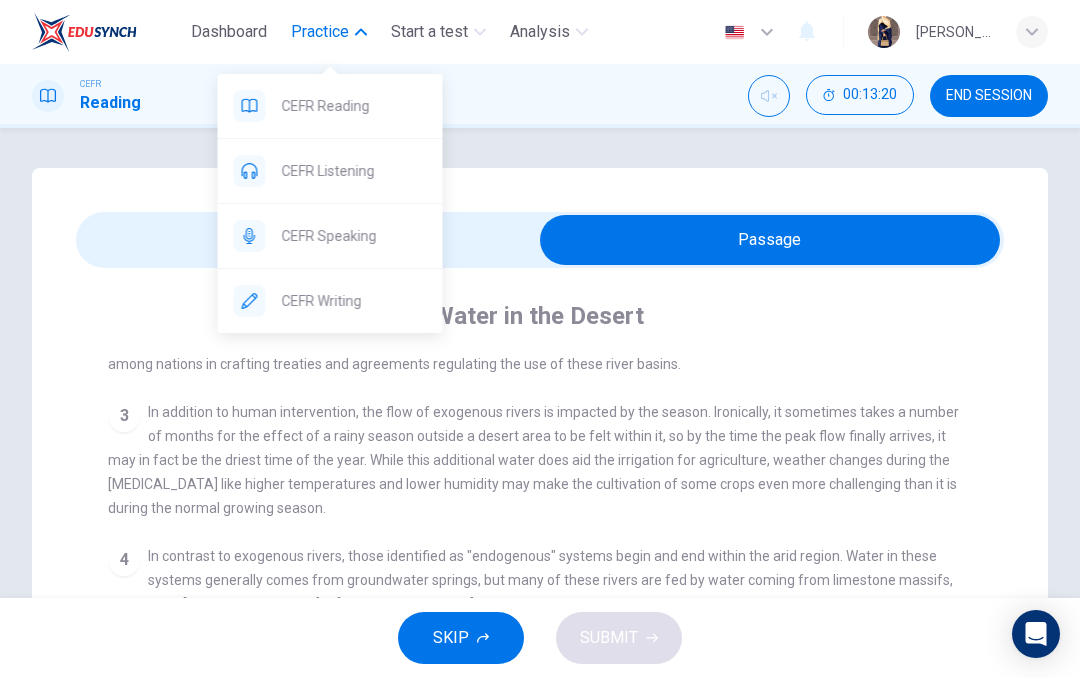click 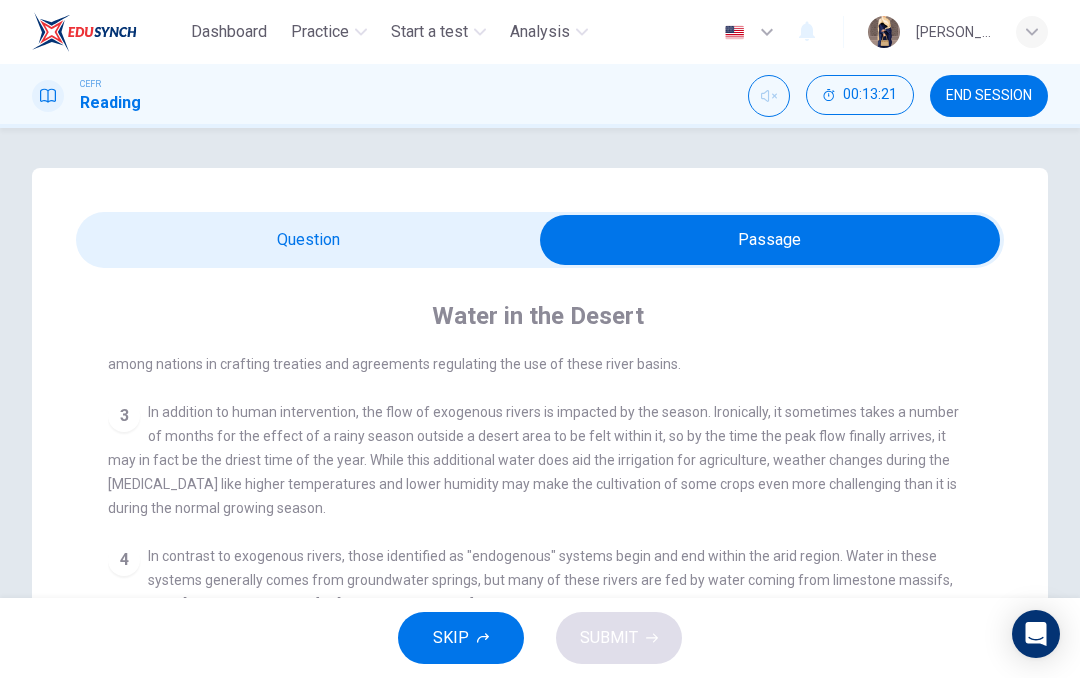 click on "END SESSION" at bounding box center [989, 96] 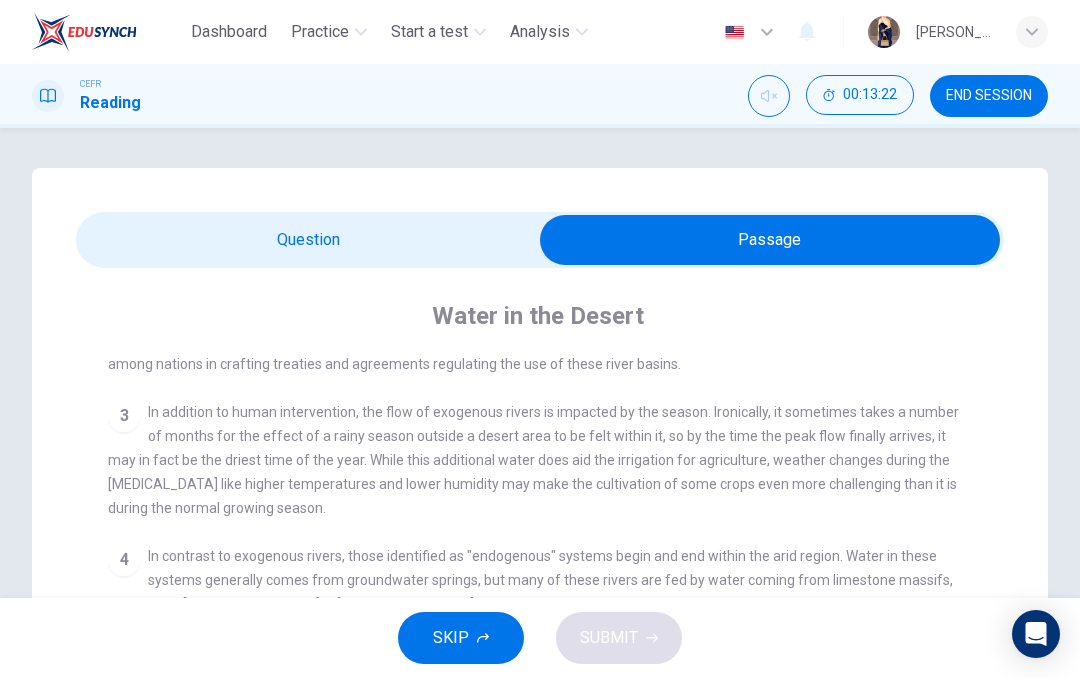 click on "END SESSION" at bounding box center [989, 96] 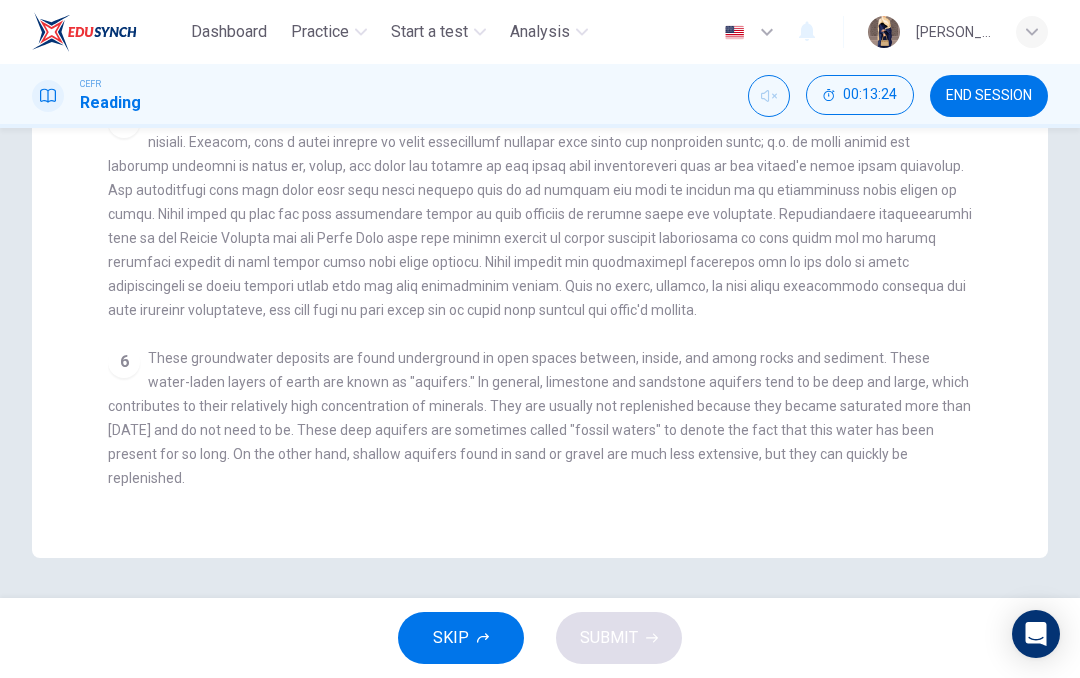 scroll, scrollTop: 558, scrollLeft: 0, axis: vertical 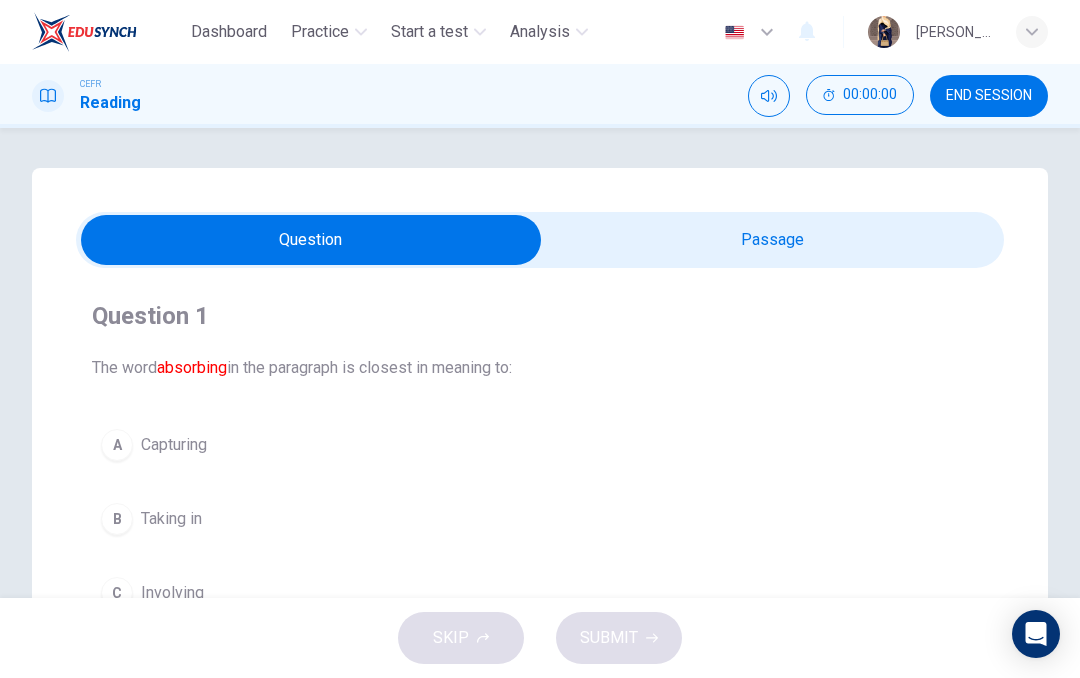 click on "END SESSION" at bounding box center [989, 96] 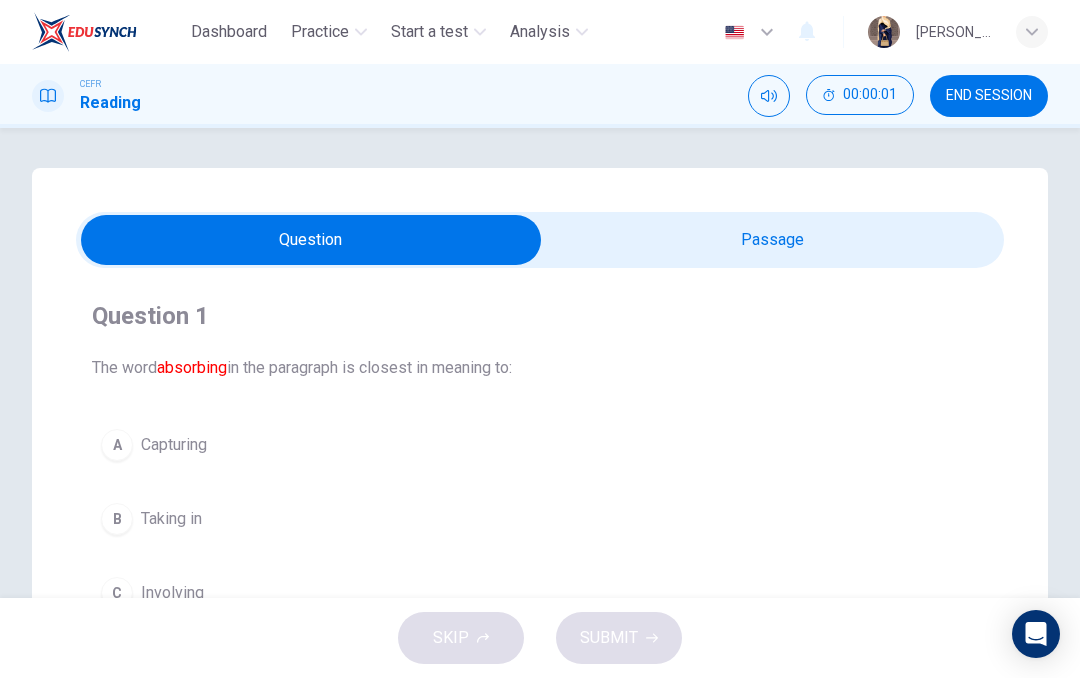 click on "END SESSION" at bounding box center [989, 96] 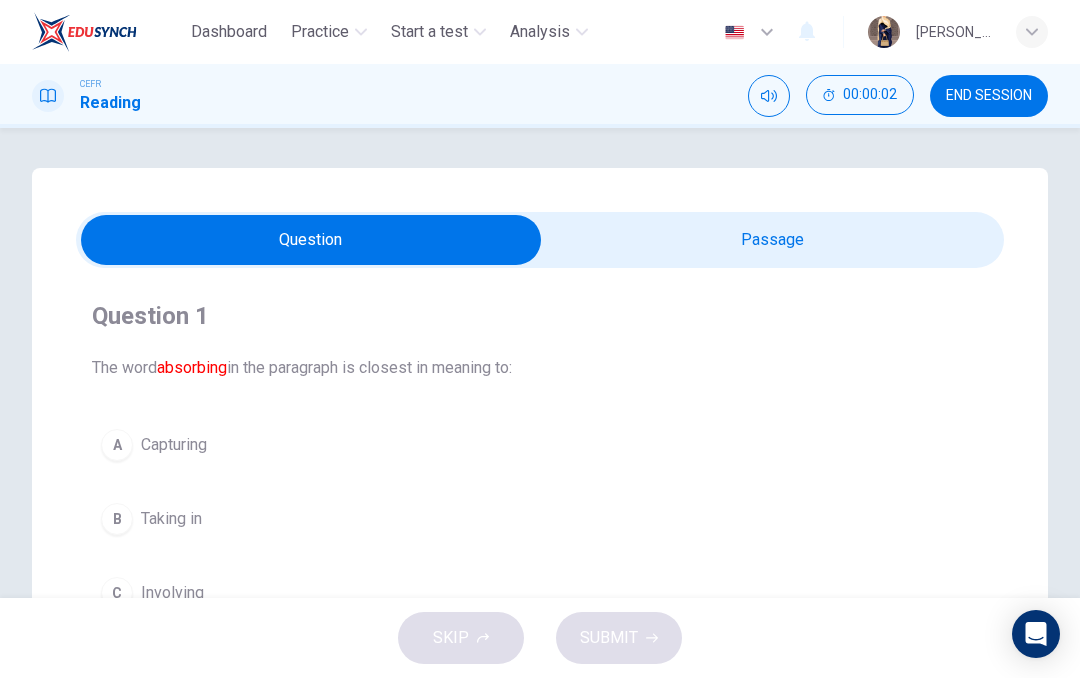 click on "END SESSION" at bounding box center (989, 96) 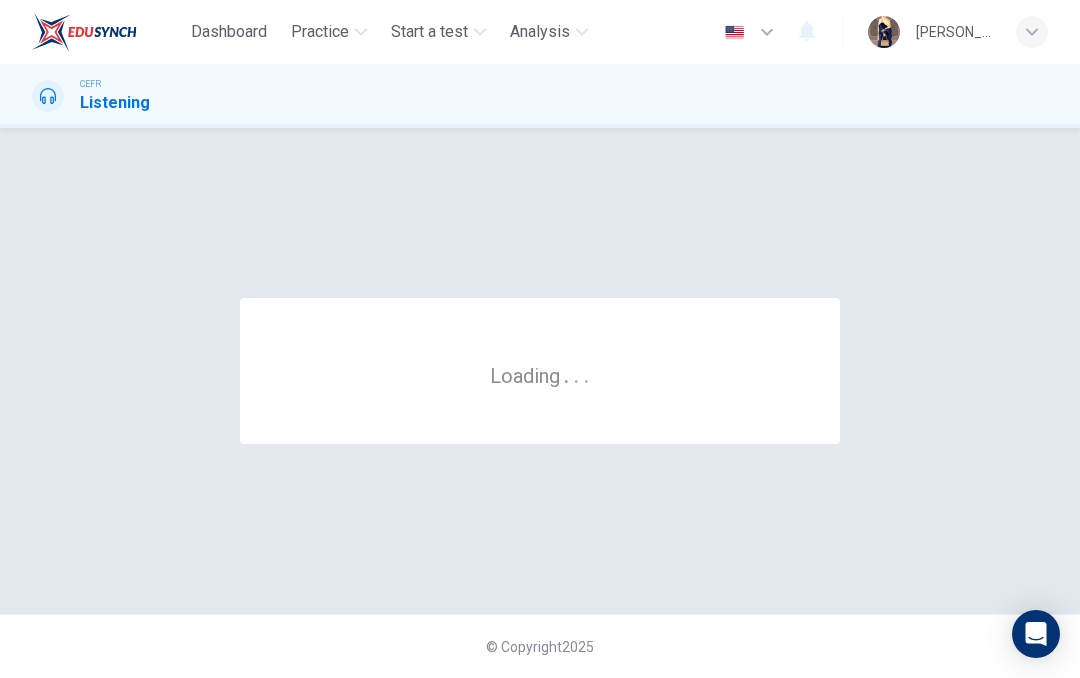 scroll, scrollTop: 0, scrollLeft: 0, axis: both 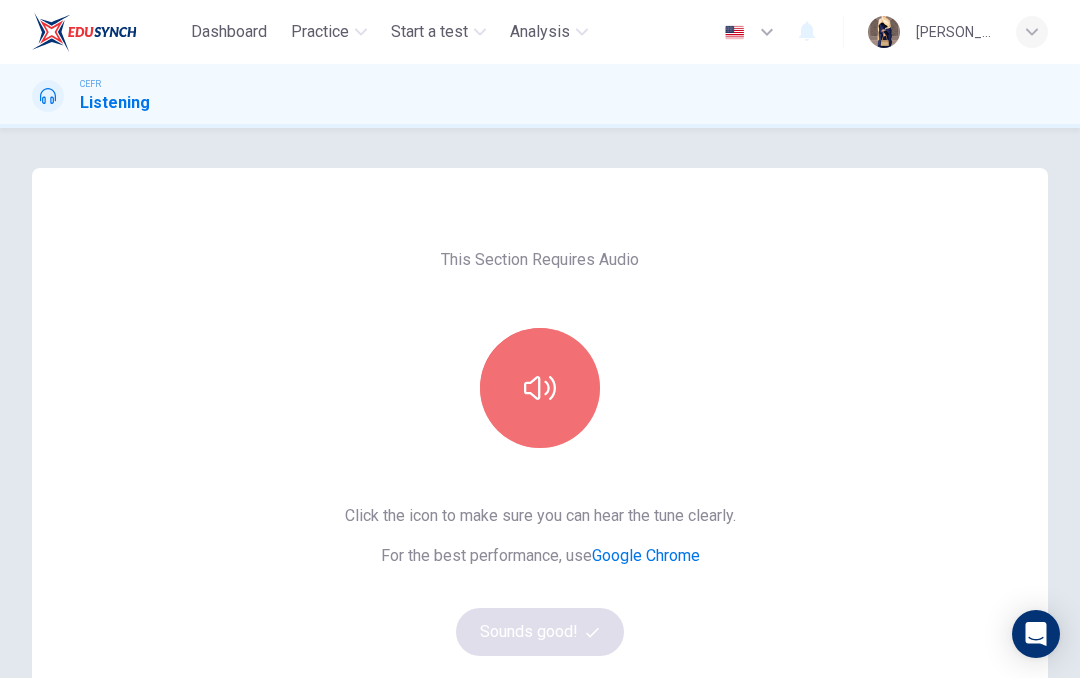 click at bounding box center (540, 388) 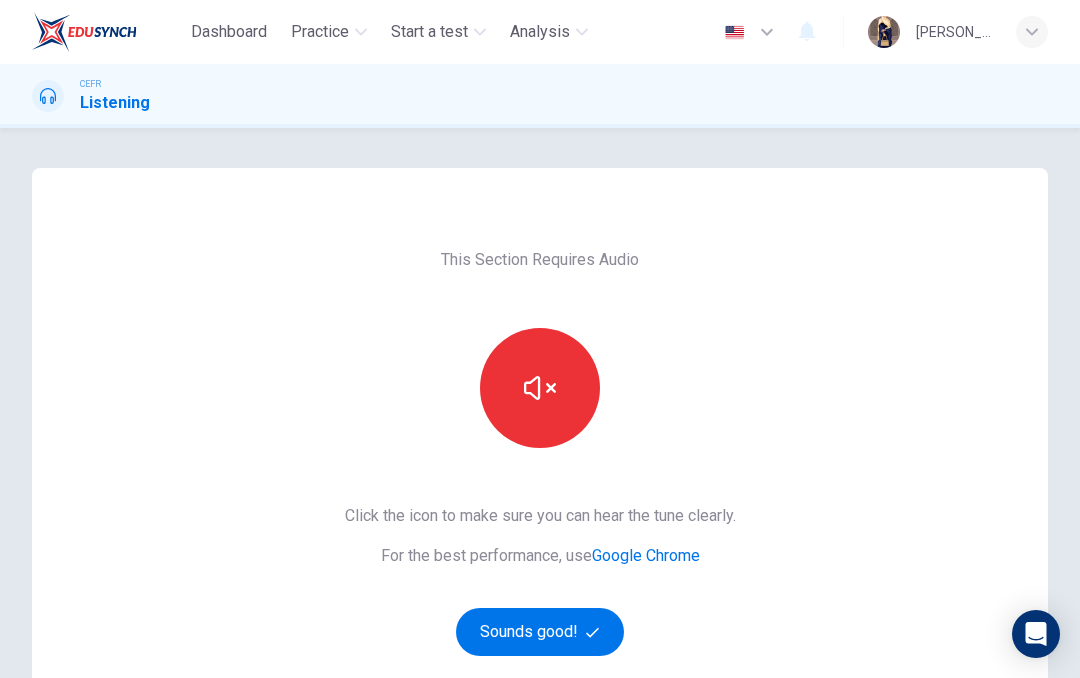 click on "Sounds good!" at bounding box center (540, 632) 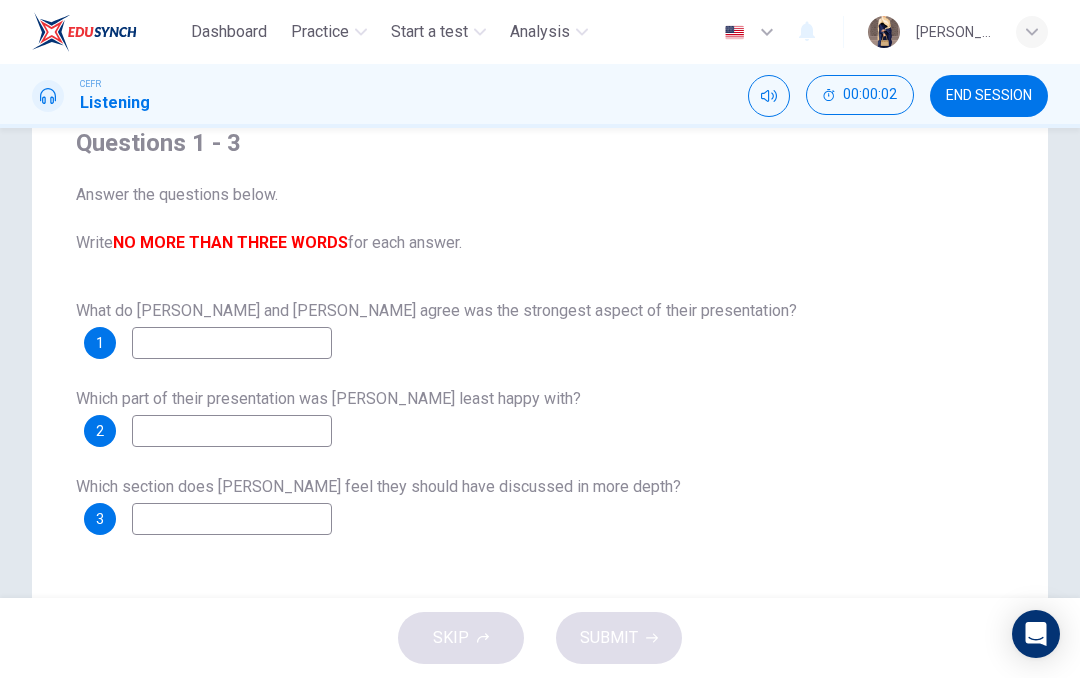 scroll, scrollTop: 71, scrollLeft: 0, axis: vertical 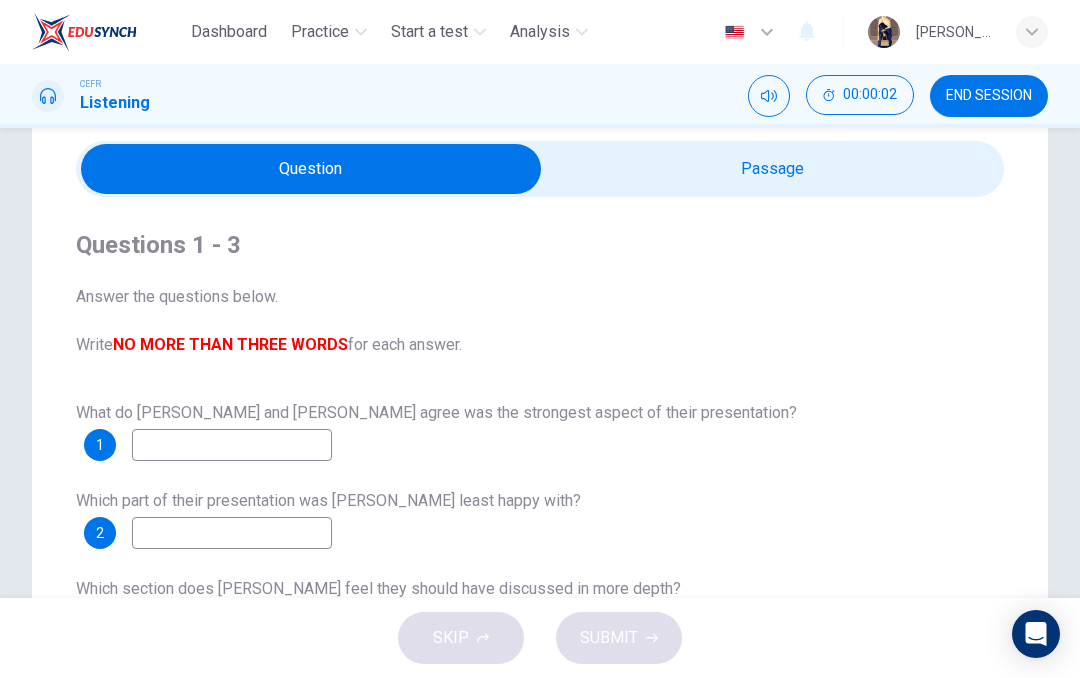 click at bounding box center (311, 169) 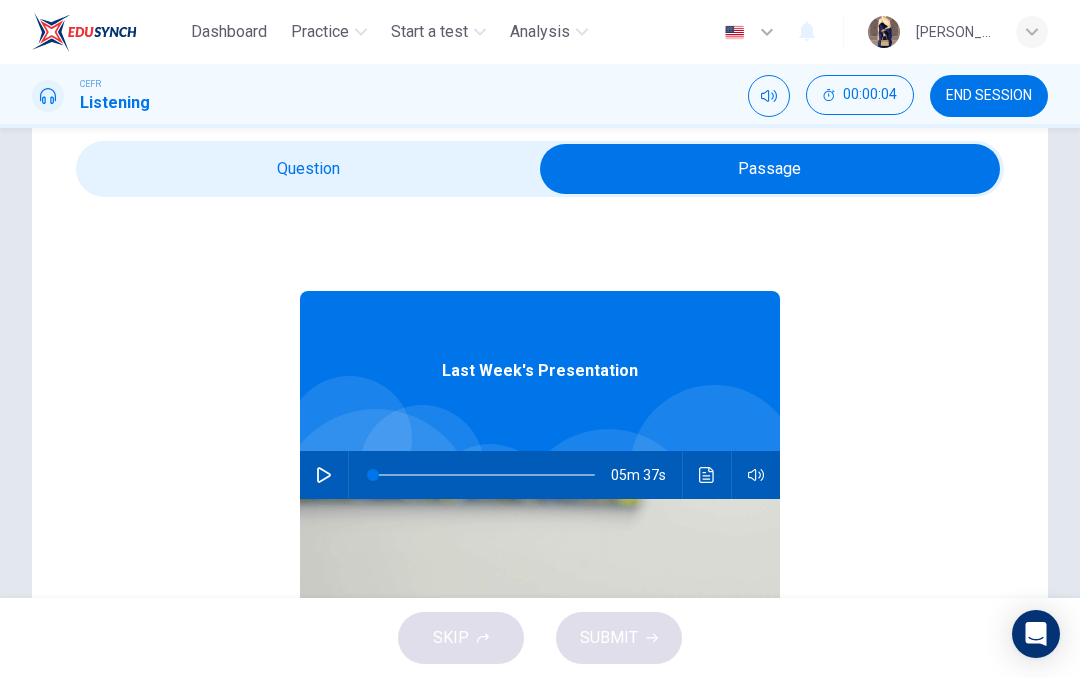 click at bounding box center (324, 475) 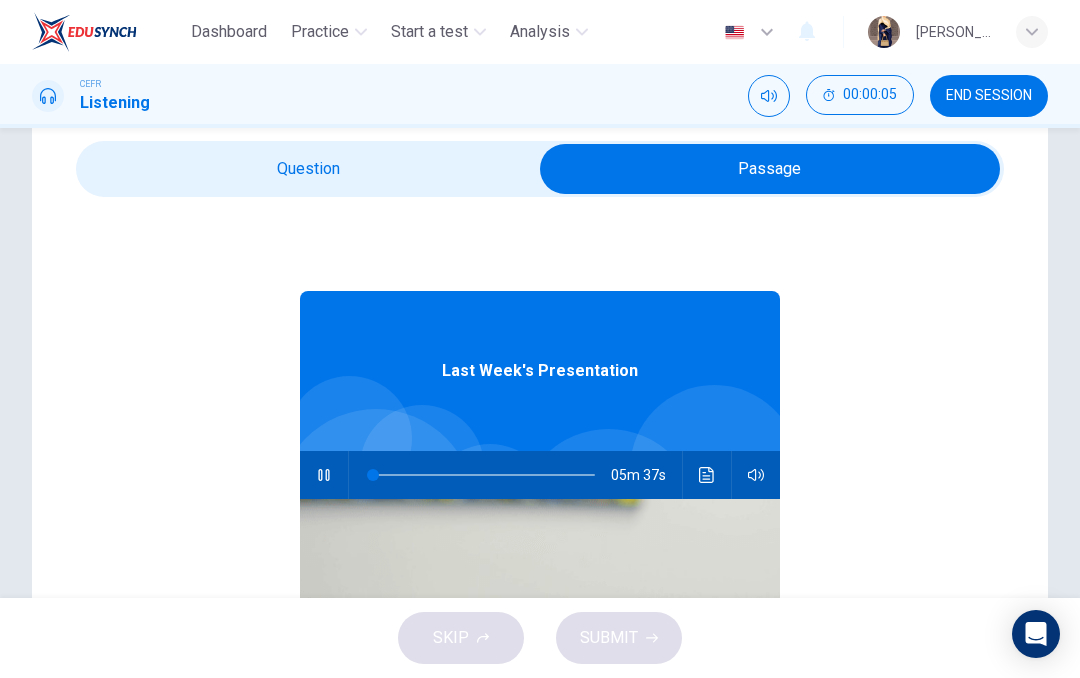 click at bounding box center [770, 169] 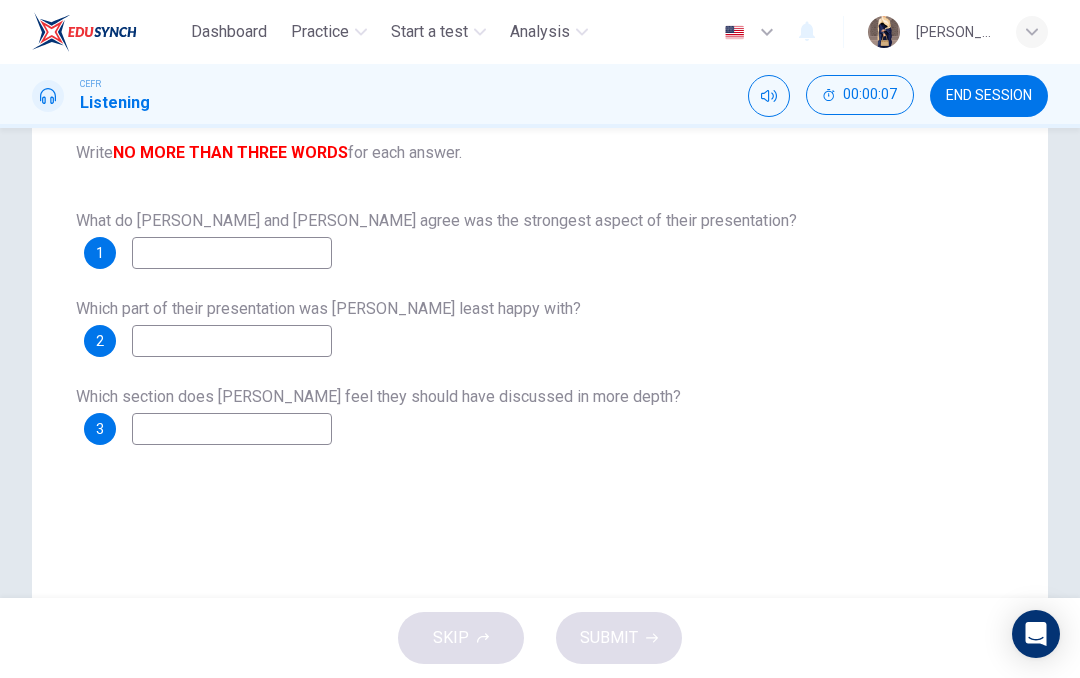 scroll, scrollTop: 264, scrollLeft: 0, axis: vertical 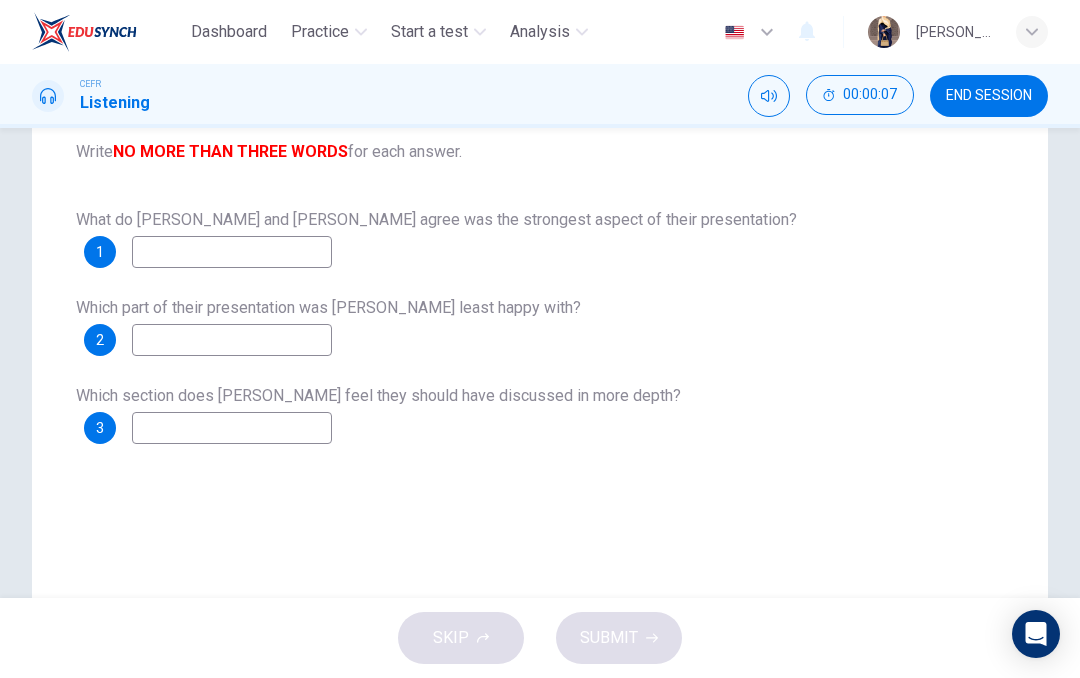 click at bounding box center (232, 252) 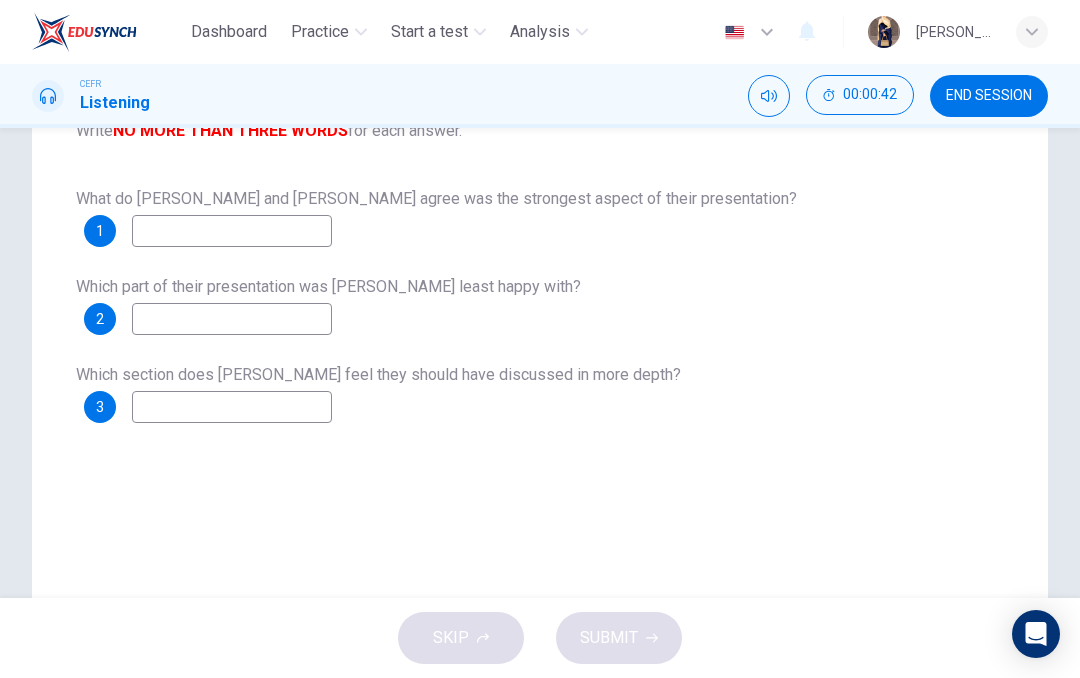 scroll, scrollTop: 284, scrollLeft: 0, axis: vertical 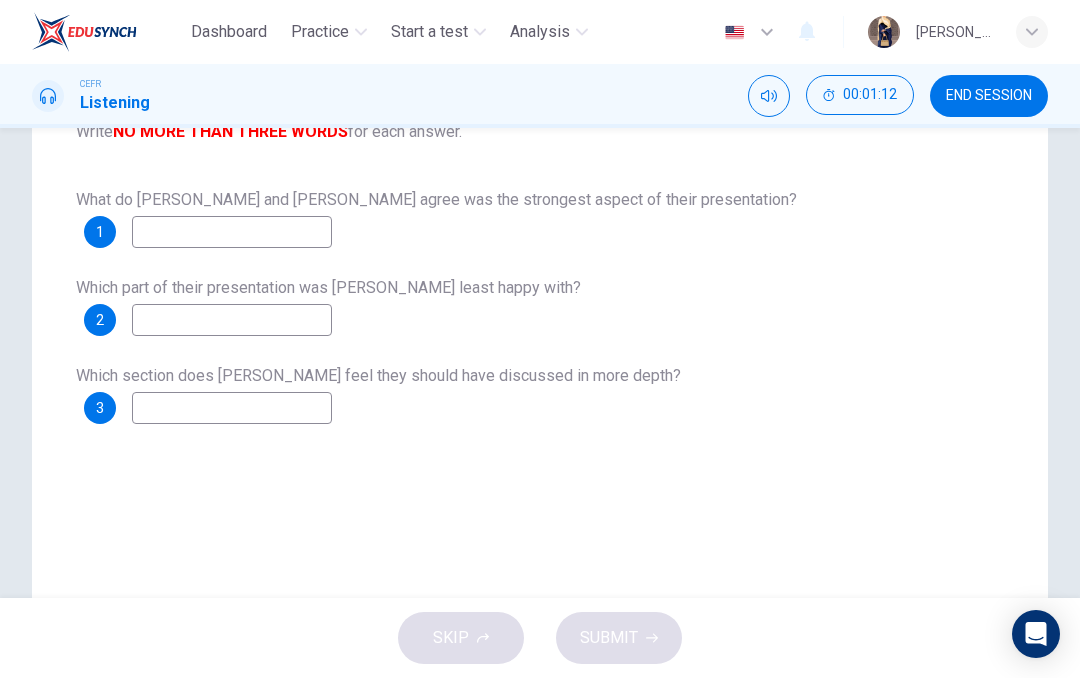 type on "C" 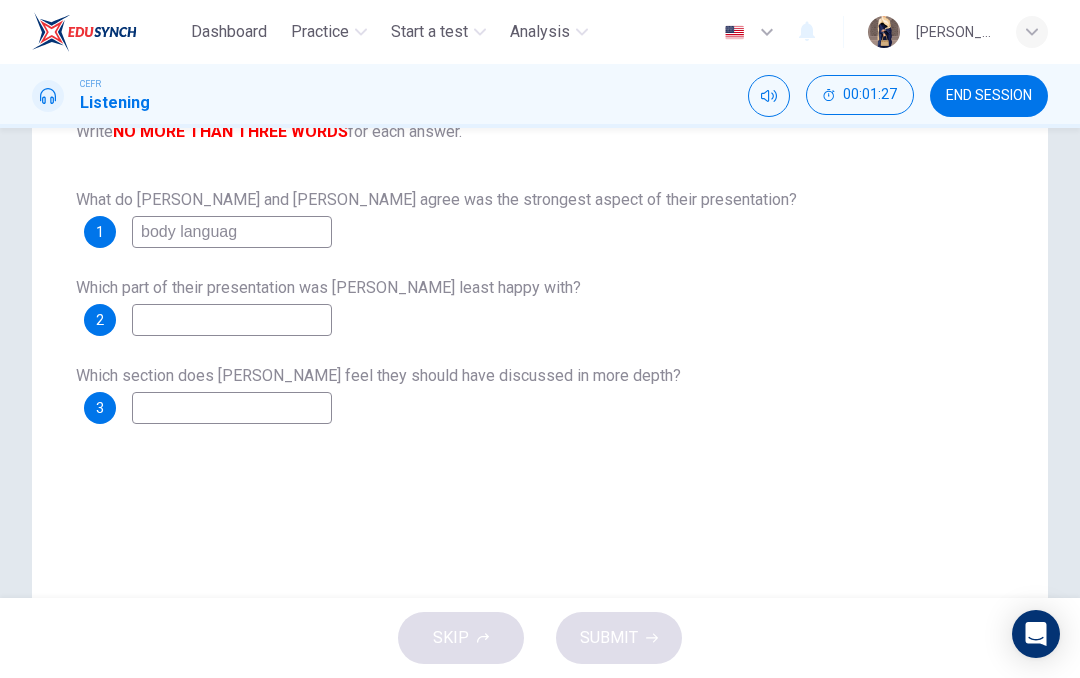type on "body language" 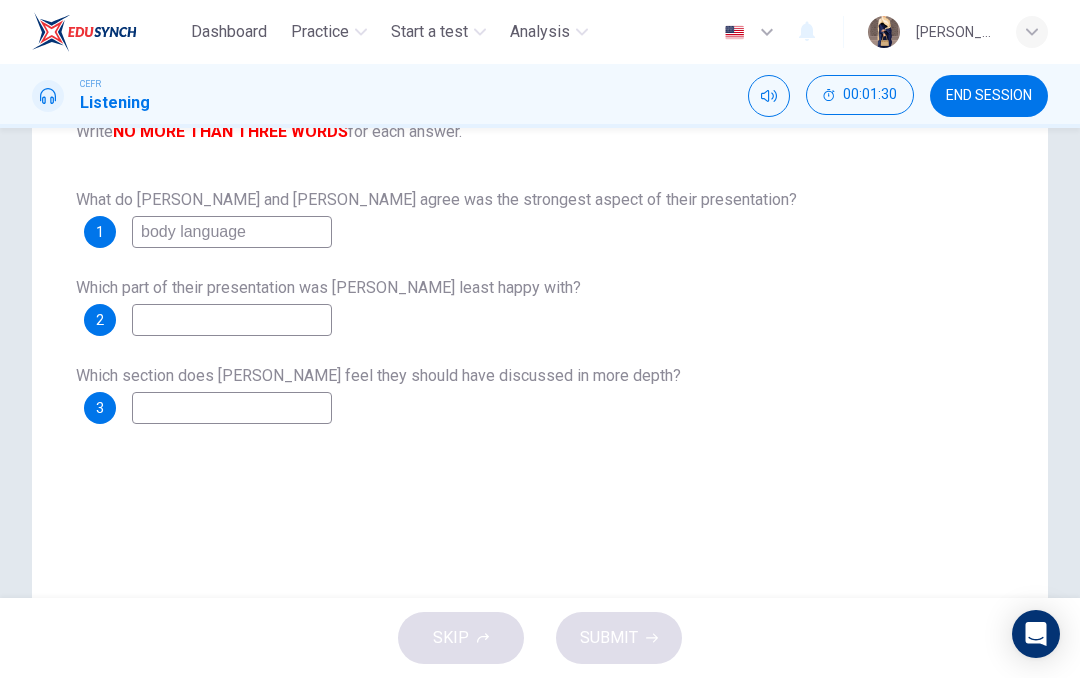 click on "body language" at bounding box center [232, 232] 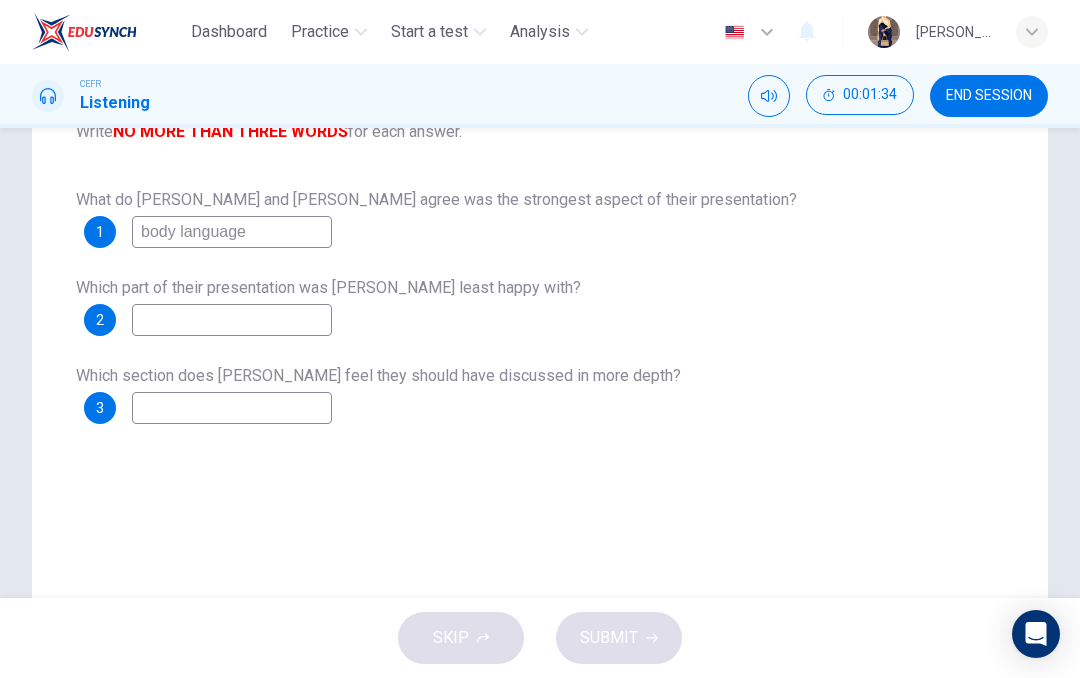 type 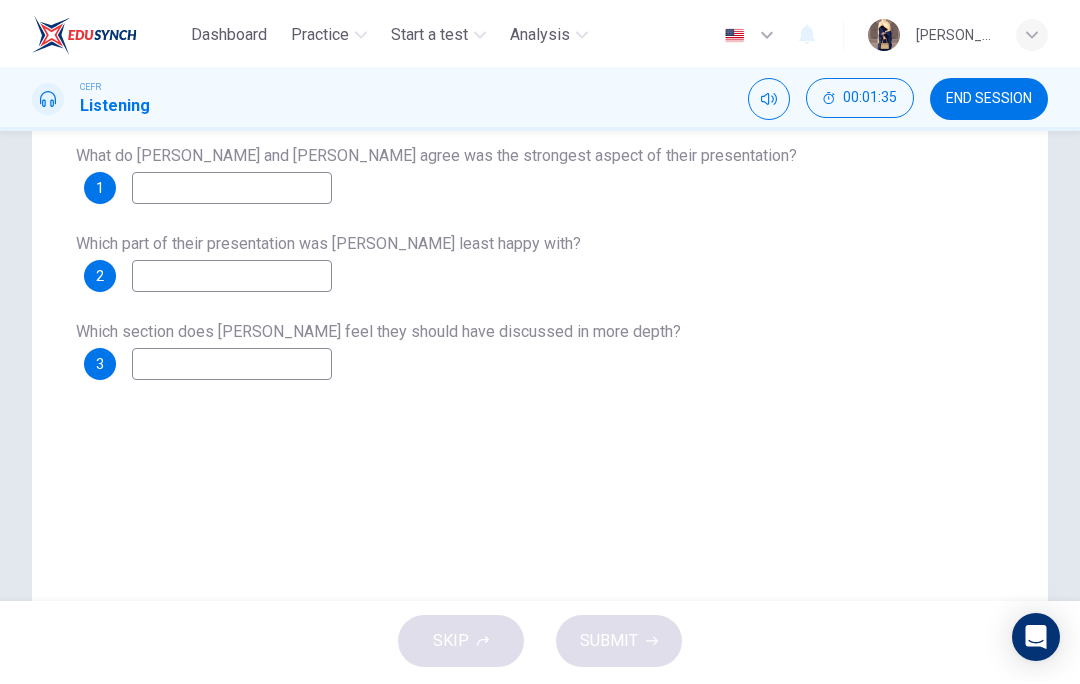 scroll, scrollTop: 333, scrollLeft: 0, axis: vertical 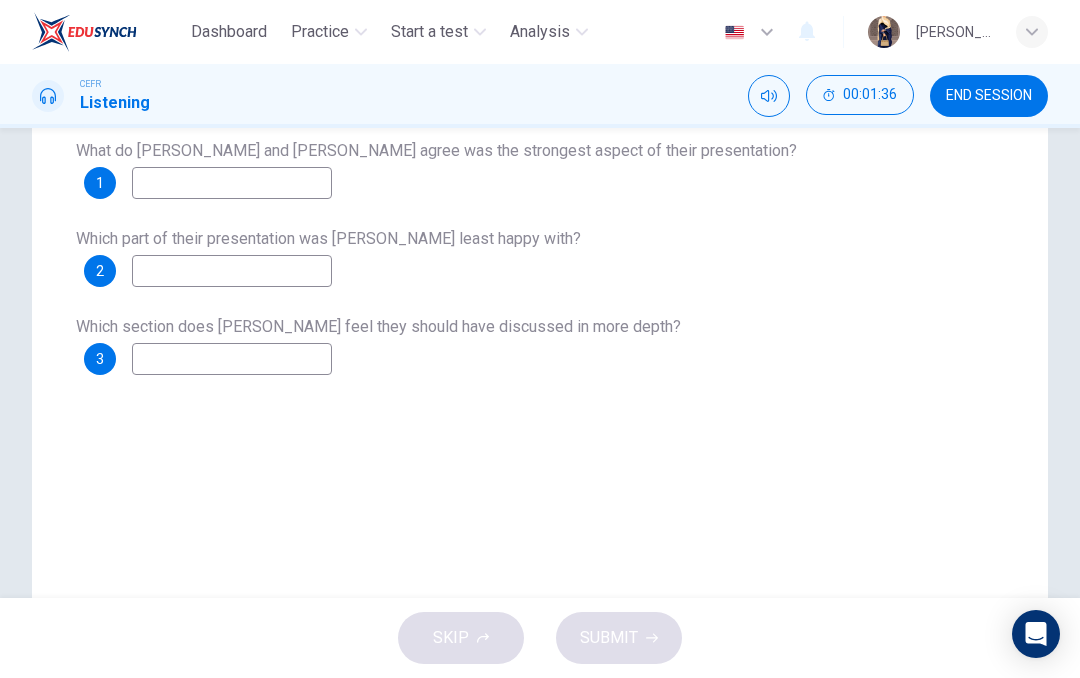 click at bounding box center (232, 271) 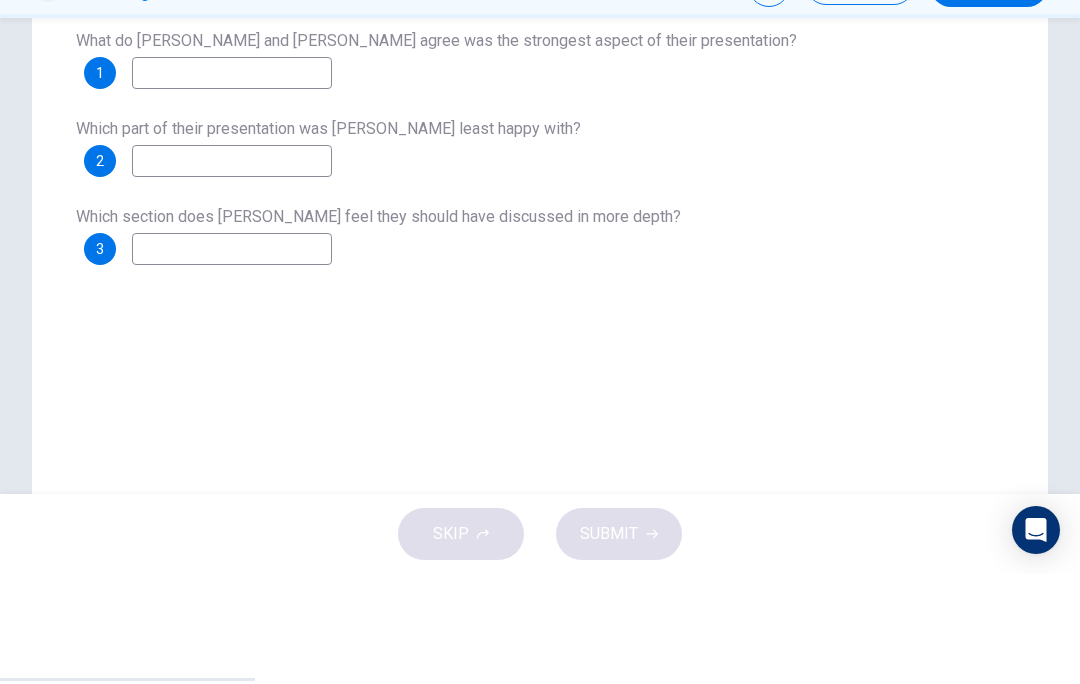 click at bounding box center [232, 271] 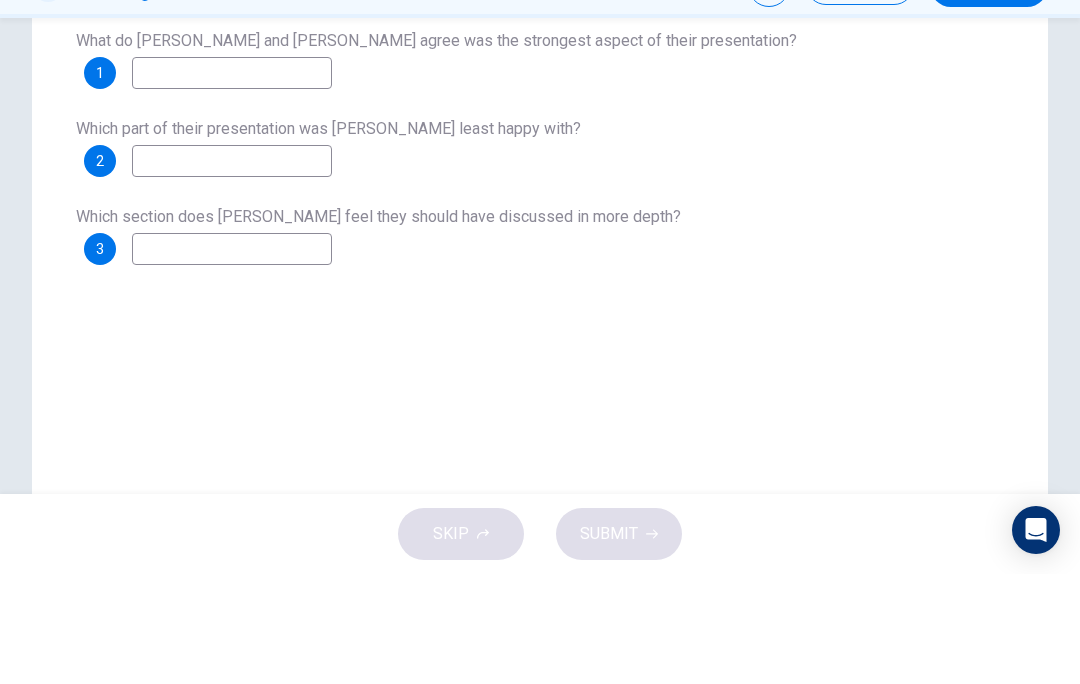 paste on "[EMAIL_ADDRESS][DOMAIN_NAME]" 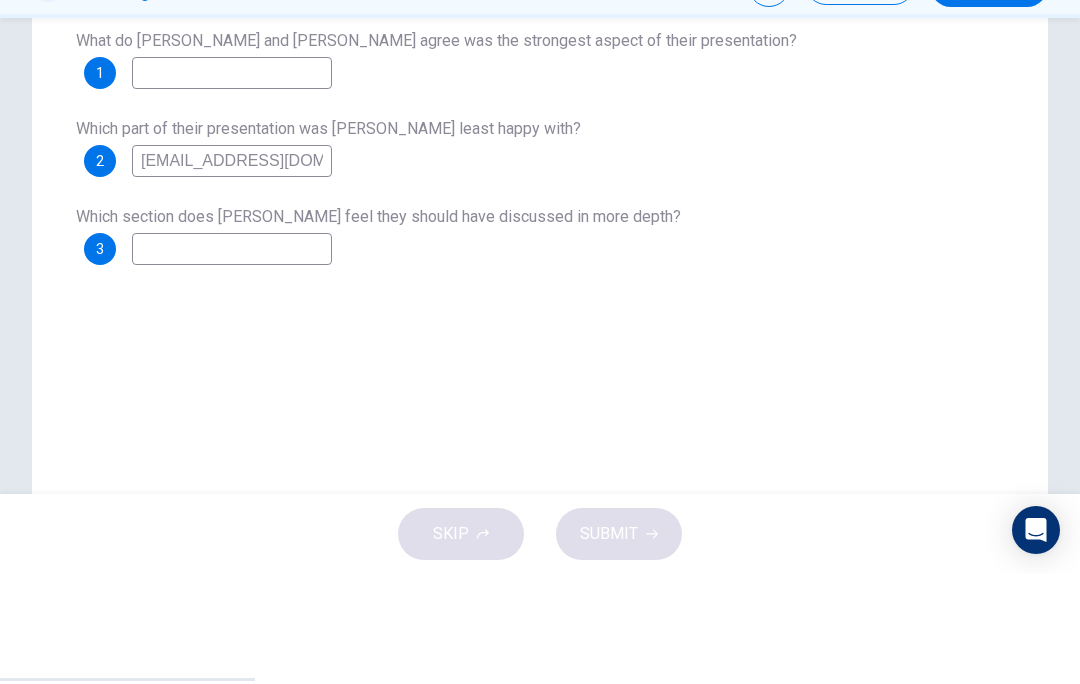 click on "[EMAIL_ADDRESS][DOMAIN_NAME]" at bounding box center (232, 271) 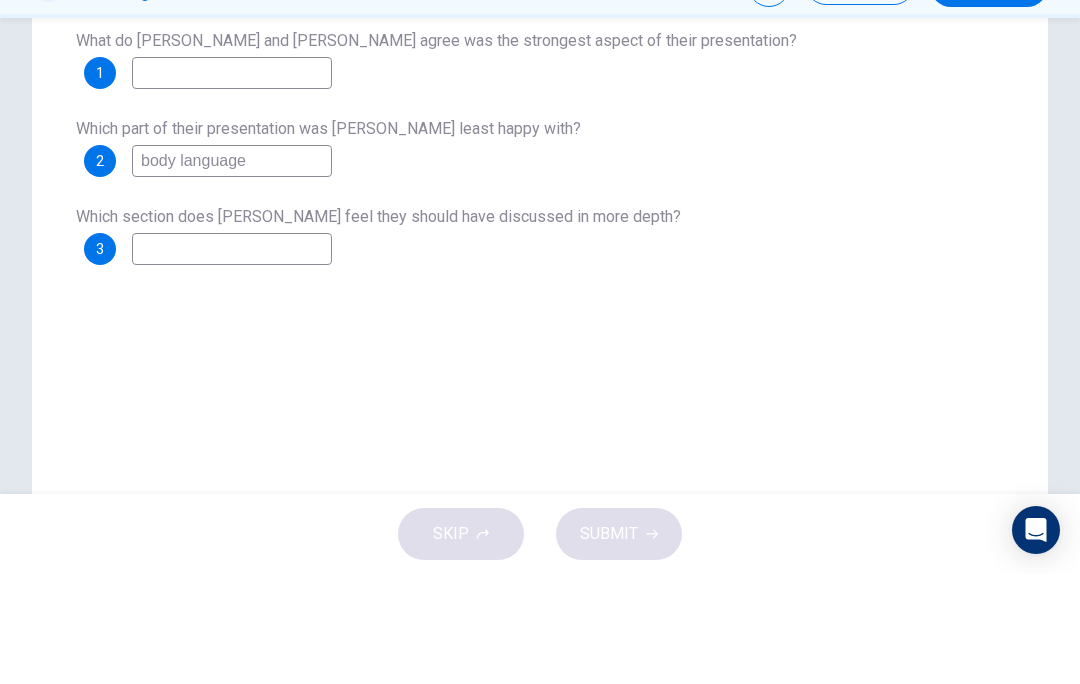 click on "body language" at bounding box center (232, 271) 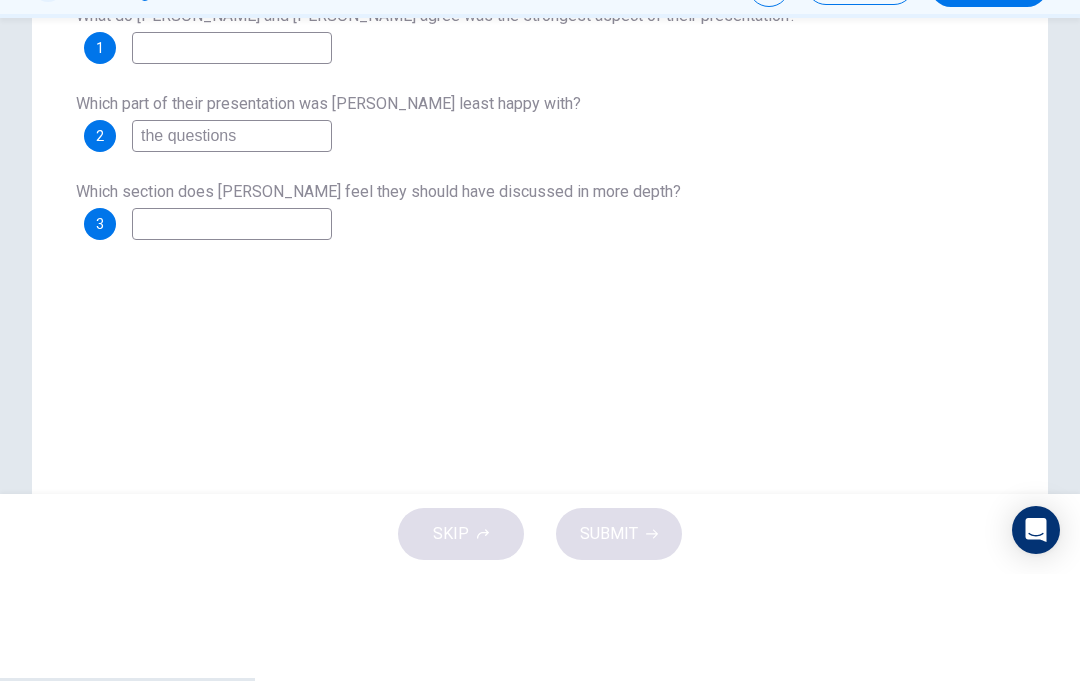 scroll, scrollTop: 360, scrollLeft: 0, axis: vertical 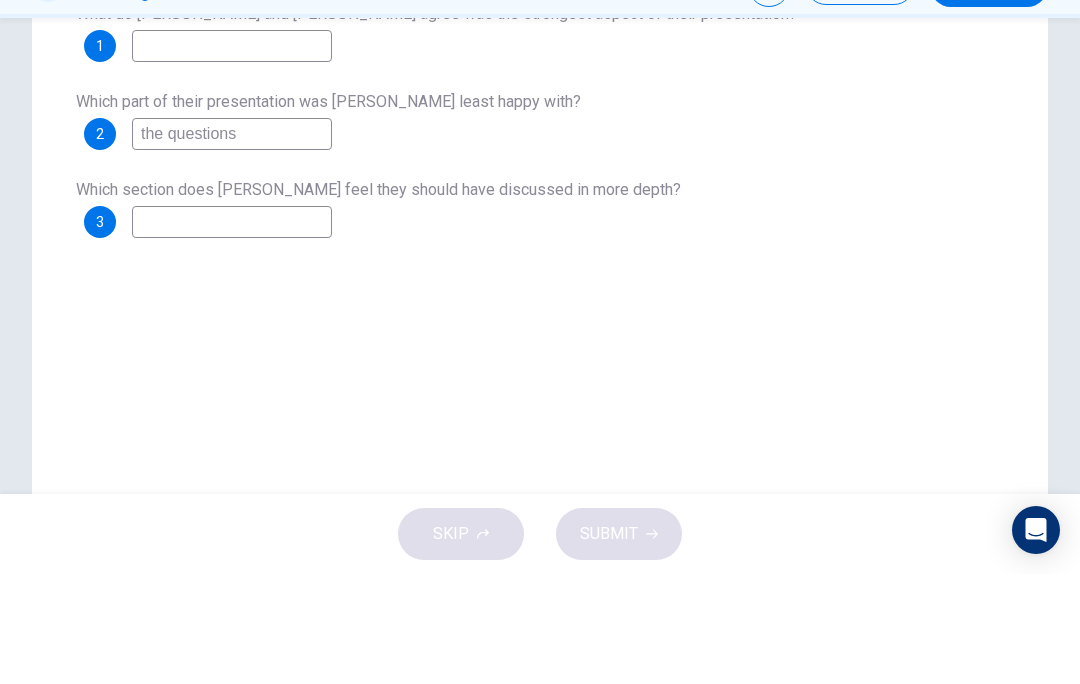 type on "the questions" 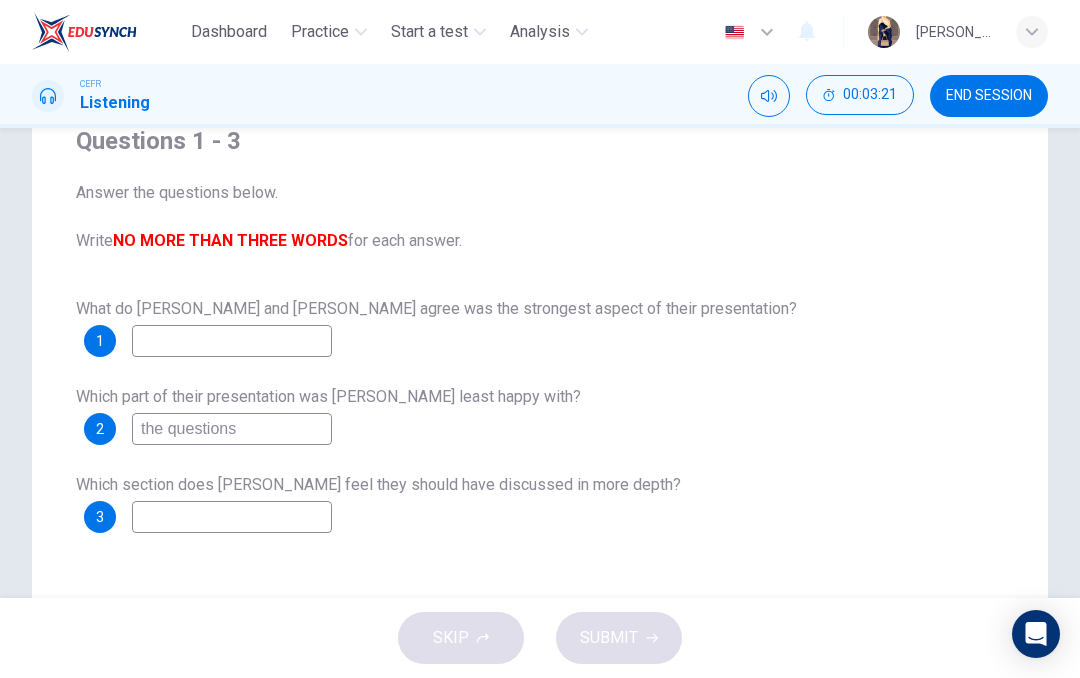 scroll, scrollTop: 177, scrollLeft: 0, axis: vertical 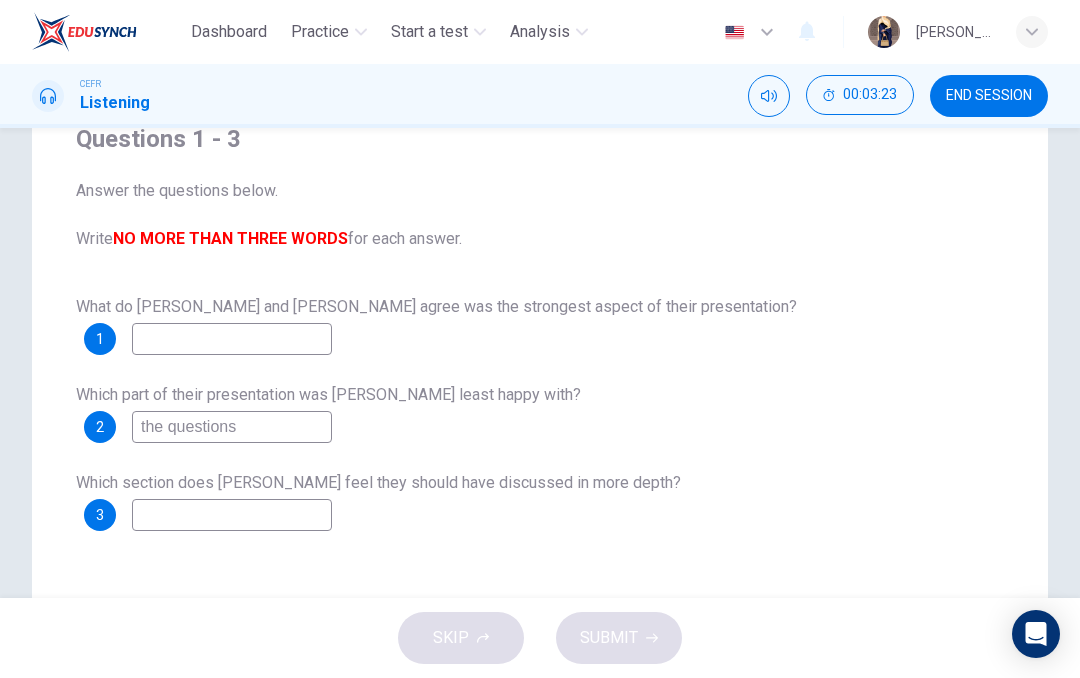type on "59" 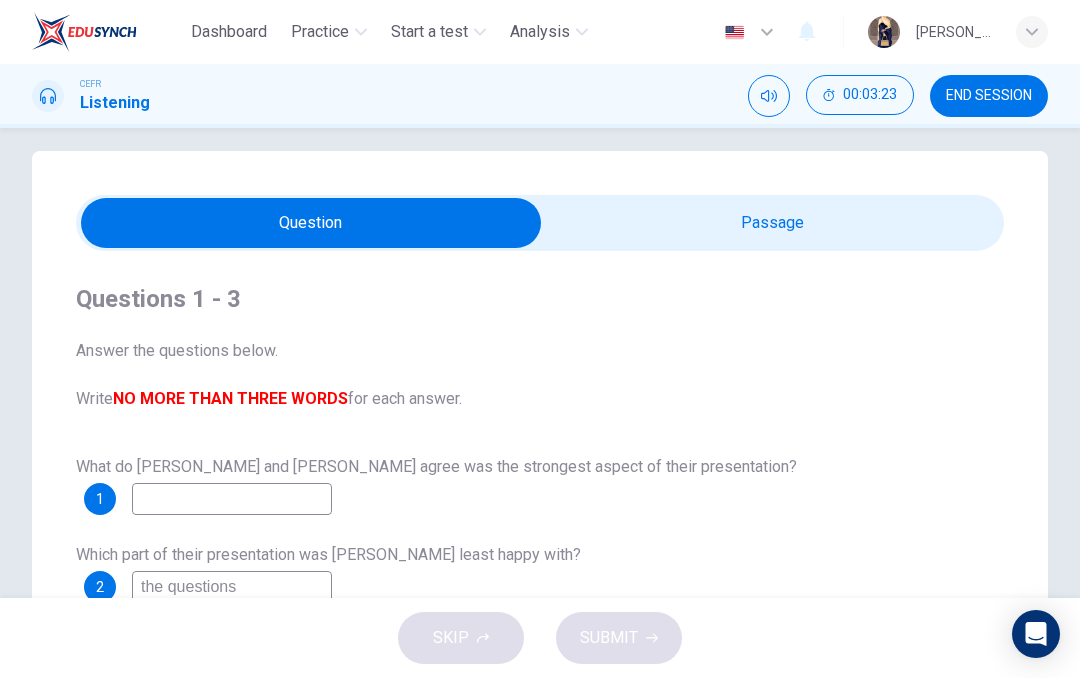 scroll, scrollTop: 17, scrollLeft: 0, axis: vertical 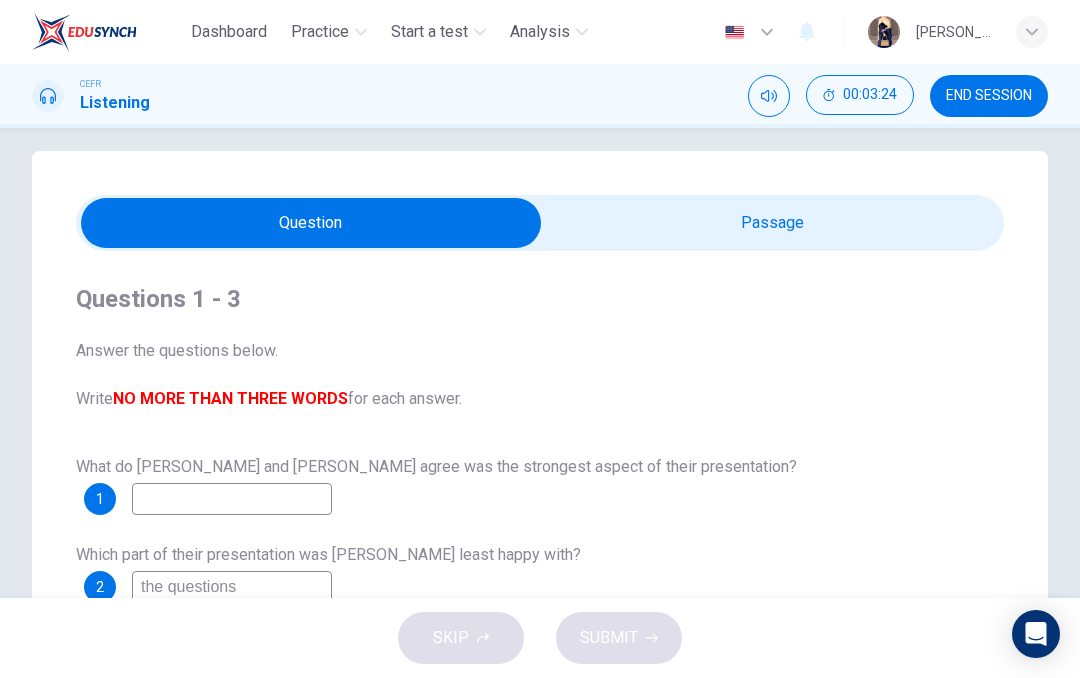click at bounding box center [311, 223] 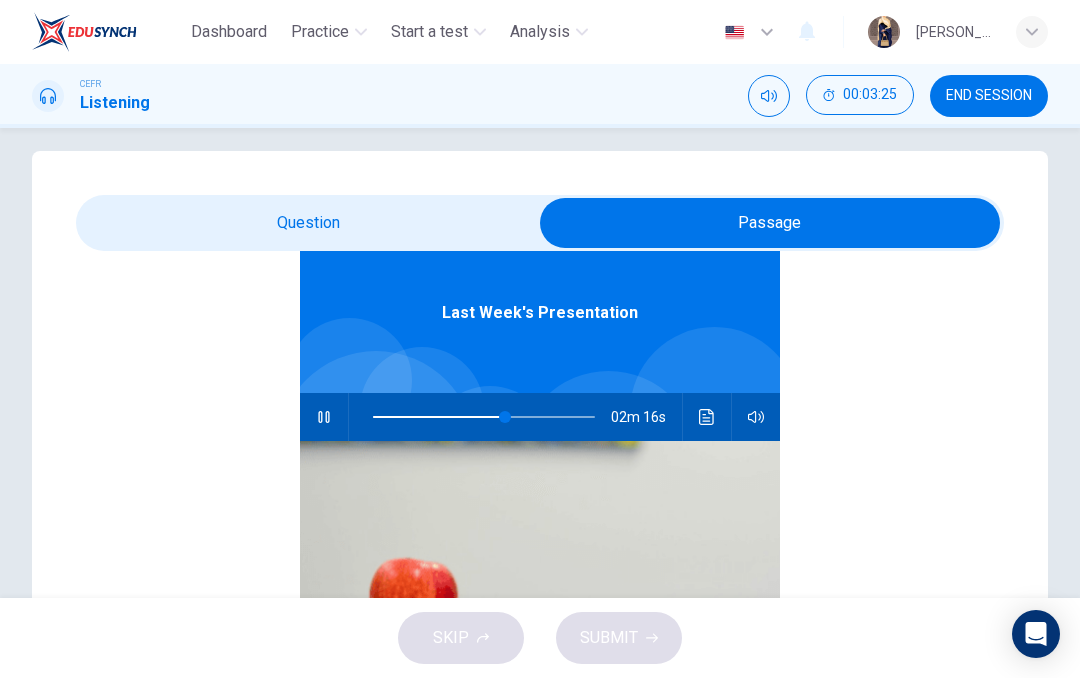 scroll, scrollTop: 112, scrollLeft: 0, axis: vertical 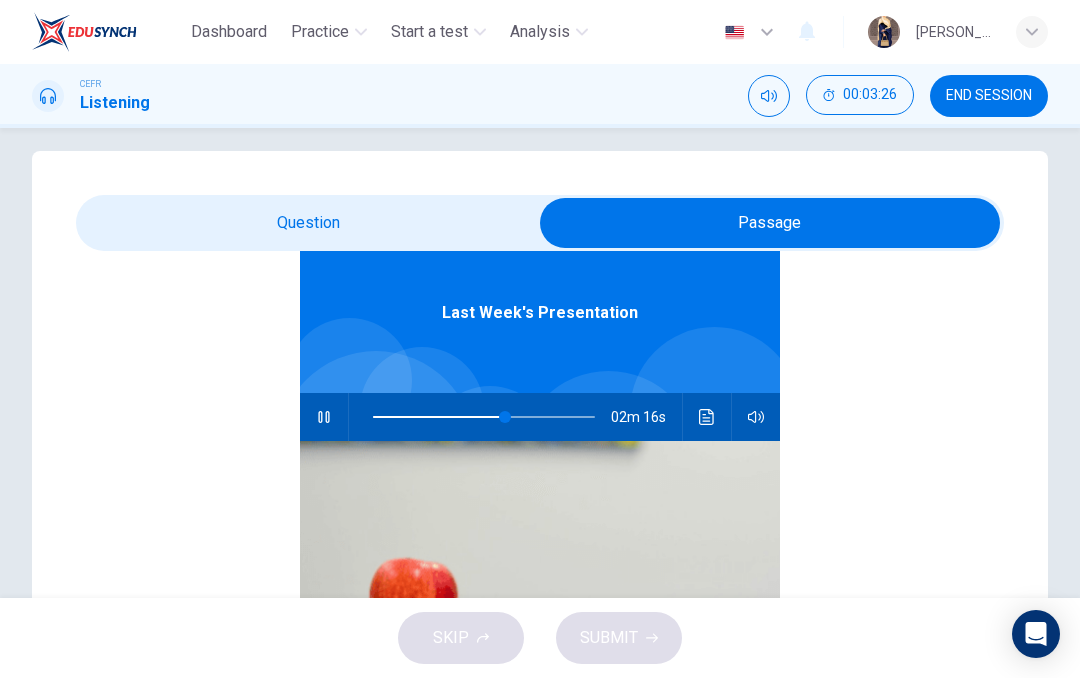 type on "60" 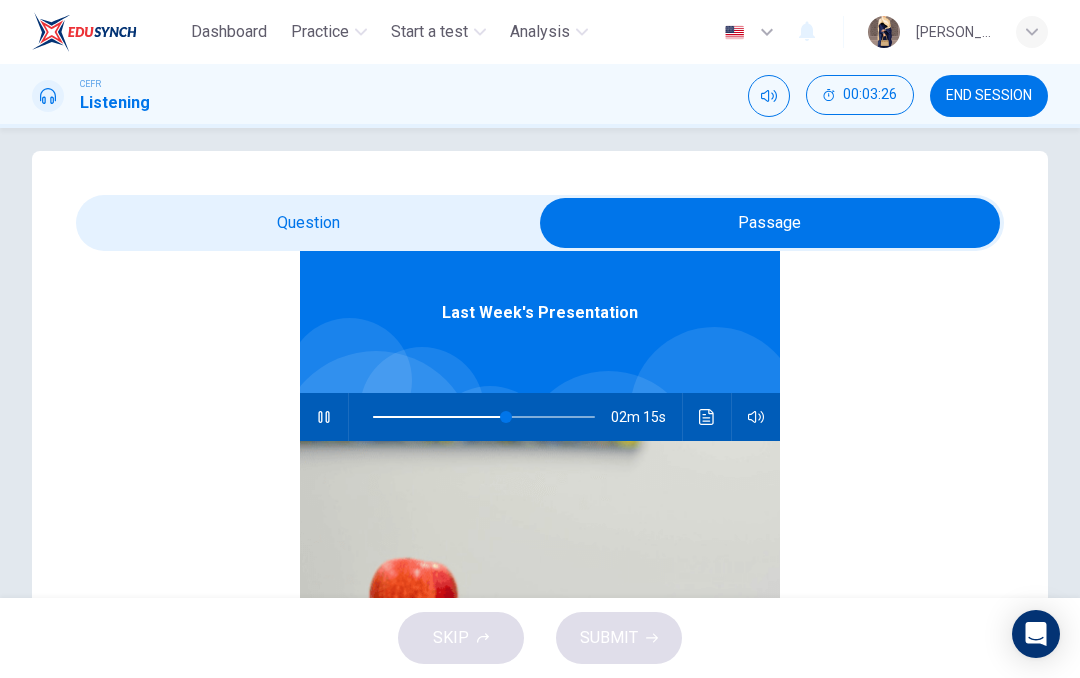click on "Questions 1 - 3 Answer the questions below. Write  NO MORE THAN THREE WORDS  for each answer. What do [PERSON_NAME] and [PERSON_NAME] agree was the strongest aspect of their presentation? 1 Which part of their presentation was [PERSON_NAME] least happy with? 2 the questions Which section does [PERSON_NAME] feel they should have discussed in more
depth? 3 Last Week's Presentation 02m 15s" at bounding box center [540, 553] 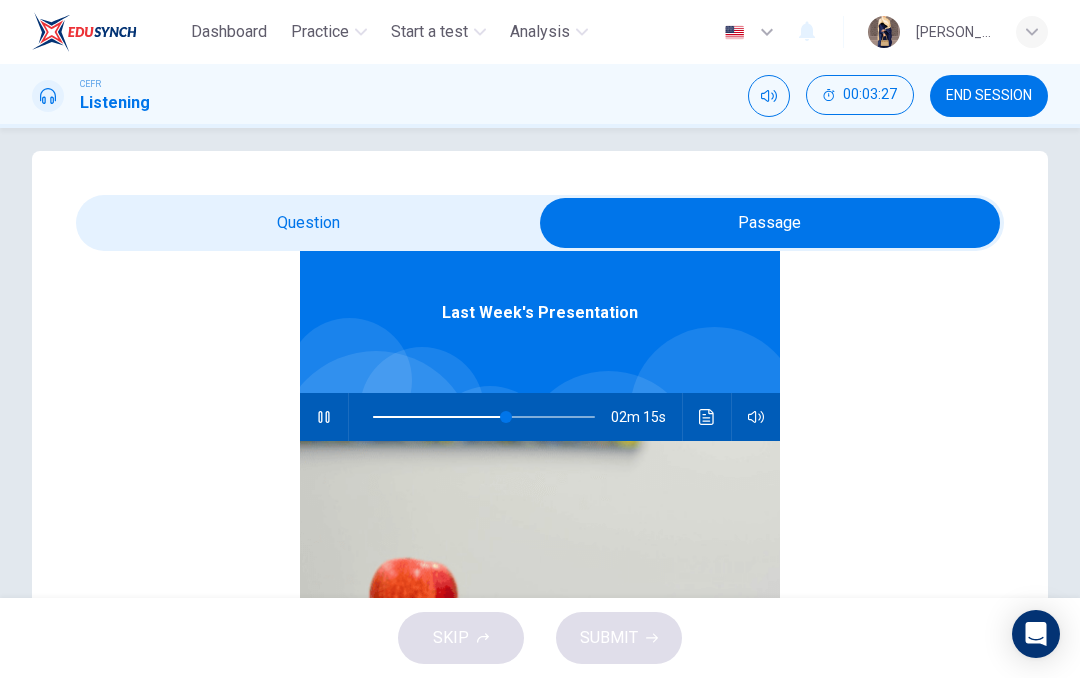 click at bounding box center [770, 223] 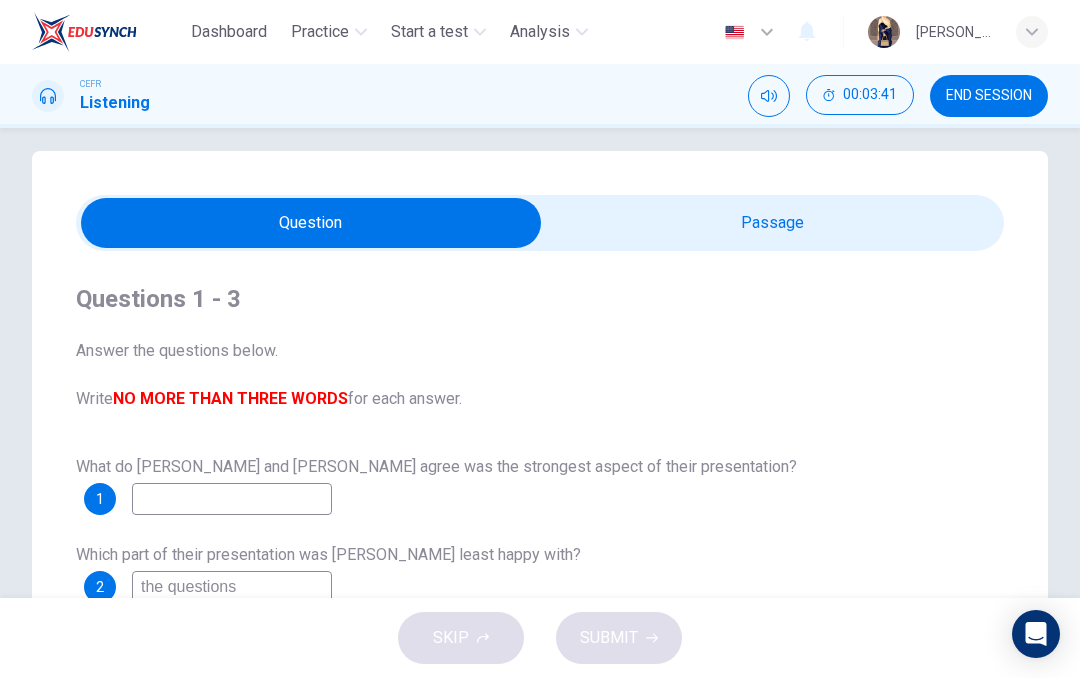 click at bounding box center [232, 499] 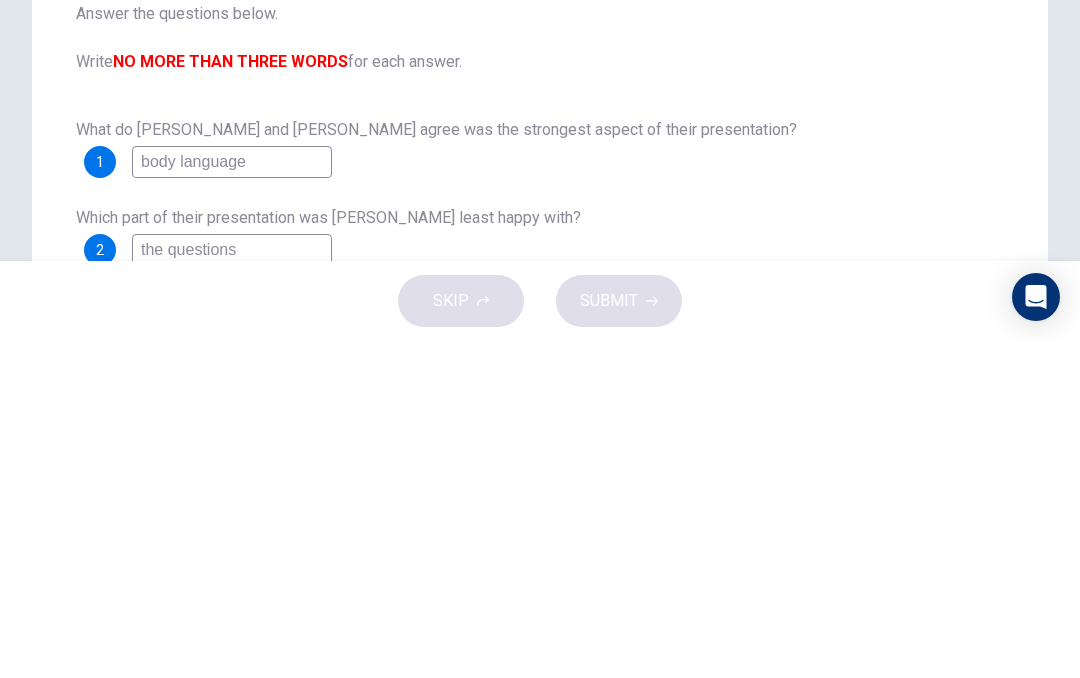 type on "body language" 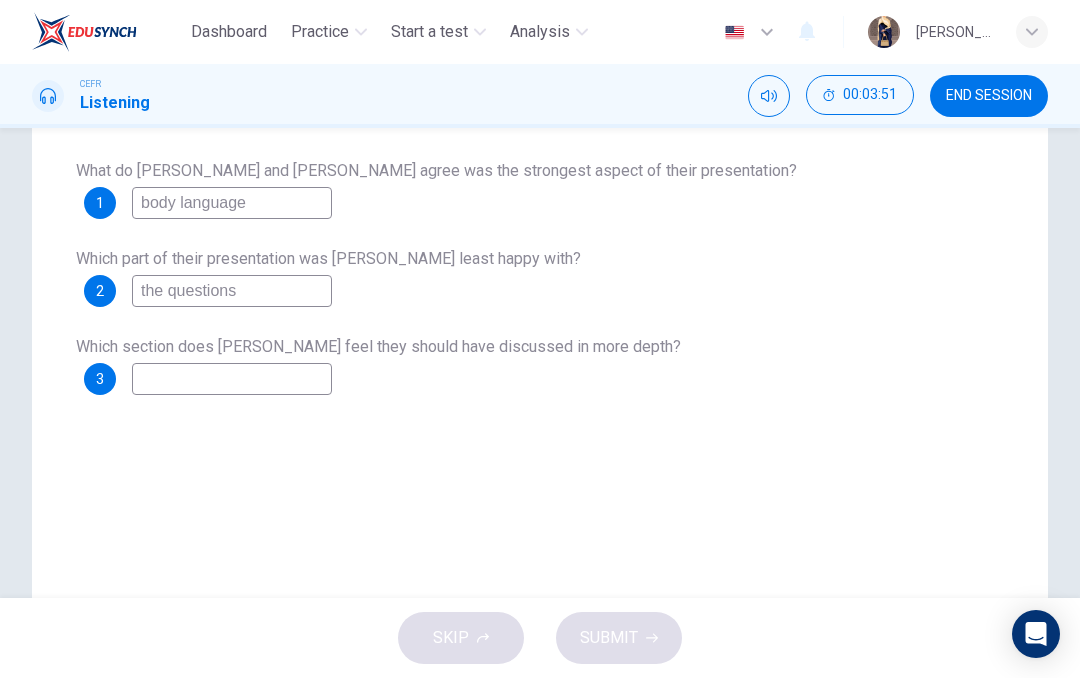 scroll, scrollTop: 311, scrollLeft: 0, axis: vertical 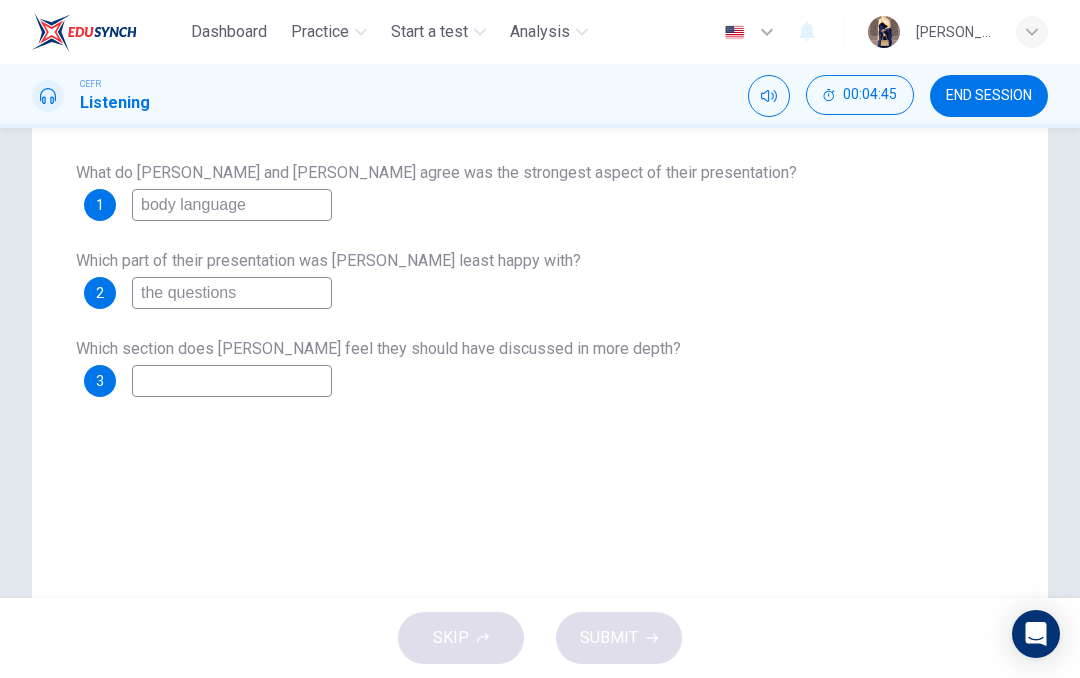 click on "body language" at bounding box center (232, 205) 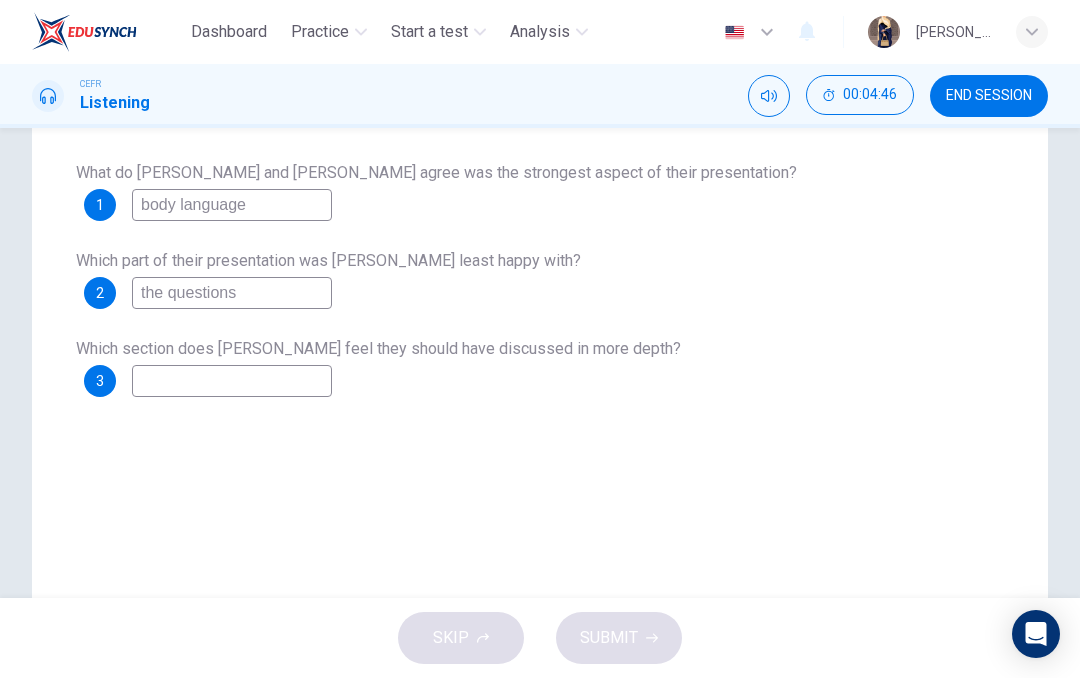 click on "body language" at bounding box center [232, 205] 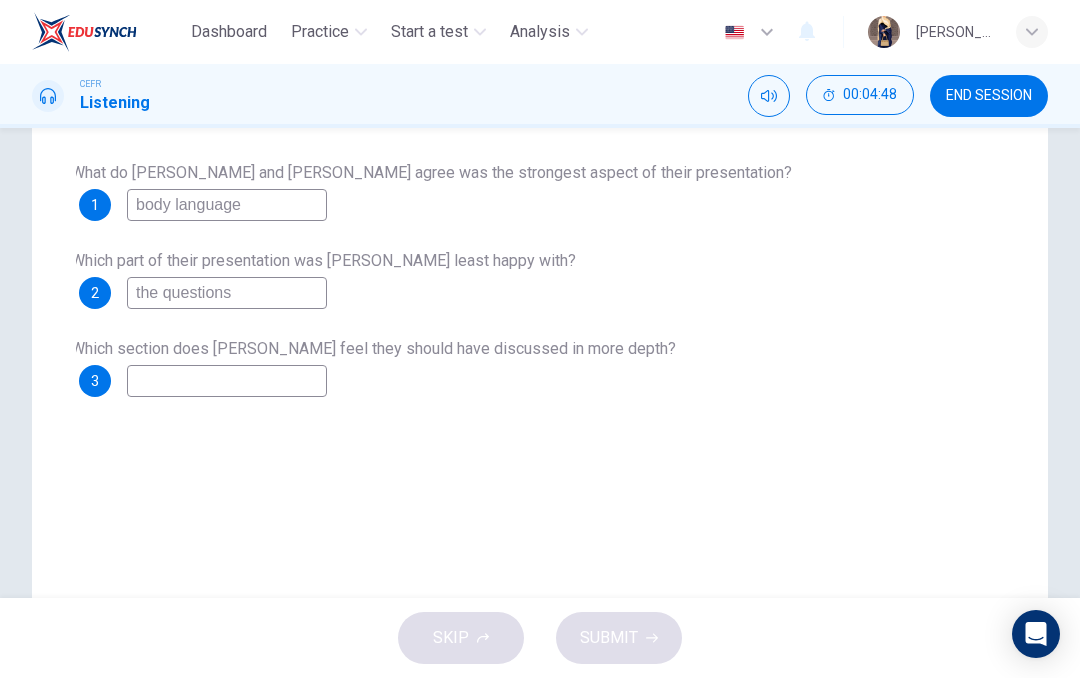 checkbox on "true" 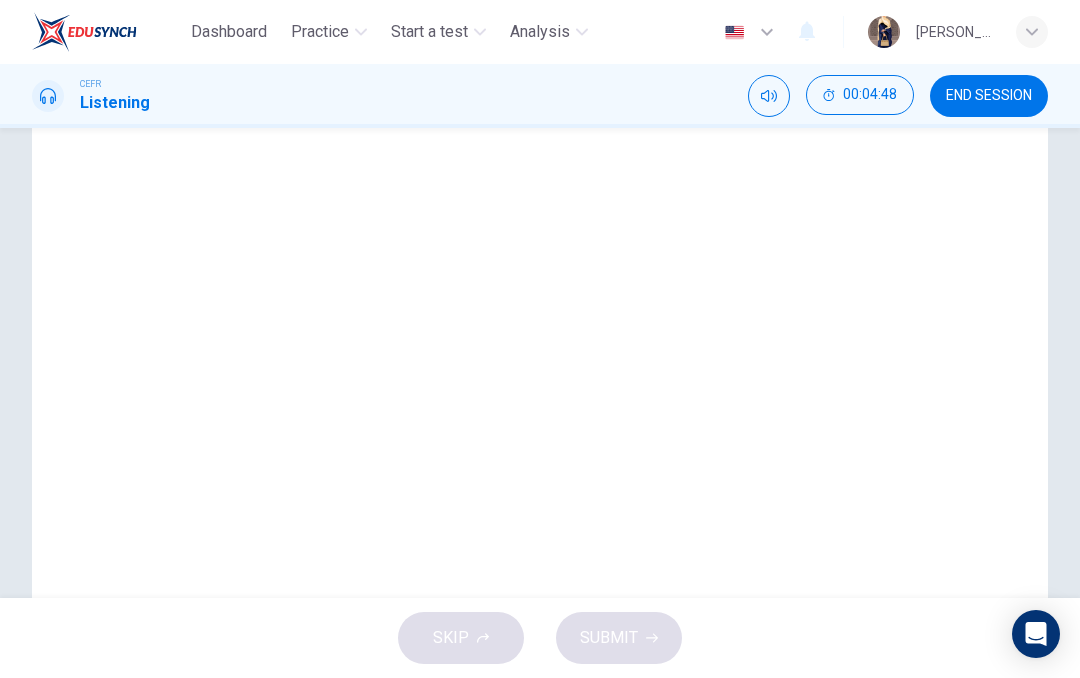 checkbox on "false" 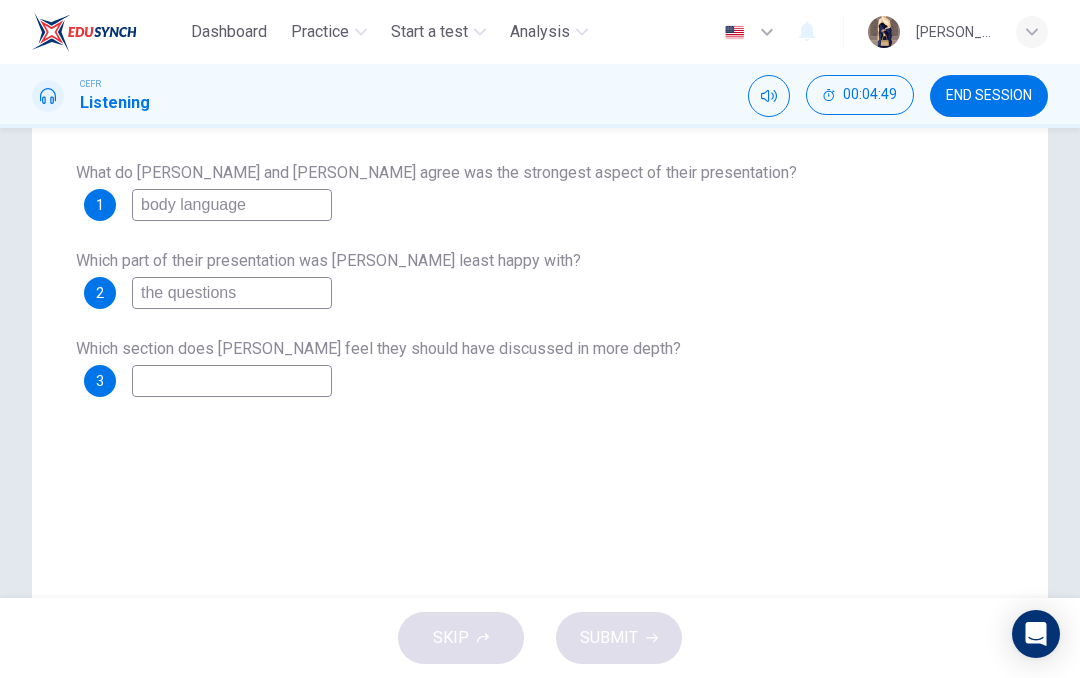 click on "body language" at bounding box center (232, 205) 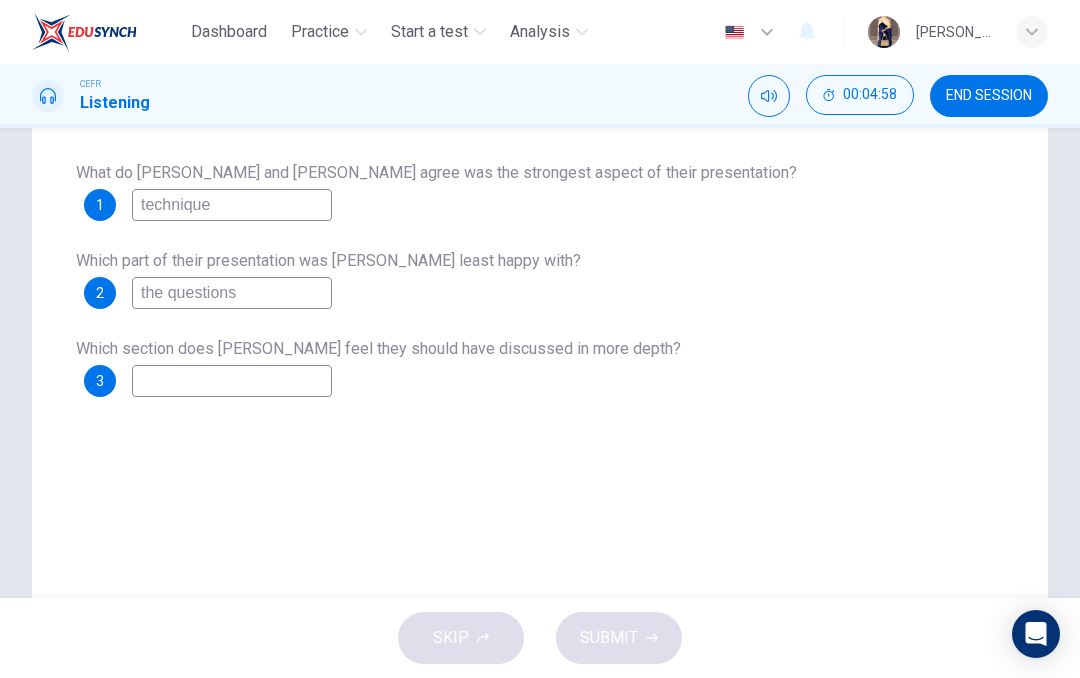 type on "techniques" 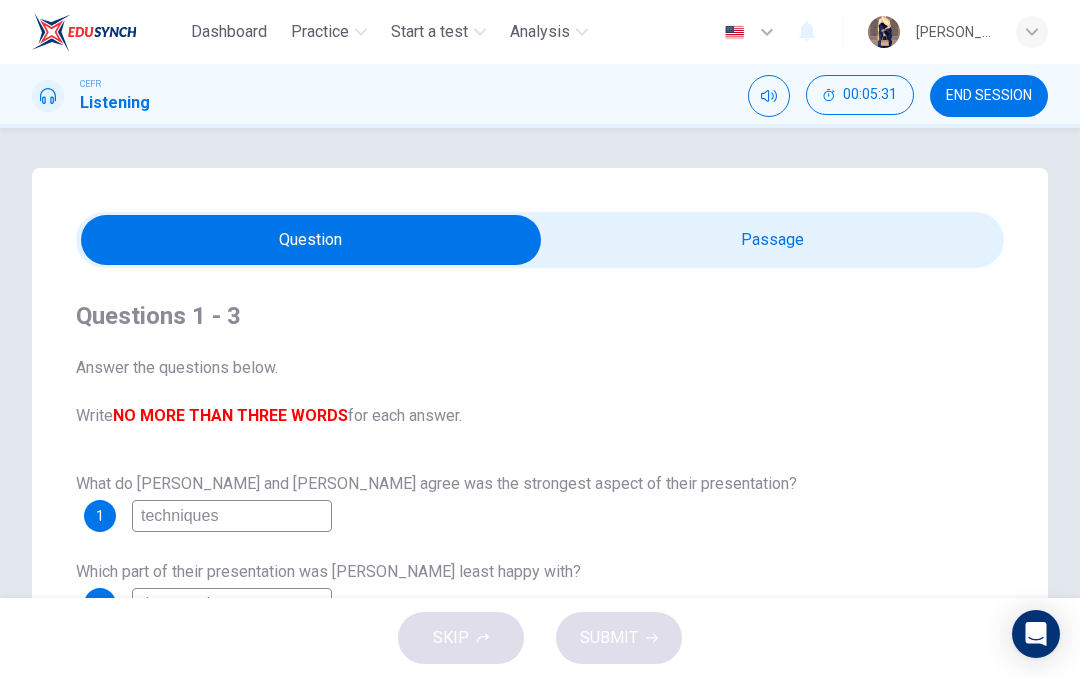 scroll, scrollTop: 0, scrollLeft: 0, axis: both 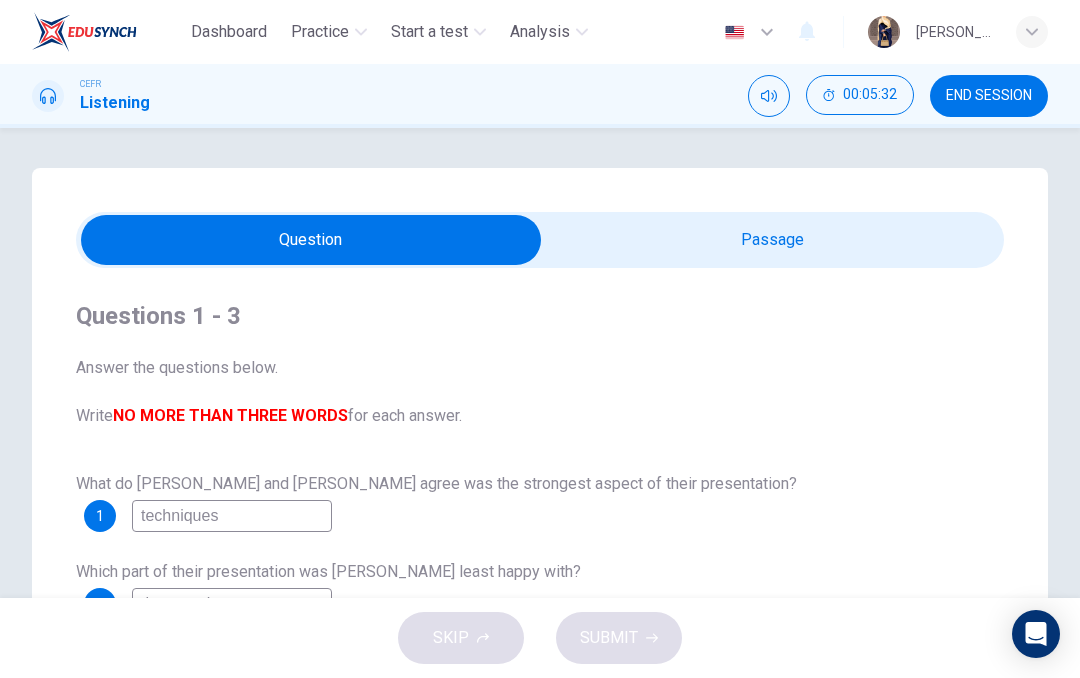 type on "97" 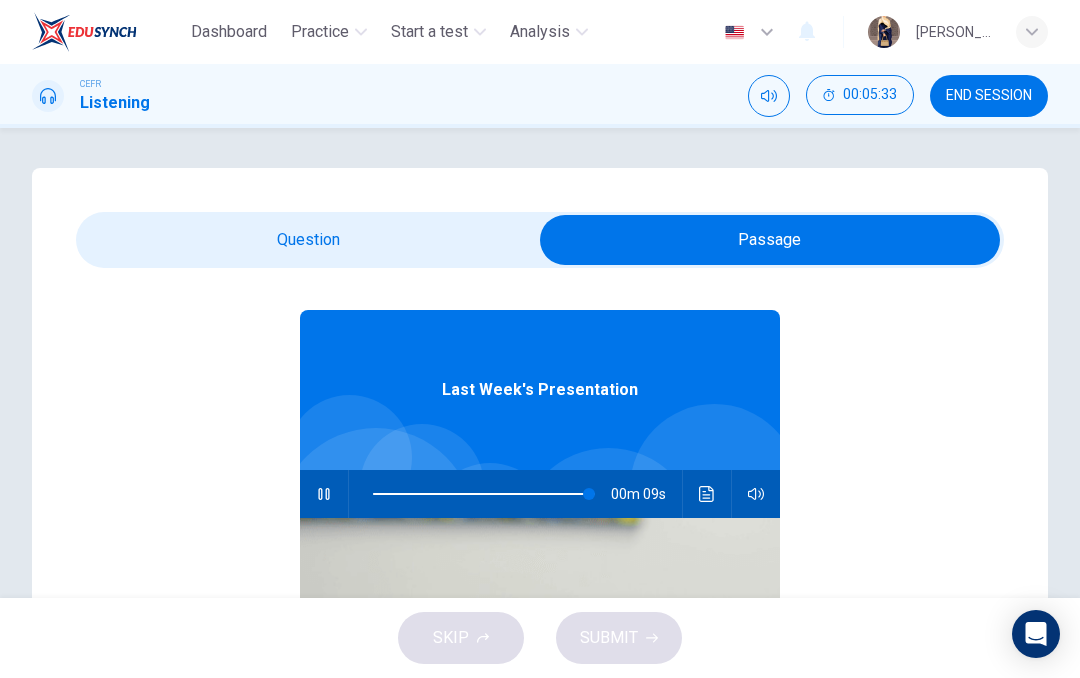 scroll, scrollTop: 54, scrollLeft: 0, axis: vertical 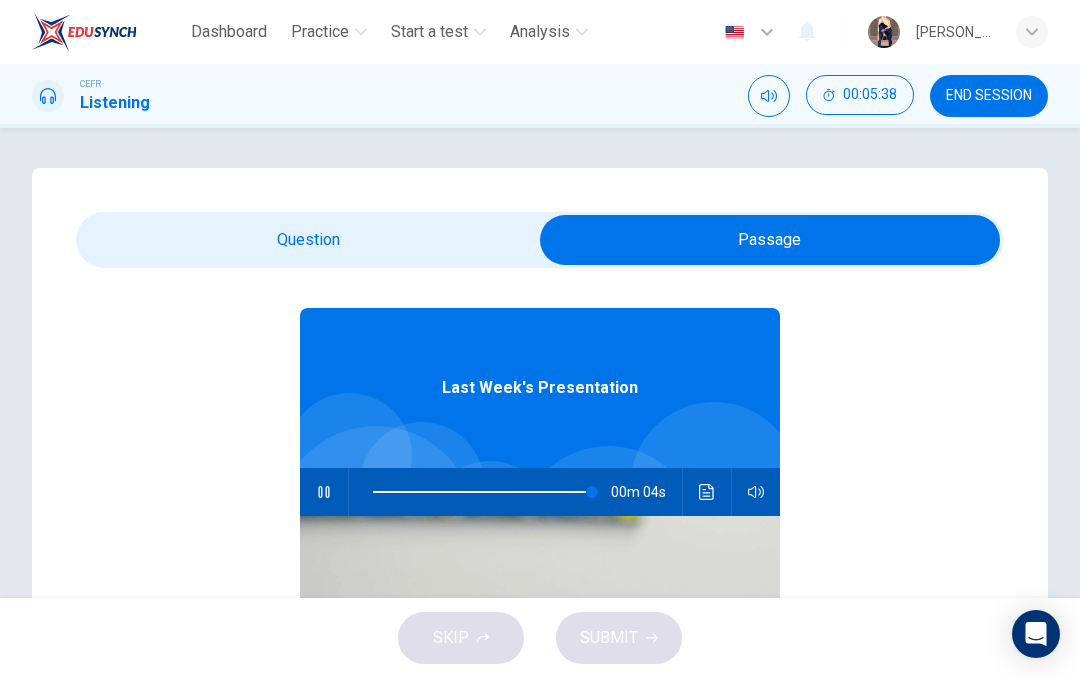 type on "99" 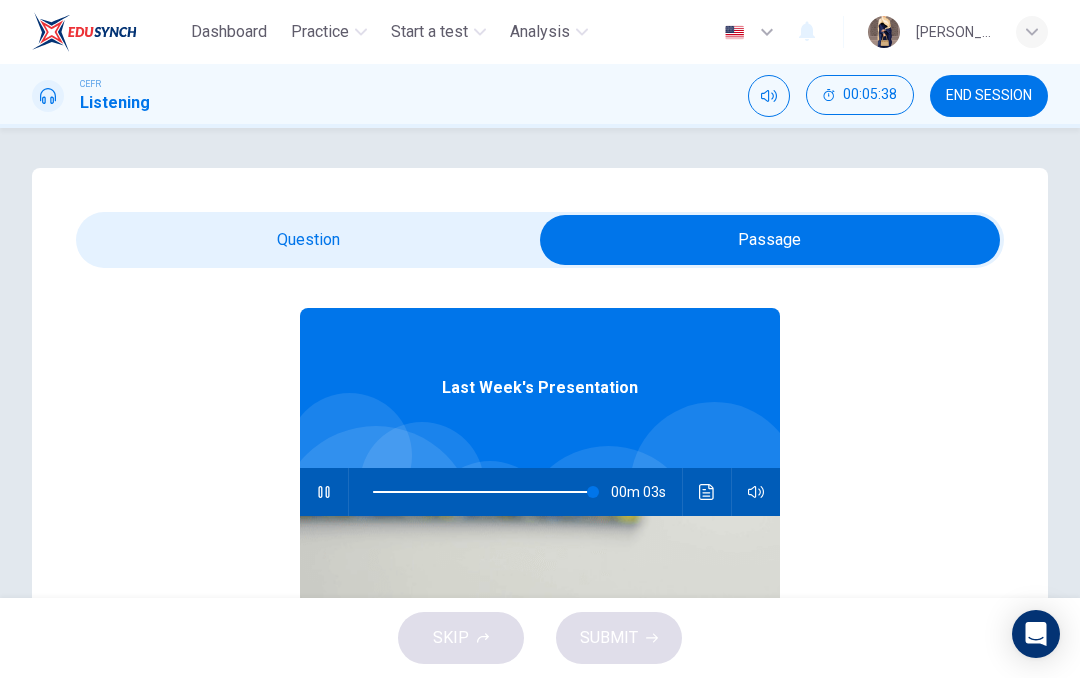 click at bounding box center (770, 240) 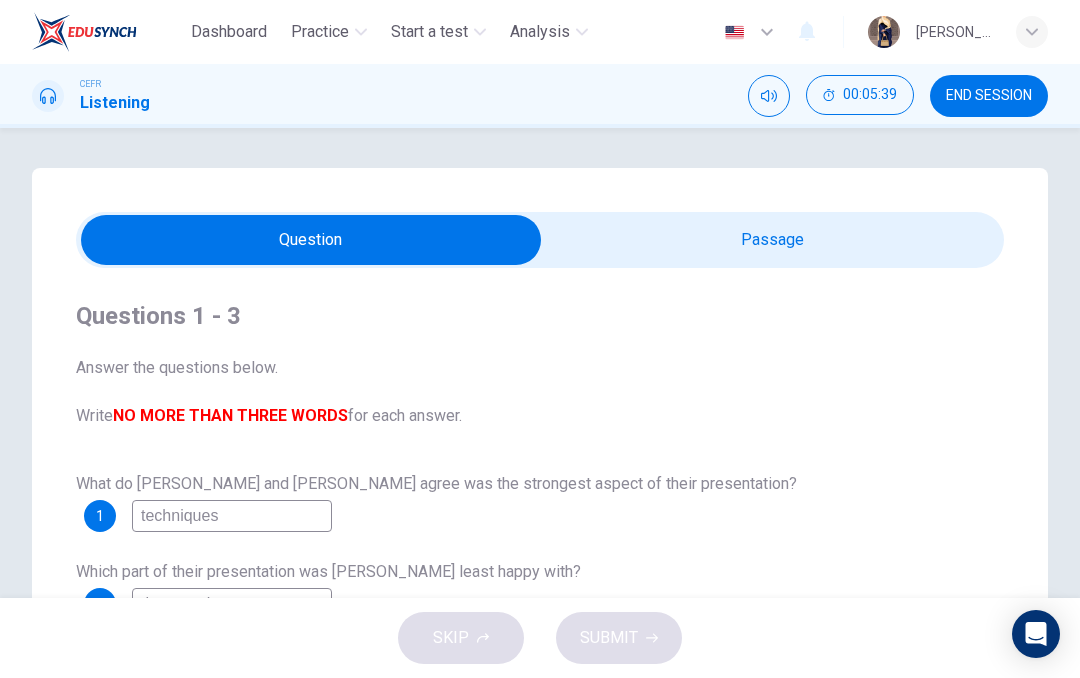 type on "99" 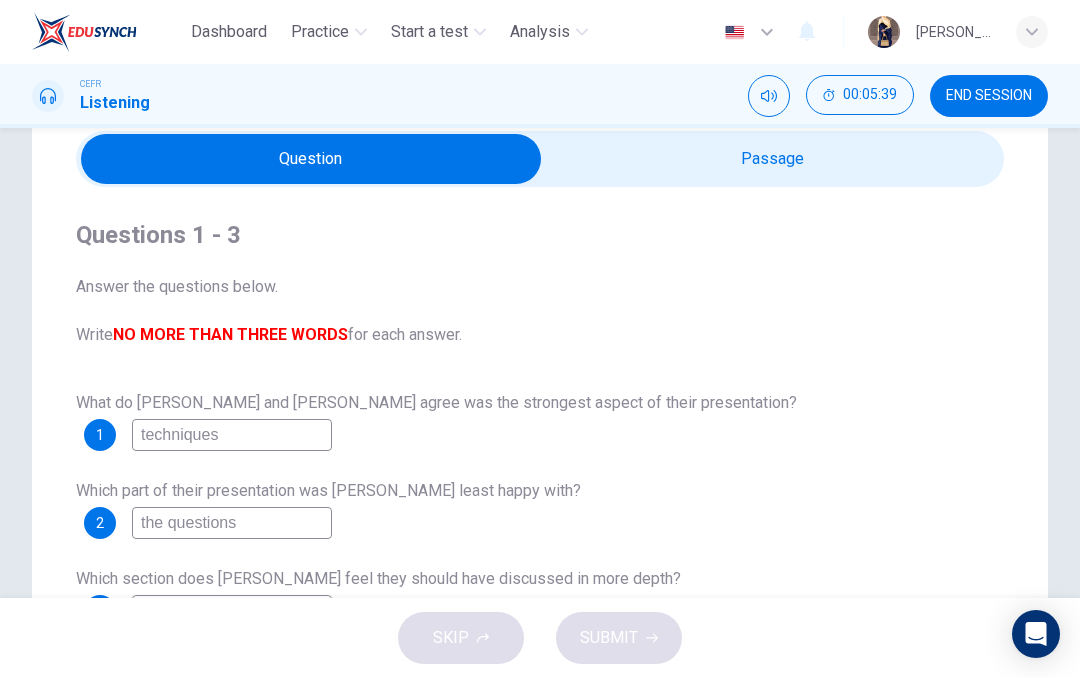 scroll, scrollTop: 81, scrollLeft: 0, axis: vertical 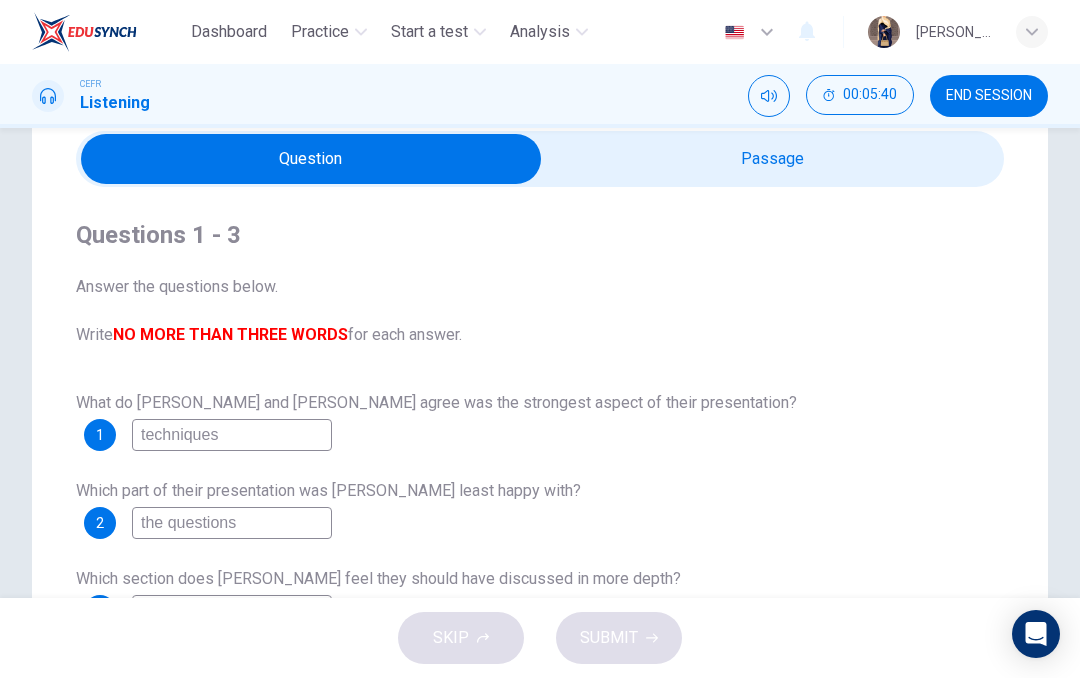 click at bounding box center (311, 159) 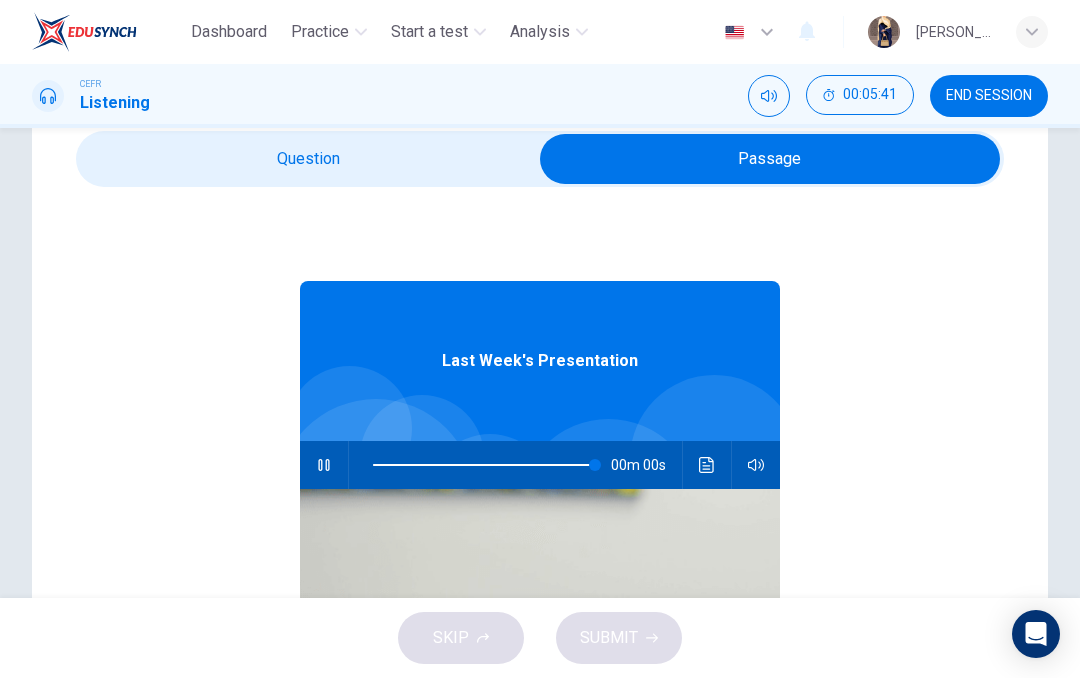 click at bounding box center [324, 465] 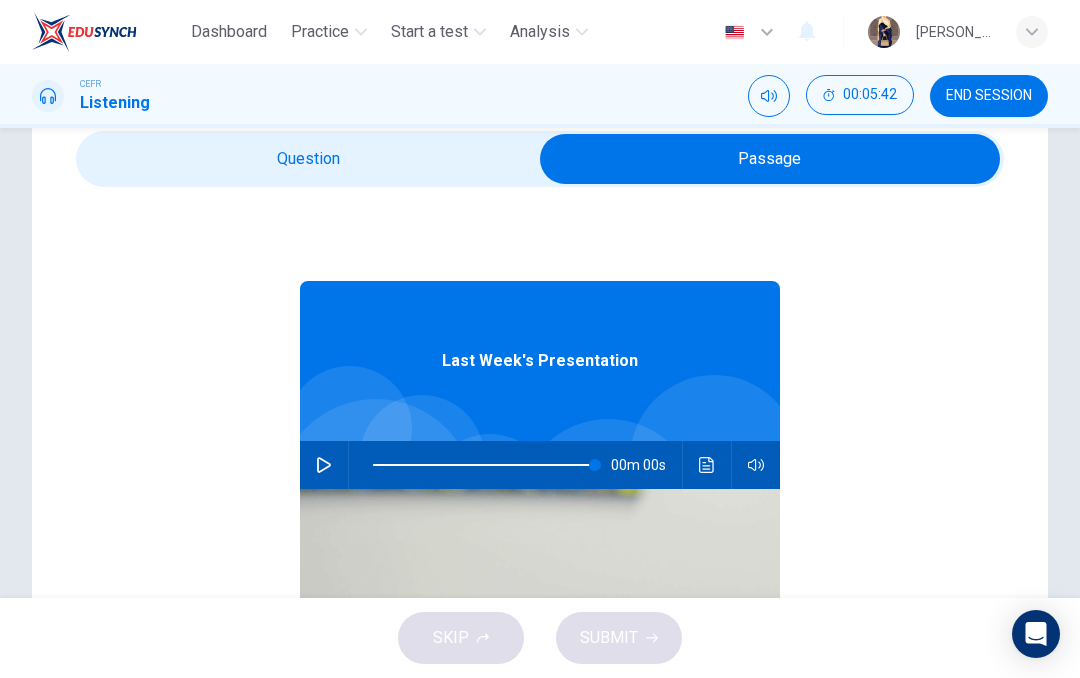 click 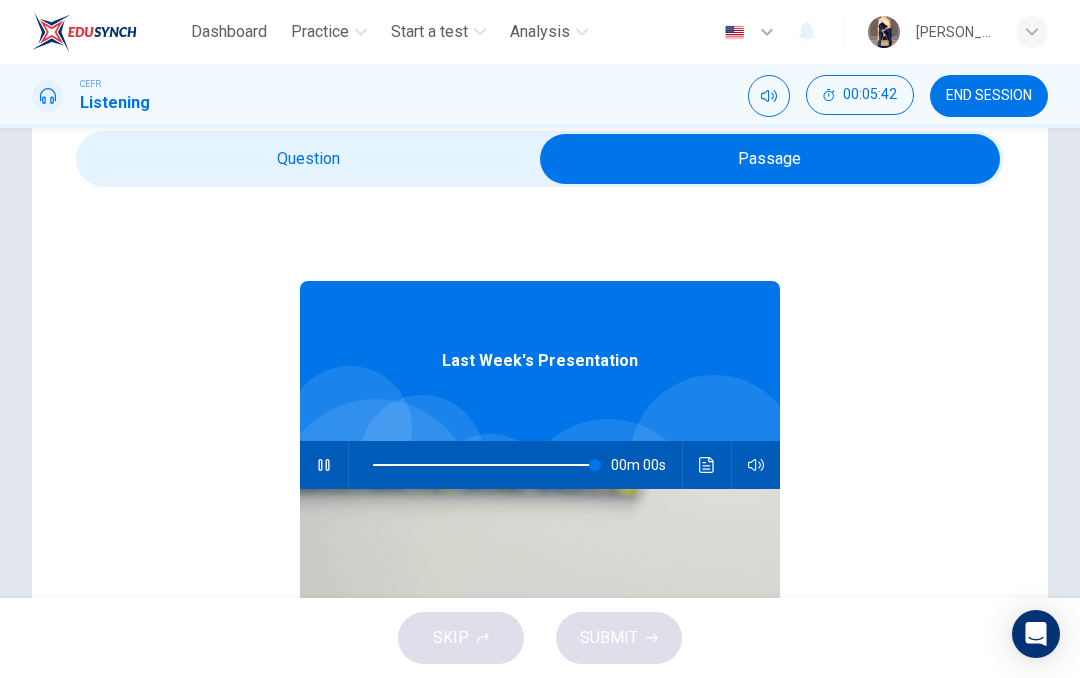 type on "0" 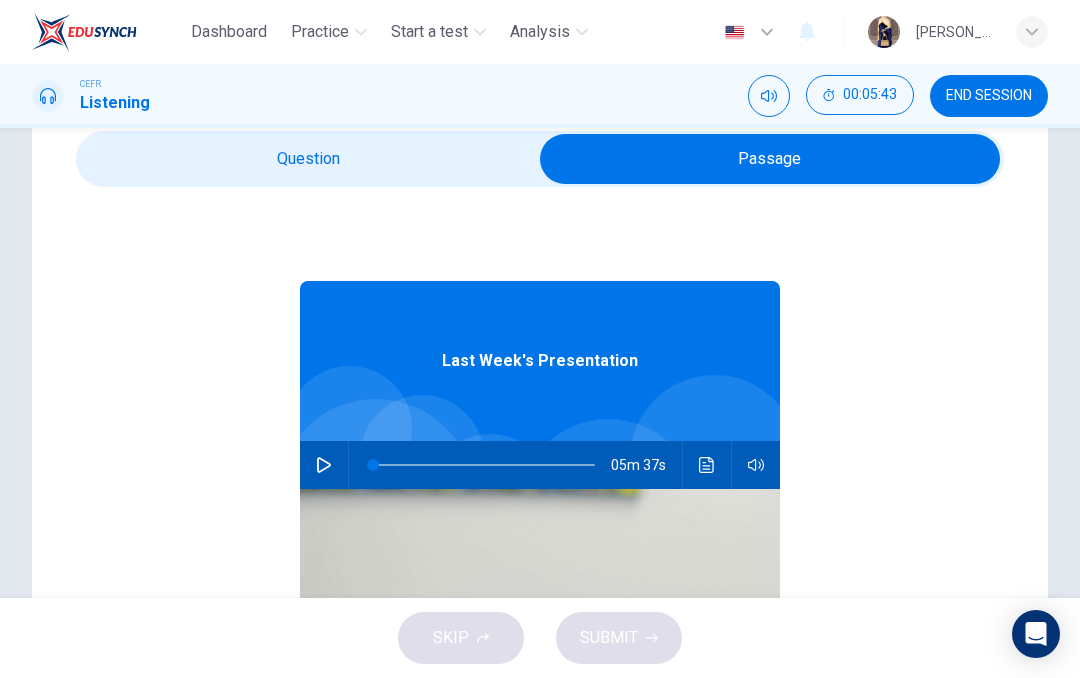 click at bounding box center [770, 159] 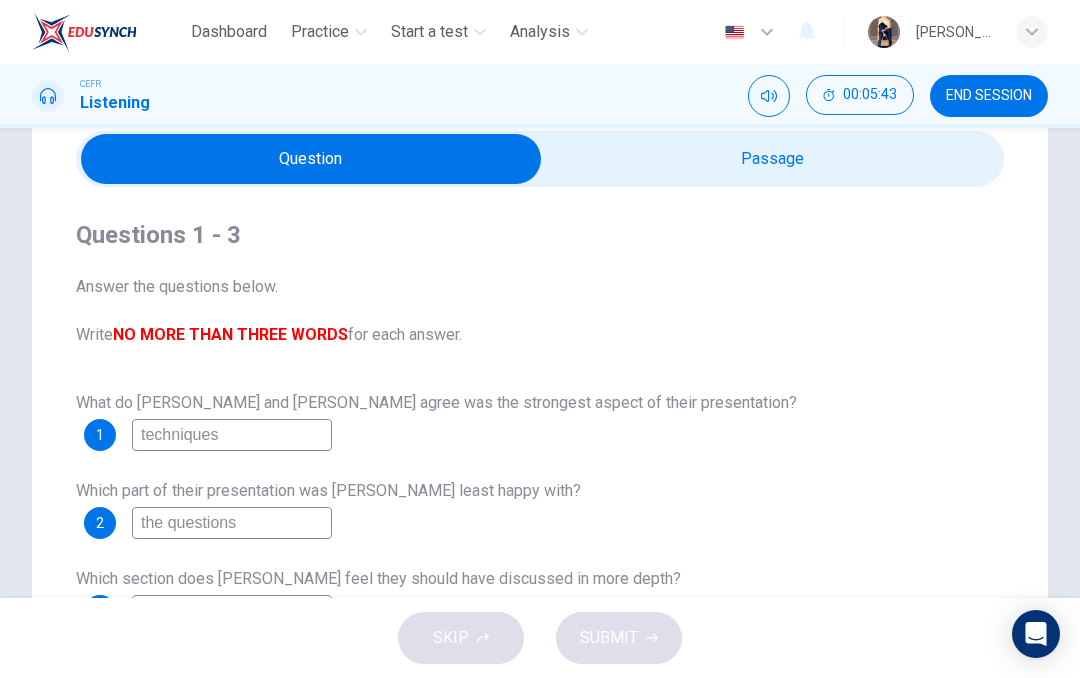 click at bounding box center (311, 159) 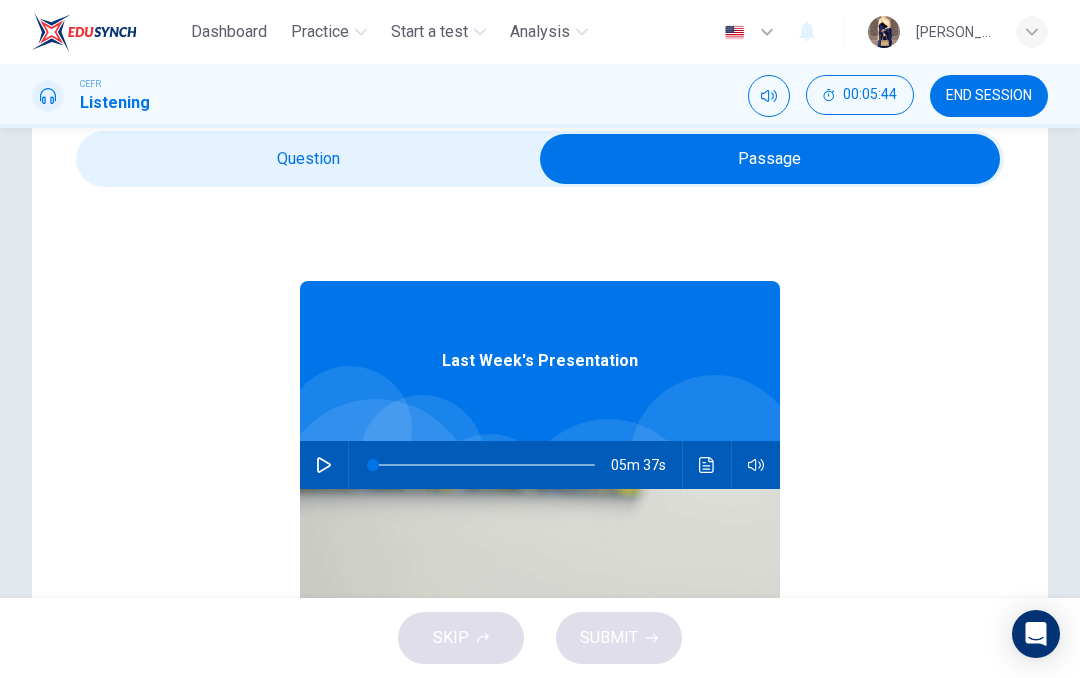 click 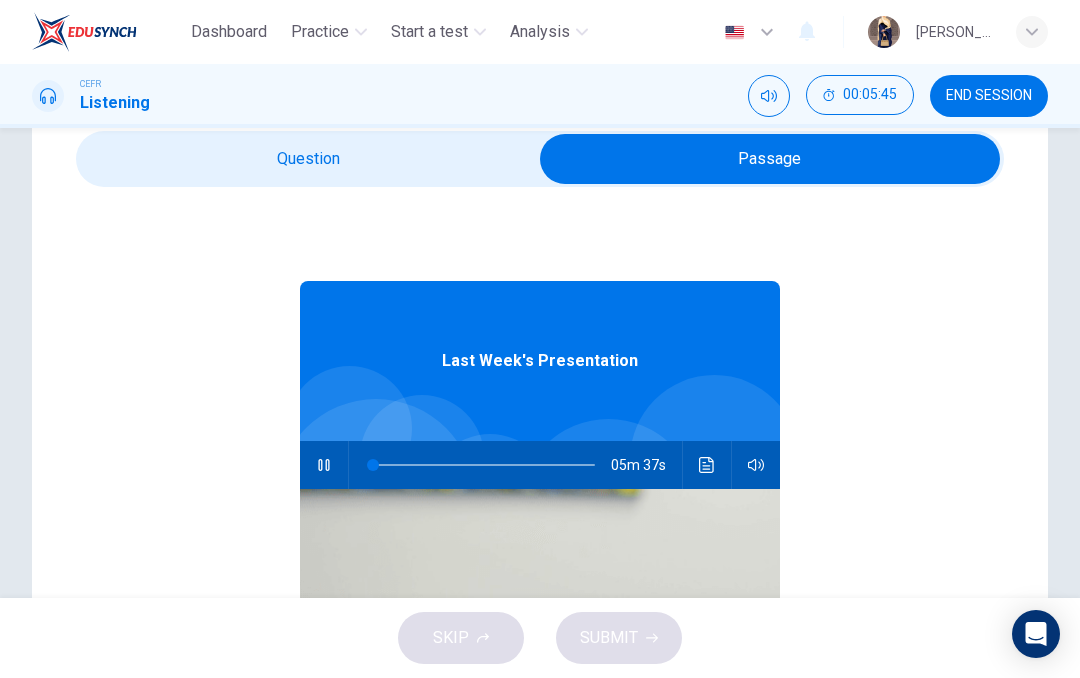 click at bounding box center (770, 159) 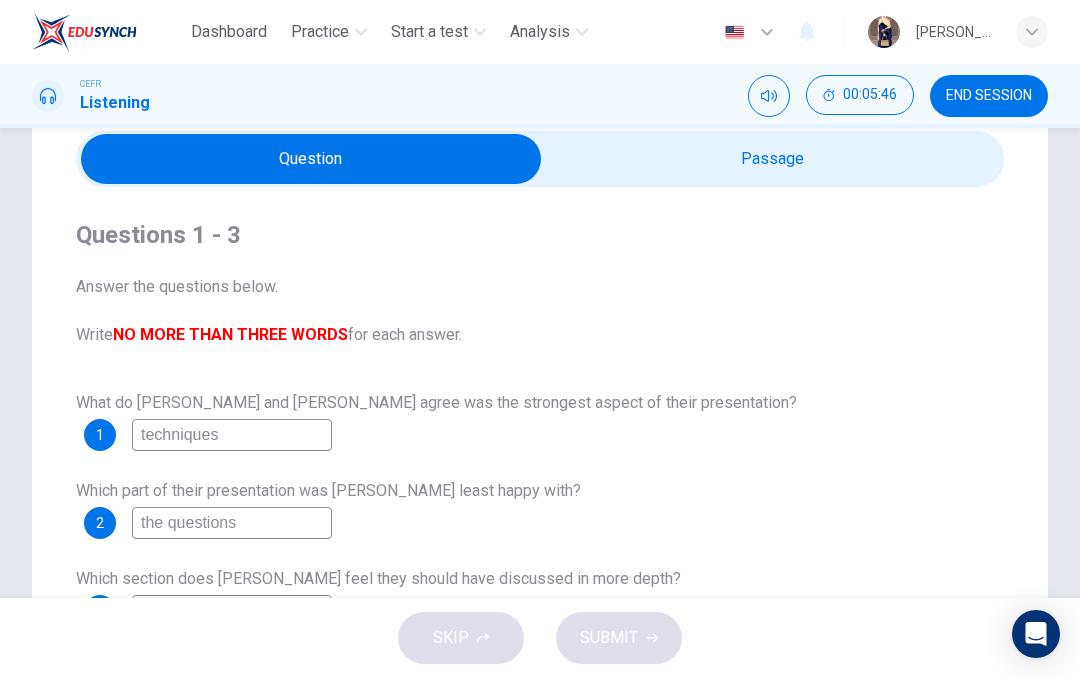 click at bounding box center [311, 159] 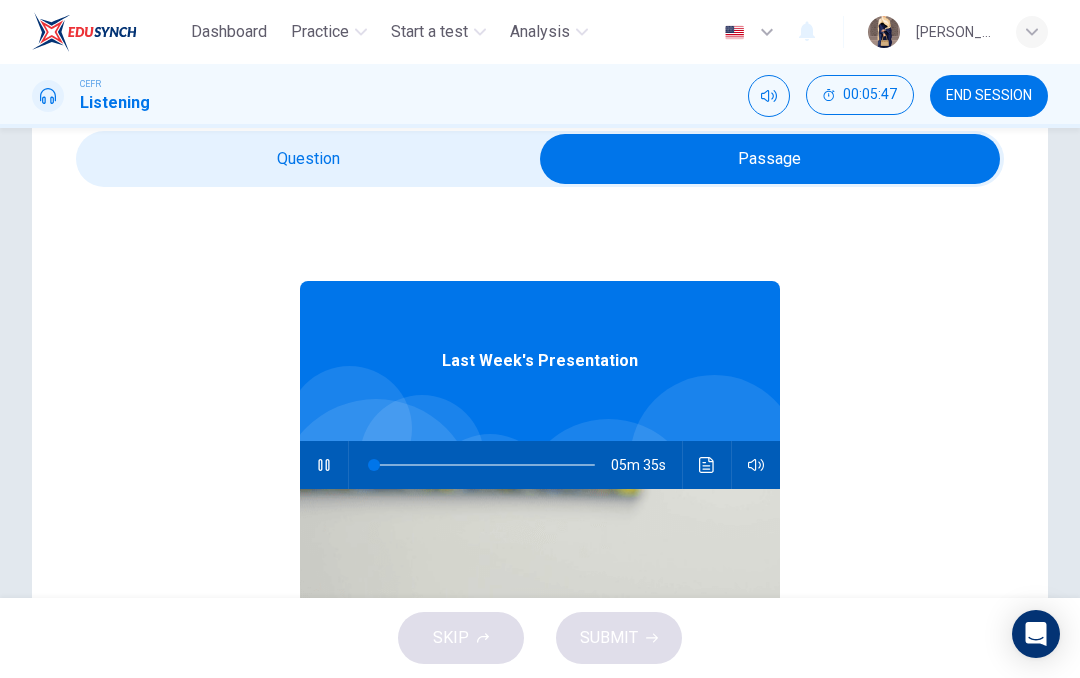 type on "1" 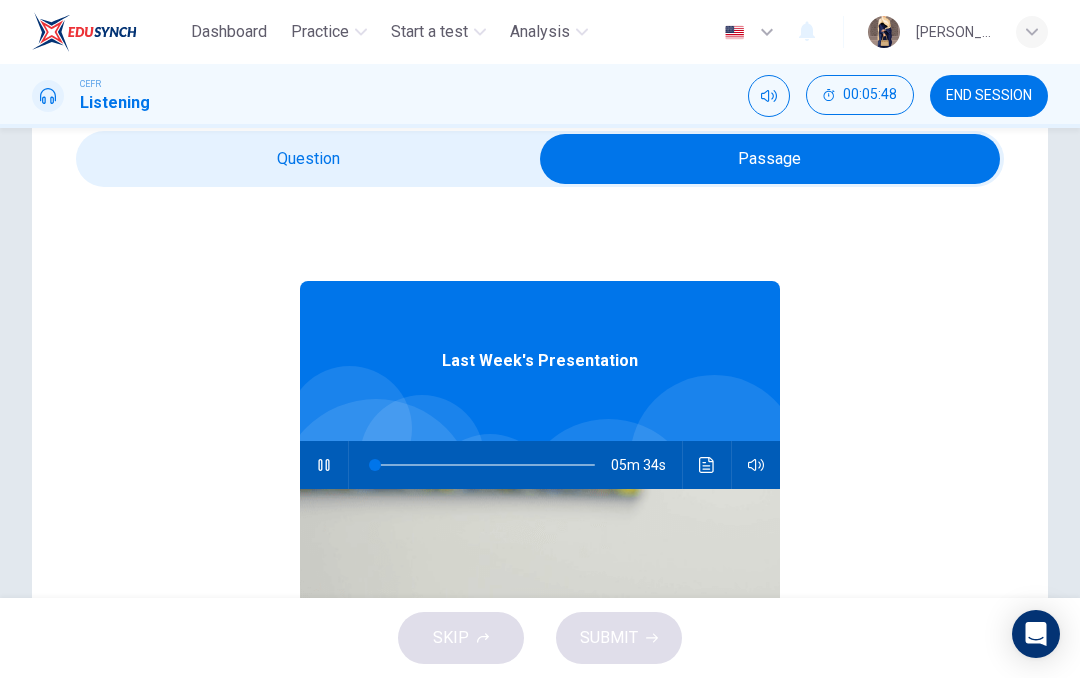 click at bounding box center (770, 159) 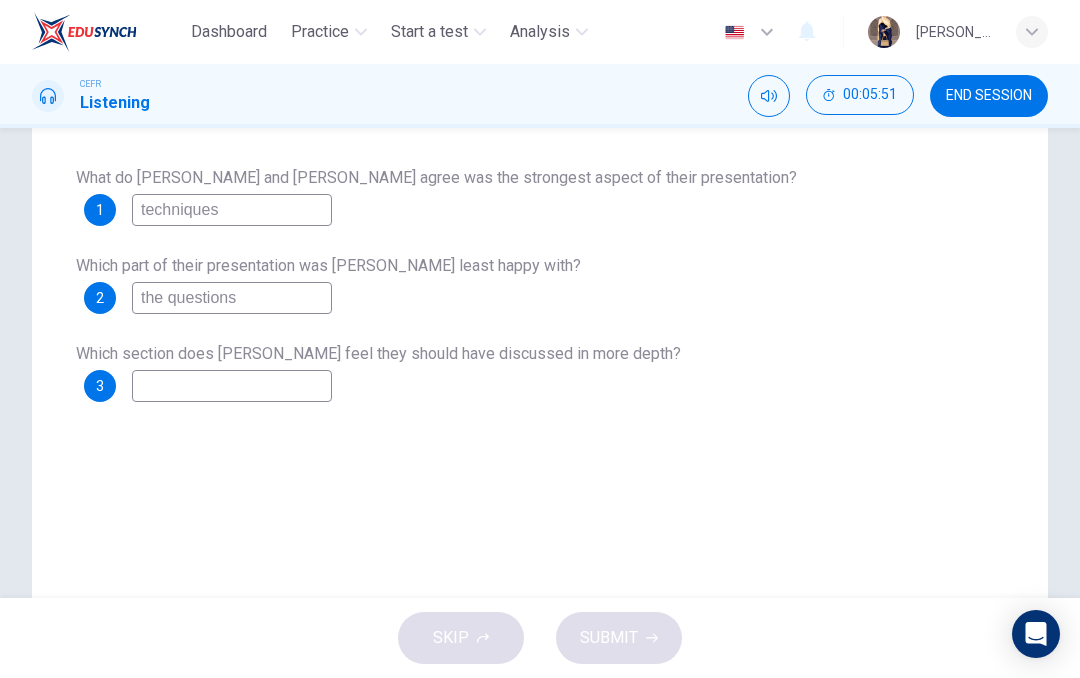 scroll, scrollTop: 299, scrollLeft: 0, axis: vertical 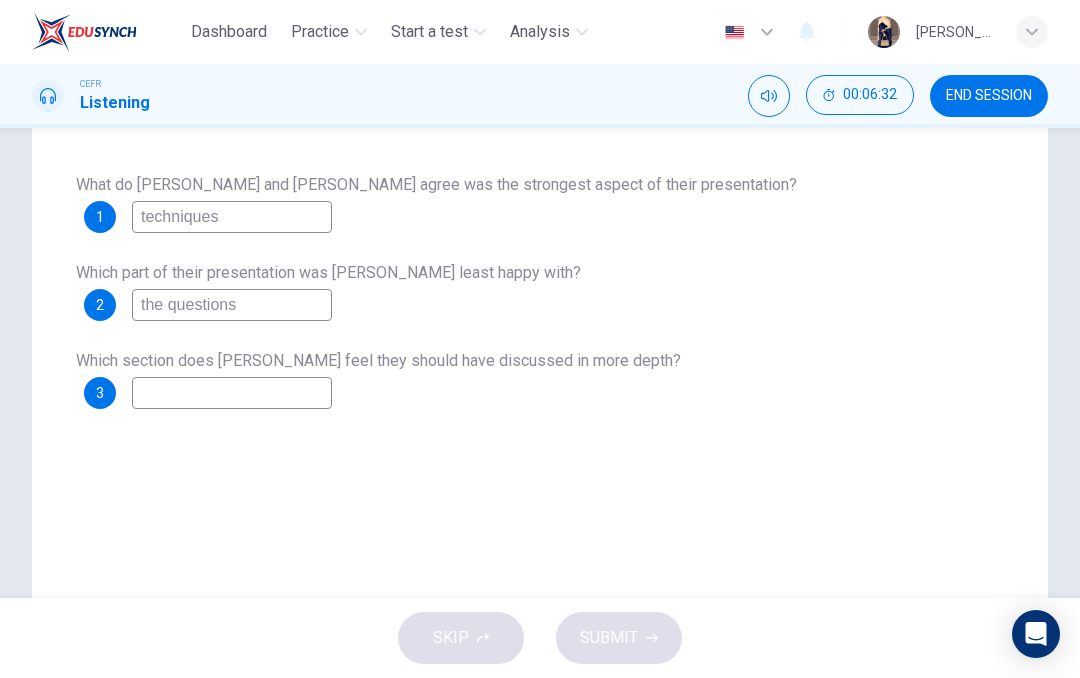 click on "techniques" at bounding box center [232, 217] 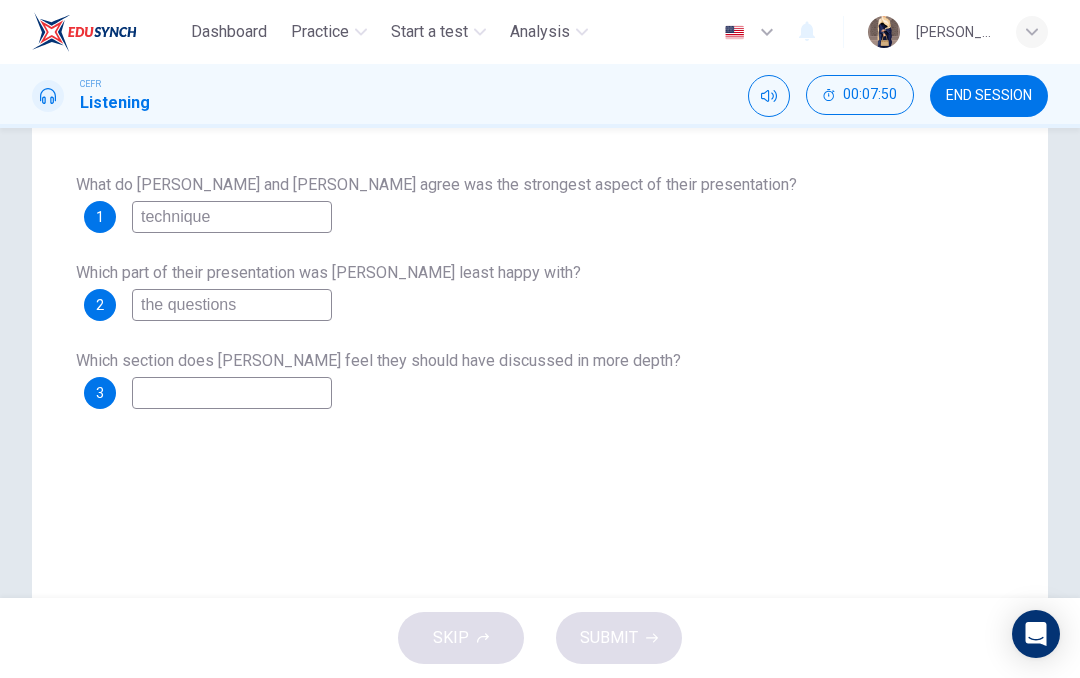 type on "technique" 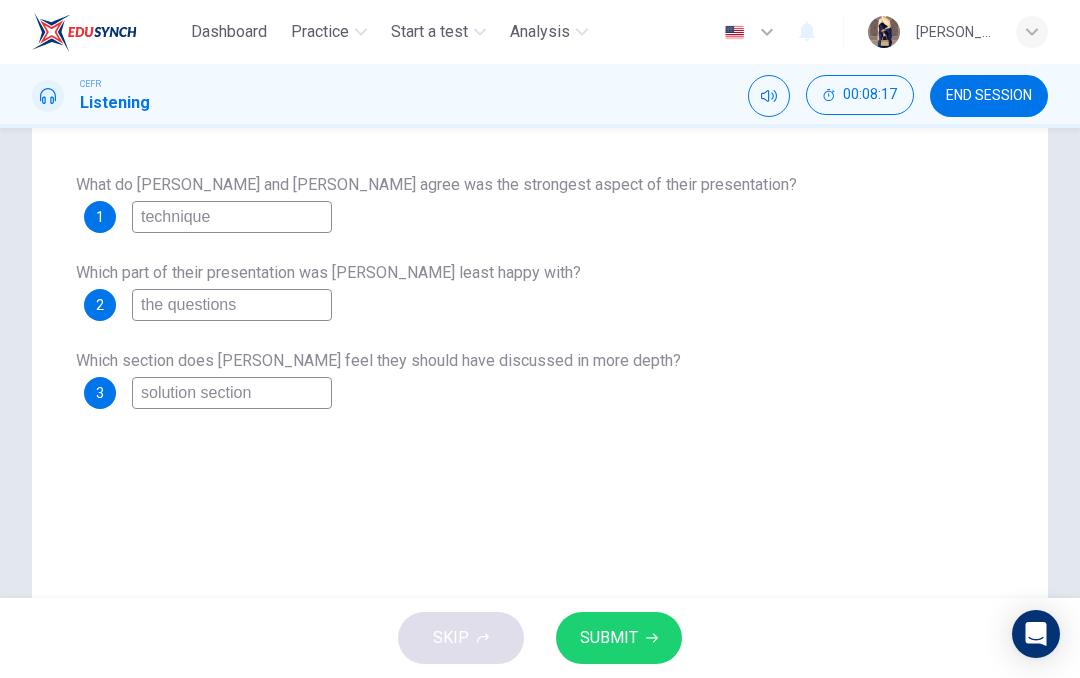 click on "solution section" at bounding box center [232, 393] 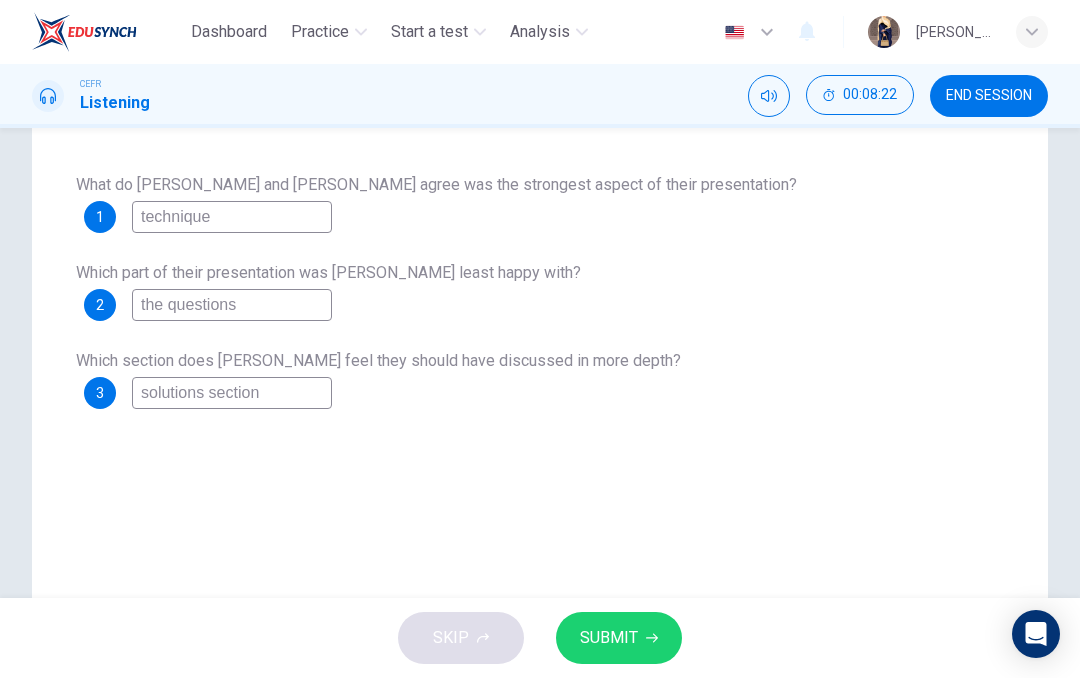 type on "solutions section" 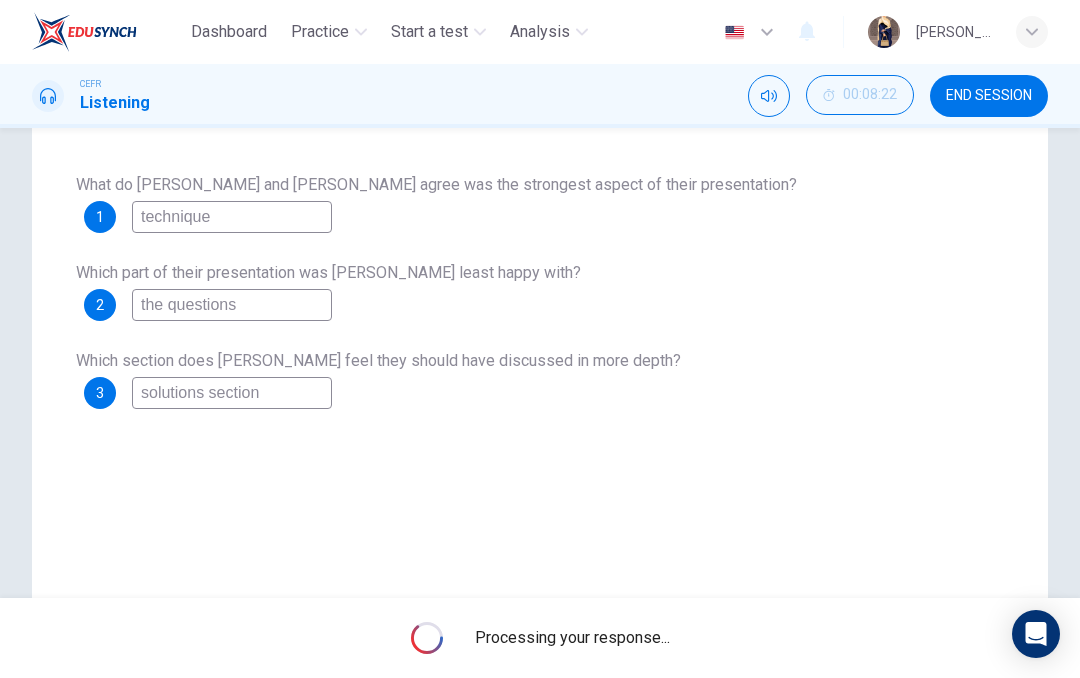 click on "00:08:22" at bounding box center [870, 95] 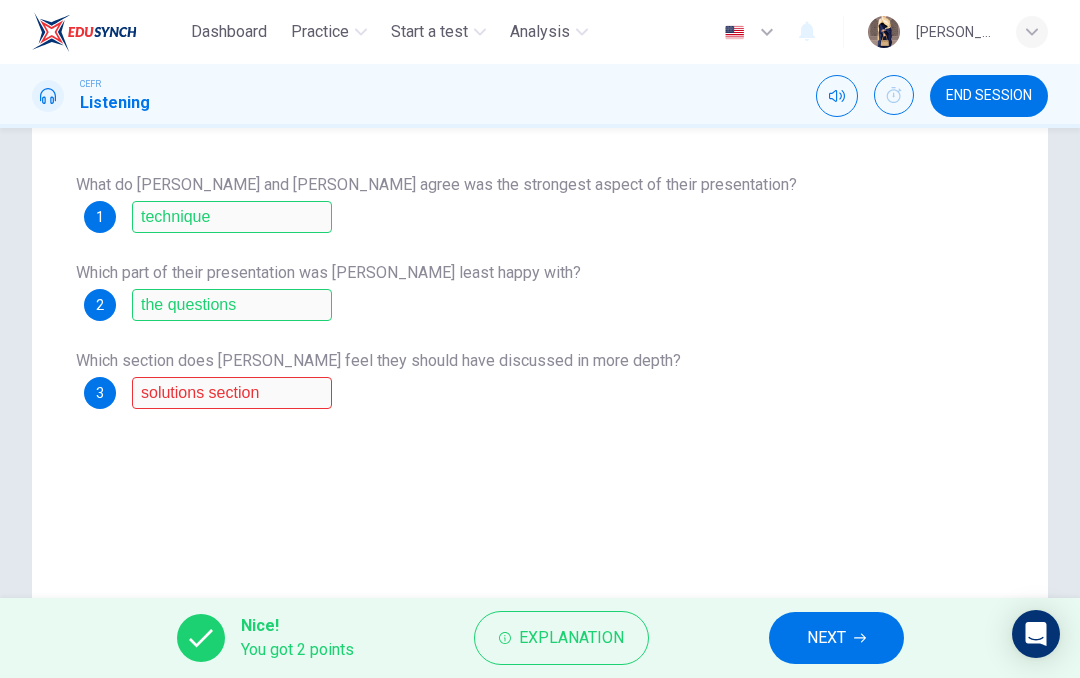 click 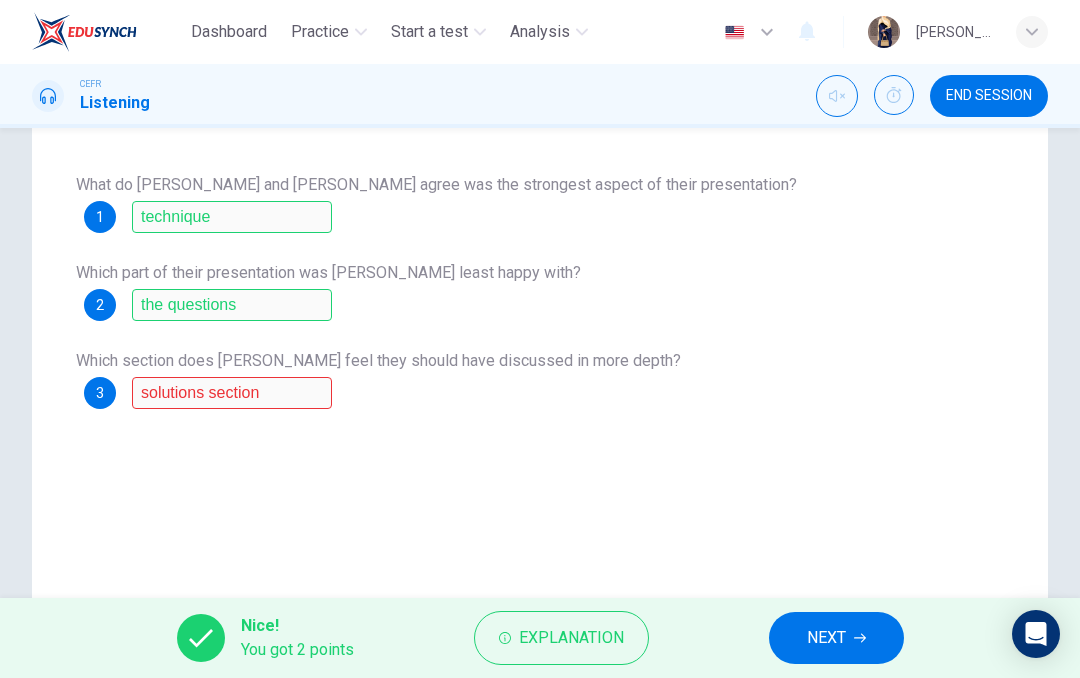 click 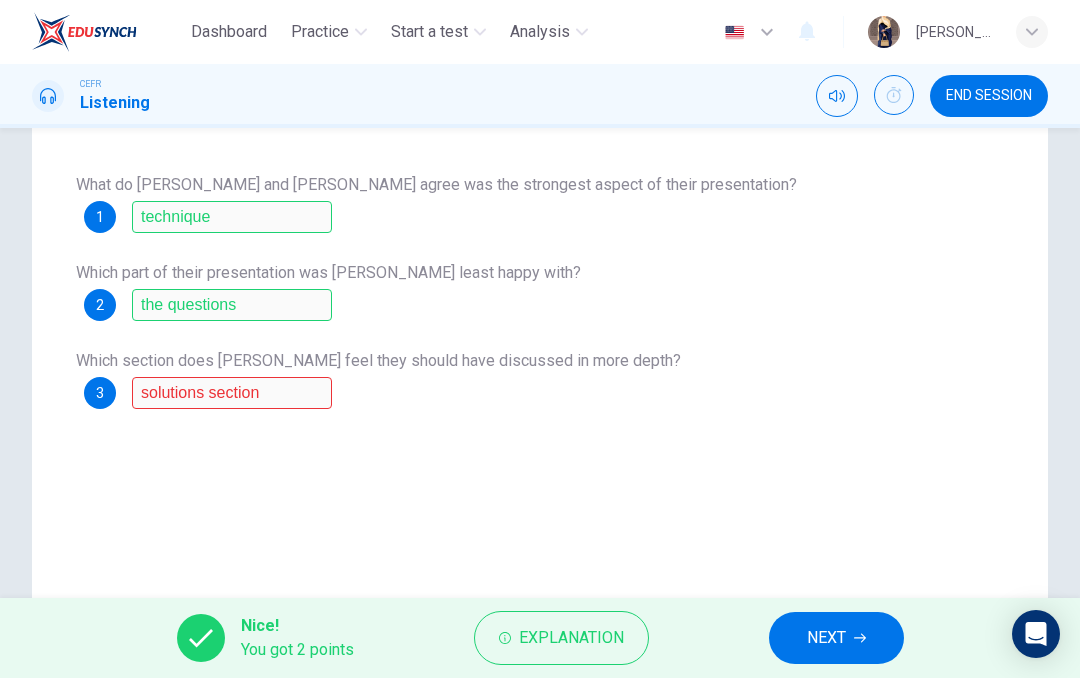 click 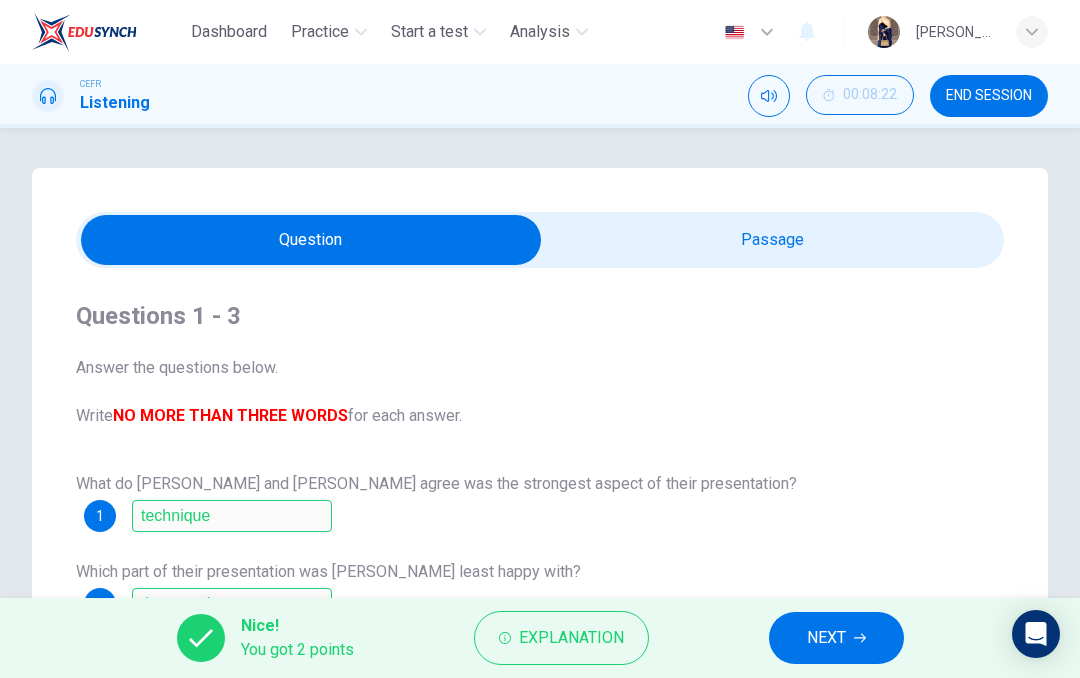 scroll, scrollTop: -2, scrollLeft: 0, axis: vertical 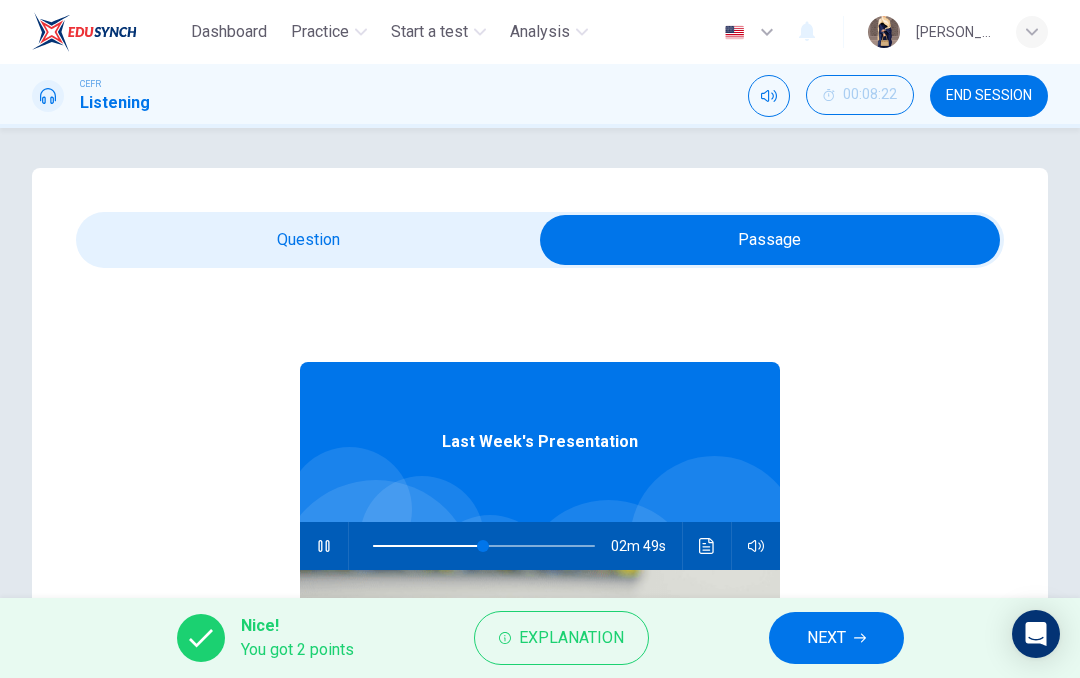 click 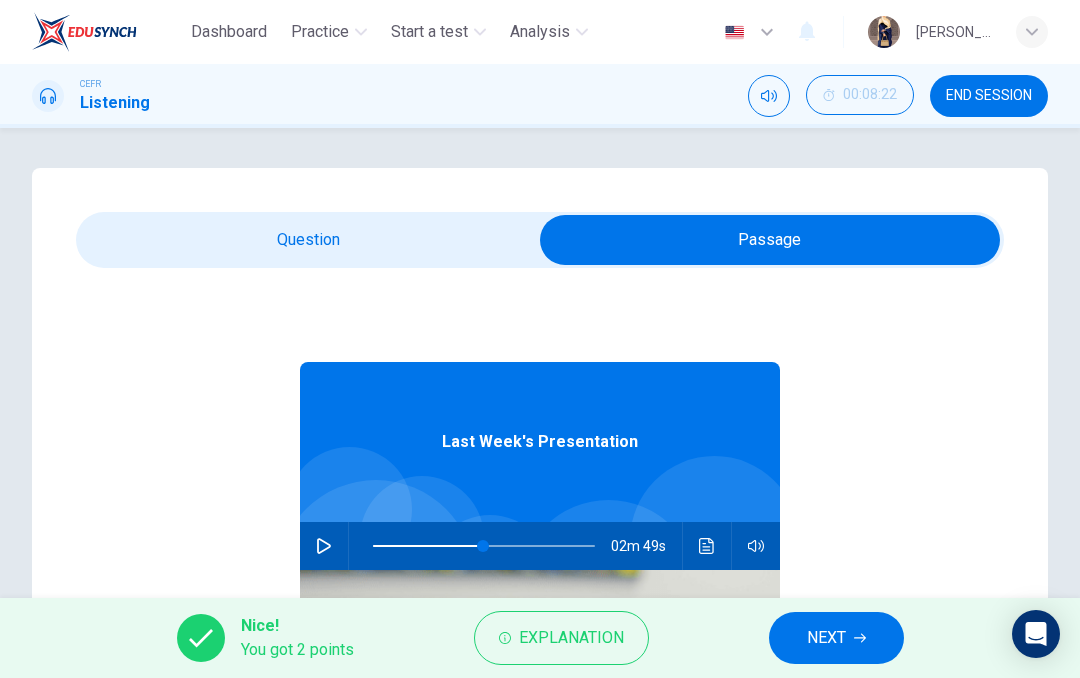 click on "00:08:22" at bounding box center [870, 95] 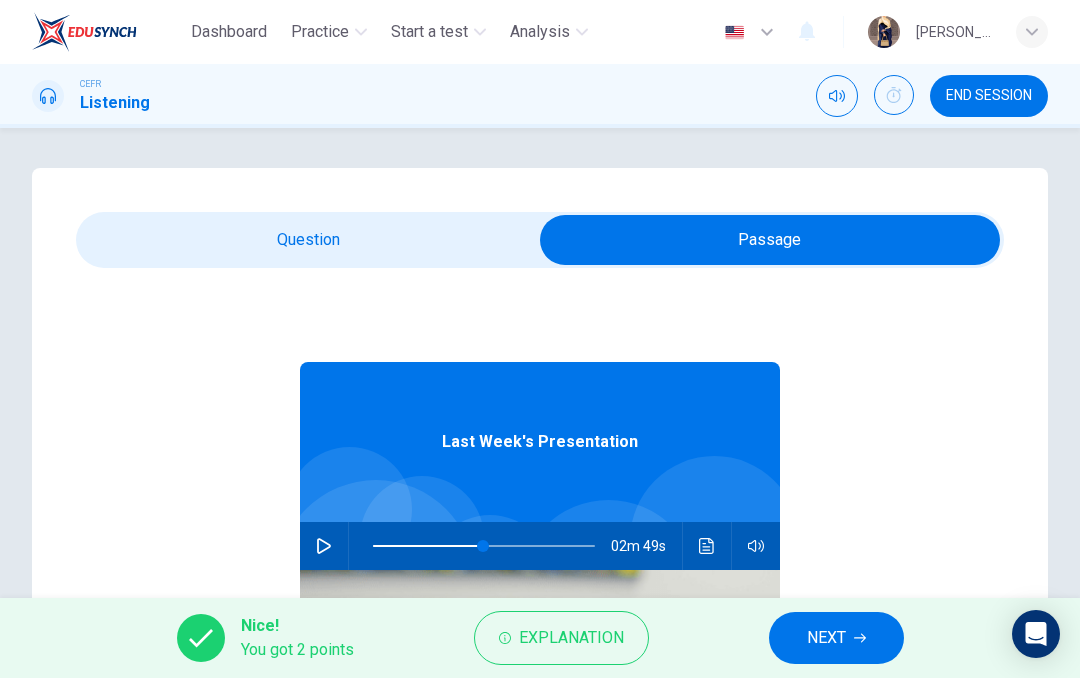 click at bounding box center [894, 95] 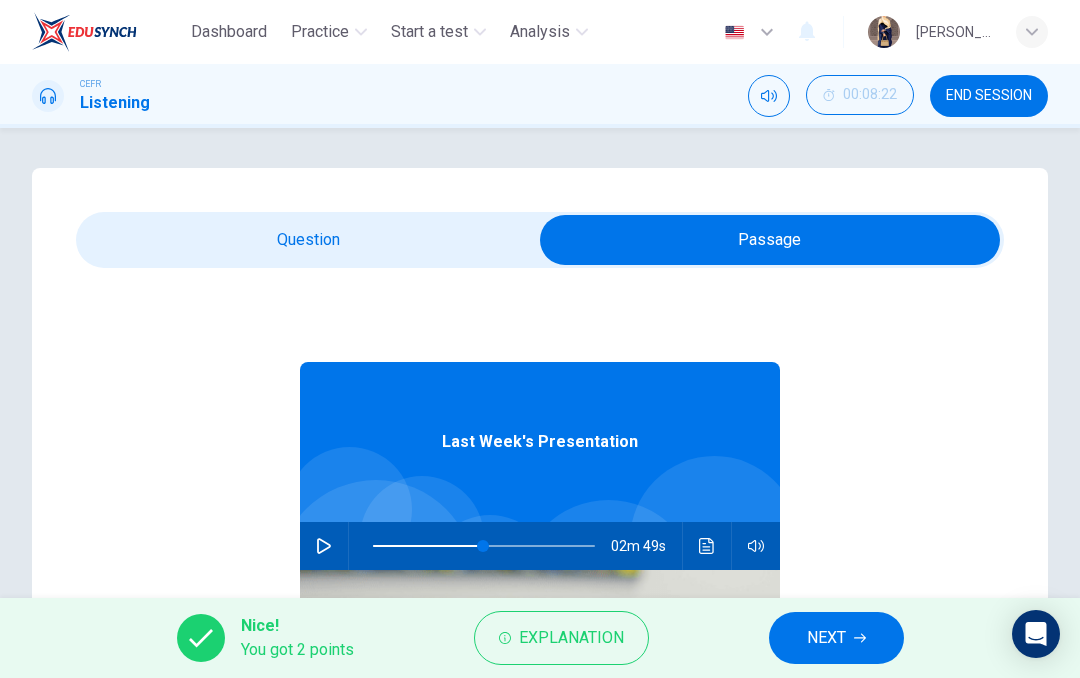 click on "00:08:22" at bounding box center [870, 95] 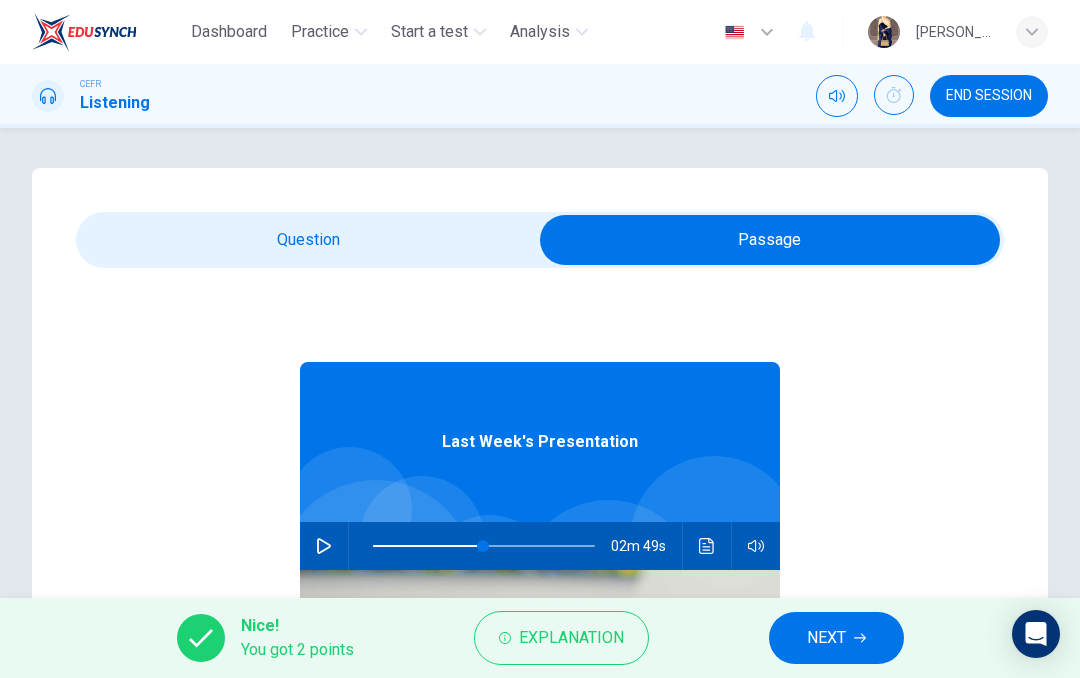 click at bounding box center (894, 95) 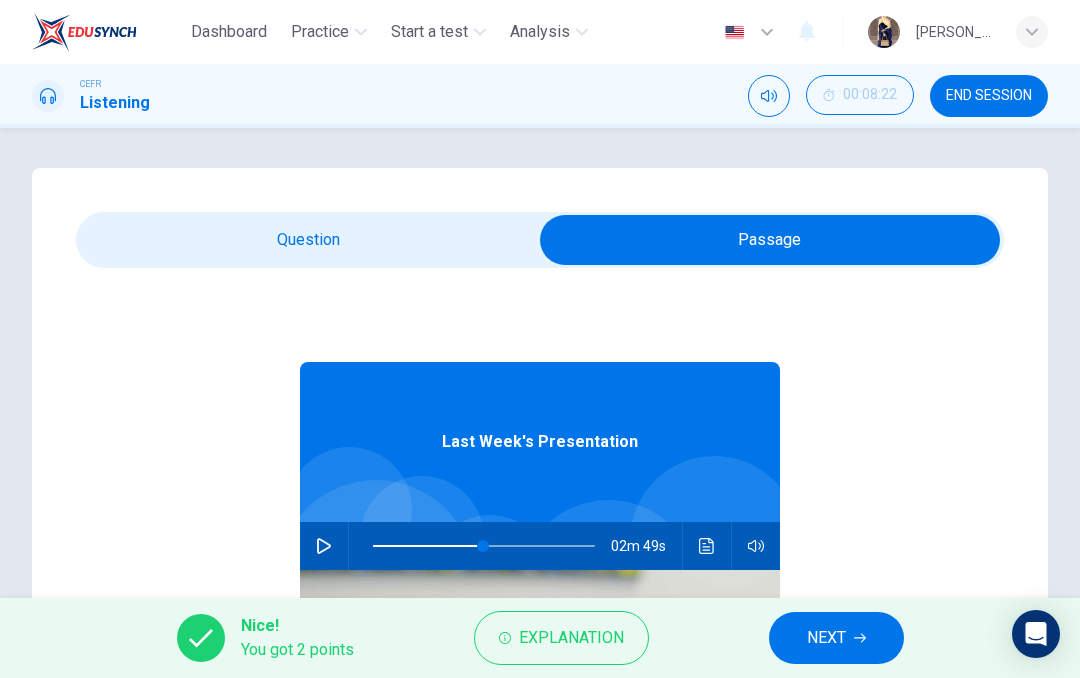 click at bounding box center [770, 240] 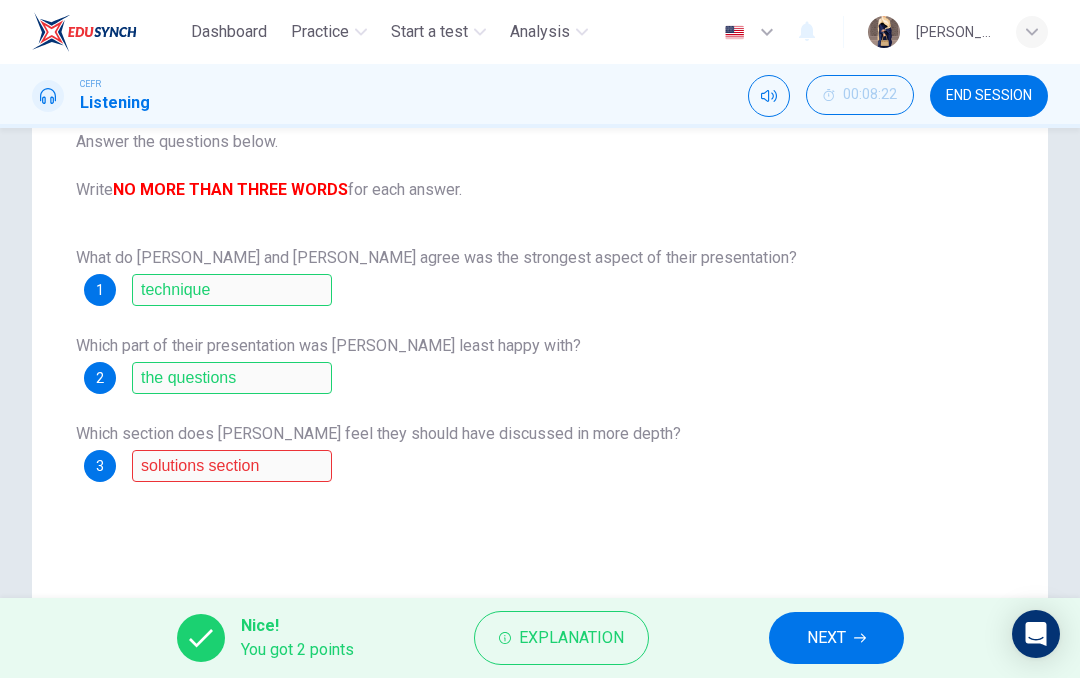 scroll, scrollTop: 227, scrollLeft: 0, axis: vertical 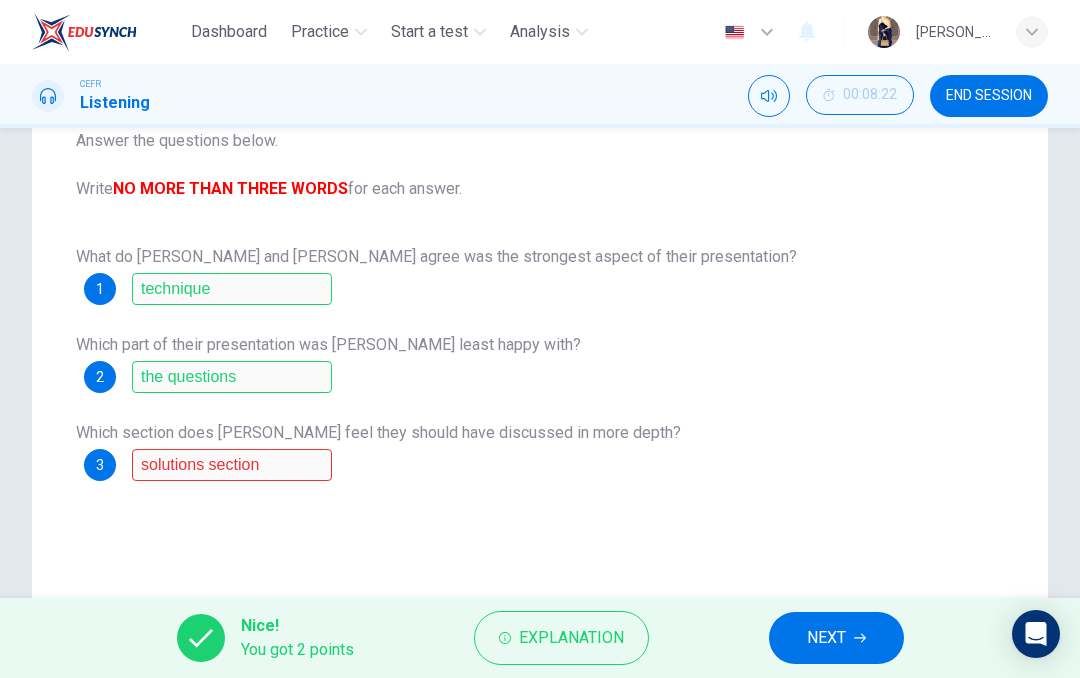click on "solutions section" at bounding box center [232, 465] 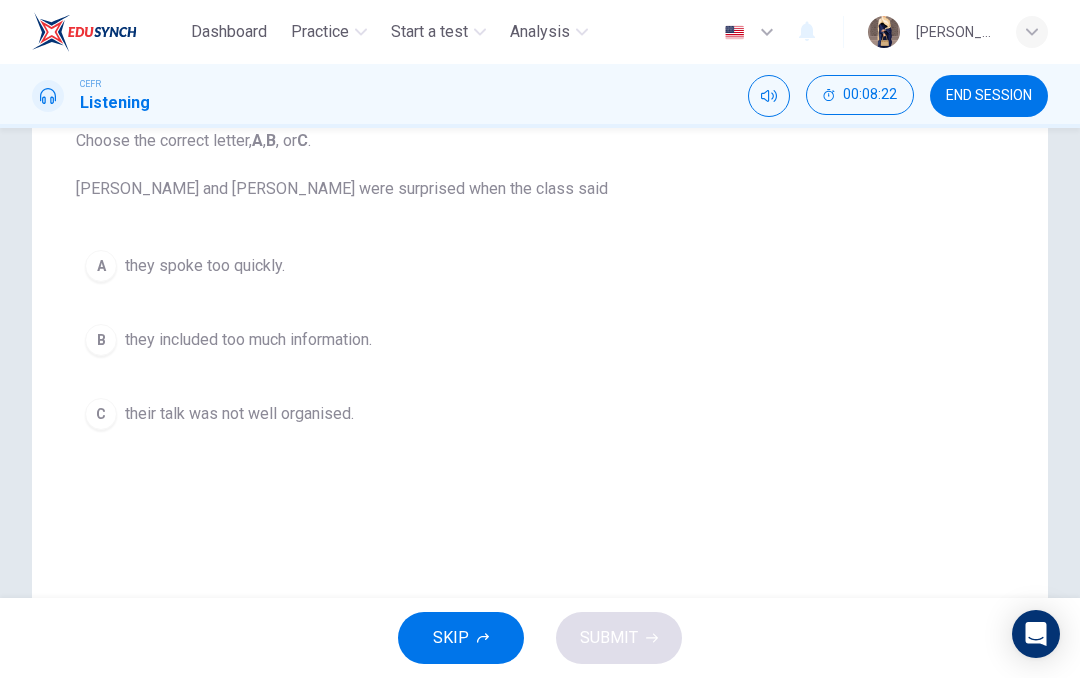 type on "50" 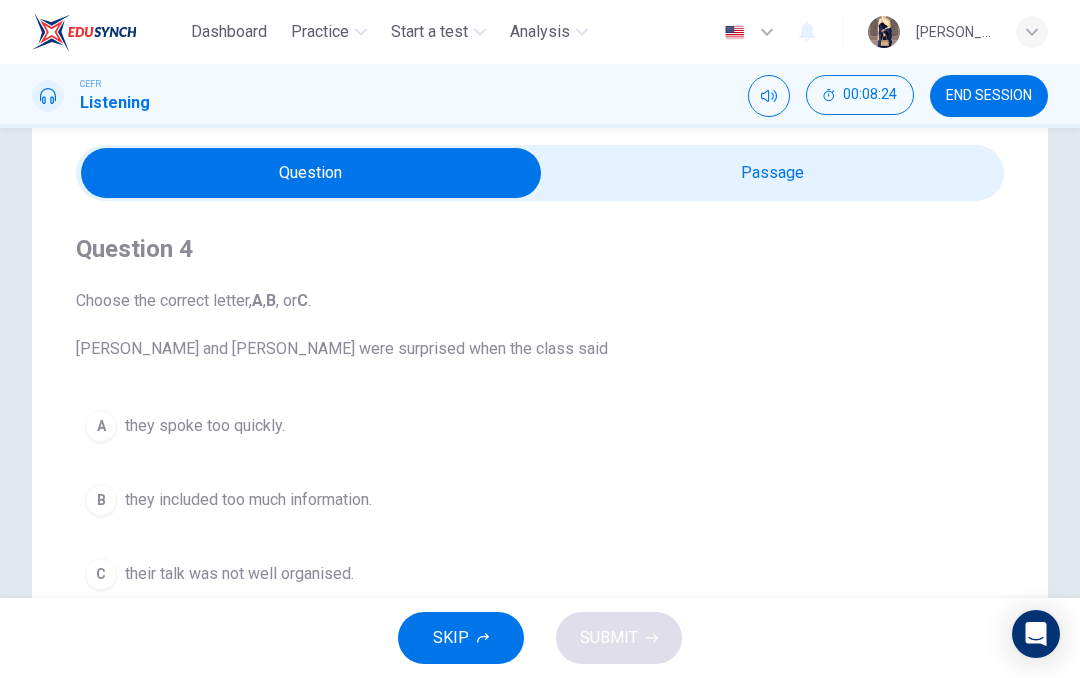 scroll, scrollTop: 57, scrollLeft: 0, axis: vertical 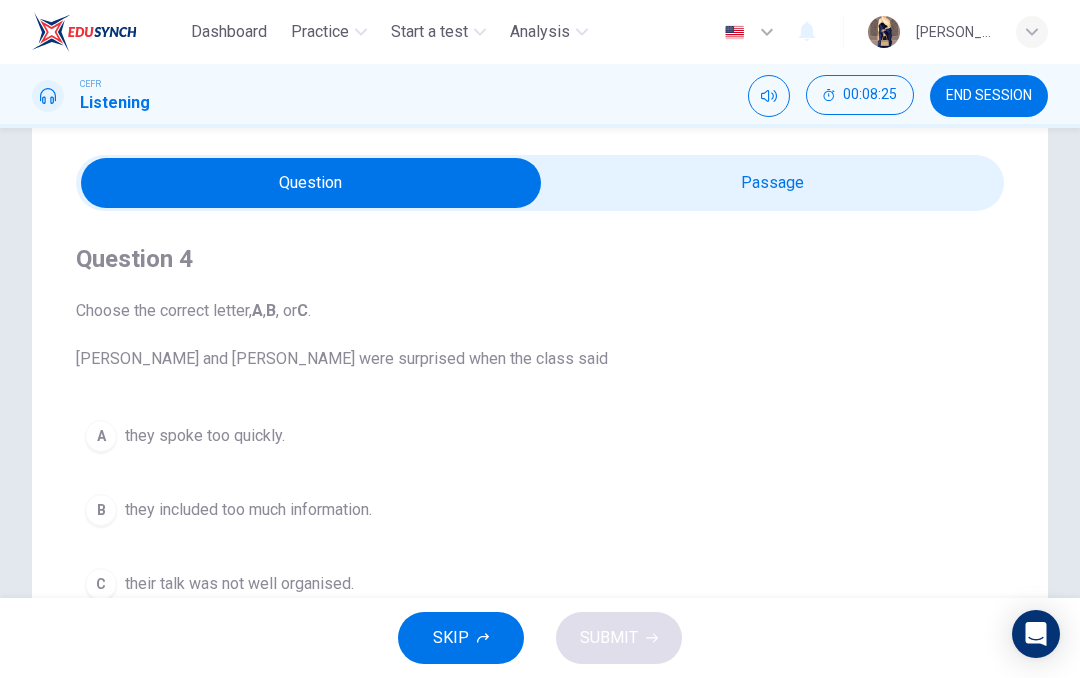 click at bounding box center (311, 183) 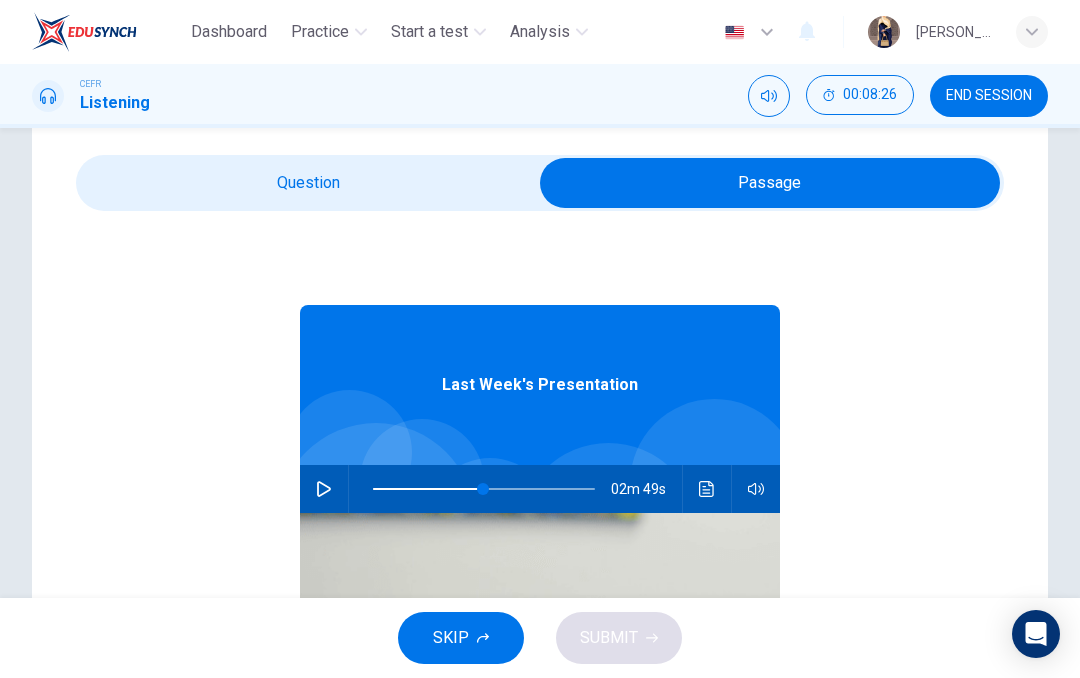 click at bounding box center [324, 489] 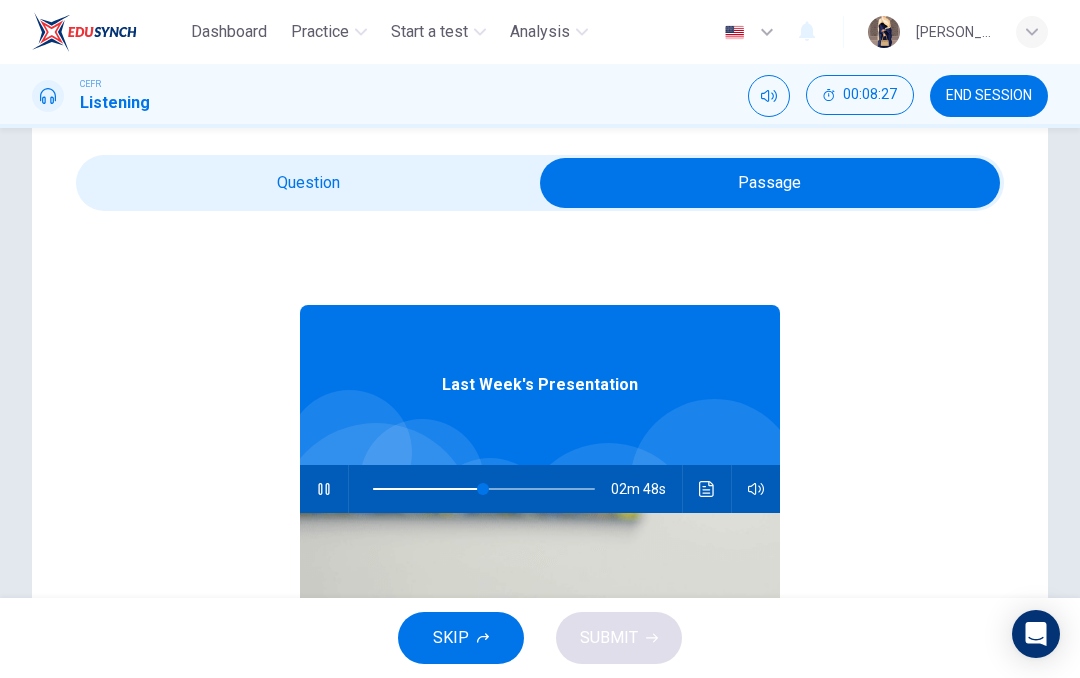 type on "50" 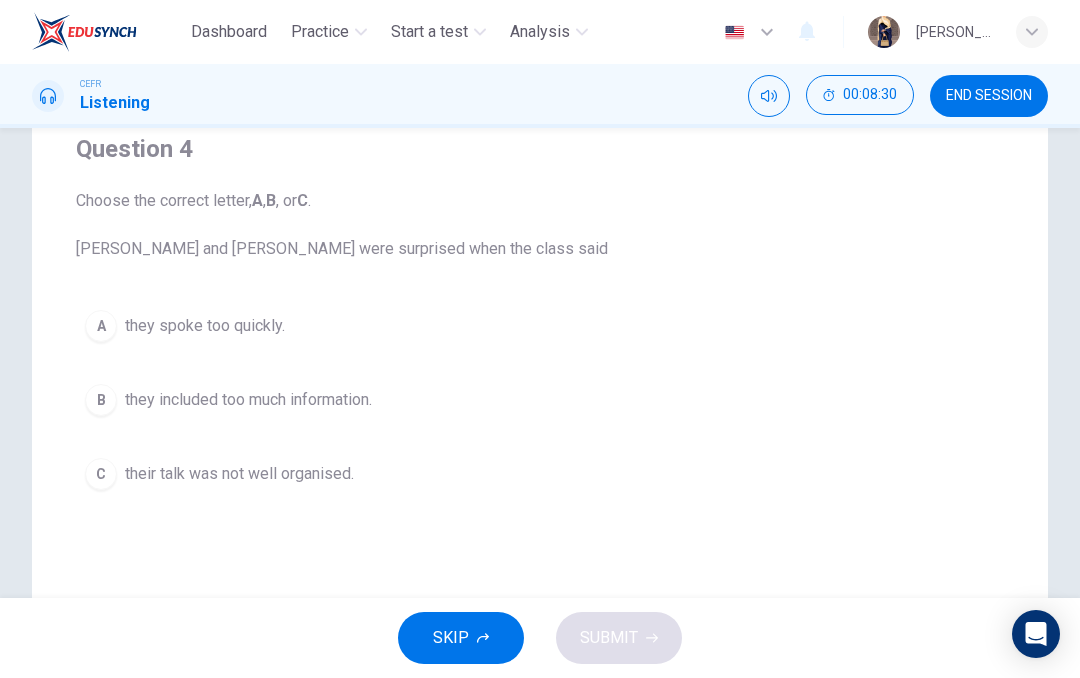 scroll, scrollTop: 168, scrollLeft: 0, axis: vertical 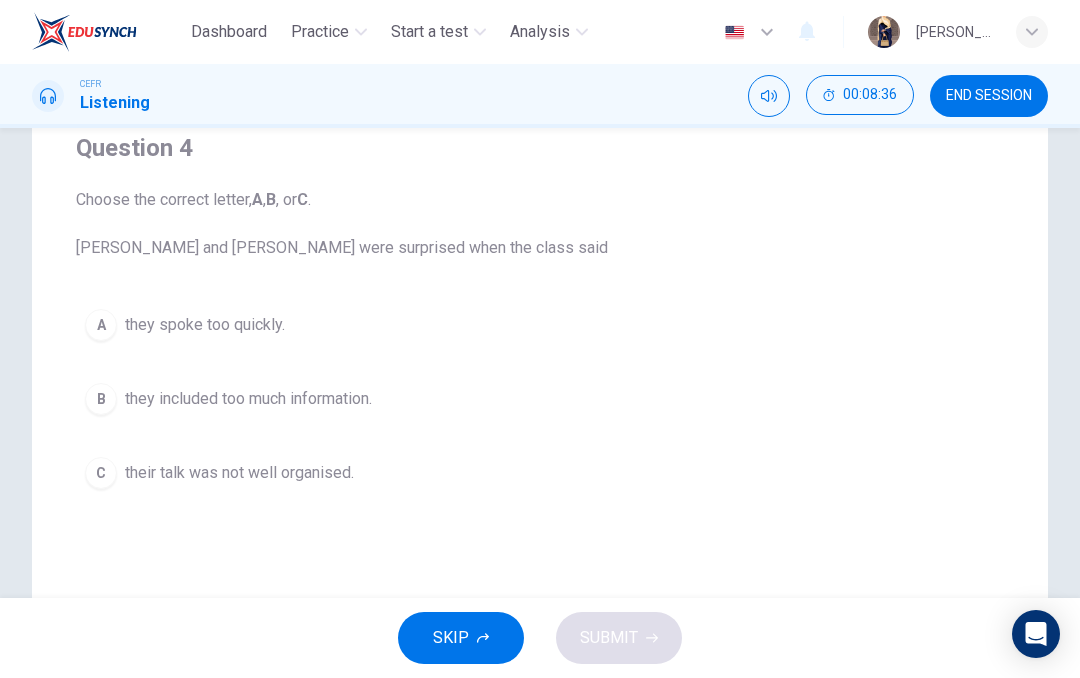 click on "A" at bounding box center (101, 325) 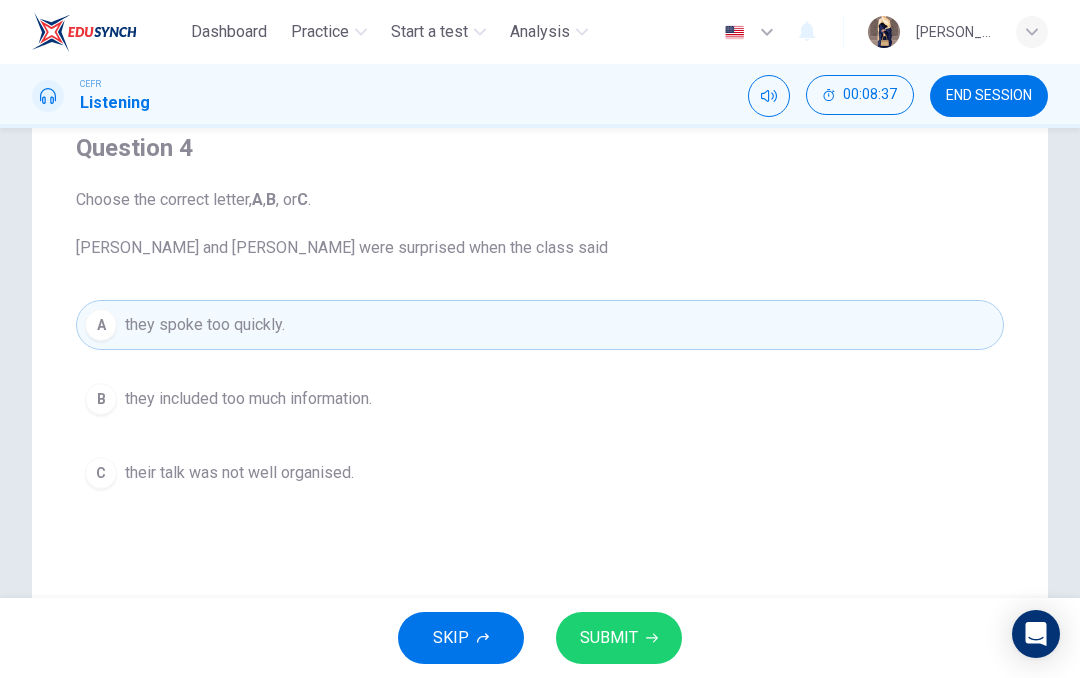 click 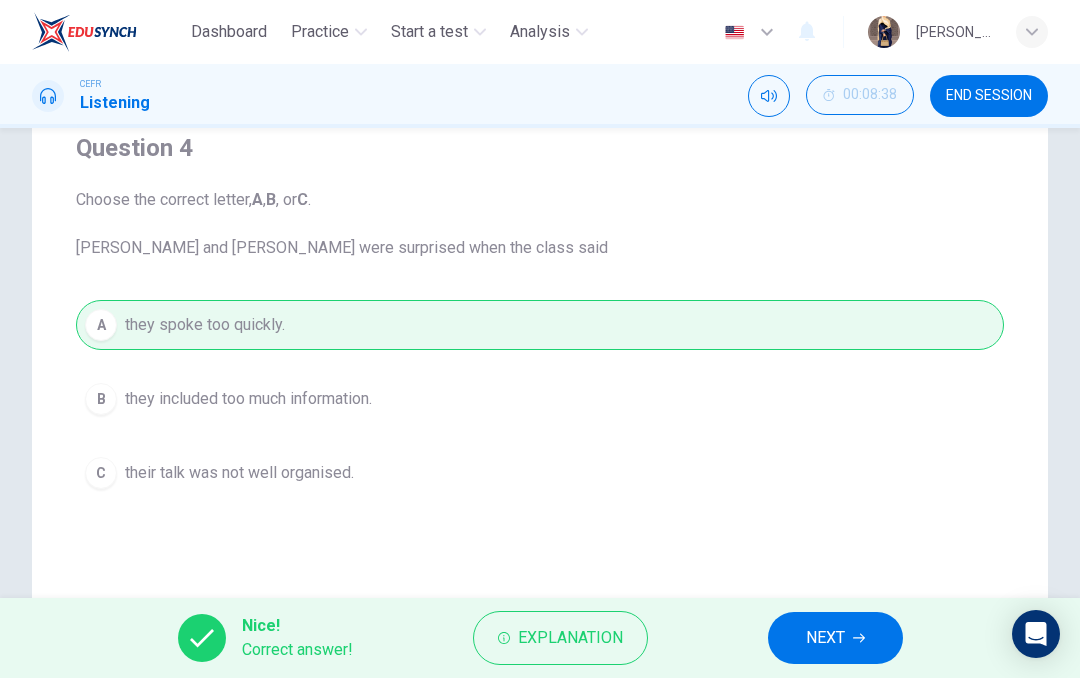 click on "NEXT" at bounding box center [825, 638] 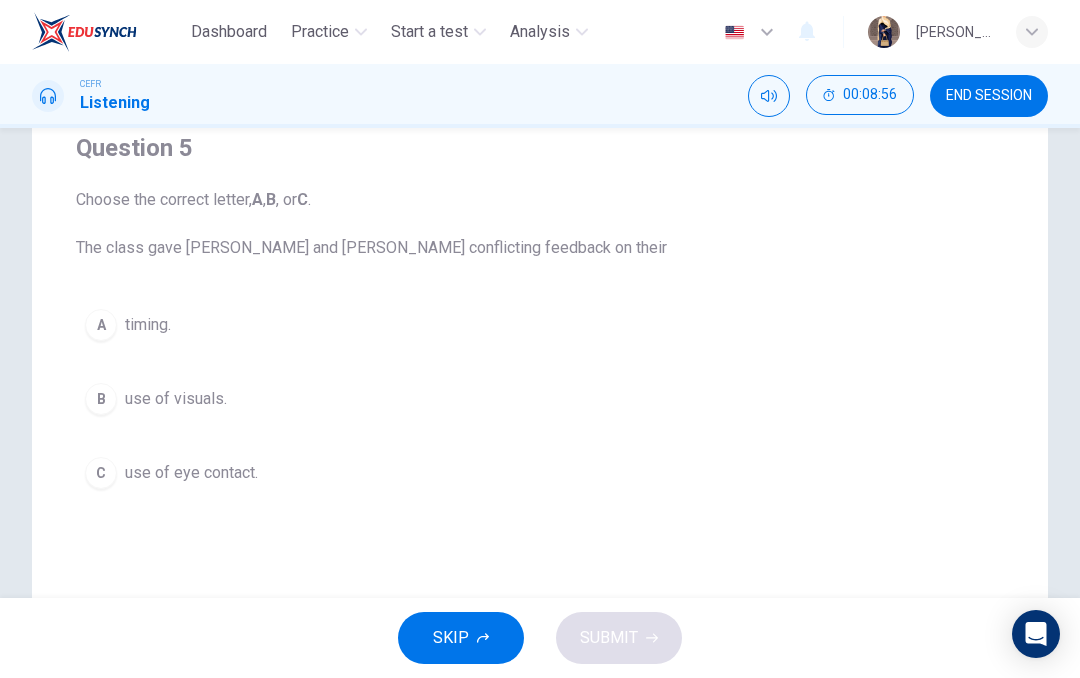 click on "B" at bounding box center [101, 399] 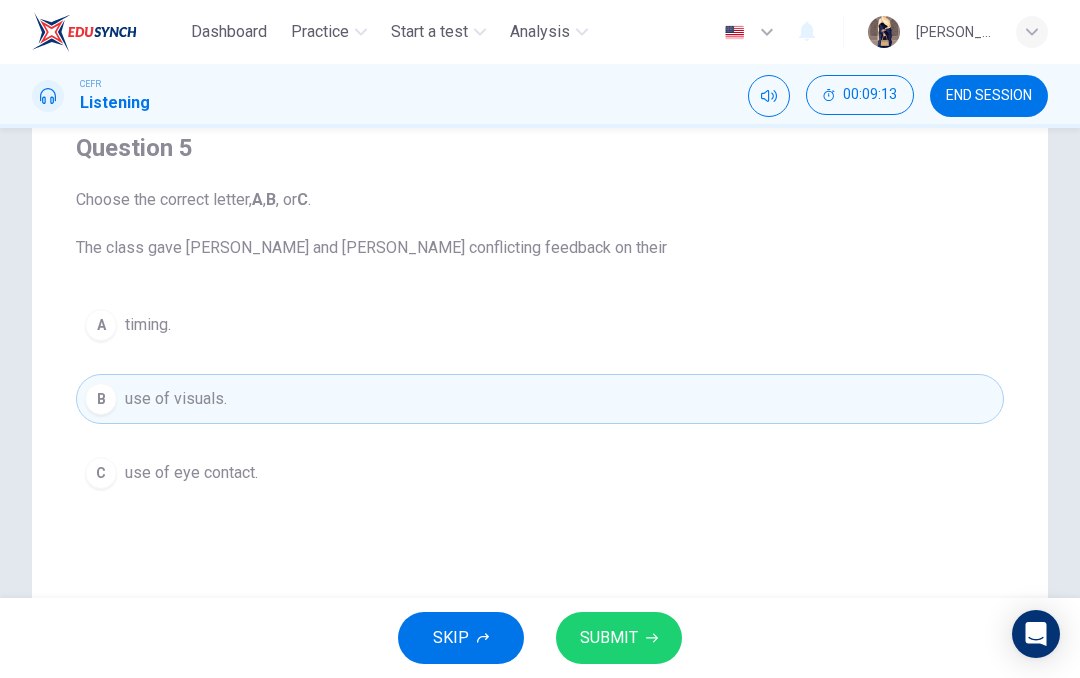 click on "timing." at bounding box center [148, 325] 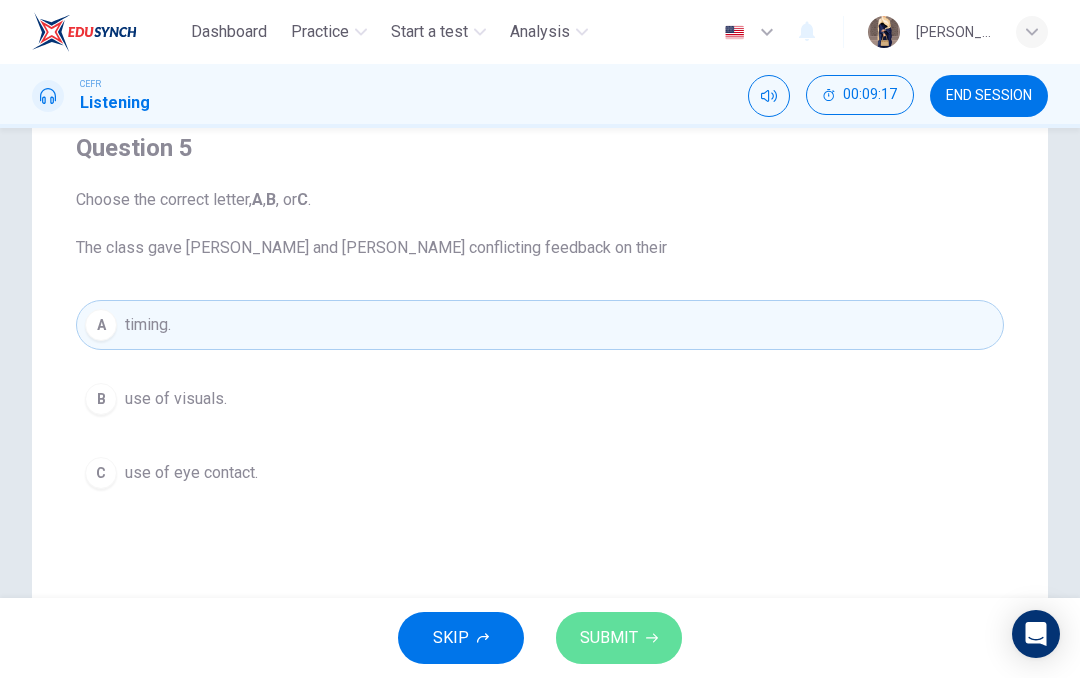 click 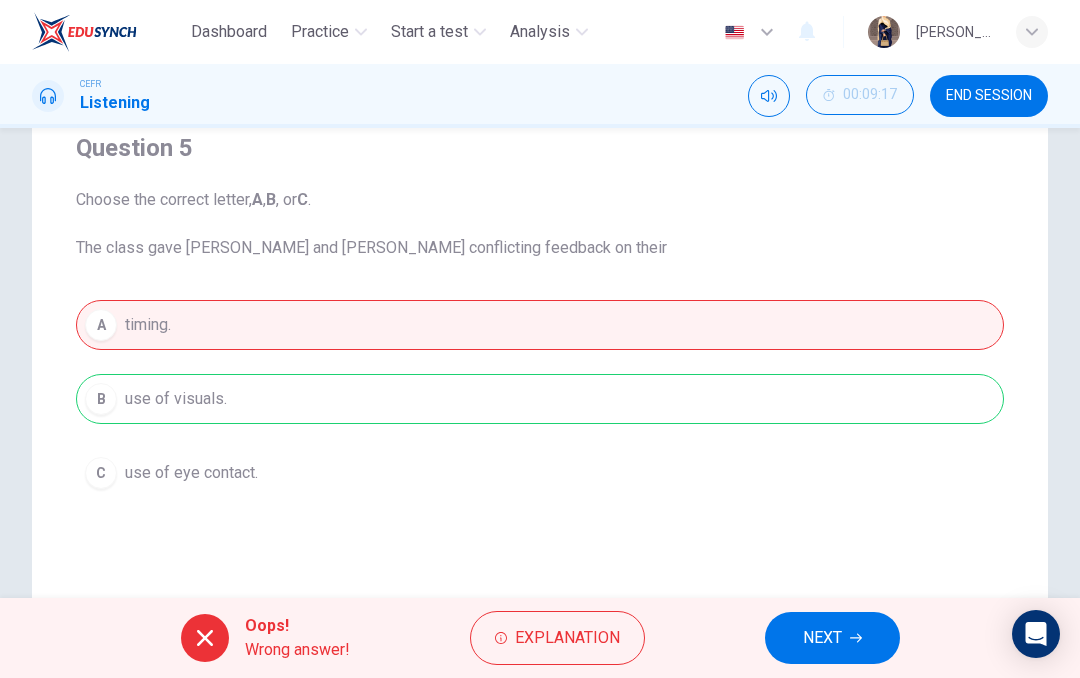 click on "NEXT" at bounding box center (822, 638) 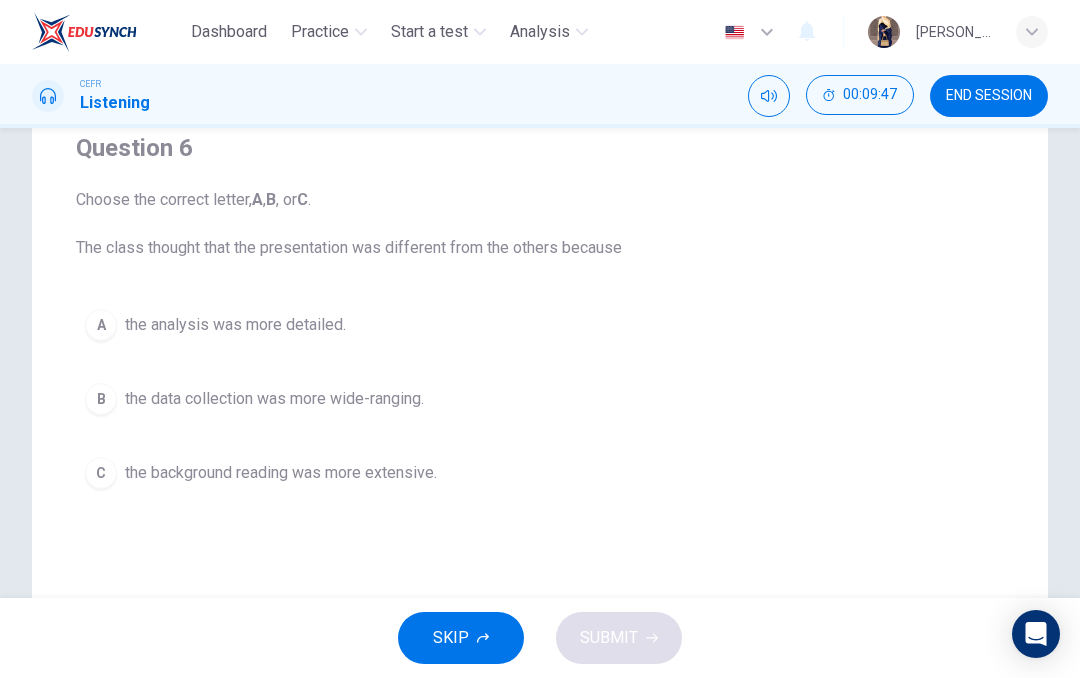 click on "B the data collection was more wide-ranging." at bounding box center [540, 399] 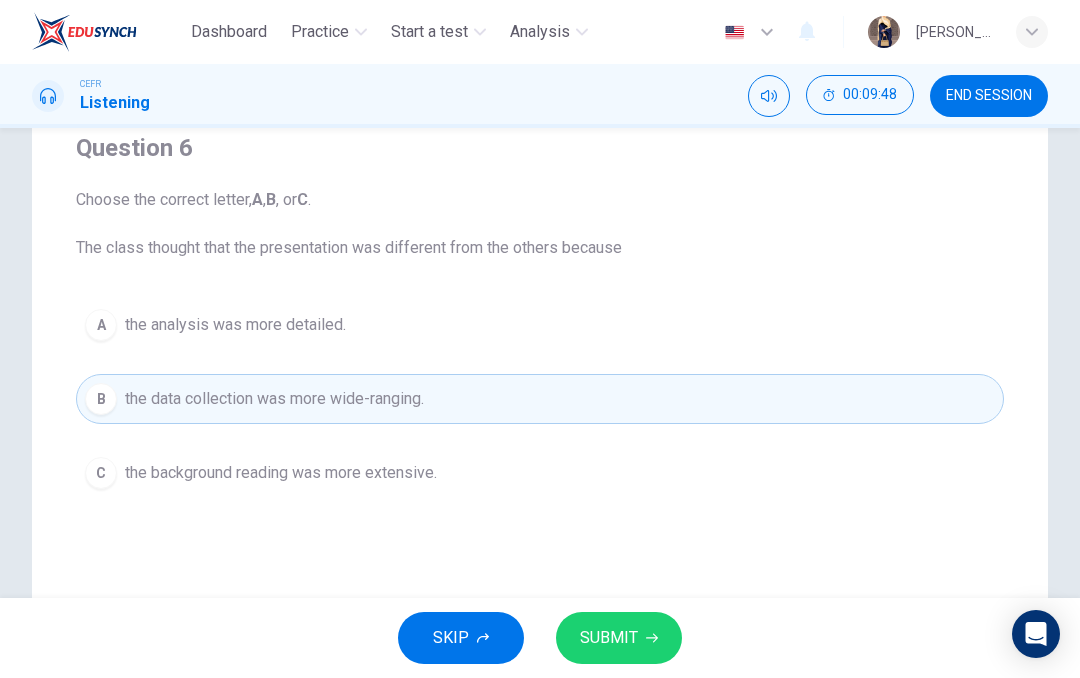 click on "SUBMIT" at bounding box center (619, 638) 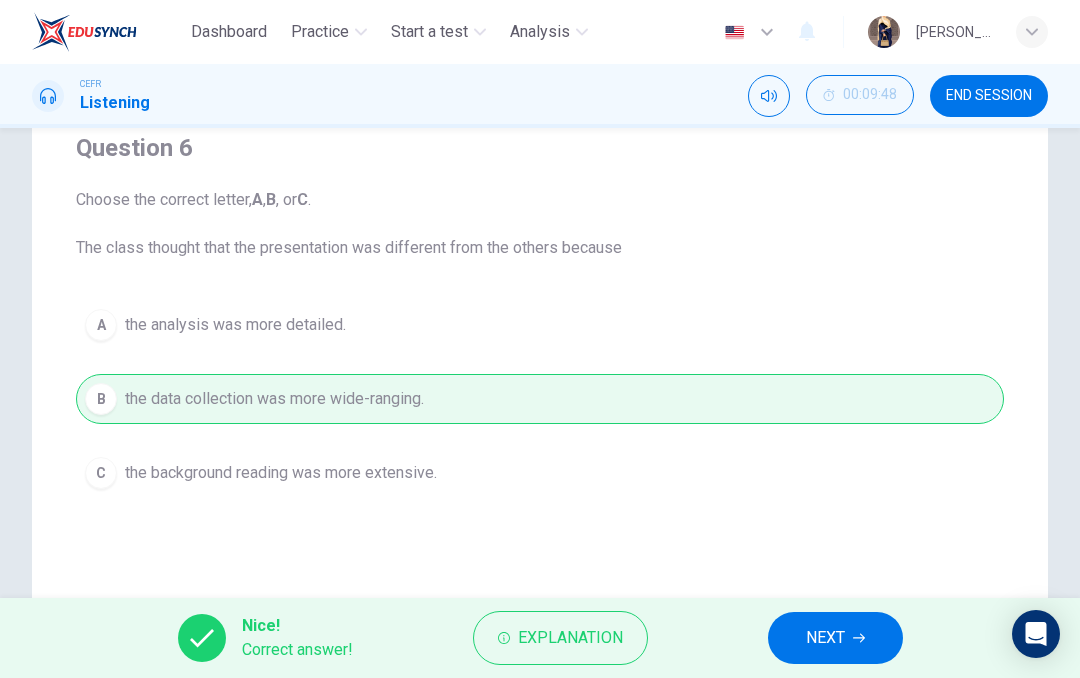 click on "NEXT" at bounding box center [825, 638] 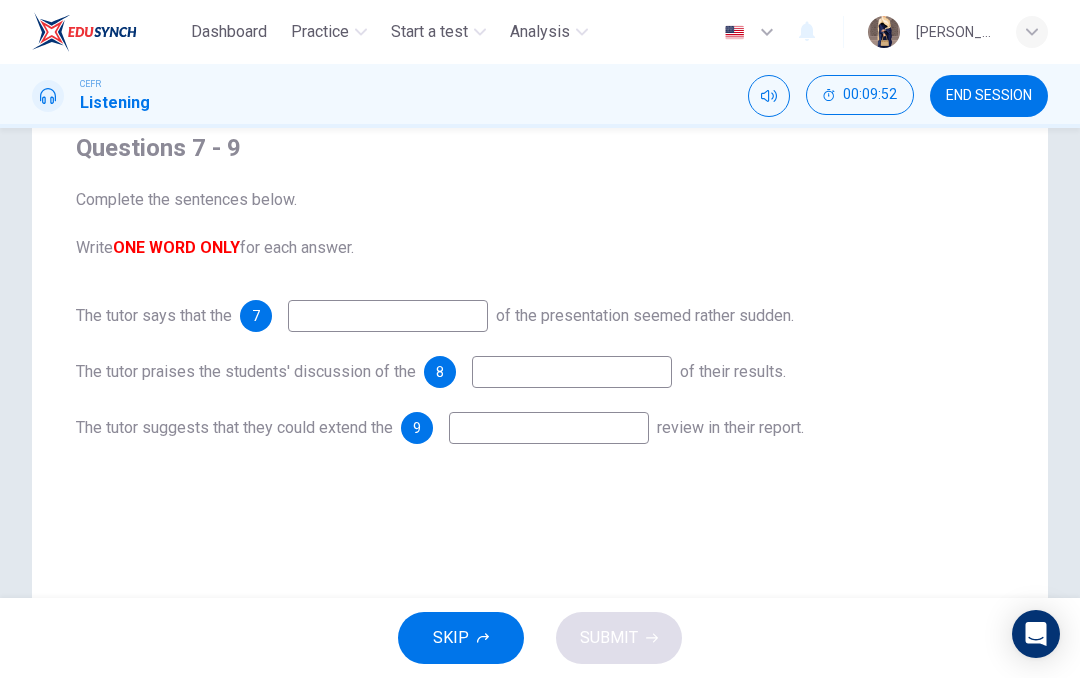 type on "78" 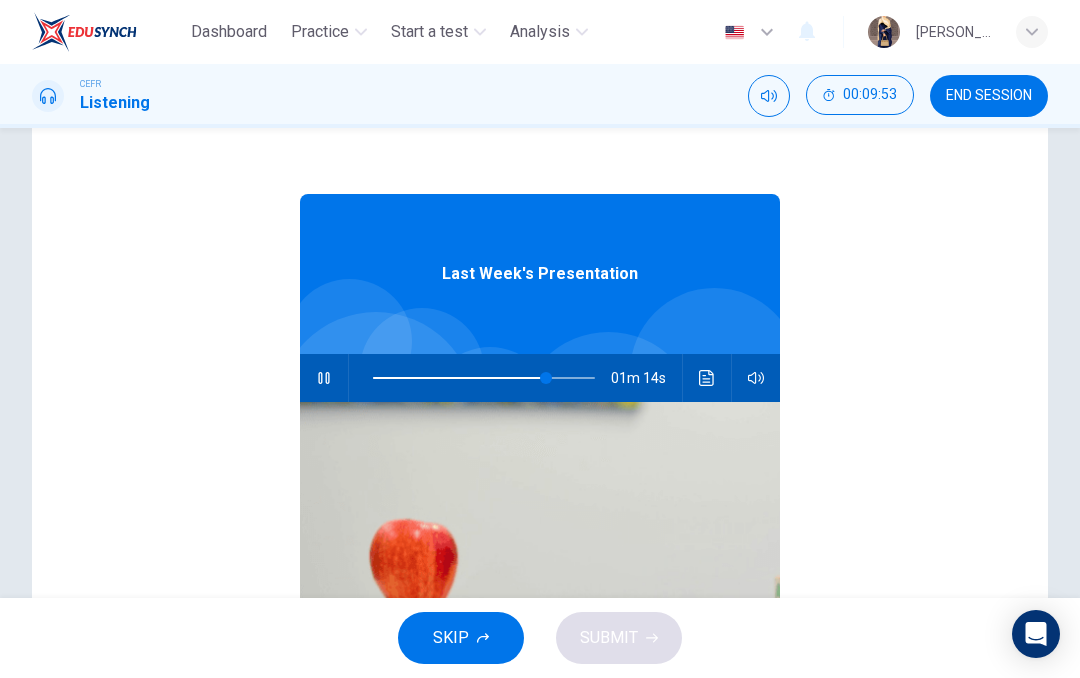 type on "78" 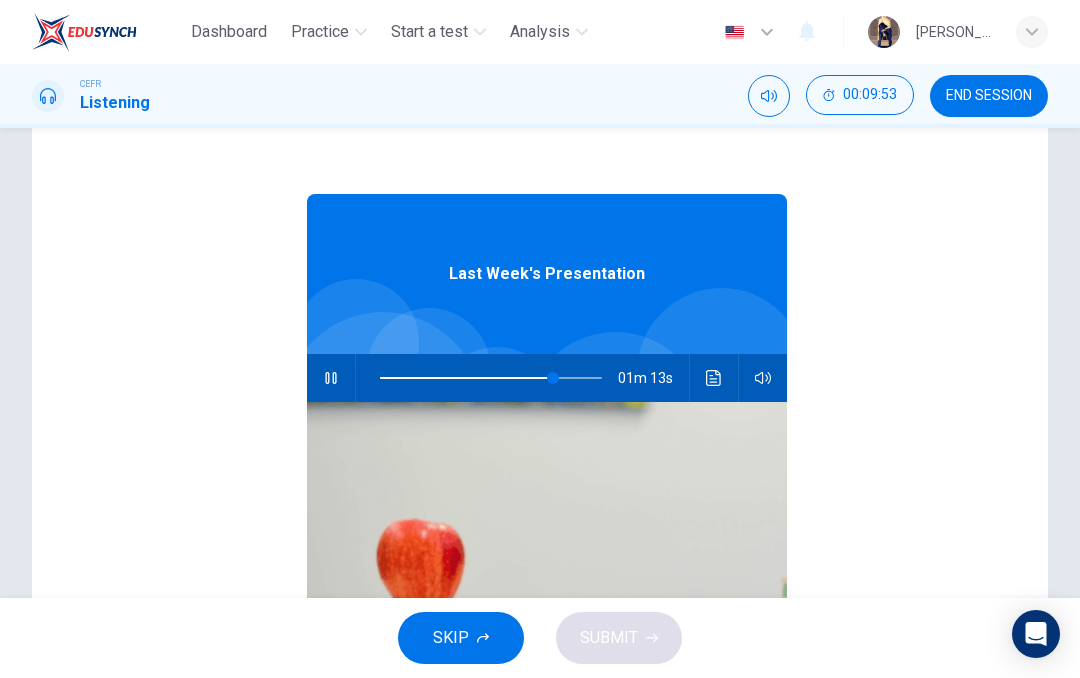 checkbox on "false" 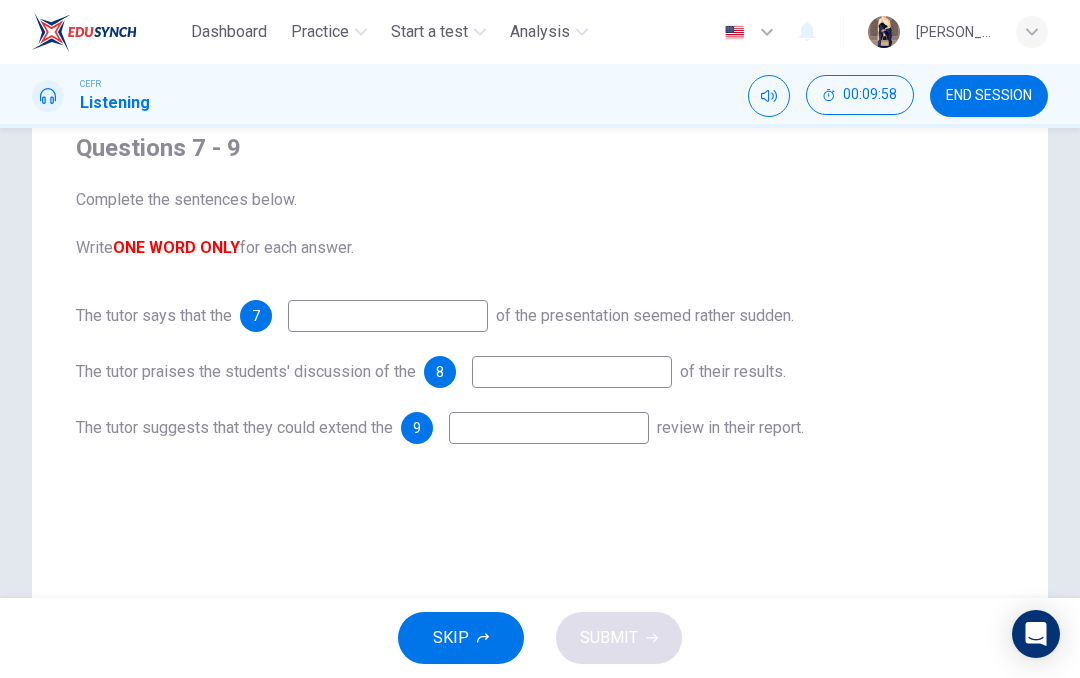 click at bounding box center [572, 372] 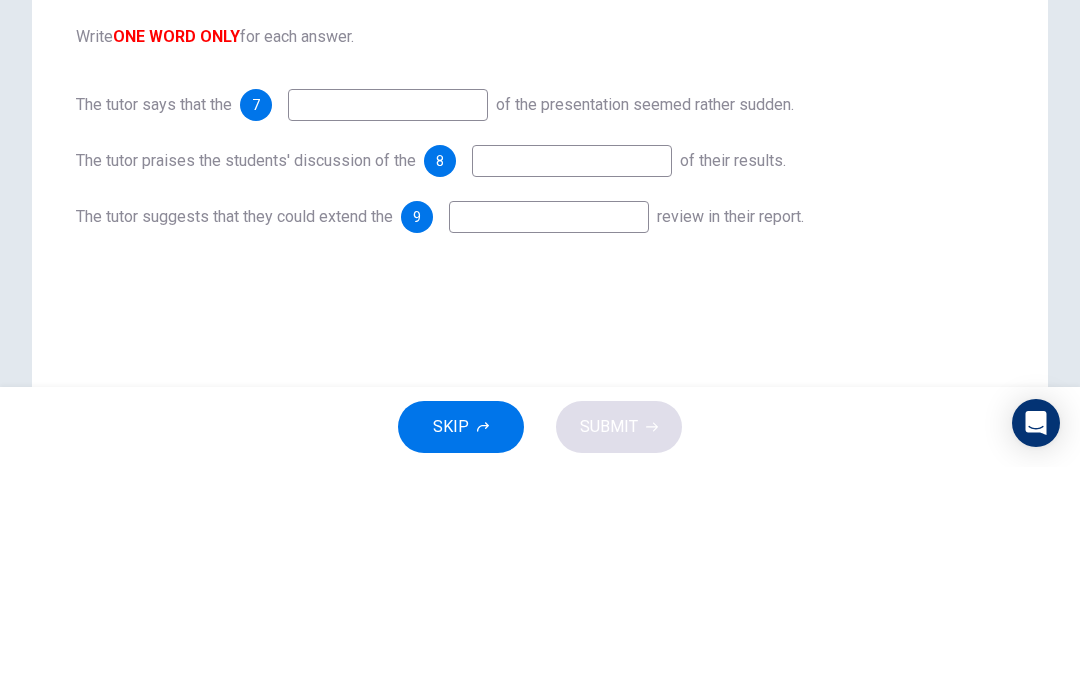 click at bounding box center [549, 428] 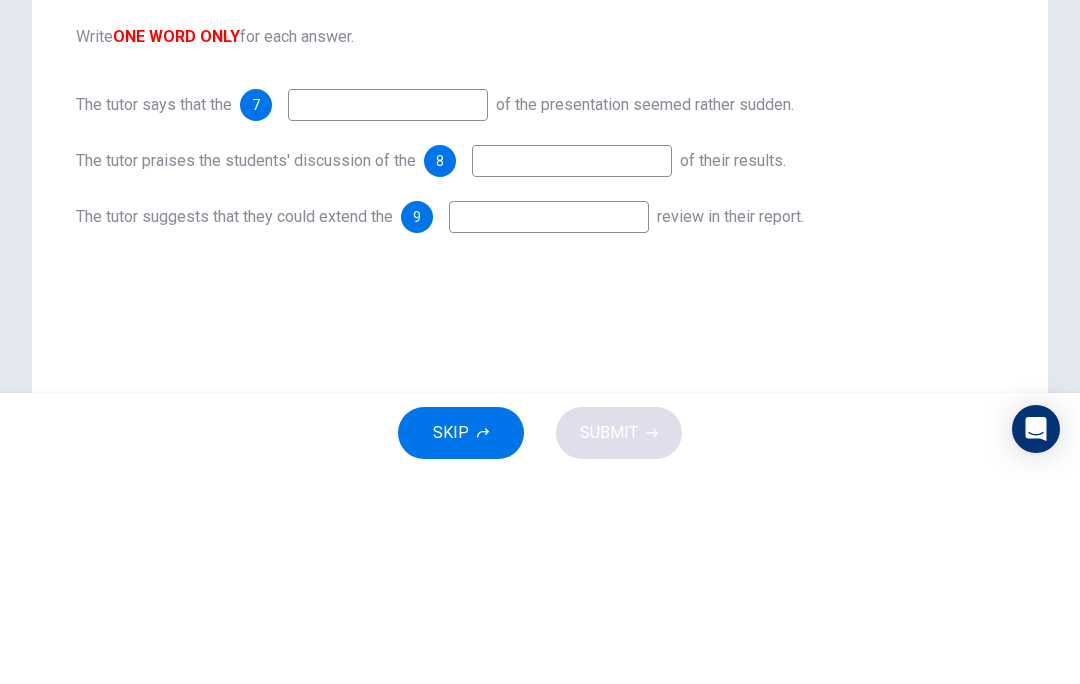 click at bounding box center [388, 316] 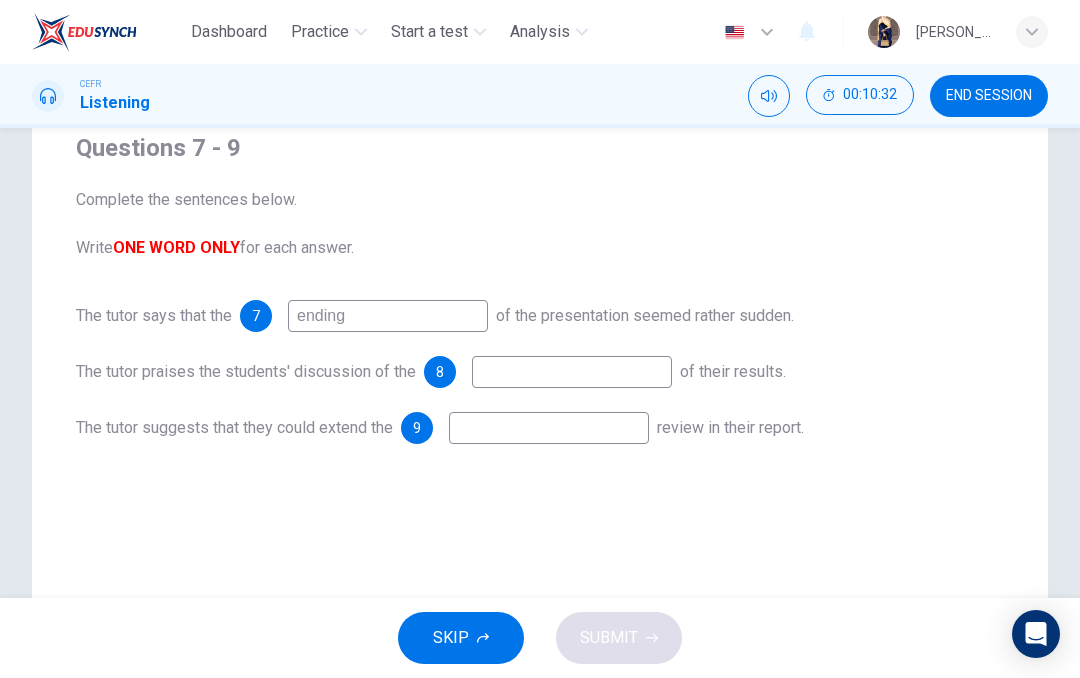 type on "ending" 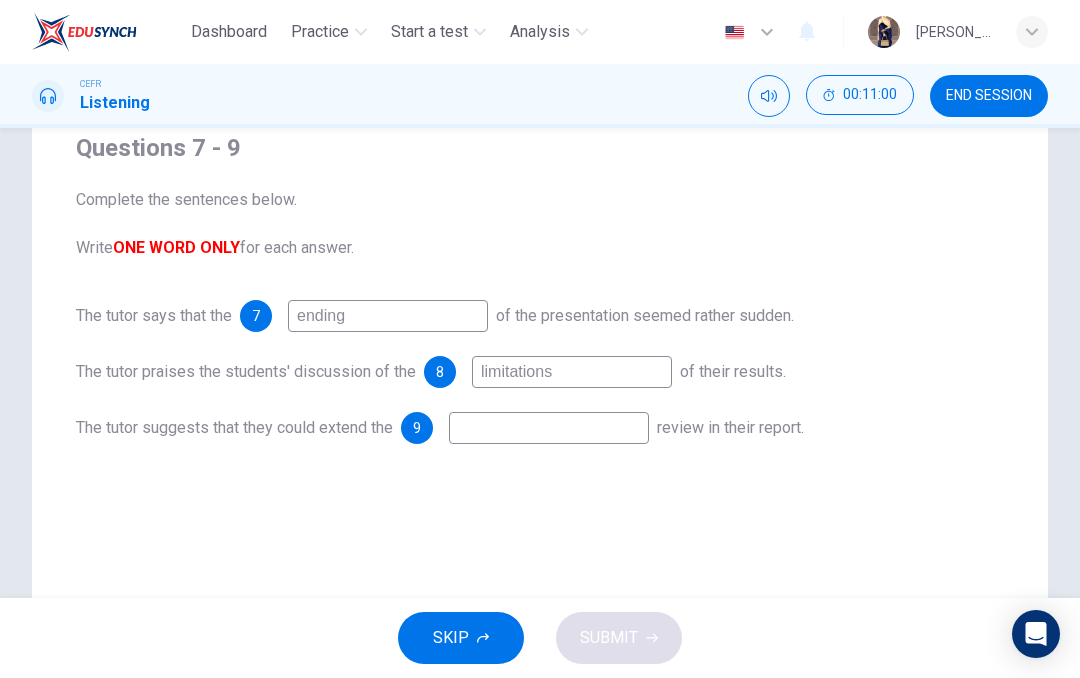 click on "limitations" at bounding box center (572, 372) 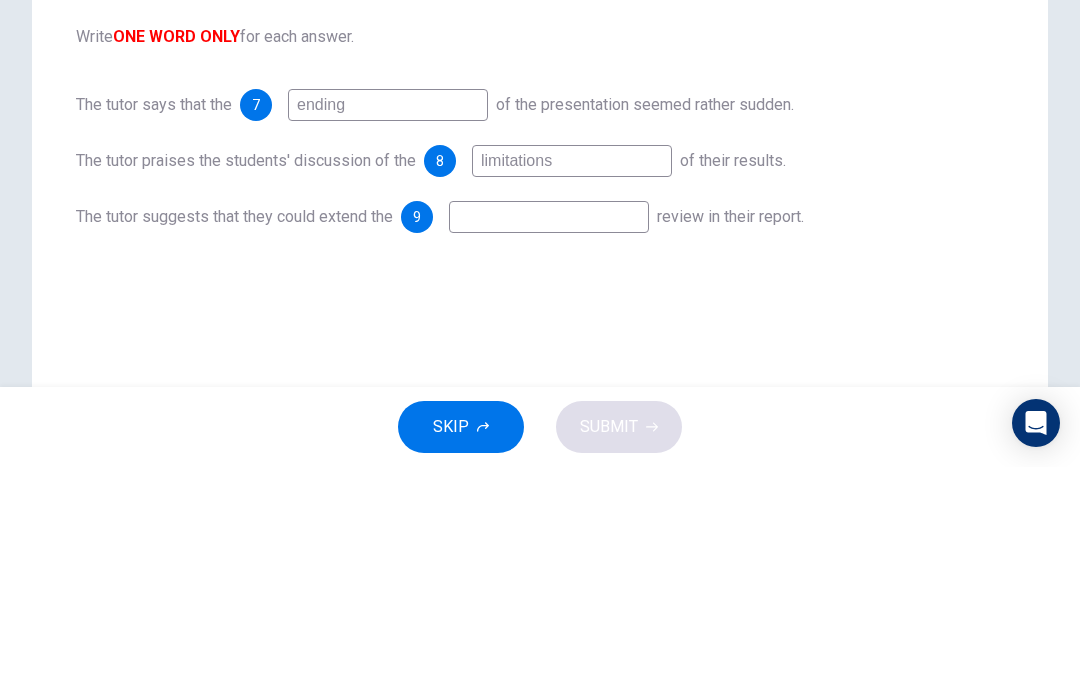 click on "limitations" at bounding box center (572, 372) 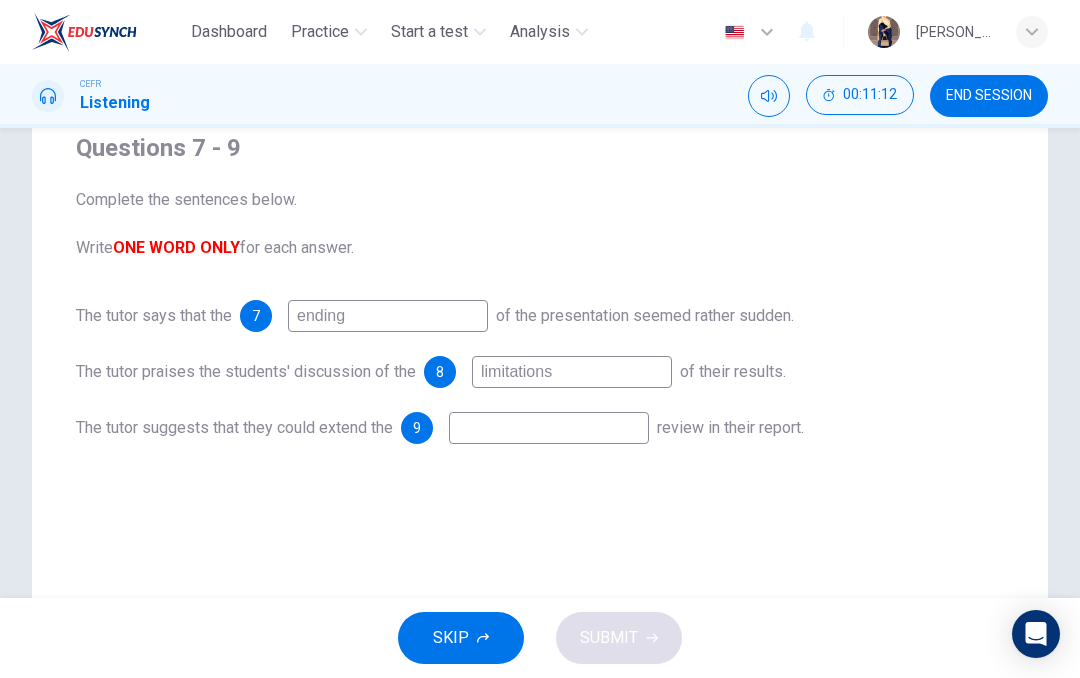 type on "limitations" 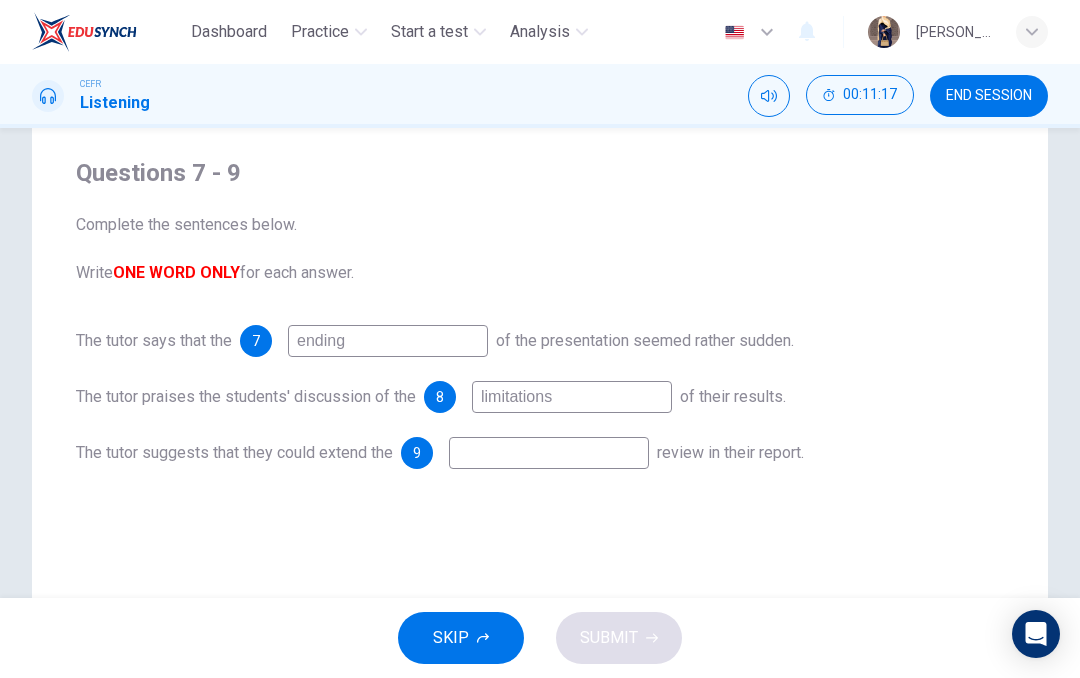 scroll, scrollTop: 167, scrollLeft: 0, axis: vertical 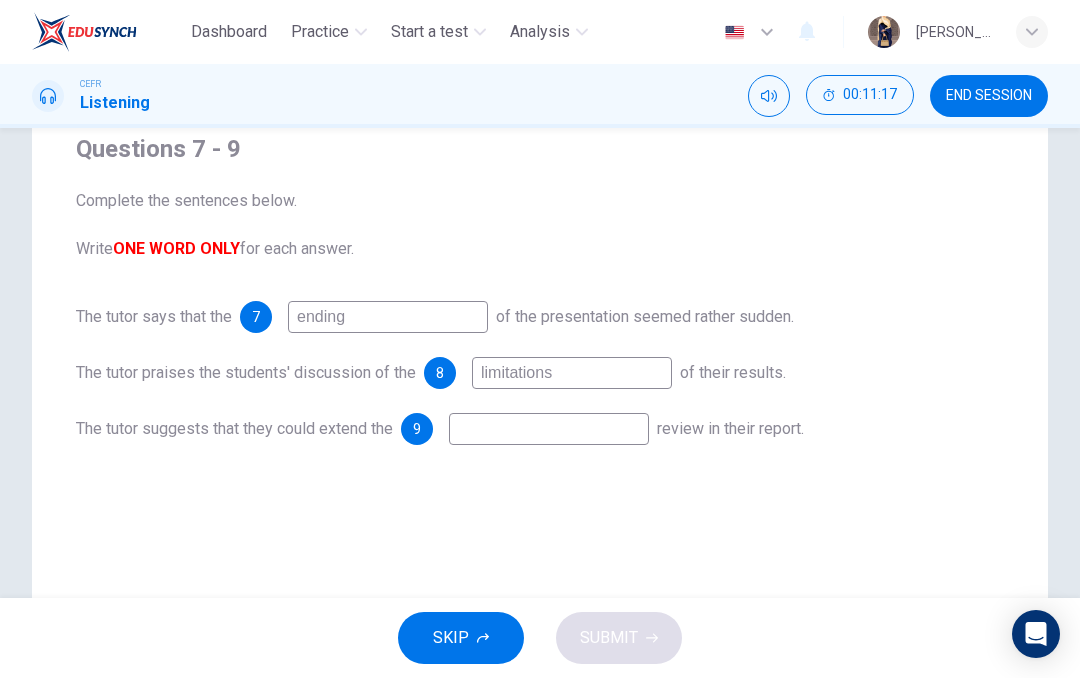 click at bounding box center [549, 429] 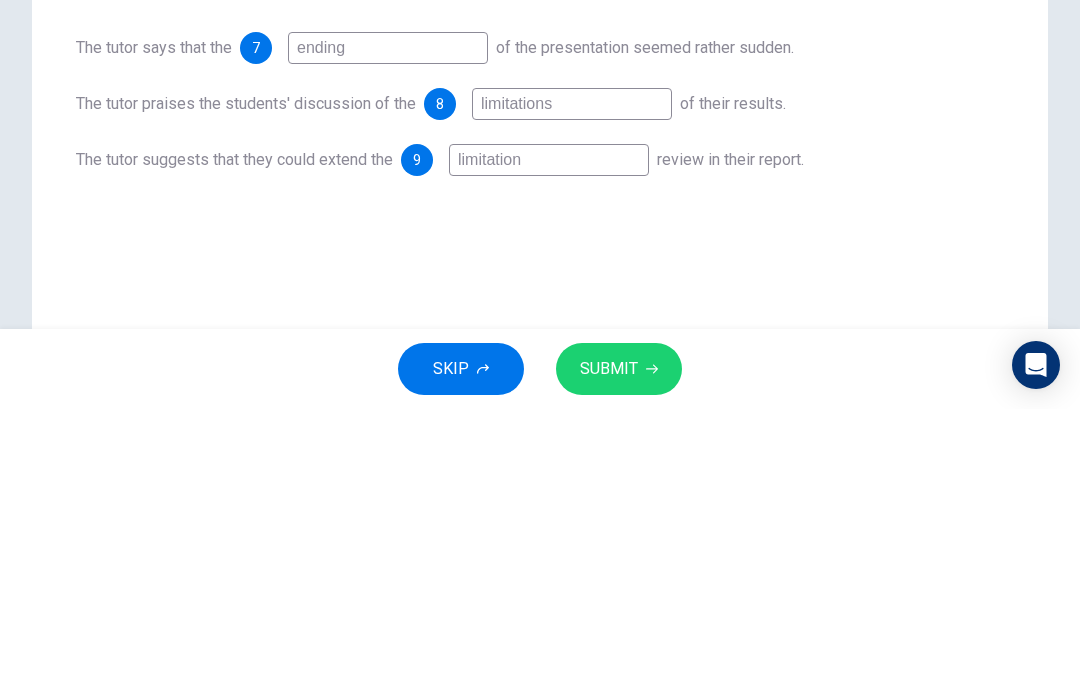 type on "limitation" 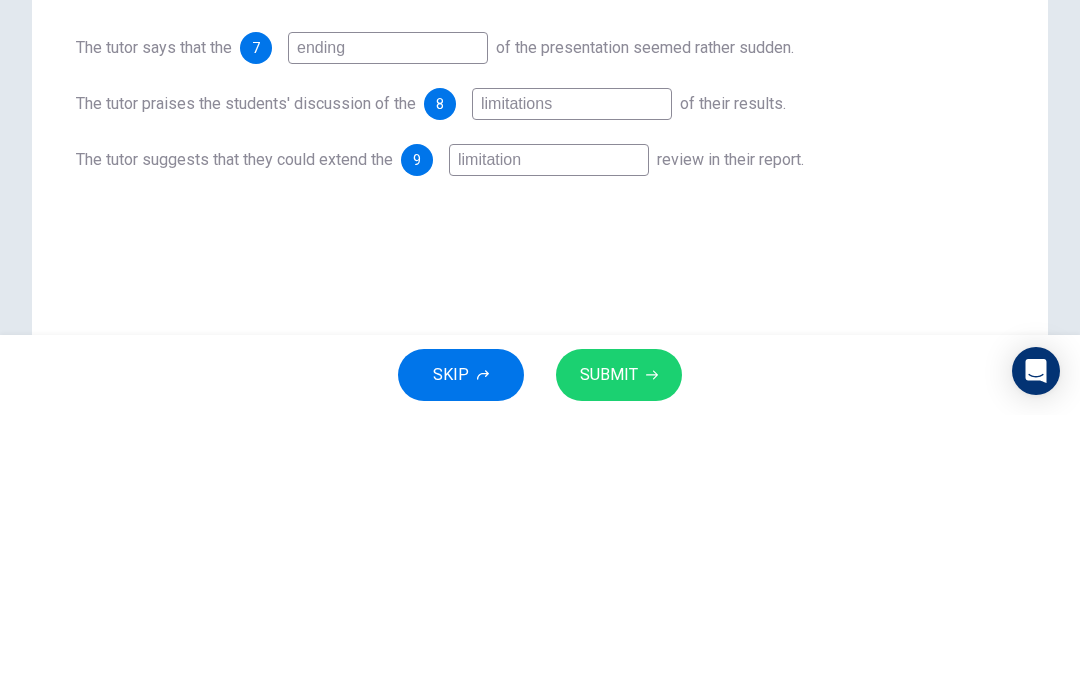click on "limitations" at bounding box center [572, 373] 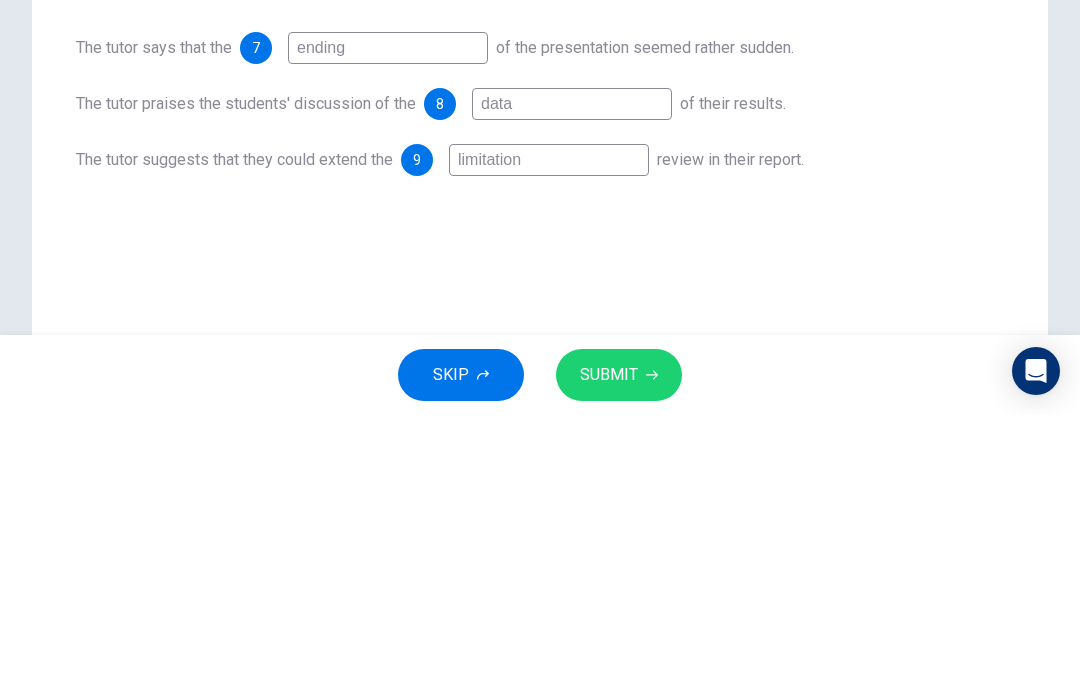 type on "data" 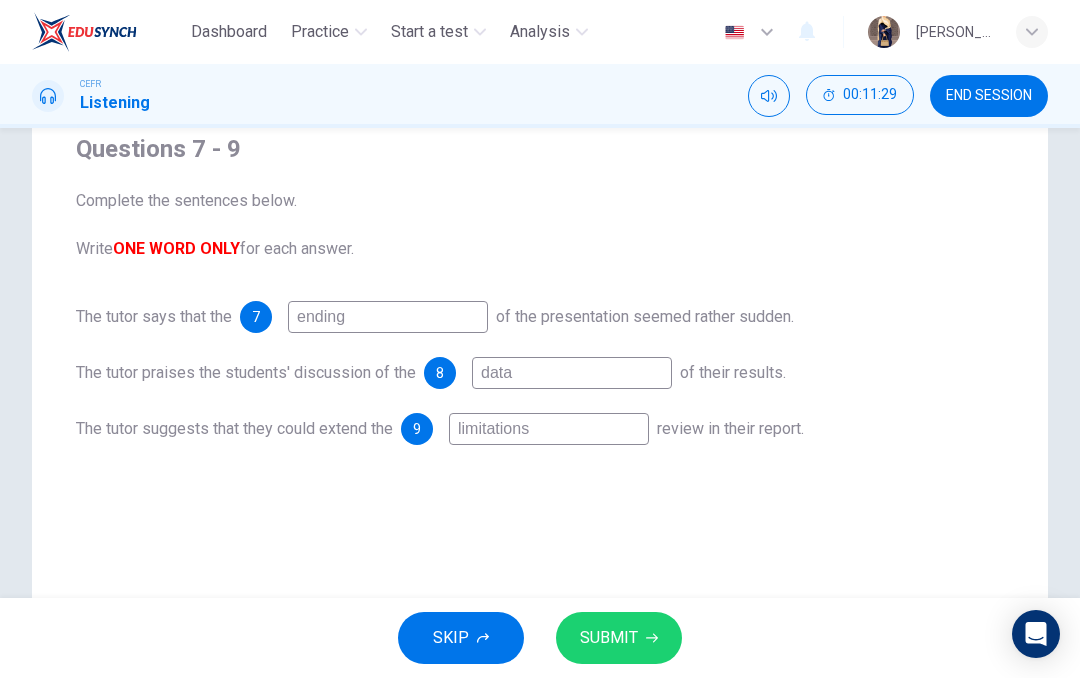 type on "limitations" 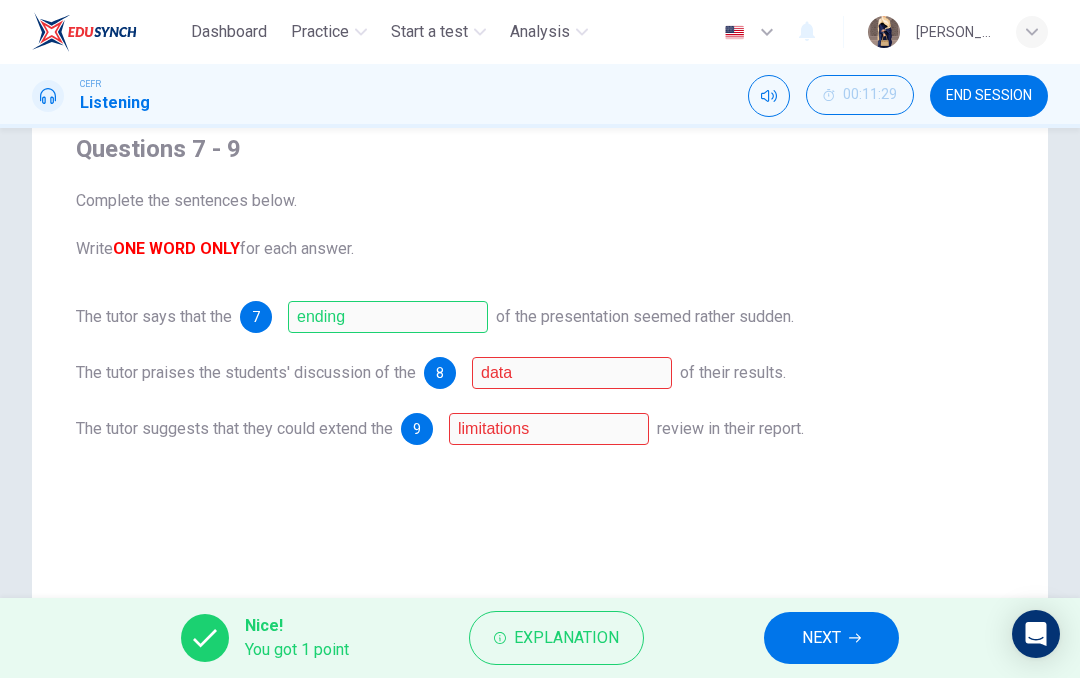 click on "data" at bounding box center (572, 373) 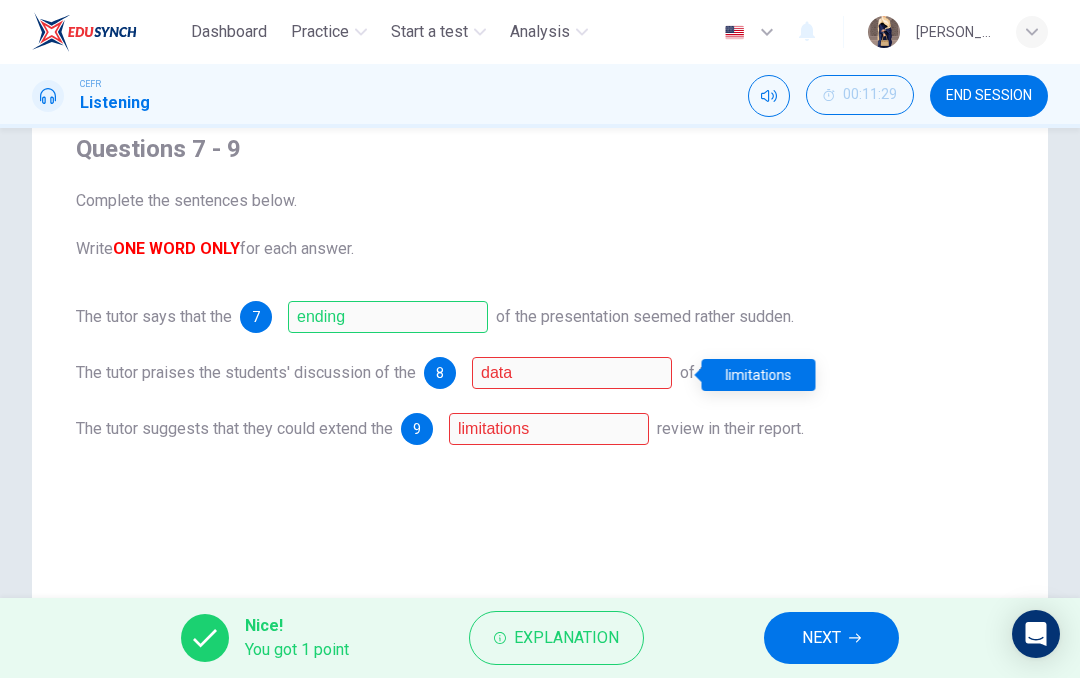 click on "limitations" at bounding box center [549, 429] 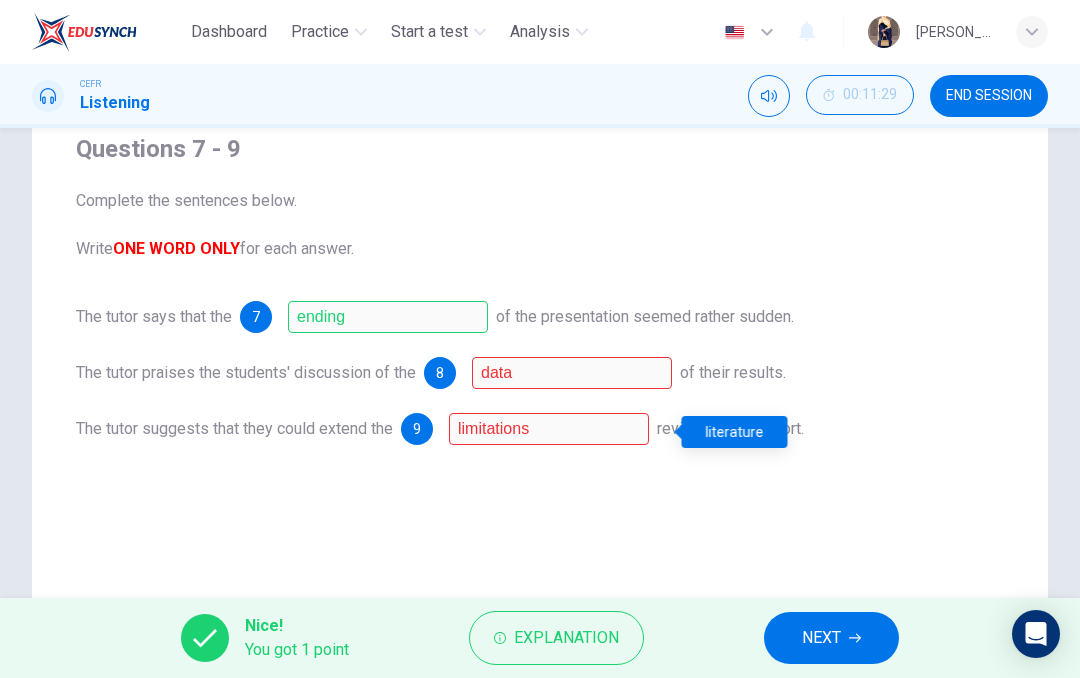 click on "NEXT" at bounding box center (821, 638) 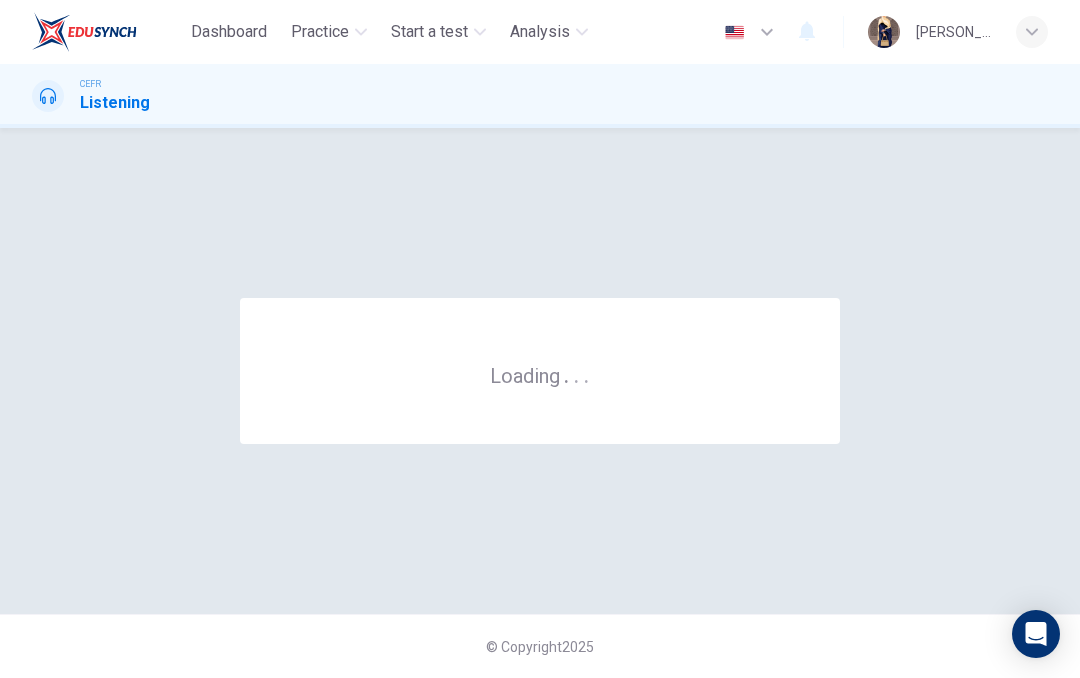 scroll, scrollTop: 0, scrollLeft: 0, axis: both 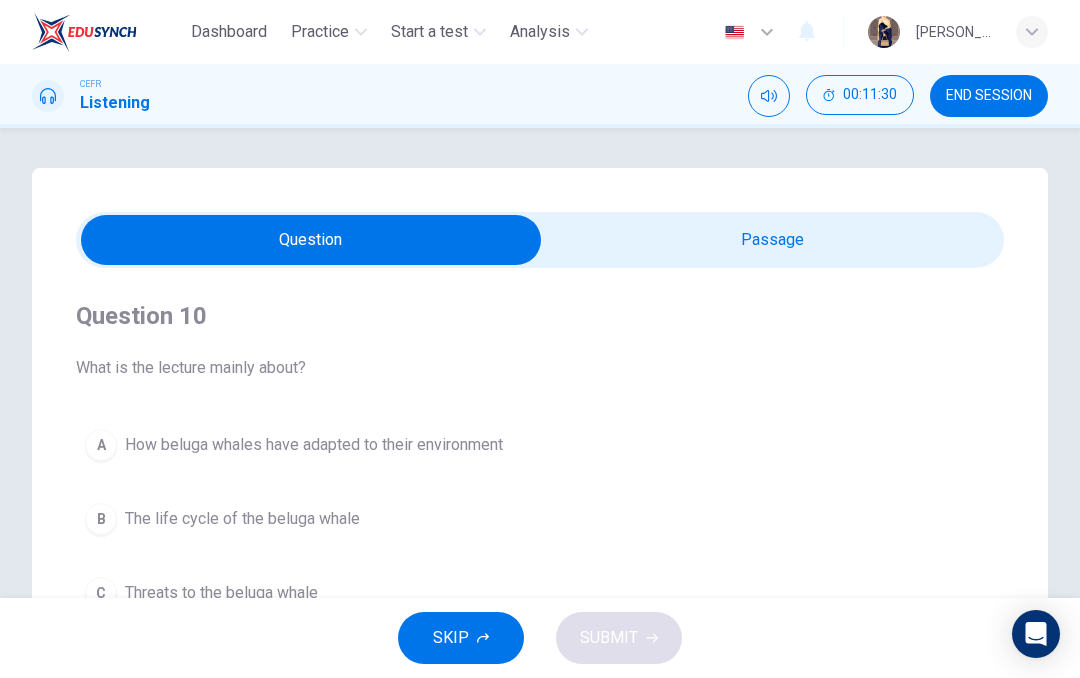 click at bounding box center (311, 240) 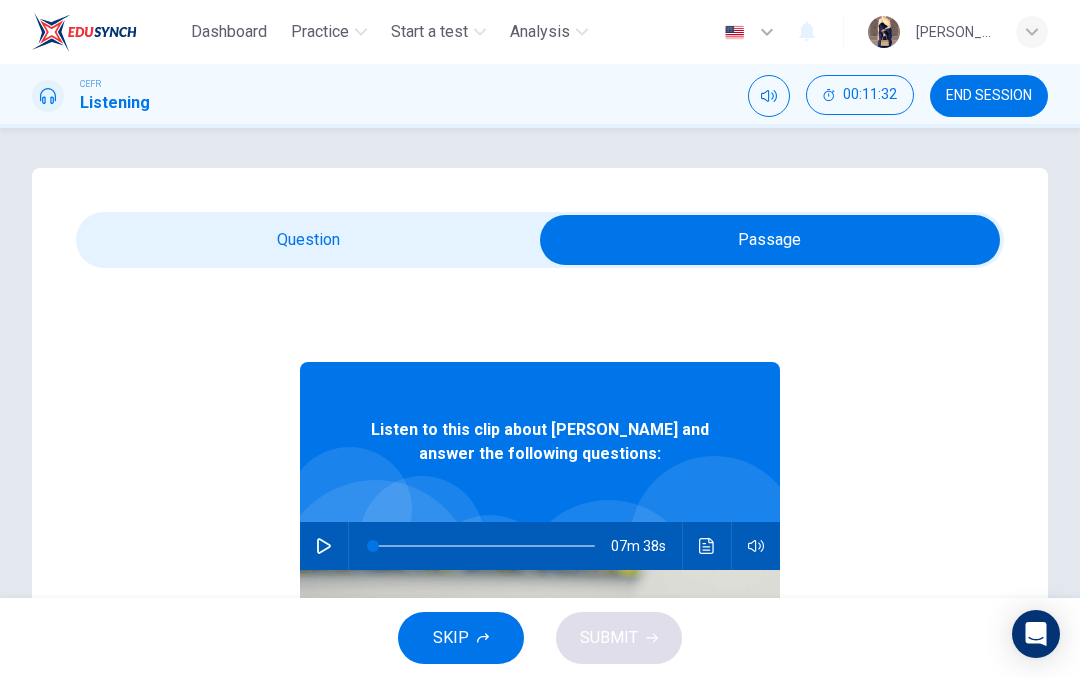 click on "END SESSION" at bounding box center [989, 96] 